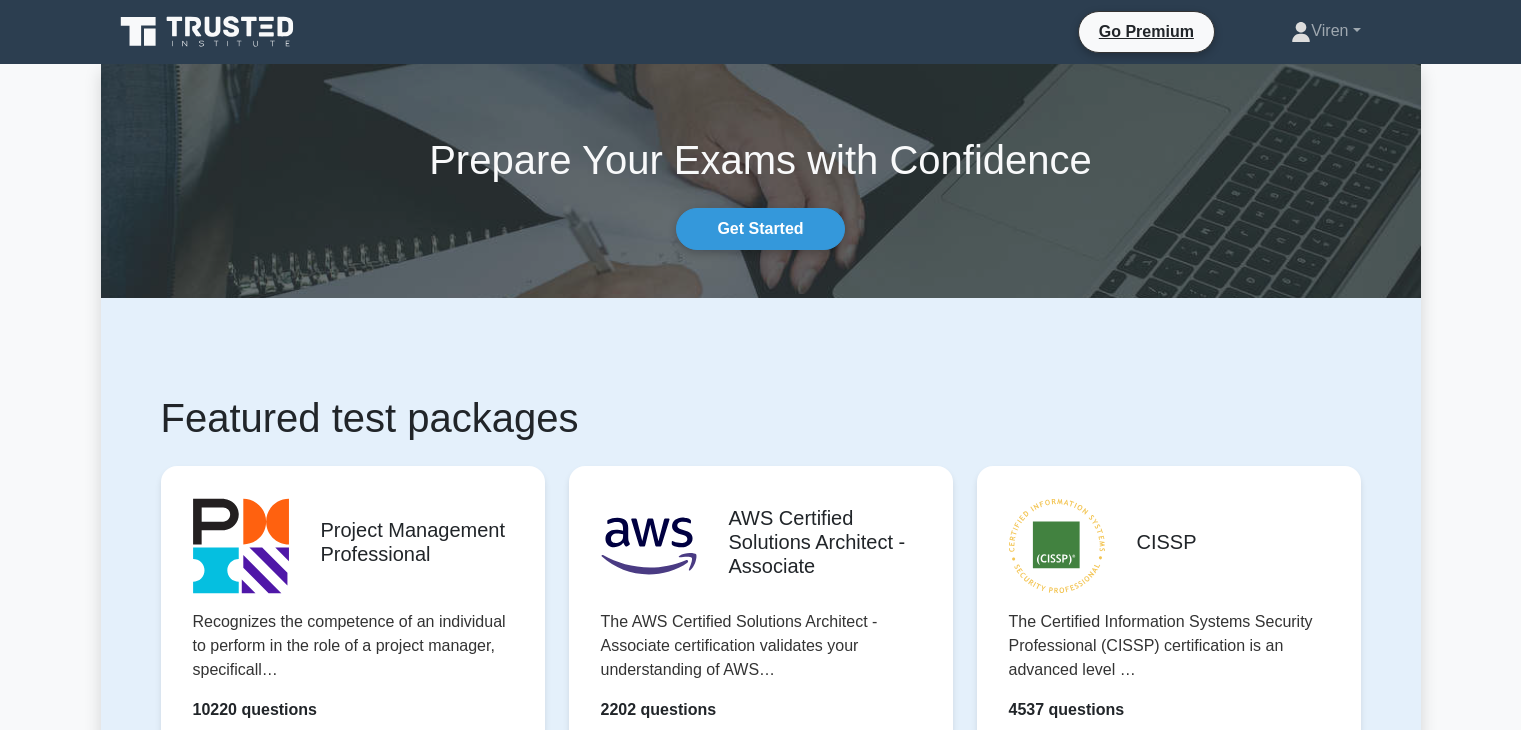 scroll, scrollTop: 0, scrollLeft: 0, axis: both 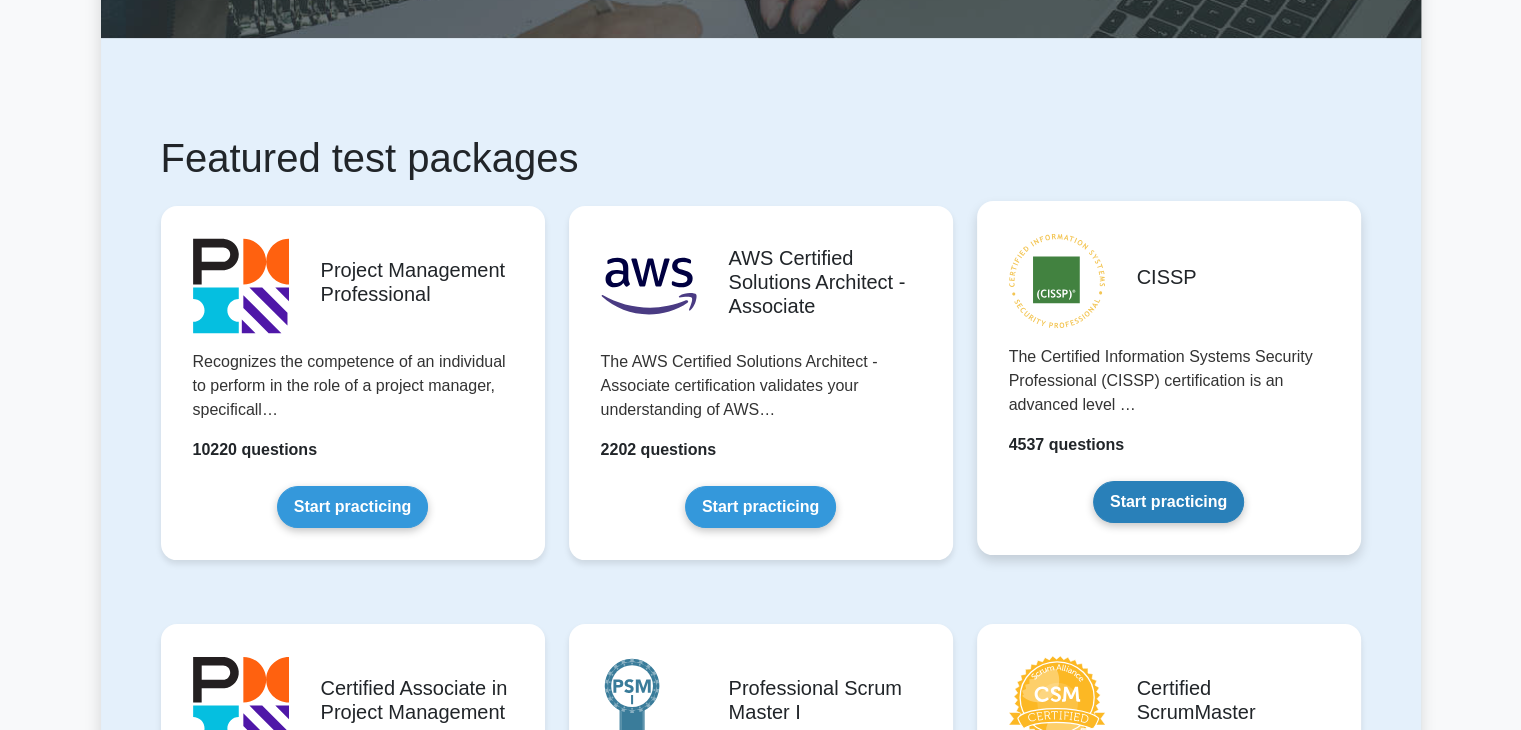 click on "Start practicing" at bounding box center (1168, 502) 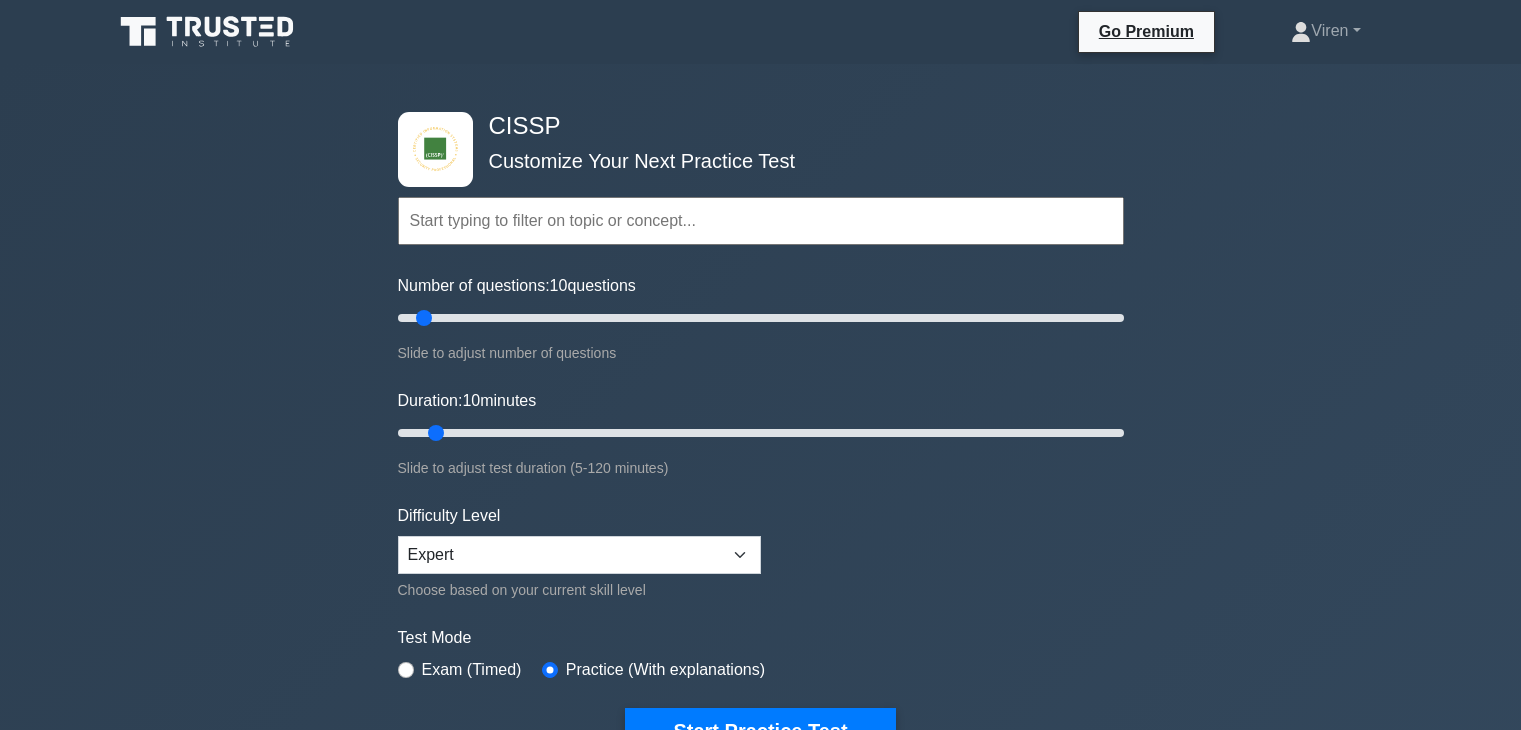 scroll, scrollTop: 0, scrollLeft: 0, axis: both 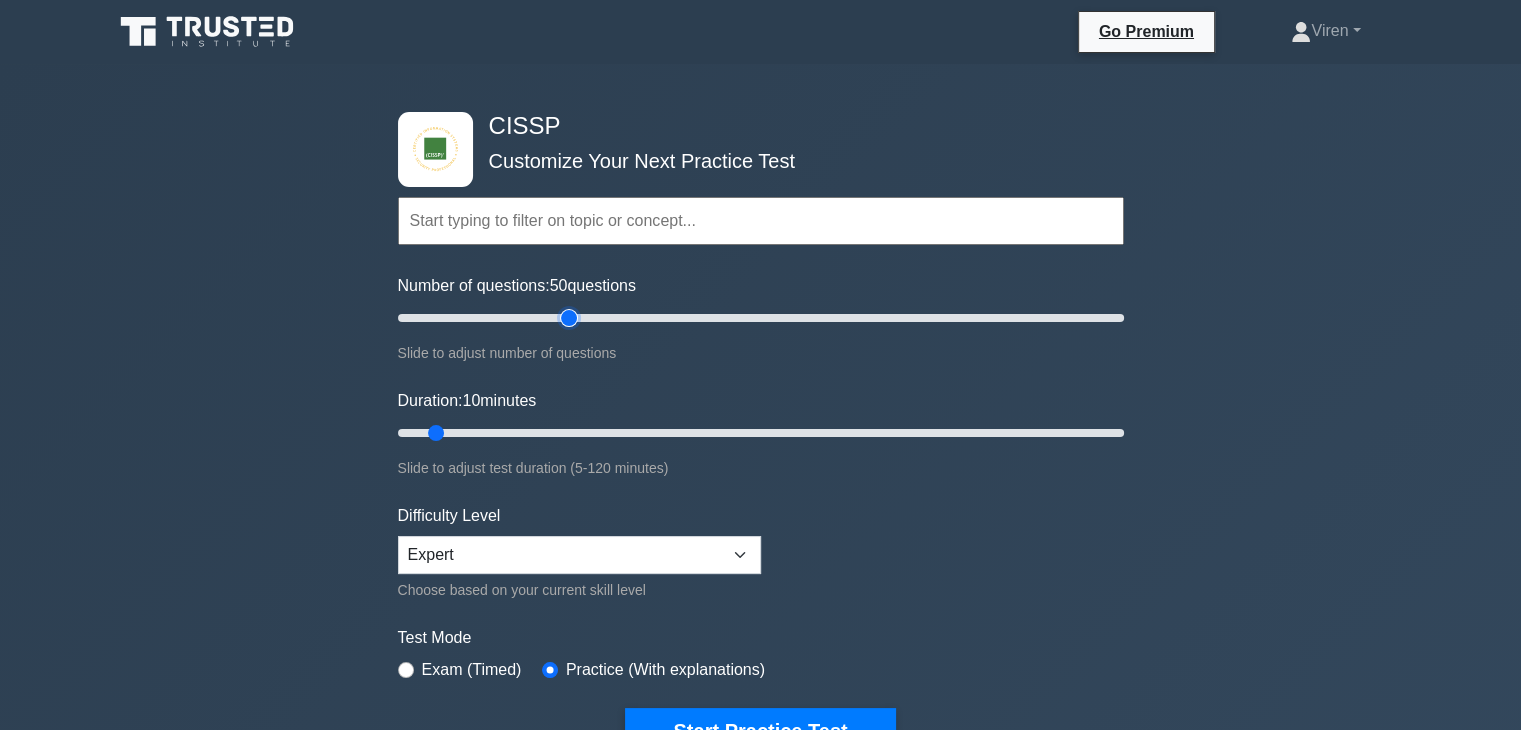 drag, startPoint x: 420, startPoint y: 313, endPoint x: 573, endPoint y: 341, distance: 155.54099 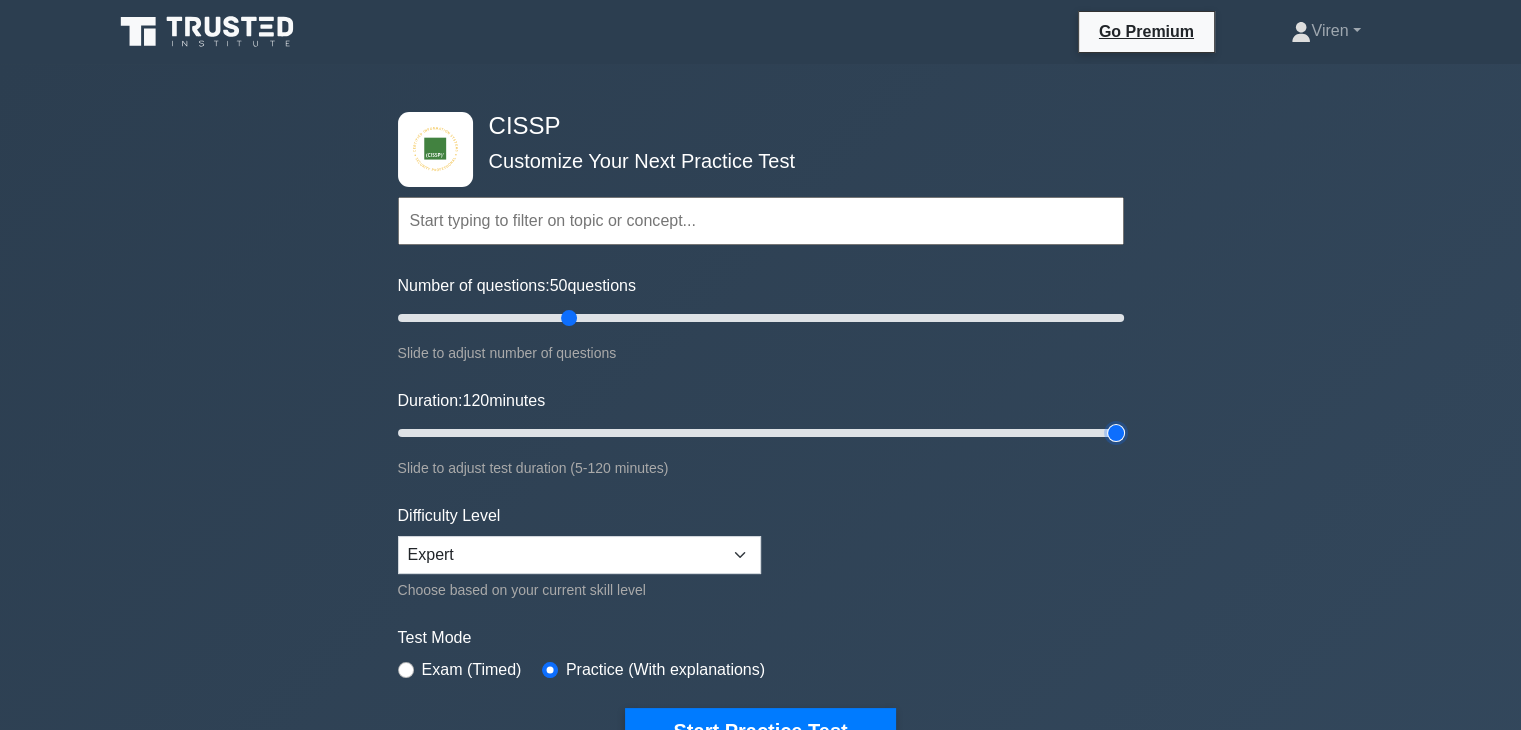 drag, startPoint x: 432, startPoint y: 434, endPoint x: 1232, endPoint y: 570, distance: 811.47766 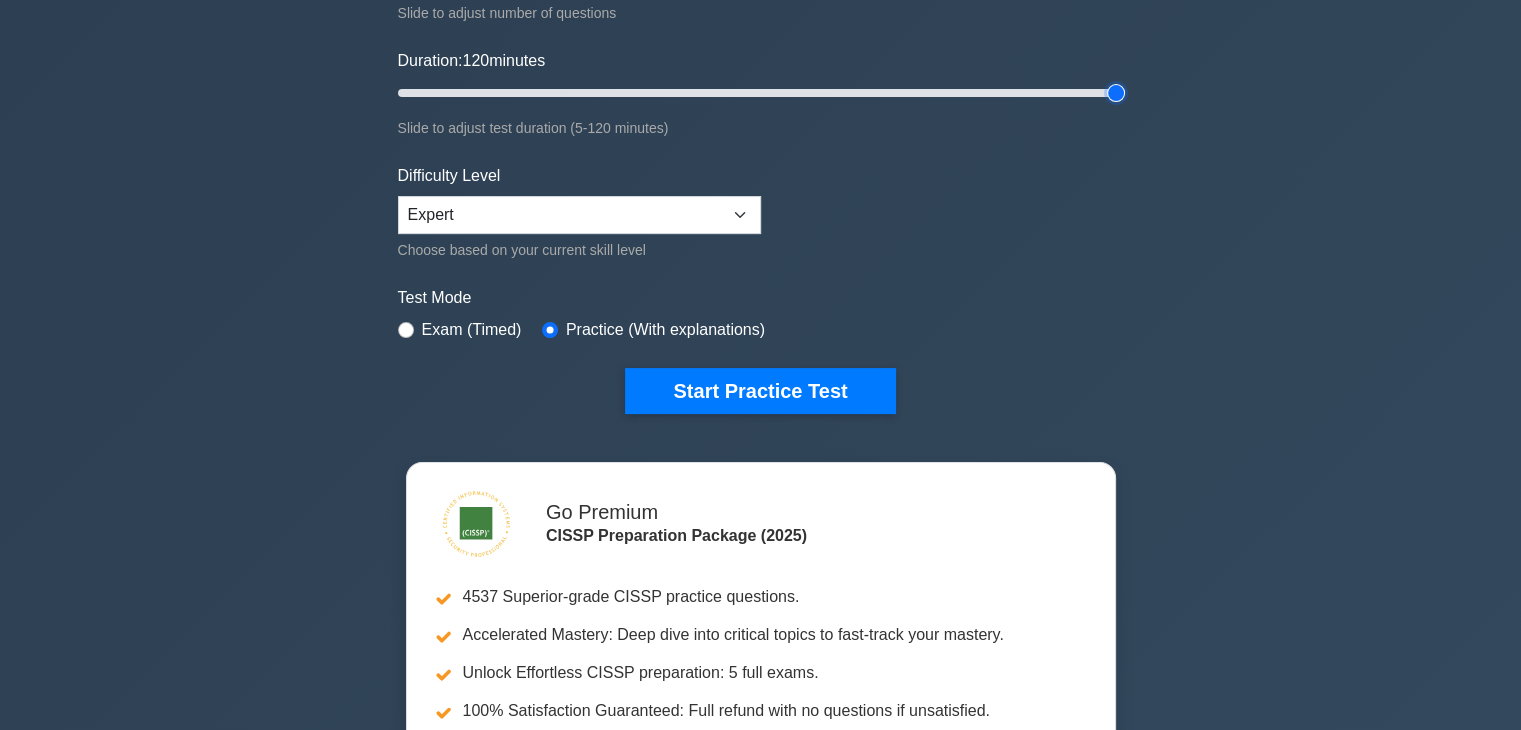 scroll, scrollTop: 310, scrollLeft: 0, axis: vertical 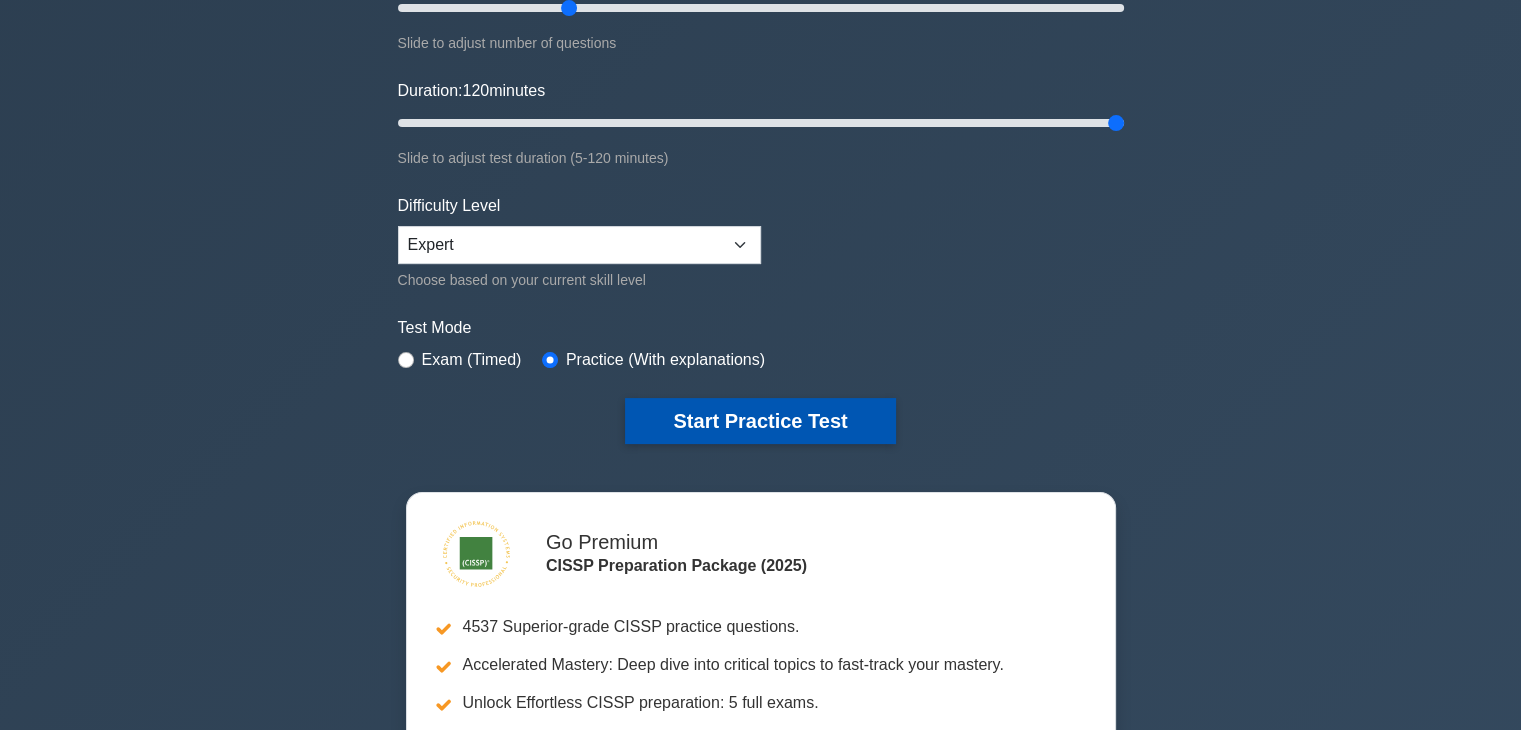 click on "Start Practice Test" at bounding box center [760, 421] 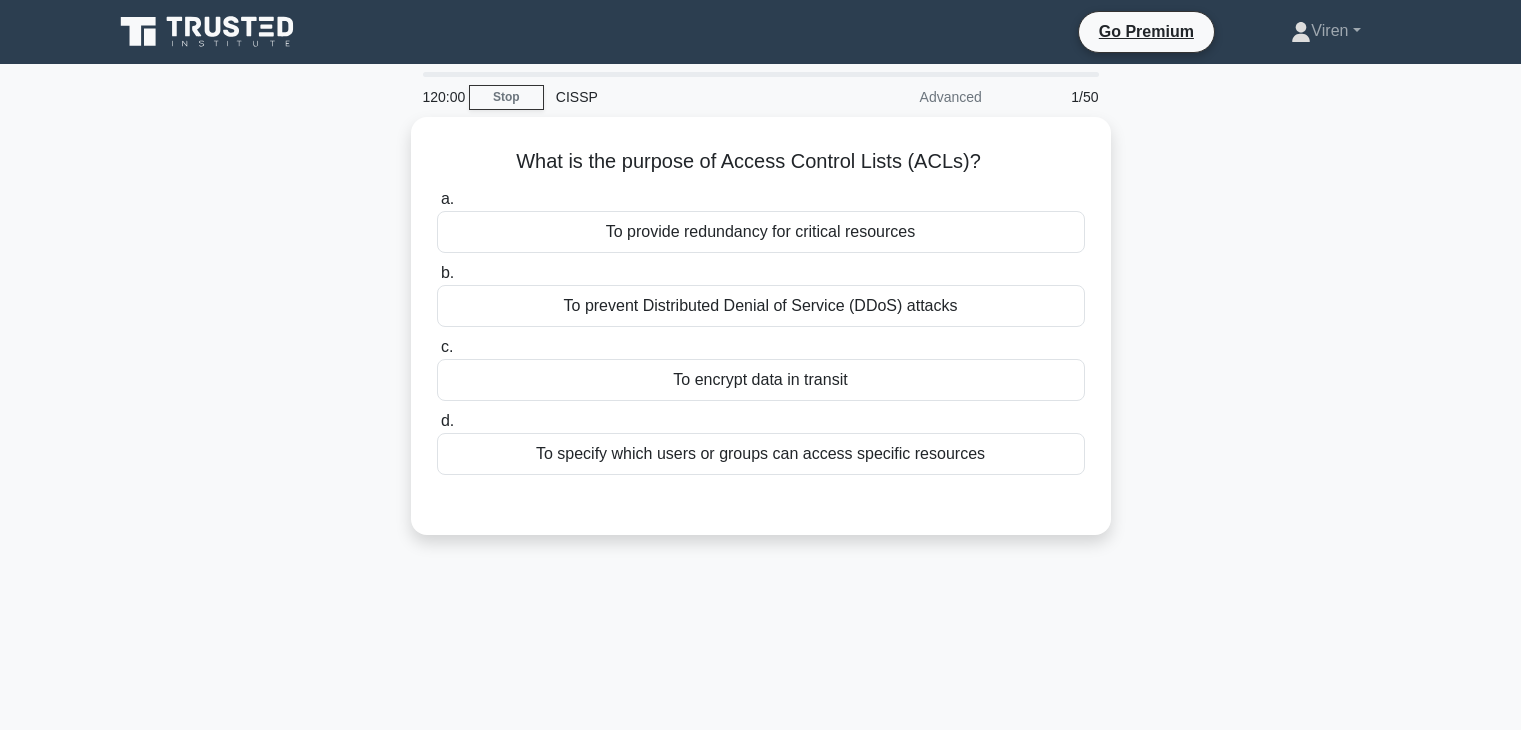 scroll, scrollTop: 0, scrollLeft: 0, axis: both 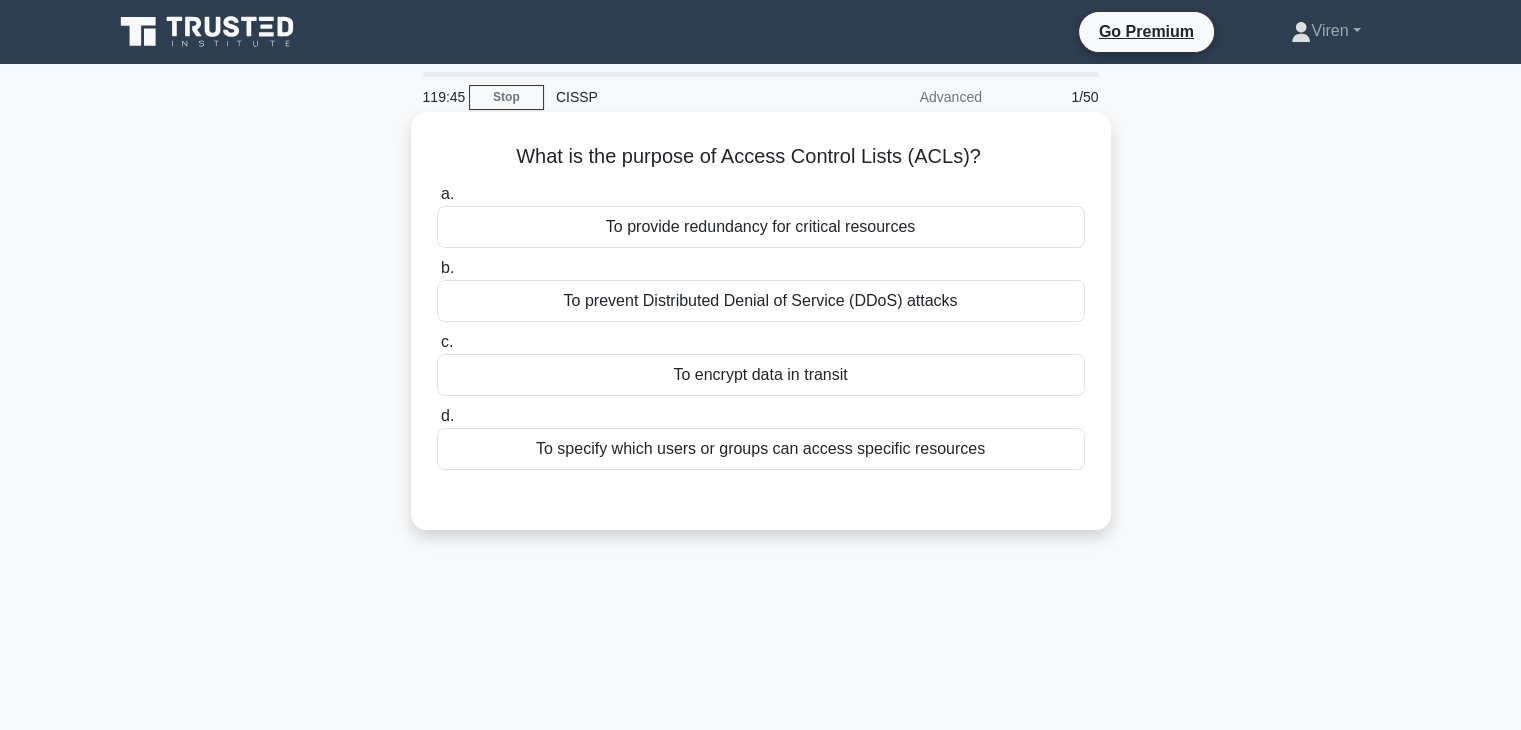 click on "To specify which users or groups can access specific resources" at bounding box center [761, 449] 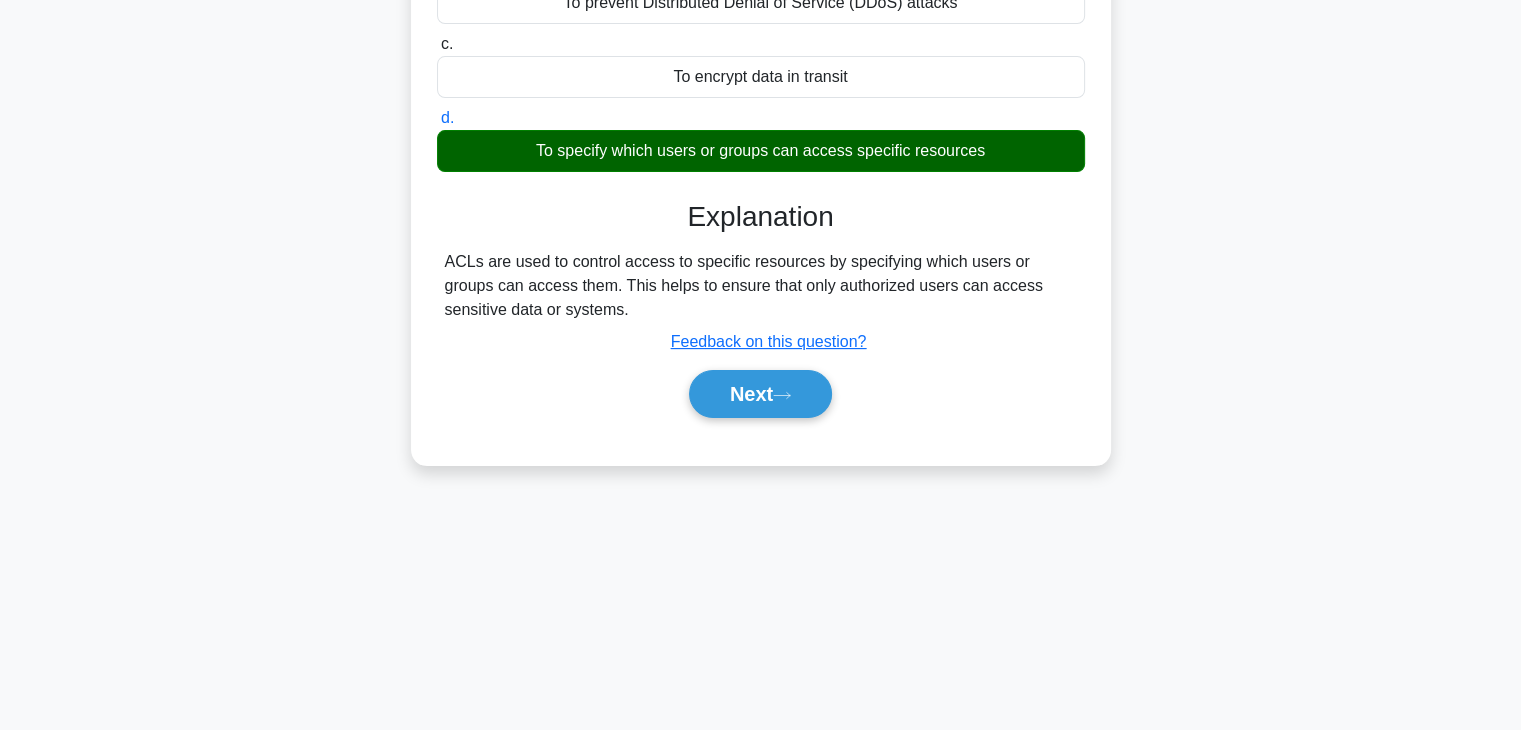 scroll, scrollTop: 296, scrollLeft: 0, axis: vertical 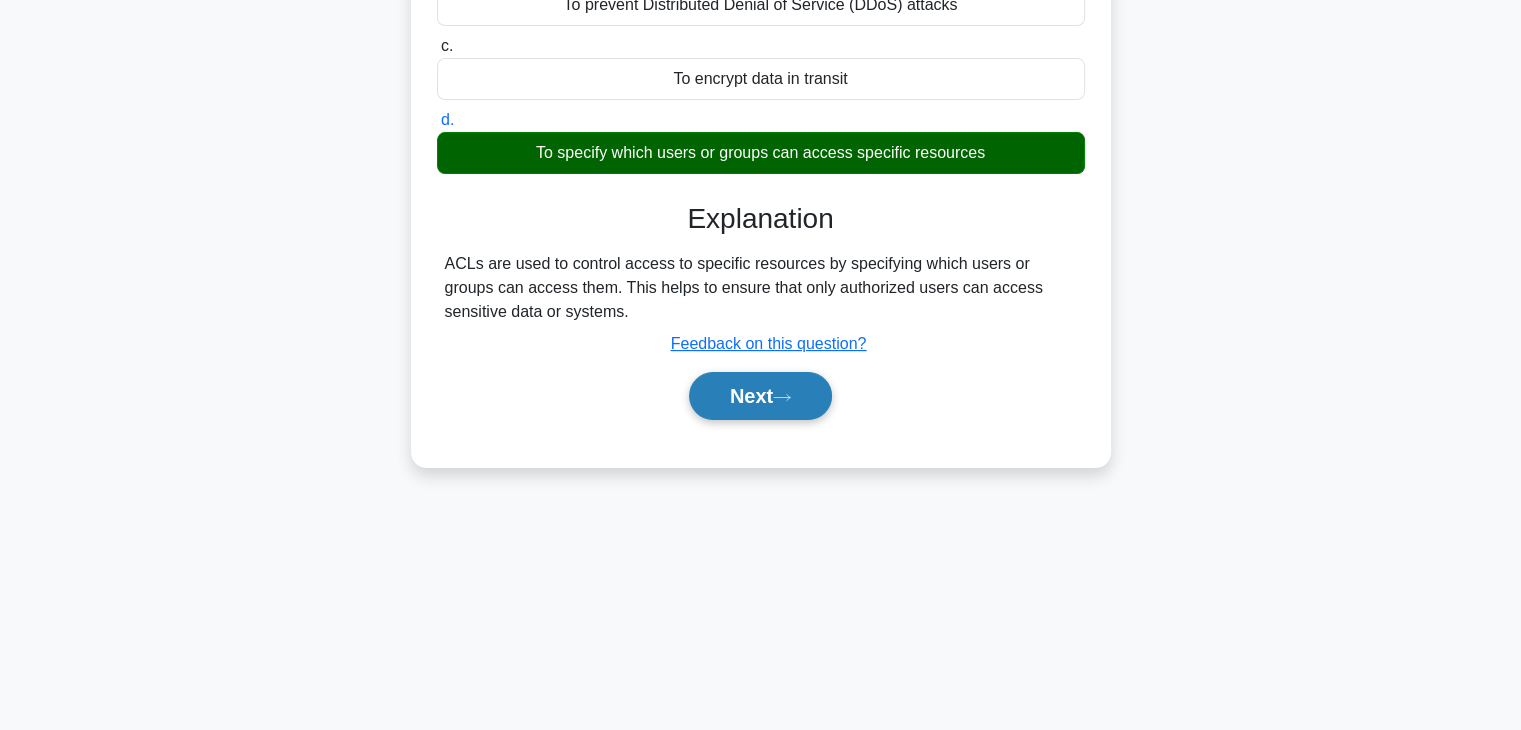 click on "Next" at bounding box center (760, 396) 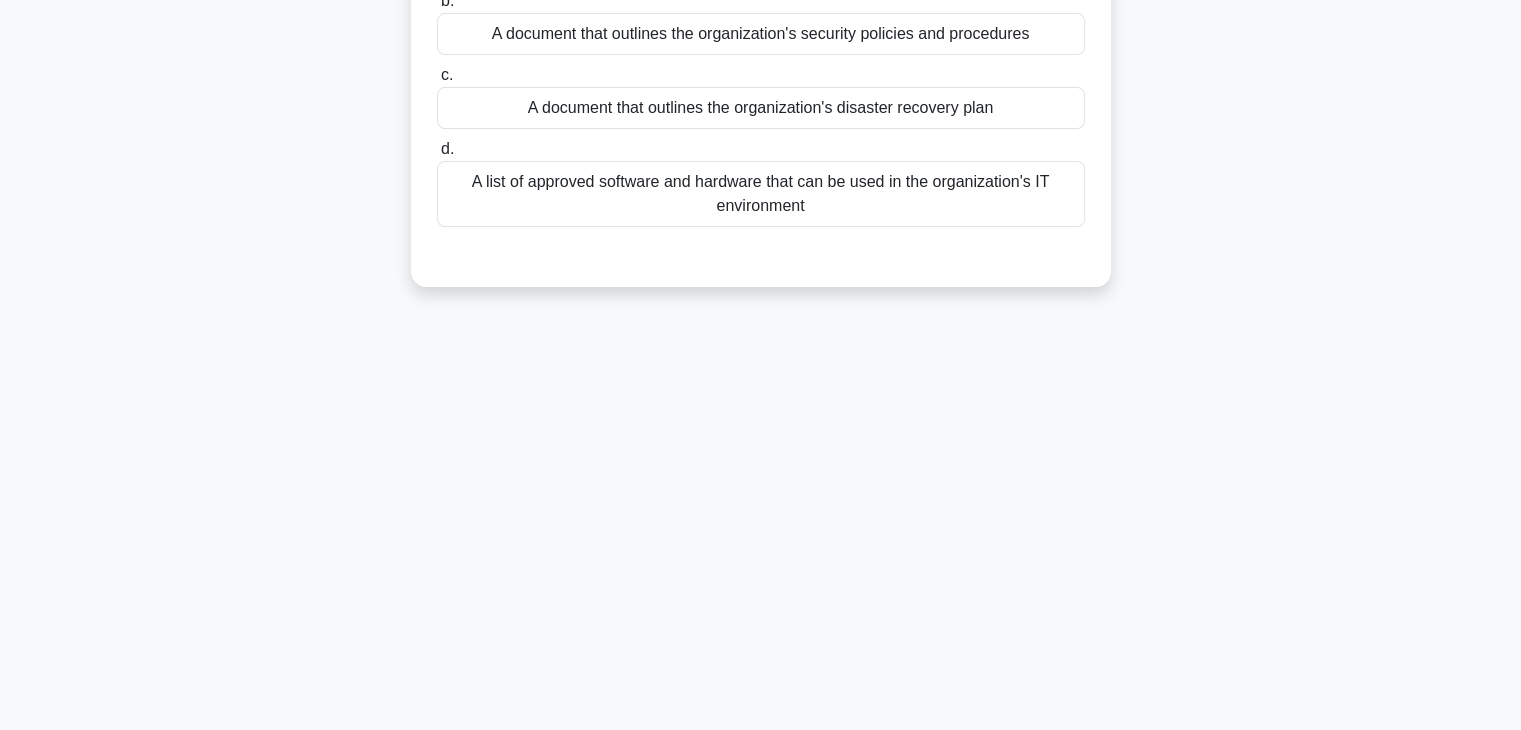 scroll, scrollTop: 0, scrollLeft: 0, axis: both 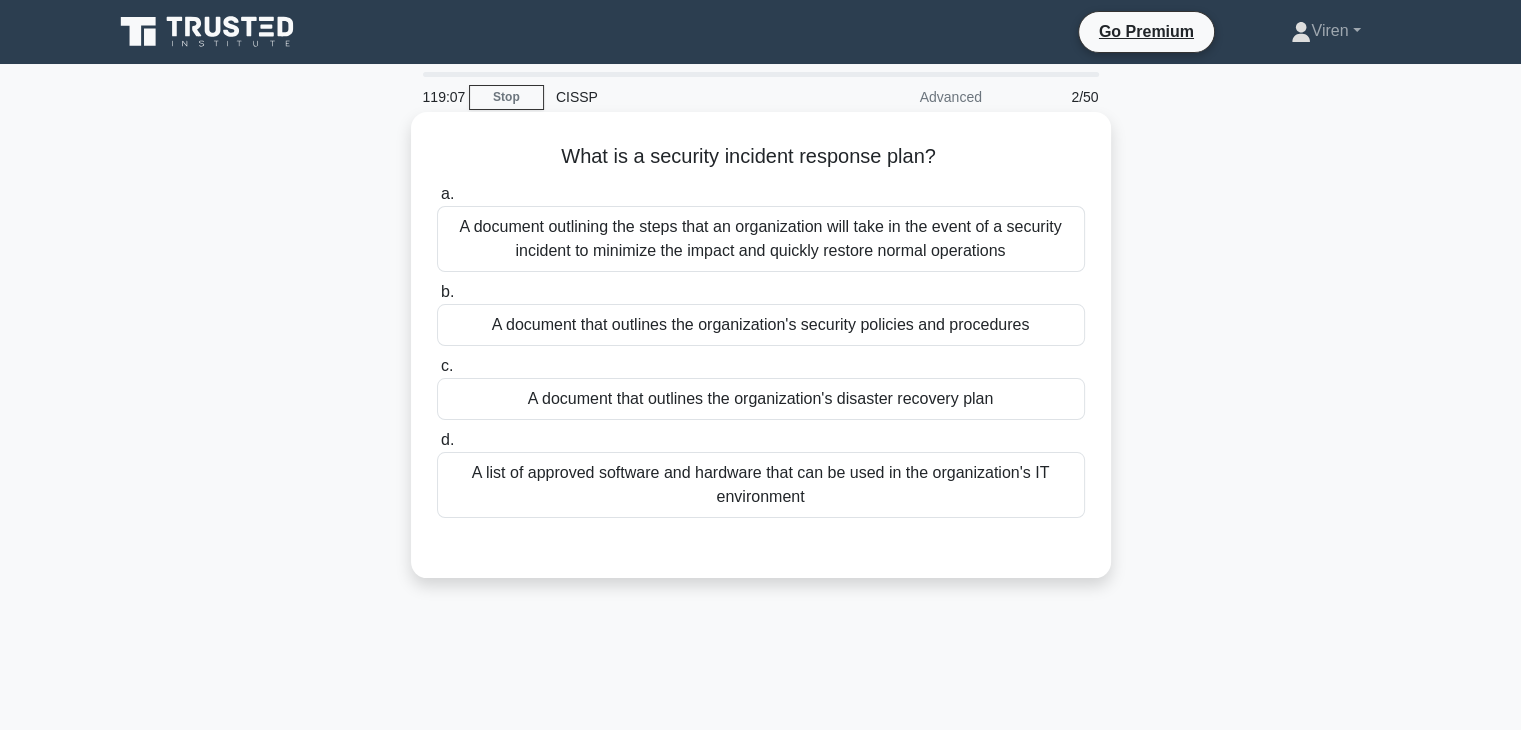 click on "A document outlining the steps that an organization will take in the event of a security incident to minimize the impact and quickly restore normal operations" at bounding box center [761, 239] 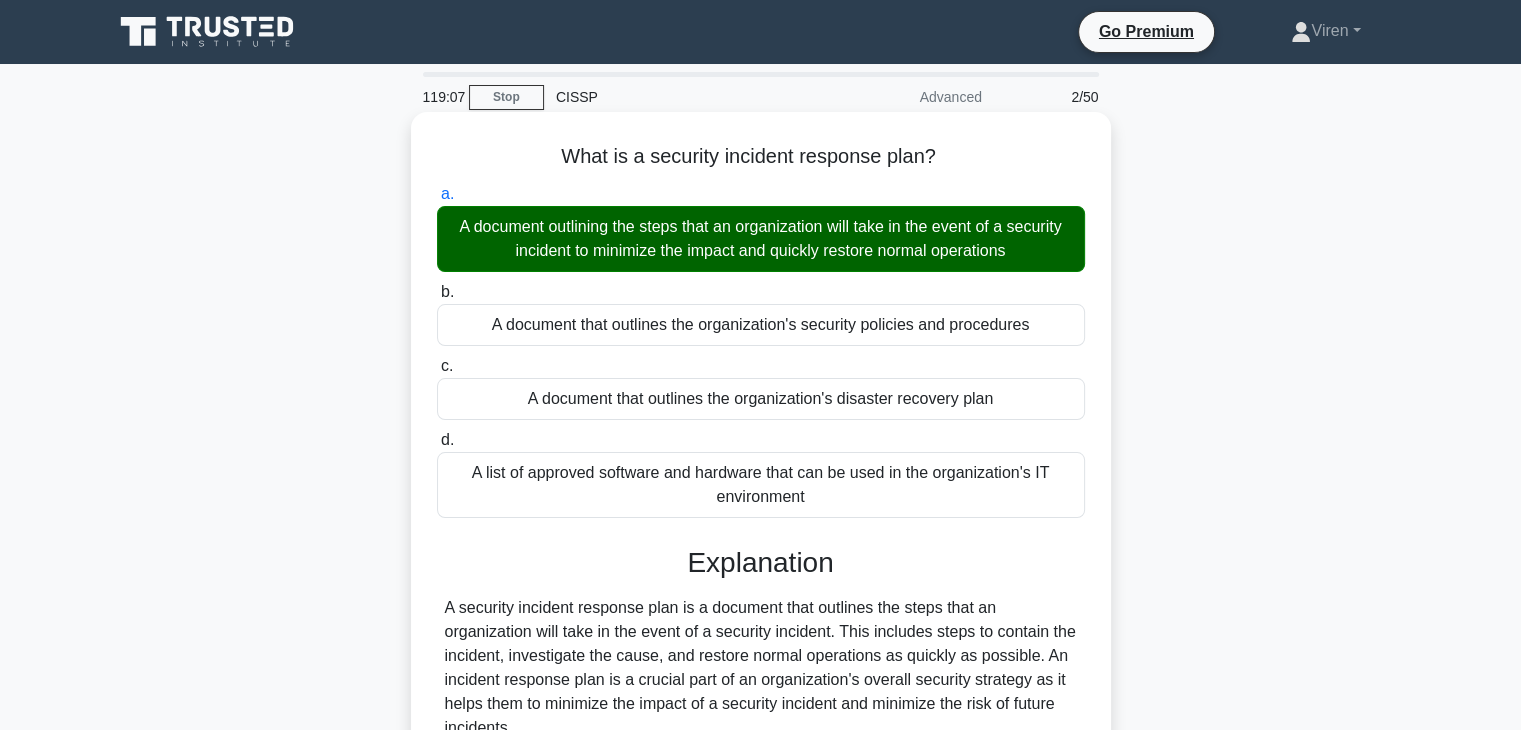 scroll, scrollTop: 351, scrollLeft: 0, axis: vertical 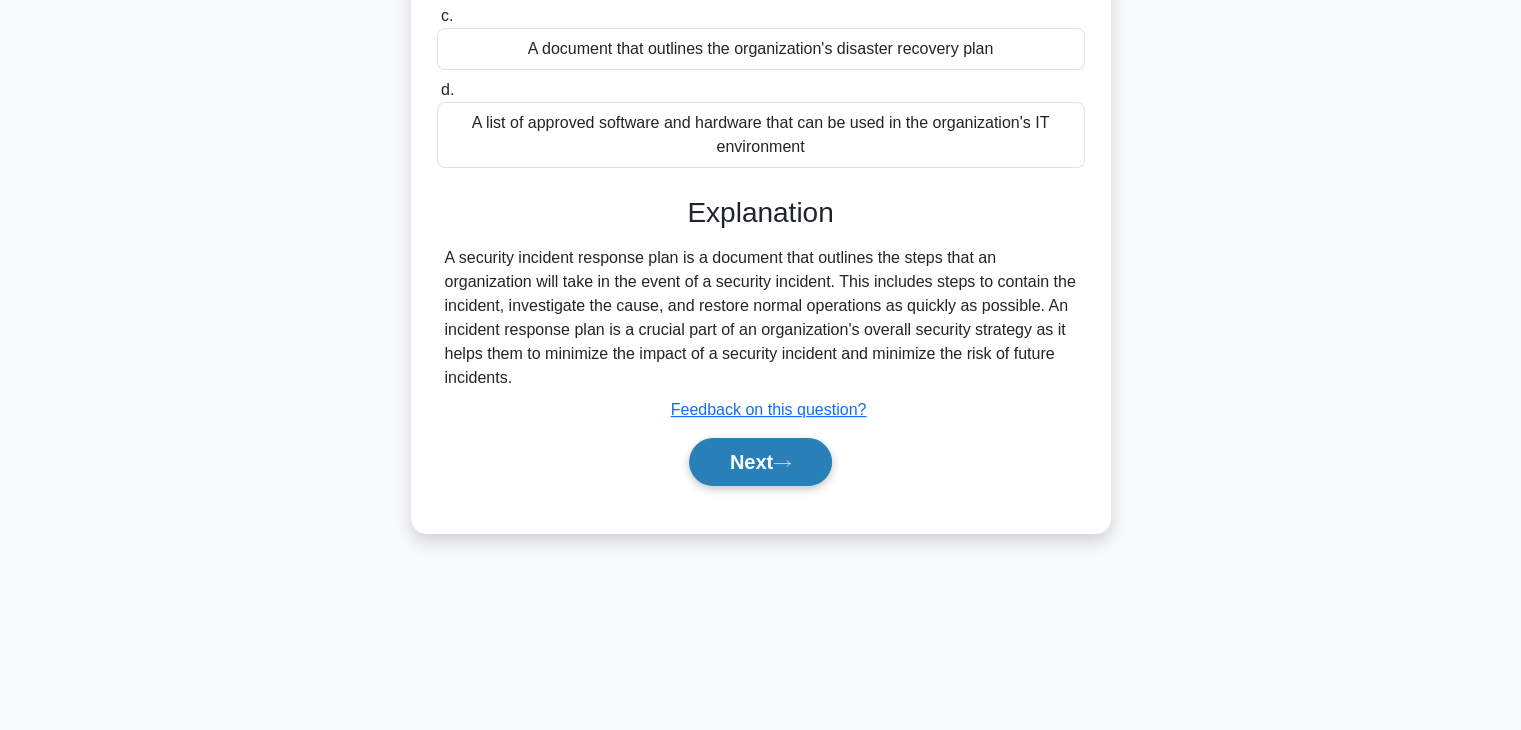 click on "Next" at bounding box center (760, 462) 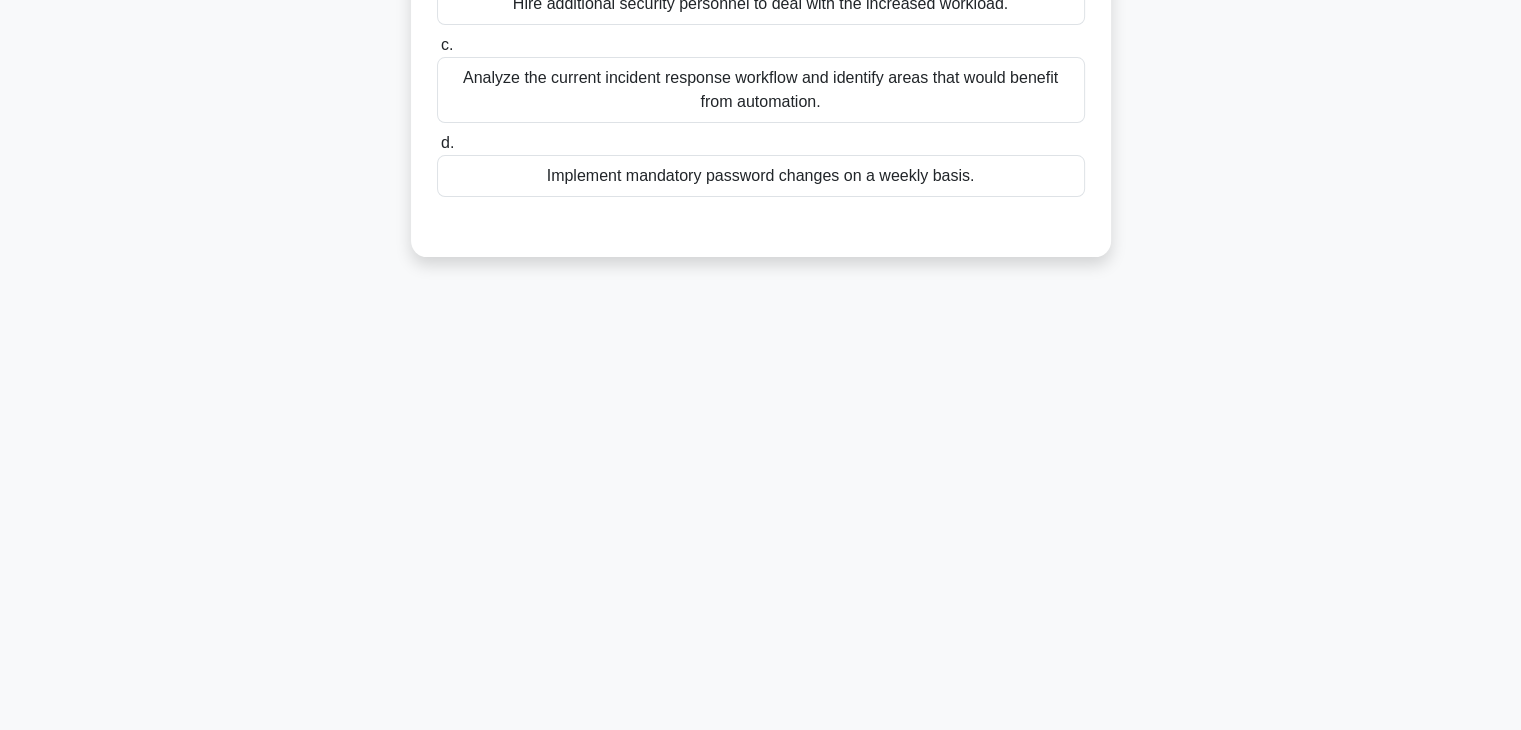 scroll, scrollTop: 0, scrollLeft: 0, axis: both 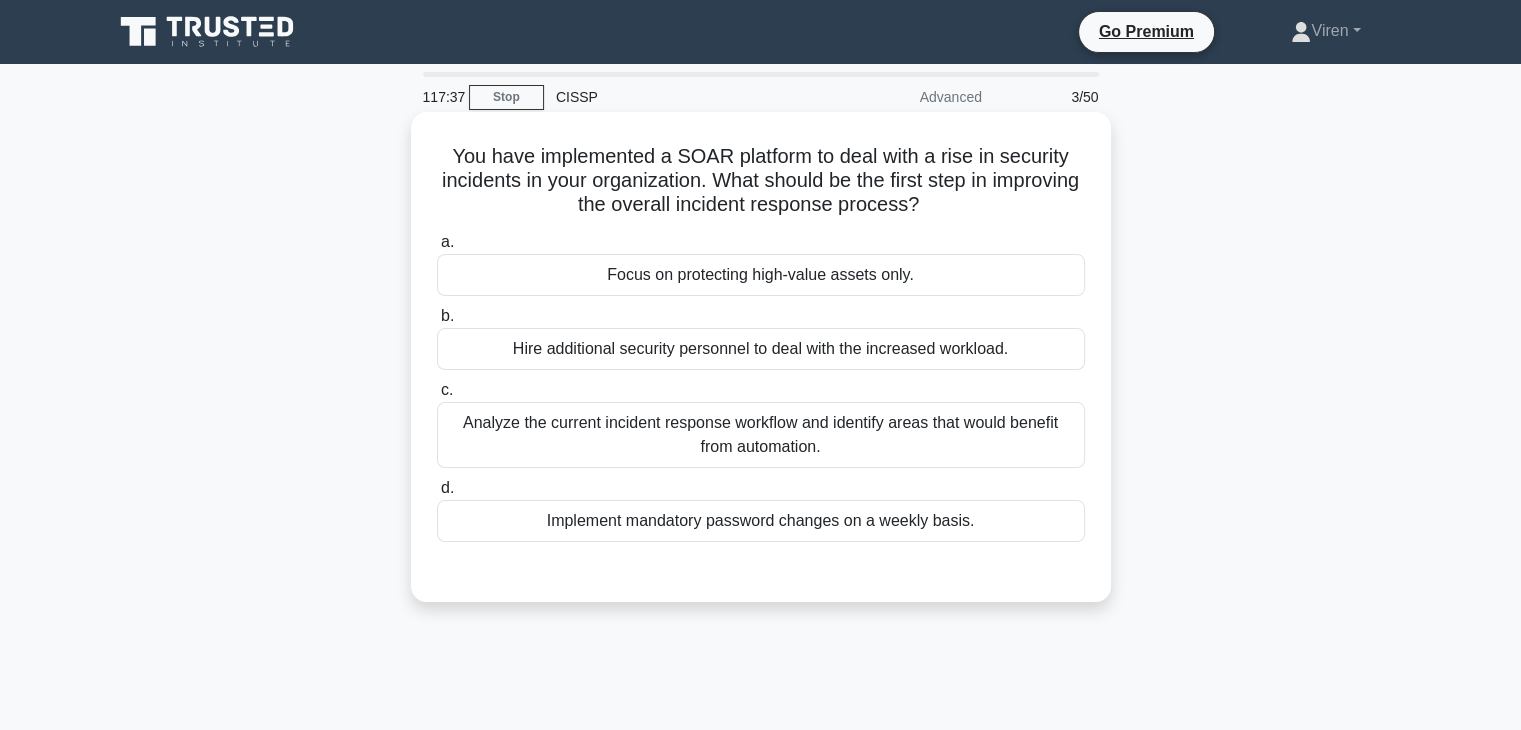 click on "Analyze the current incident response workflow and identify areas that would benefit from automation." at bounding box center [761, 435] 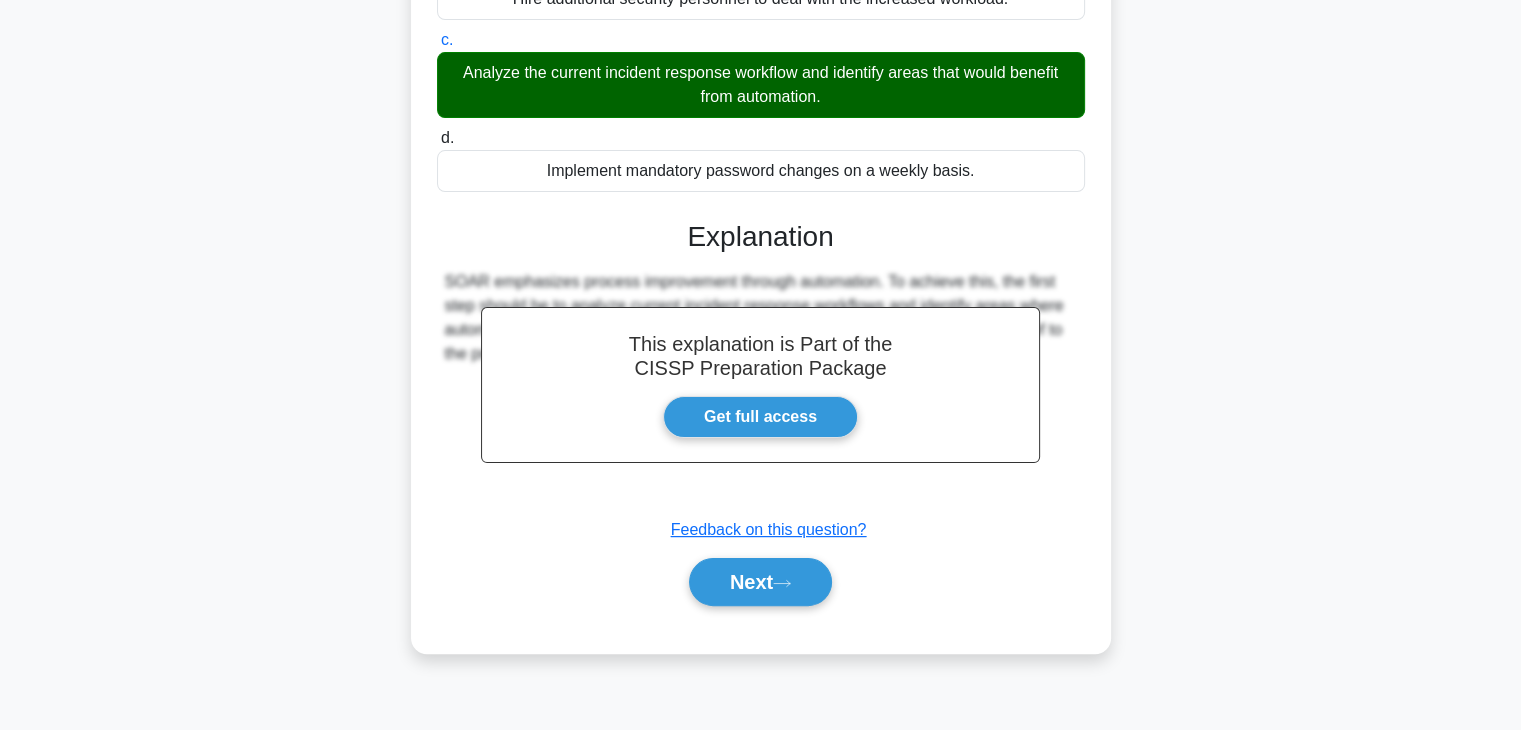 scroll, scrollTop: 350, scrollLeft: 0, axis: vertical 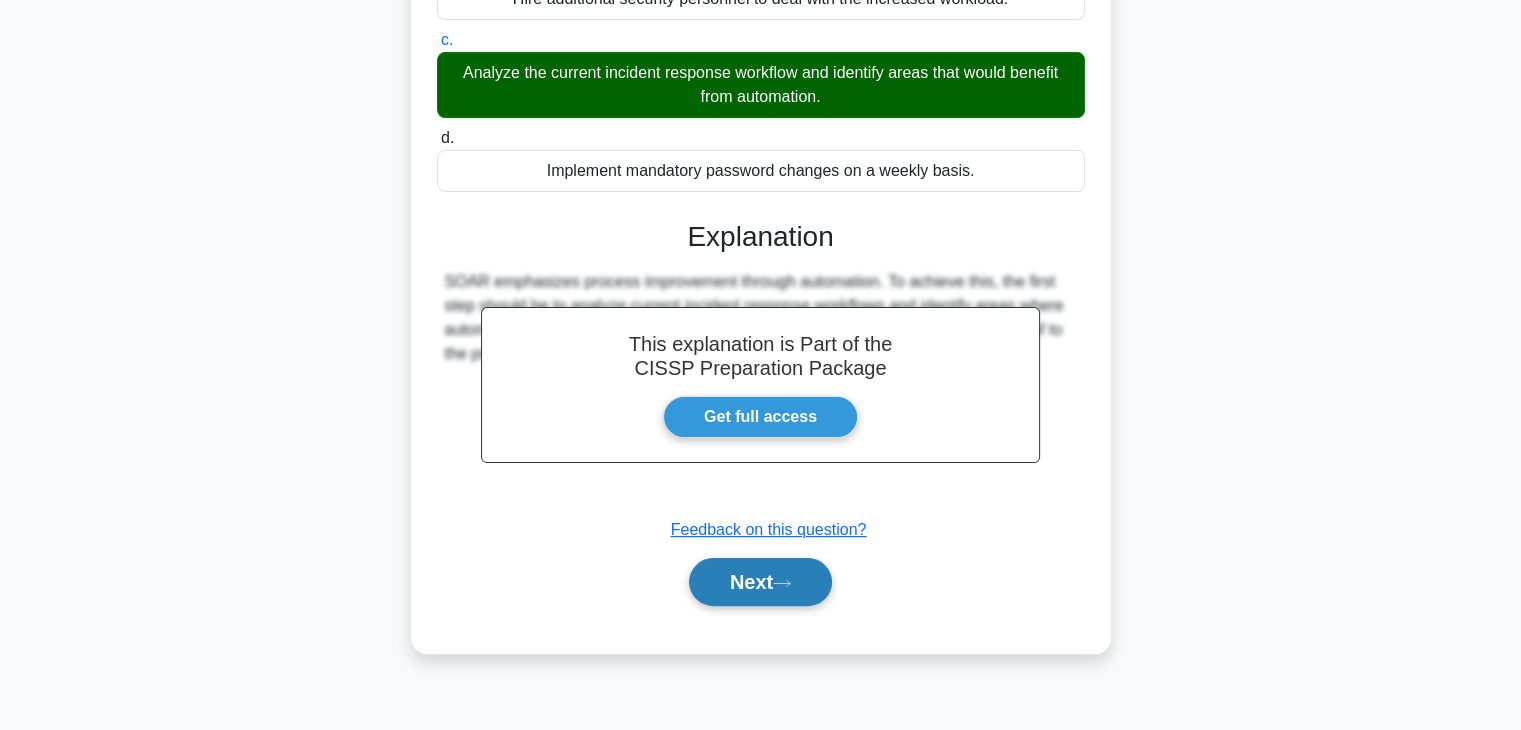 click on "Next" at bounding box center (760, 582) 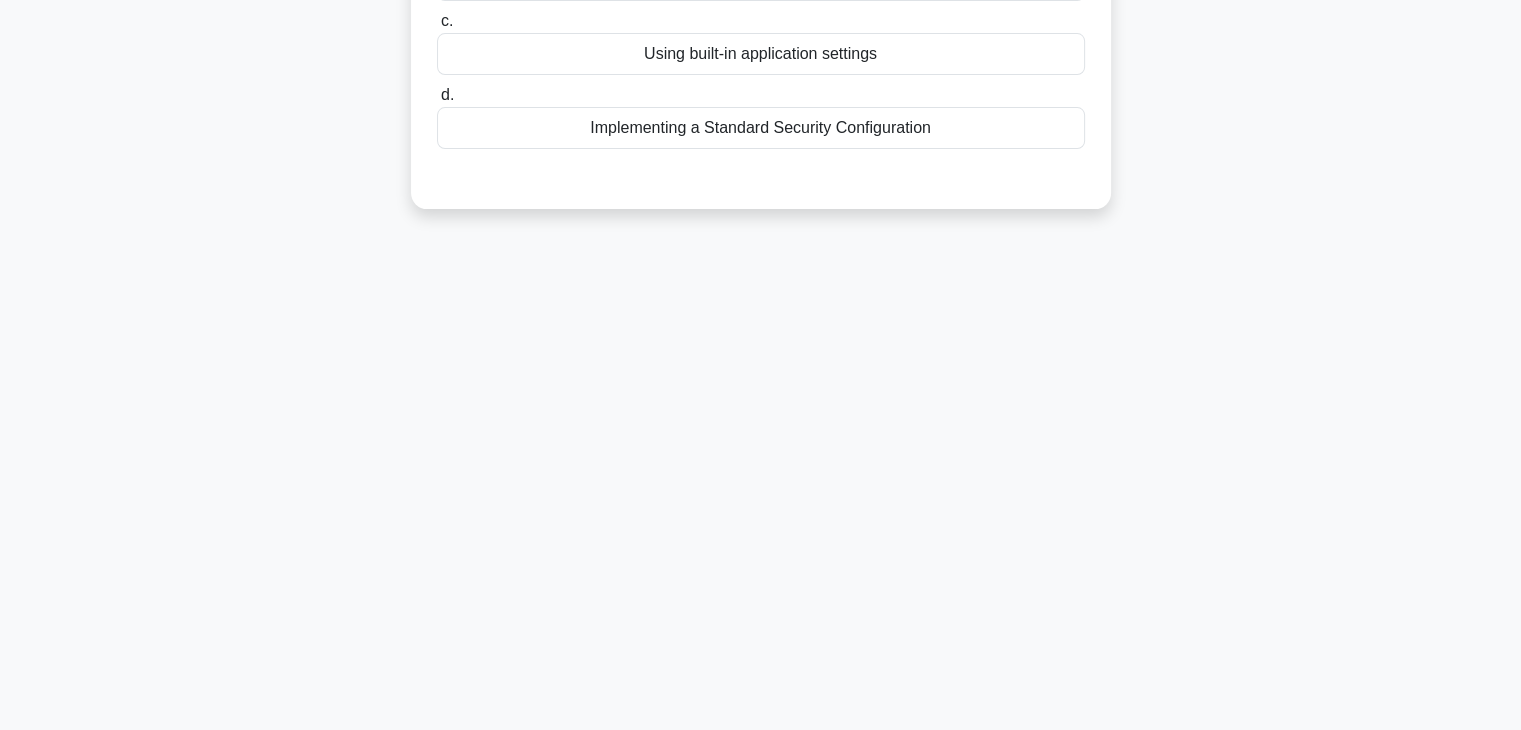 scroll, scrollTop: 0, scrollLeft: 0, axis: both 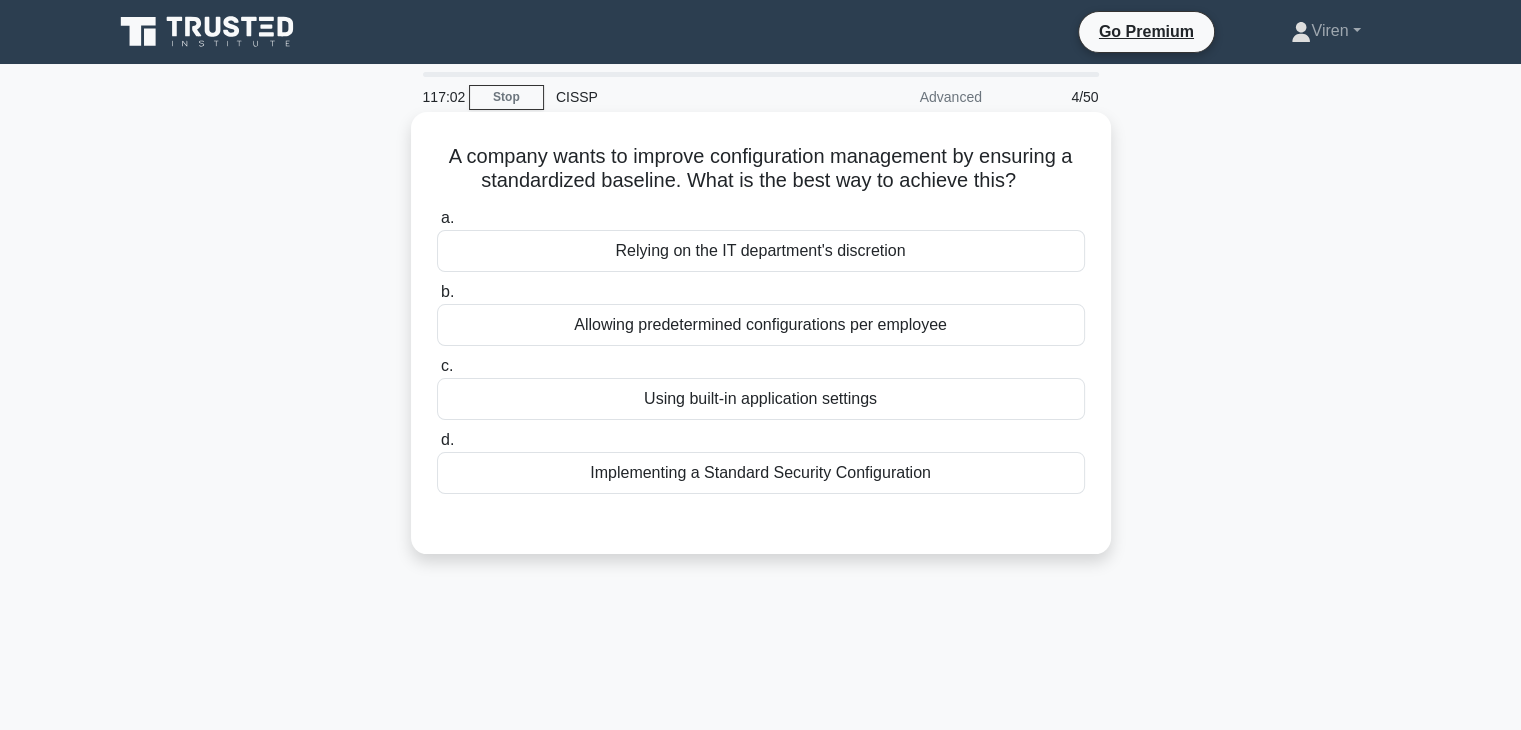 click on "Implementing a Standard Security Configuration" at bounding box center [761, 473] 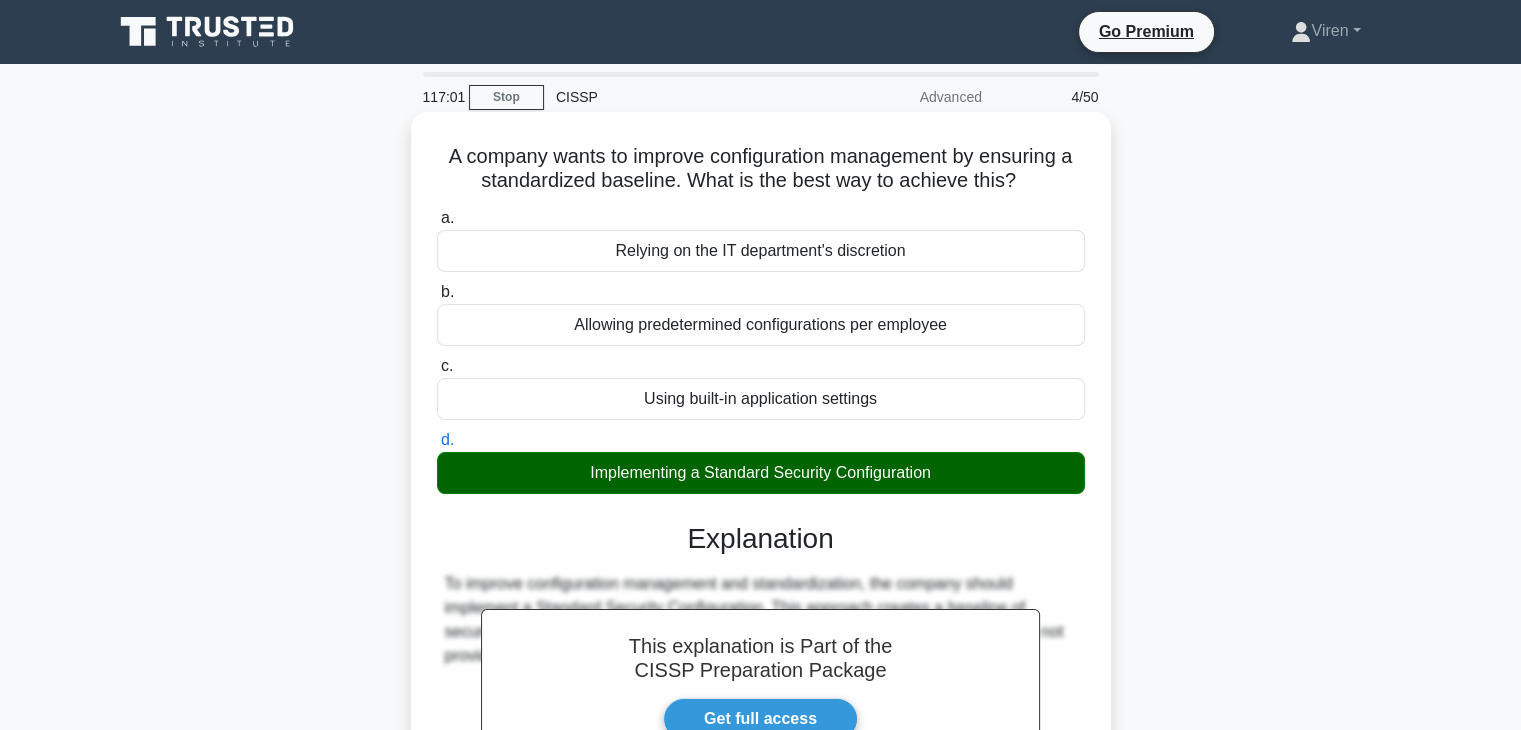 scroll, scrollTop: 351, scrollLeft: 0, axis: vertical 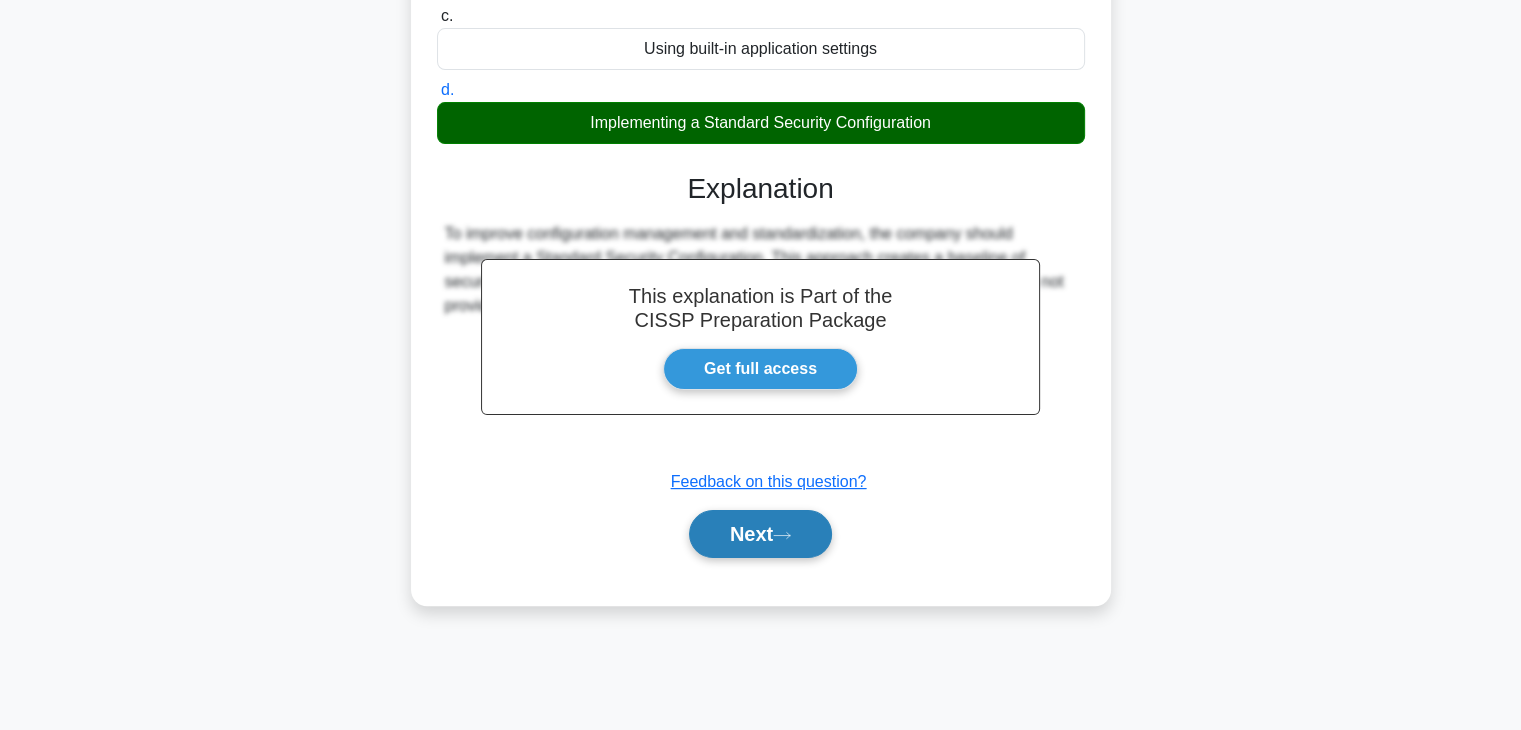 click on "Next" at bounding box center (760, 534) 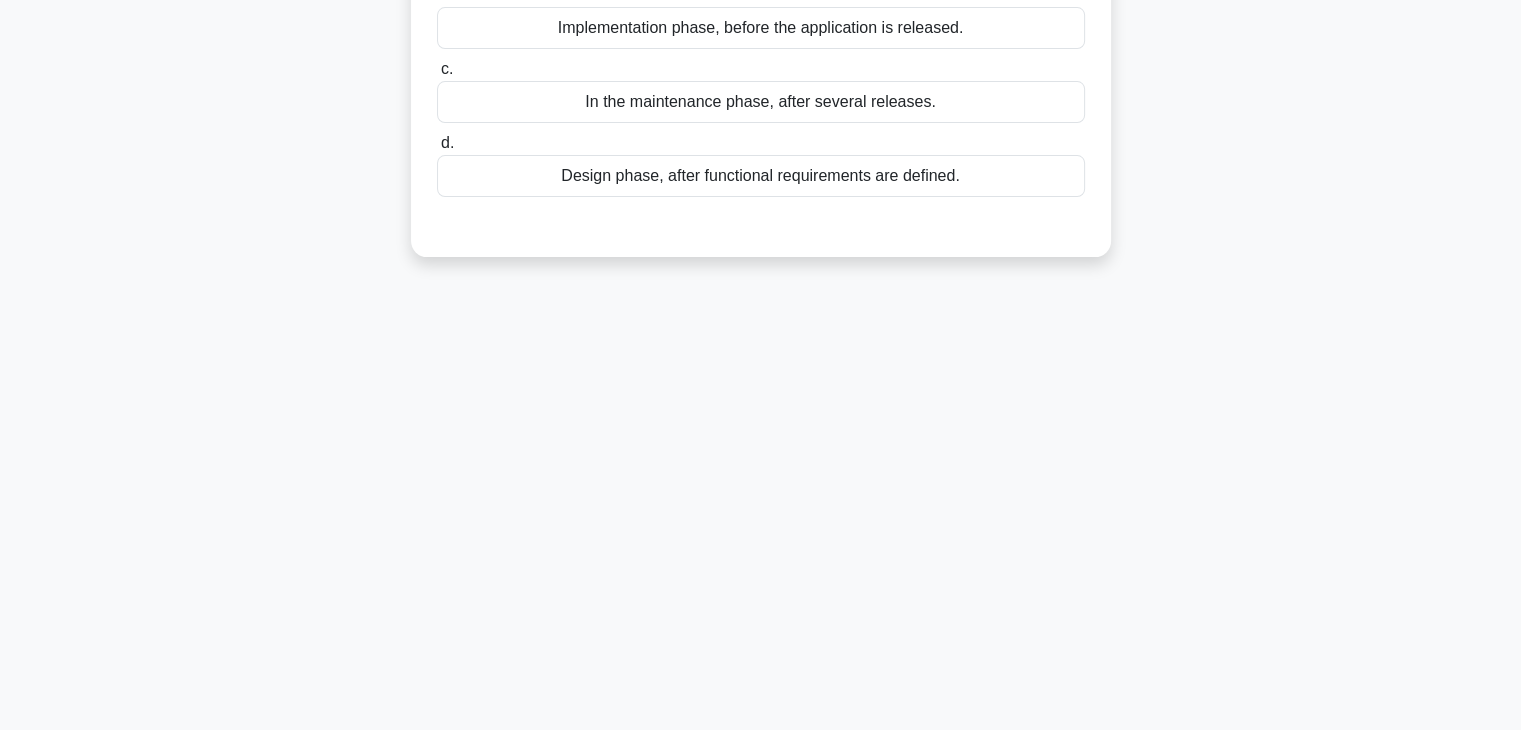 scroll, scrollTop: 0, scrollLeft: 0, axis: both 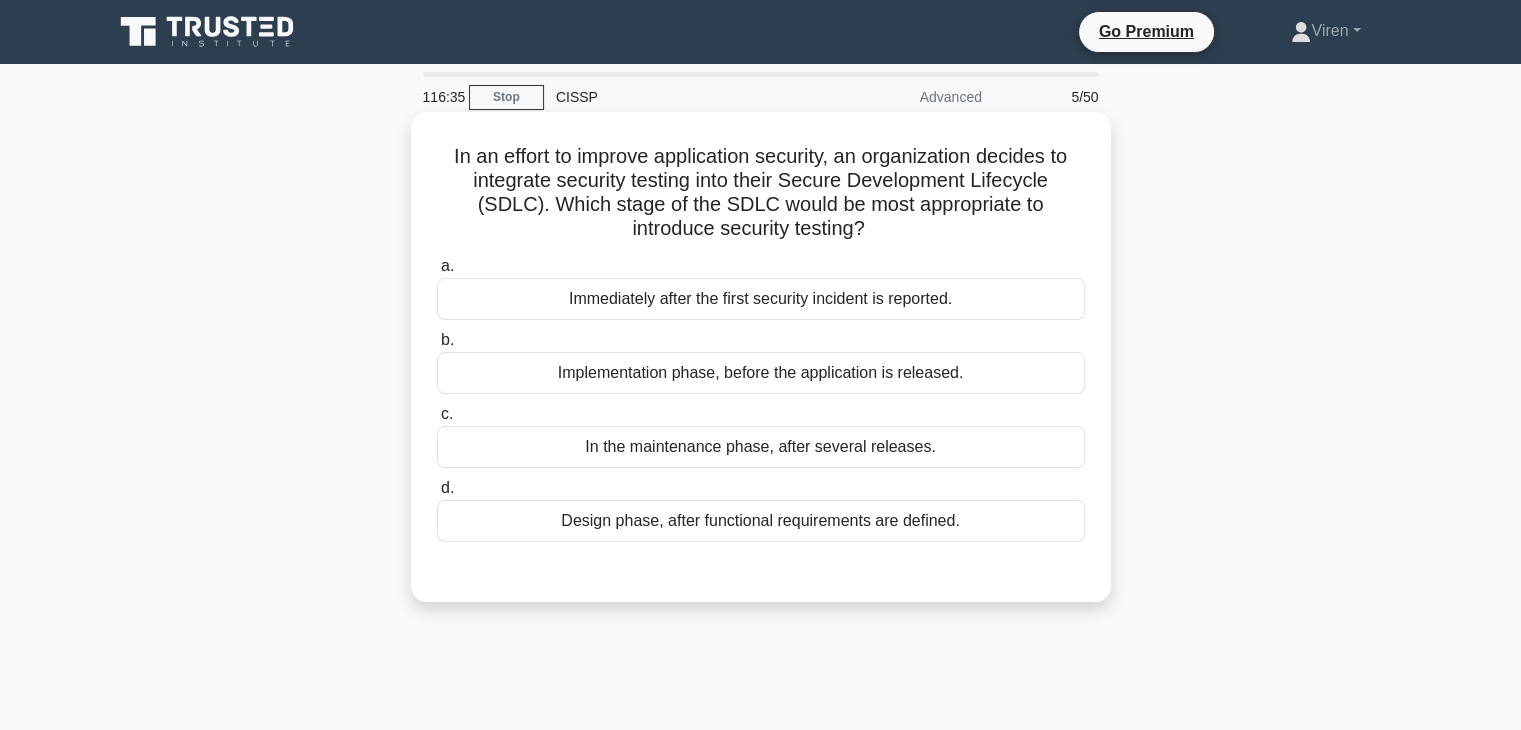 click on "Design phase, after functional requirements are defined." at bounding box center (761, 521) 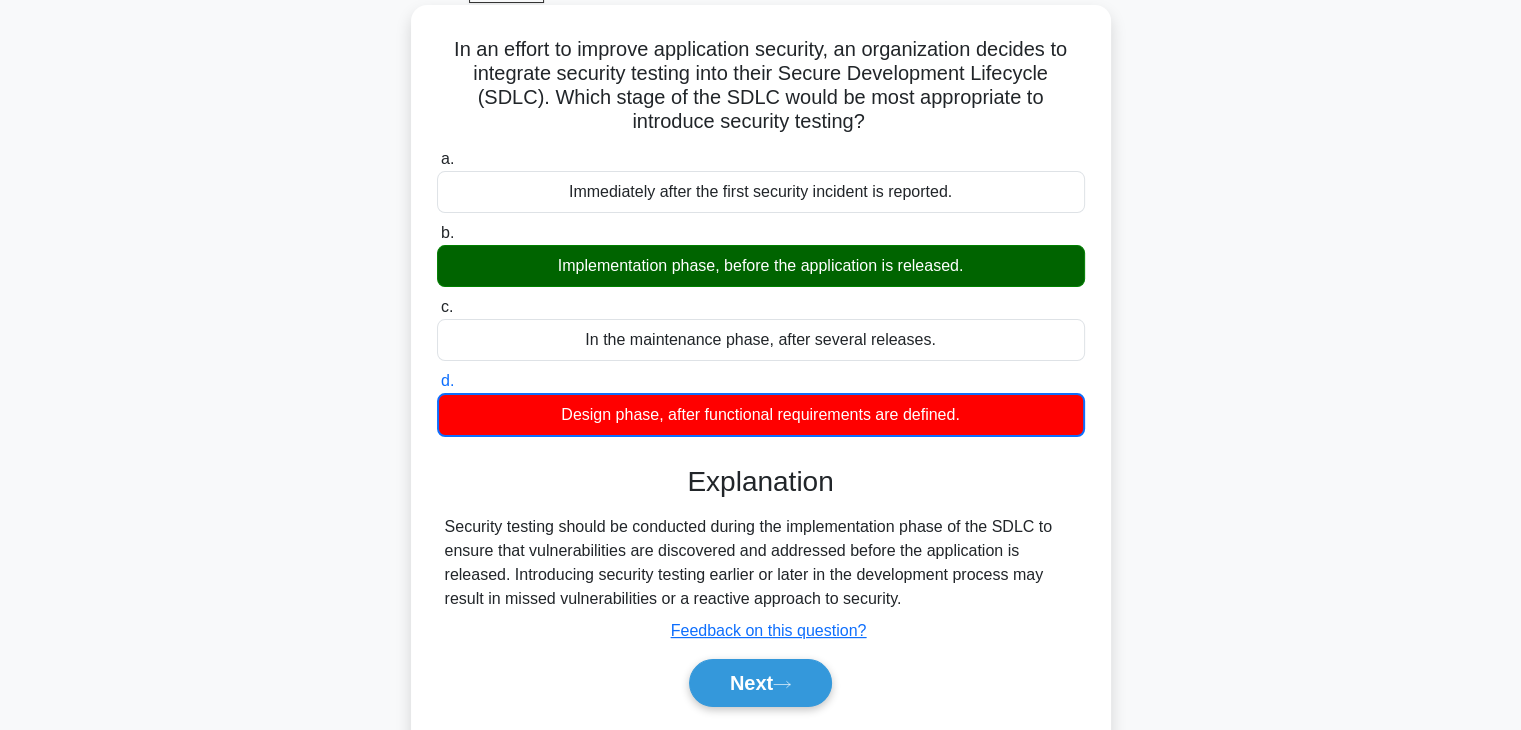scroll, scrollTop: 106, scrollLeft: 0, axis: vertical 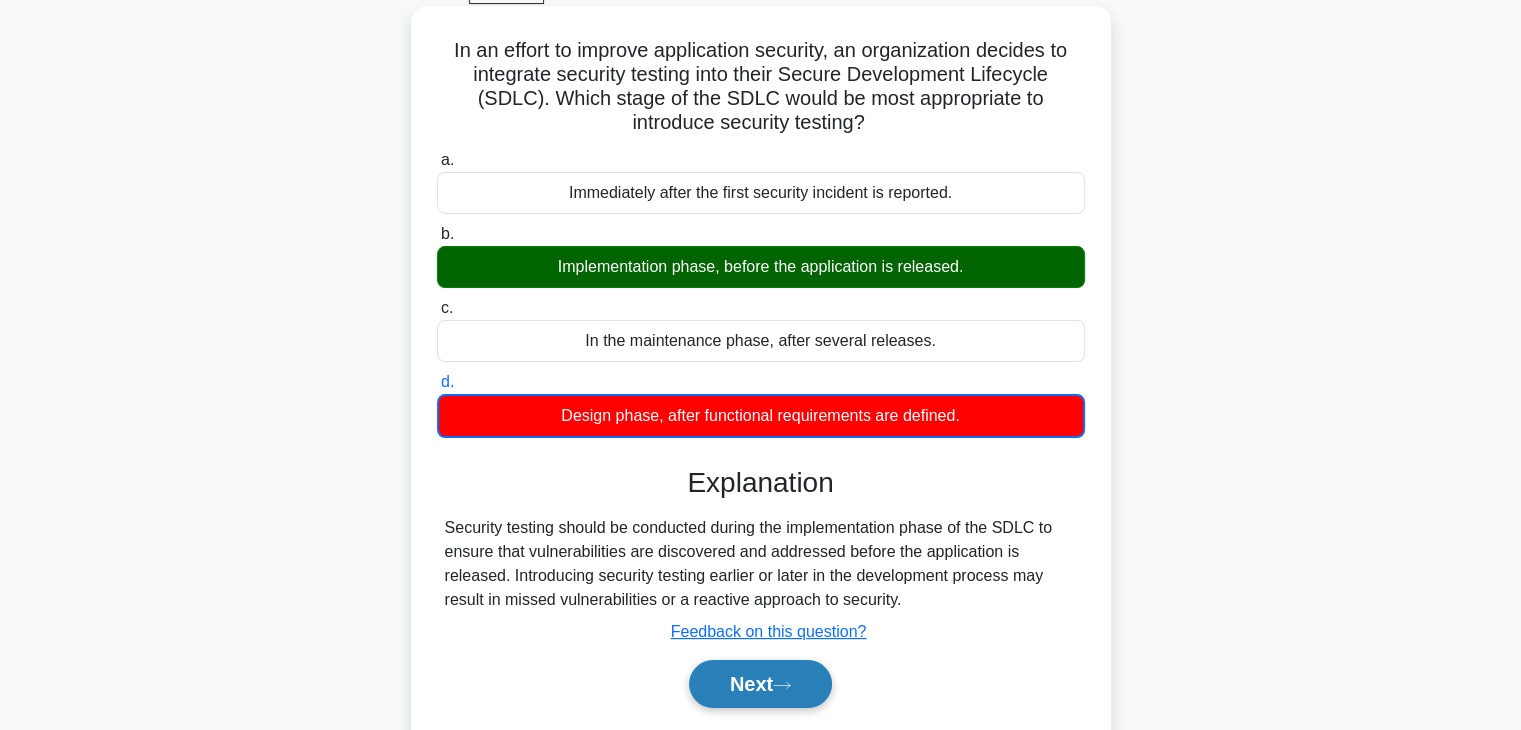 click on "Next" at bounding box center (760, 684) 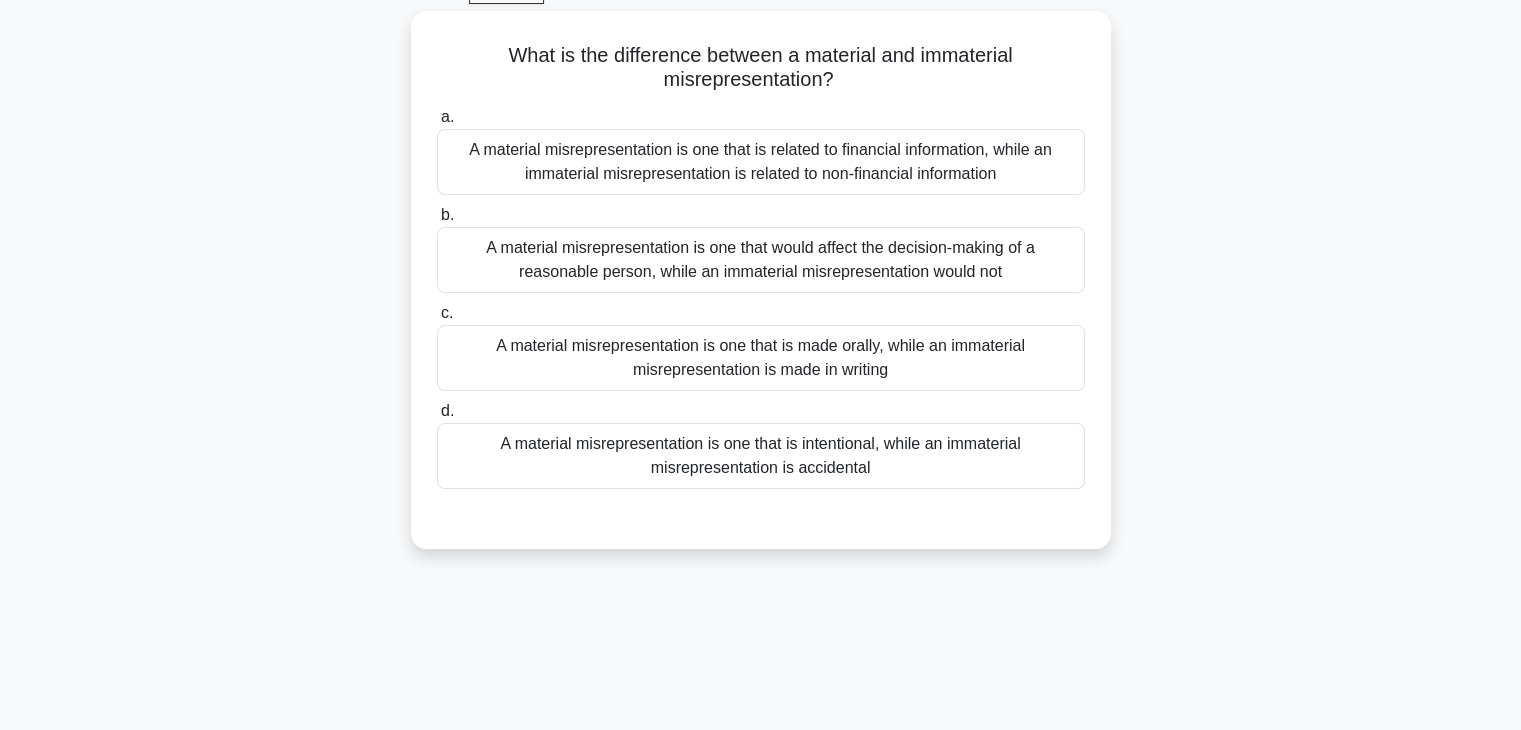scroll, scrollTop: 0, scrollLeft: 0, axis: both 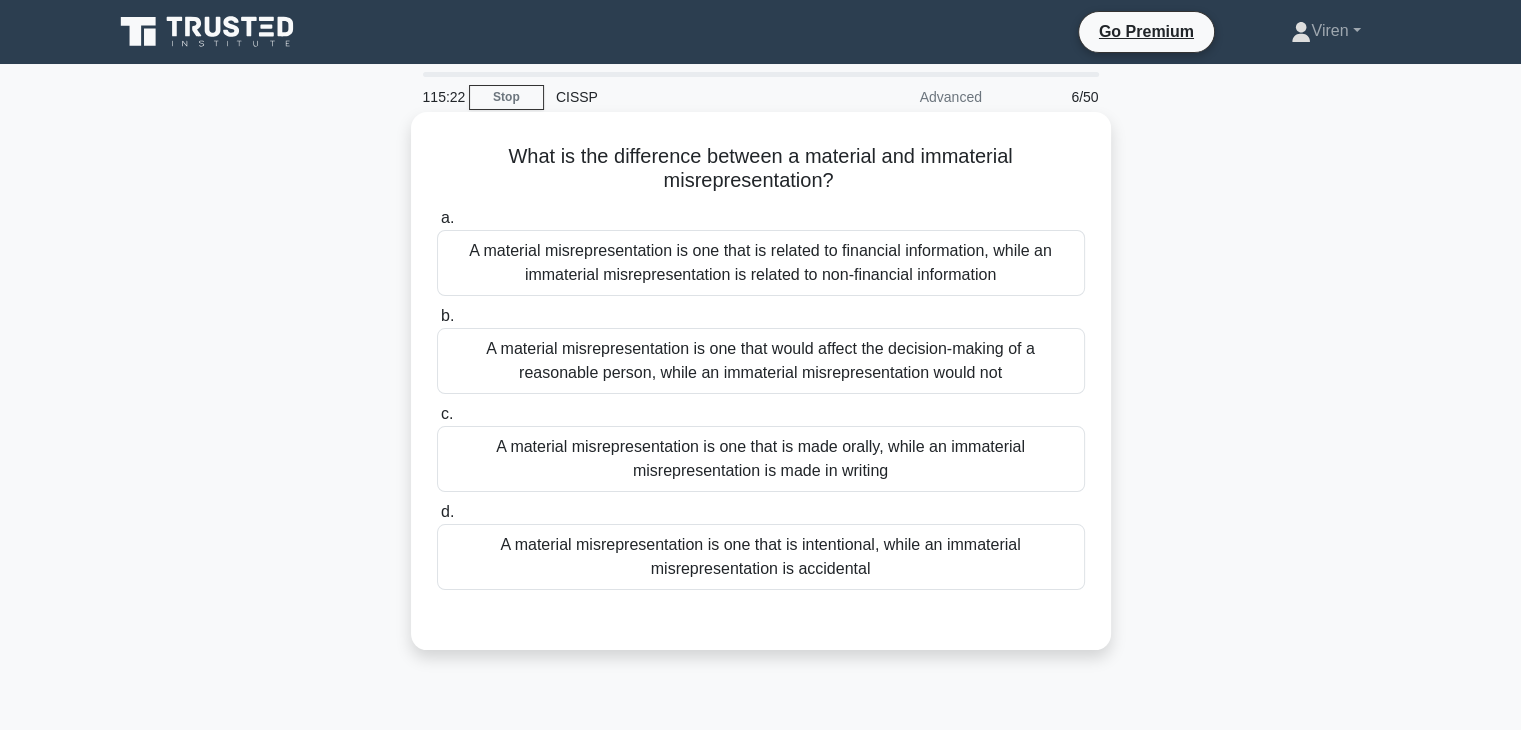 click on "A material misrepresentation is one that would affect the decision-making of a reasonable person, while an immaterial misrepresentation would not" at bounding box center (761, 361) 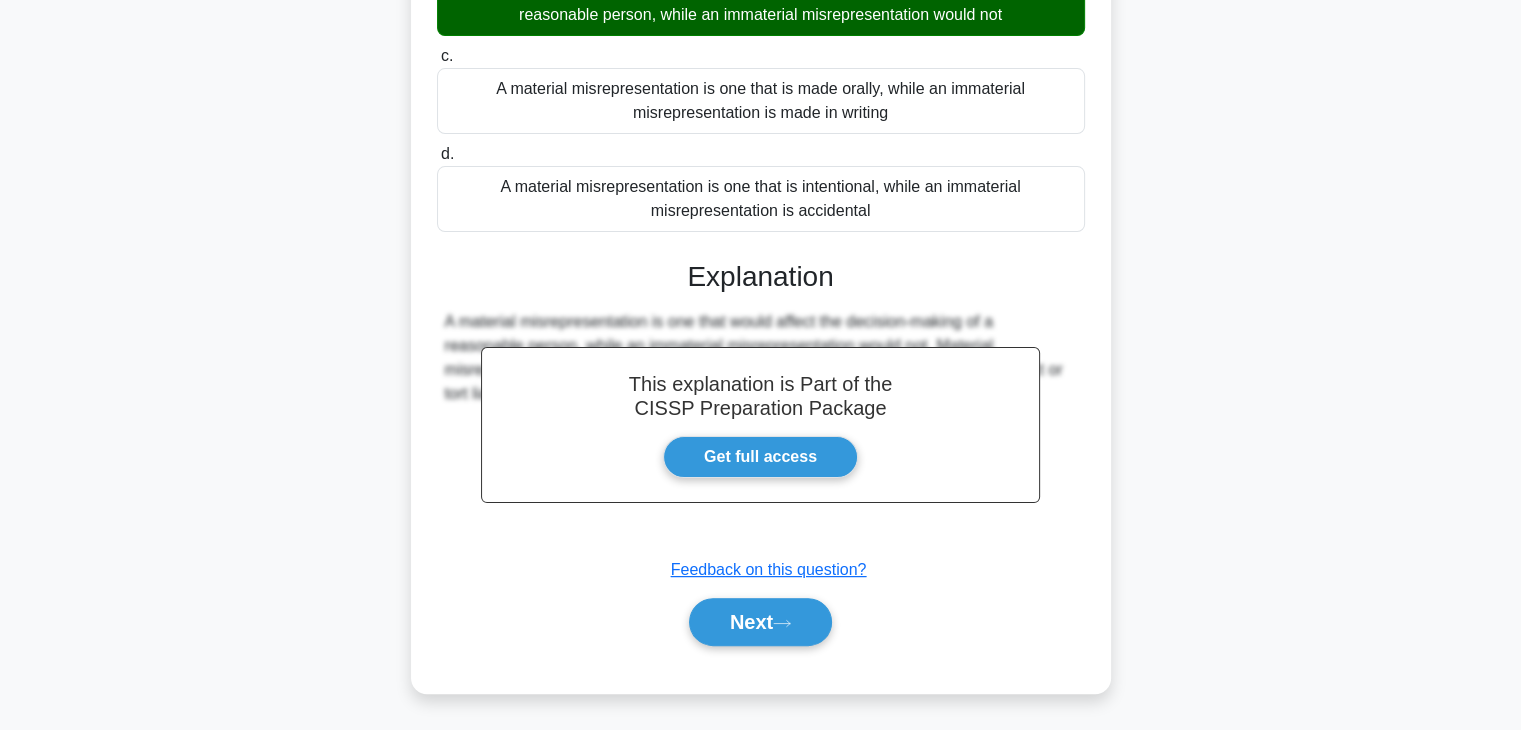 scroll, scrollTop: 357, scrollLeft: 0, axis: vertical 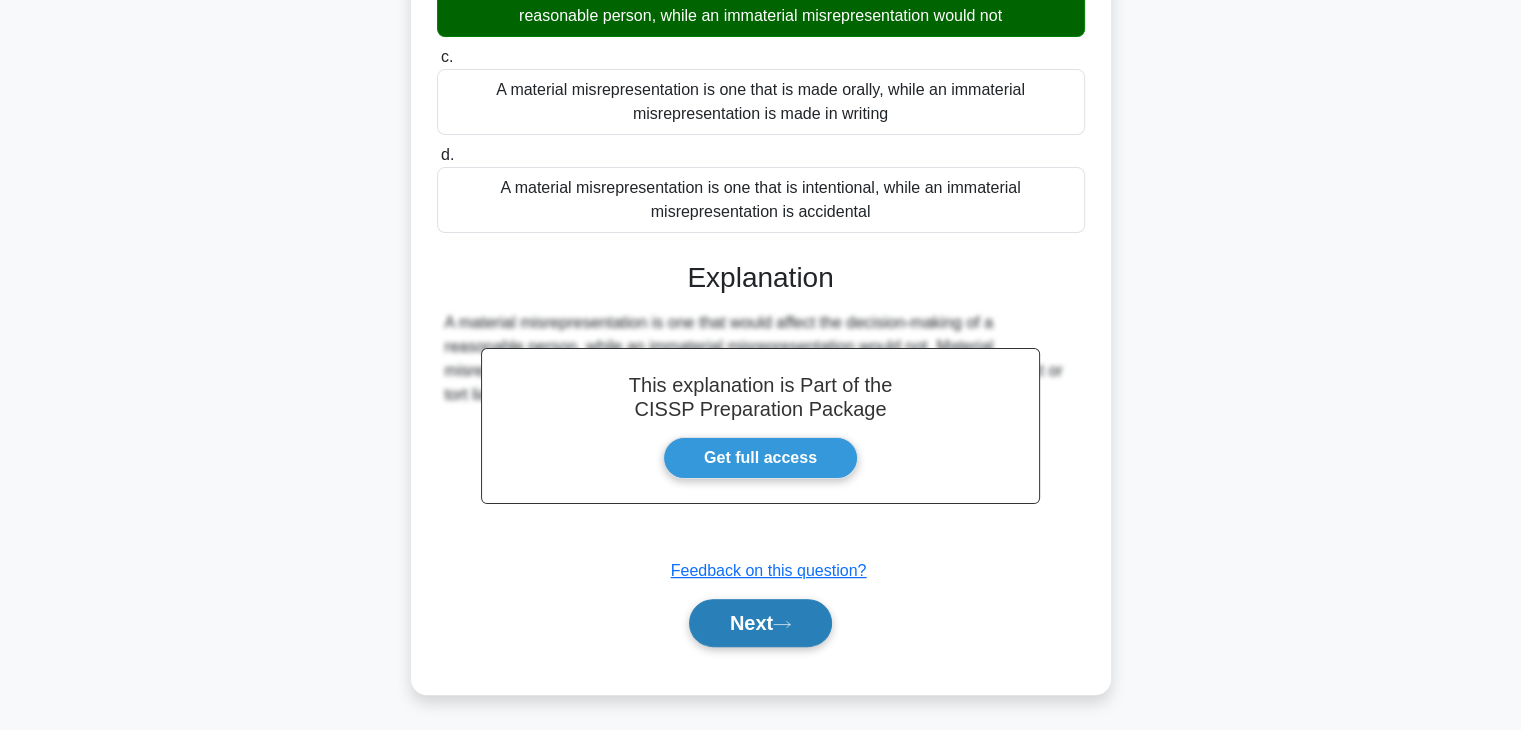 click on "Next" at bounding box center [760, 623] 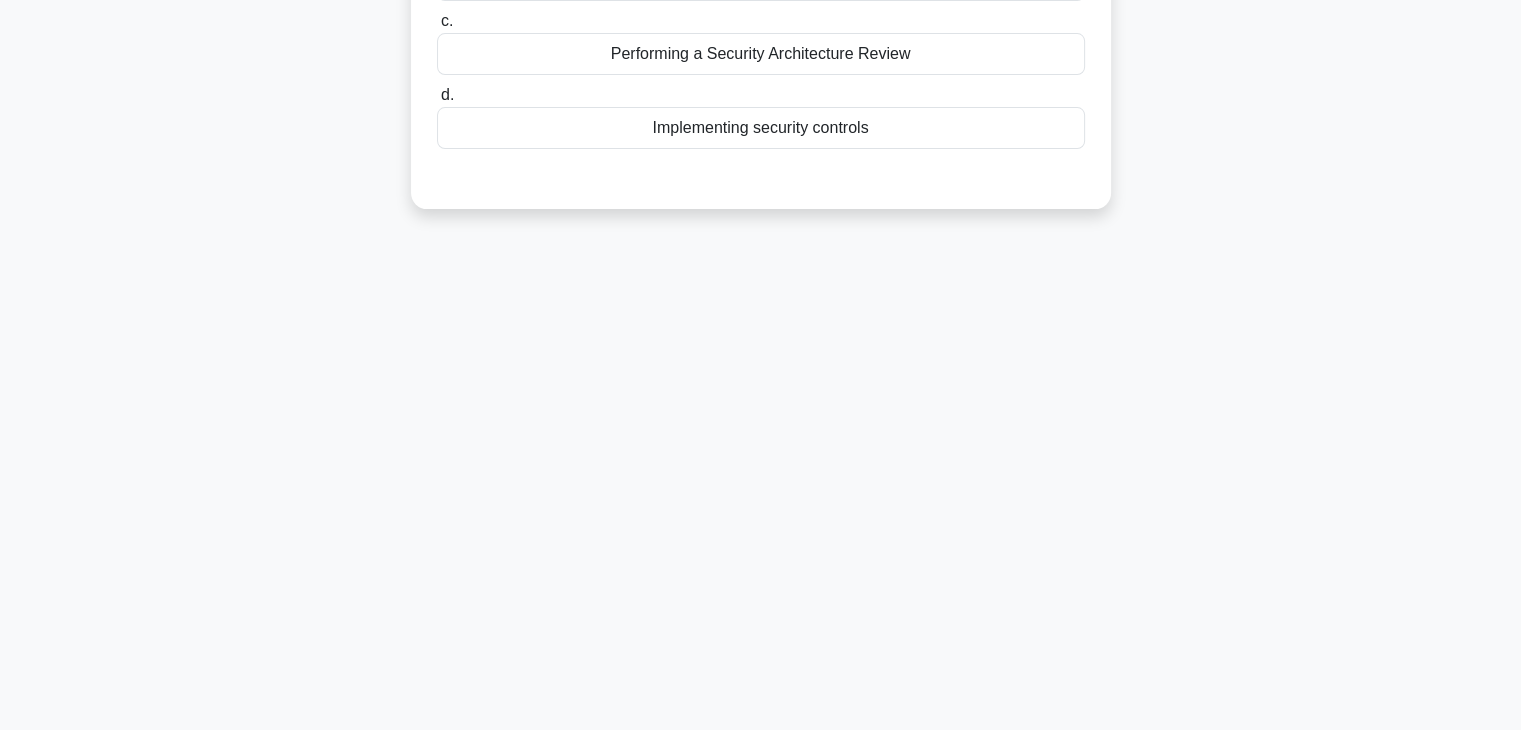 scroll, scrollTop: 0, scrollLeft: 0, axis: both 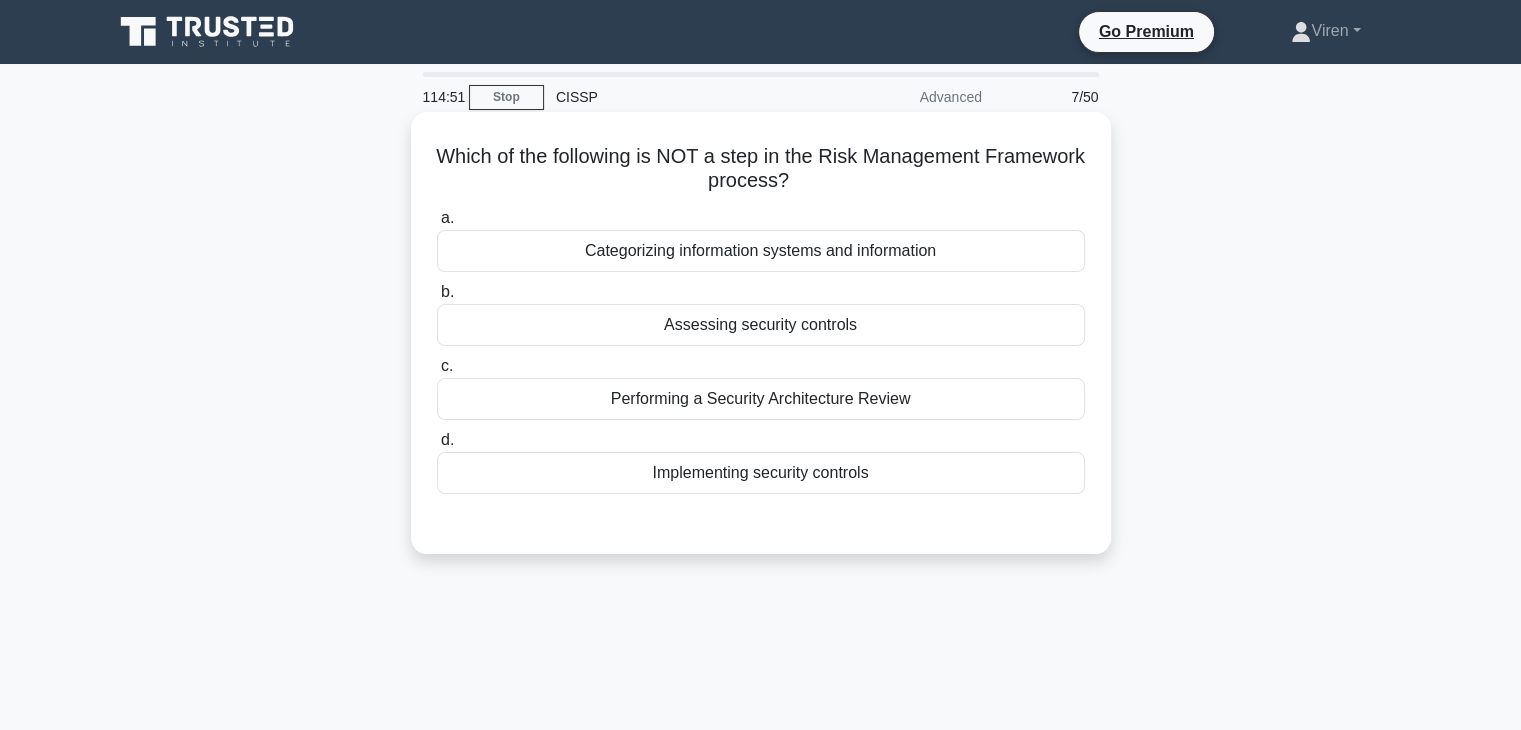 click on "Categorizing information systems and information" at bounding box center (761, 251) 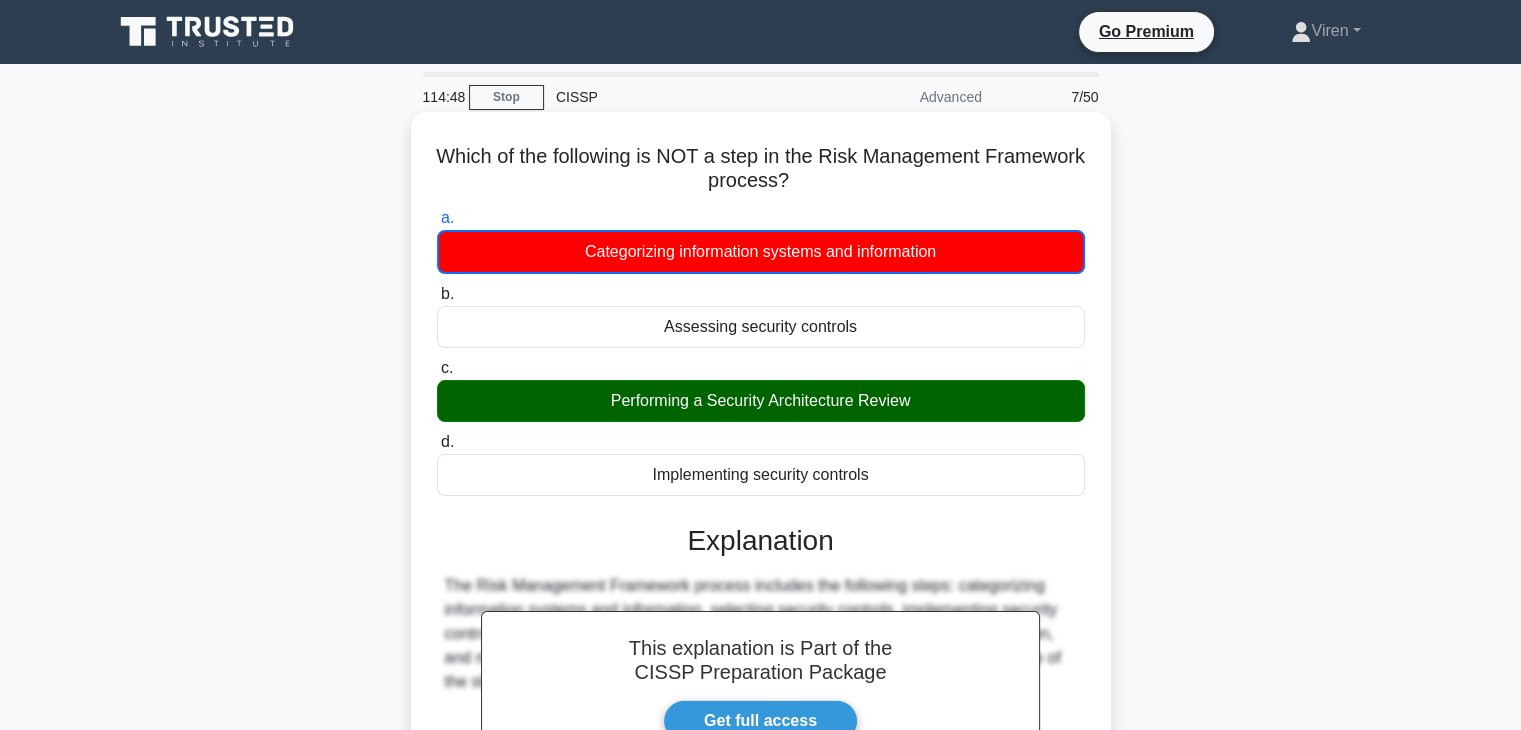 scroll, scrollTop: 351, scrollLeft: 0, axis: vertical 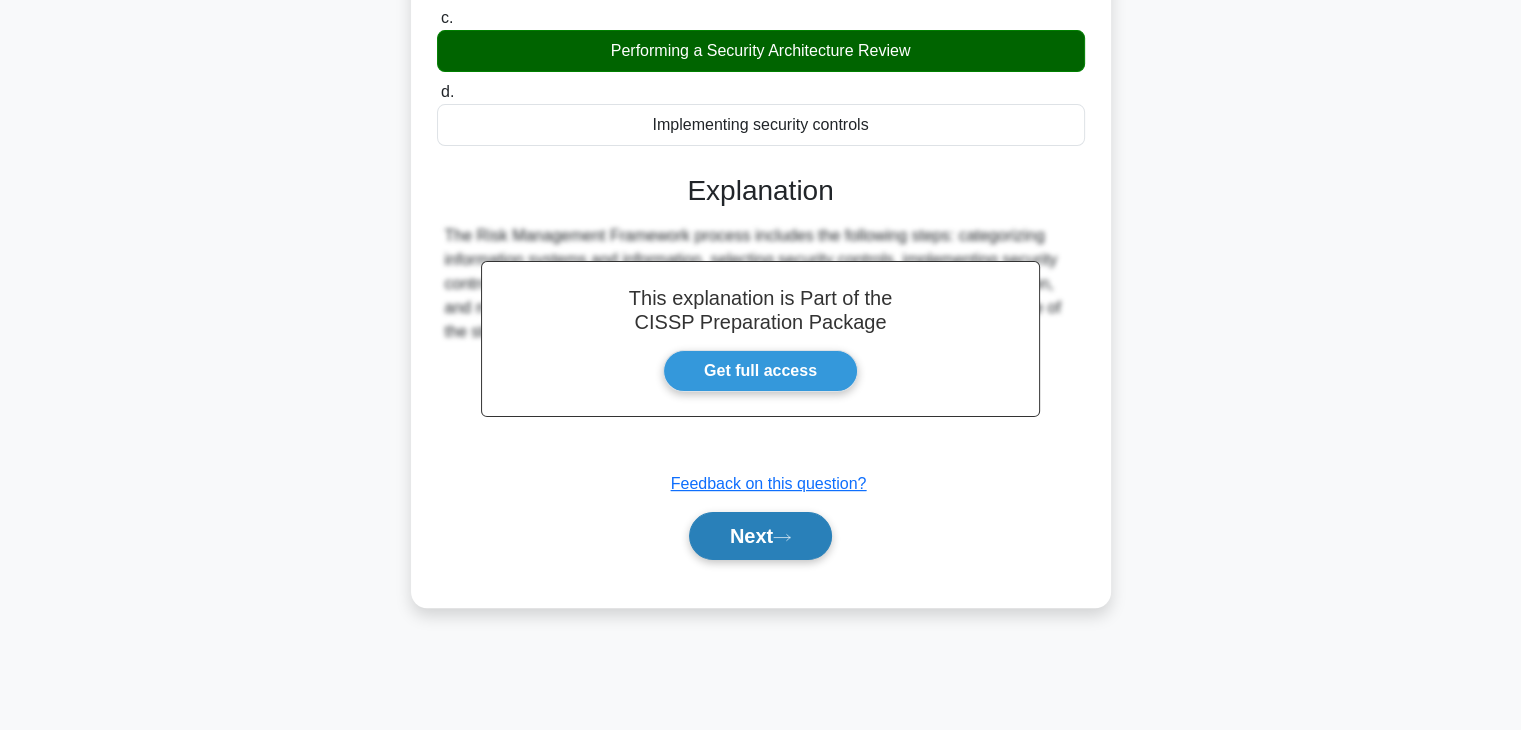 click on "Next" at bounding box center (760, 536) 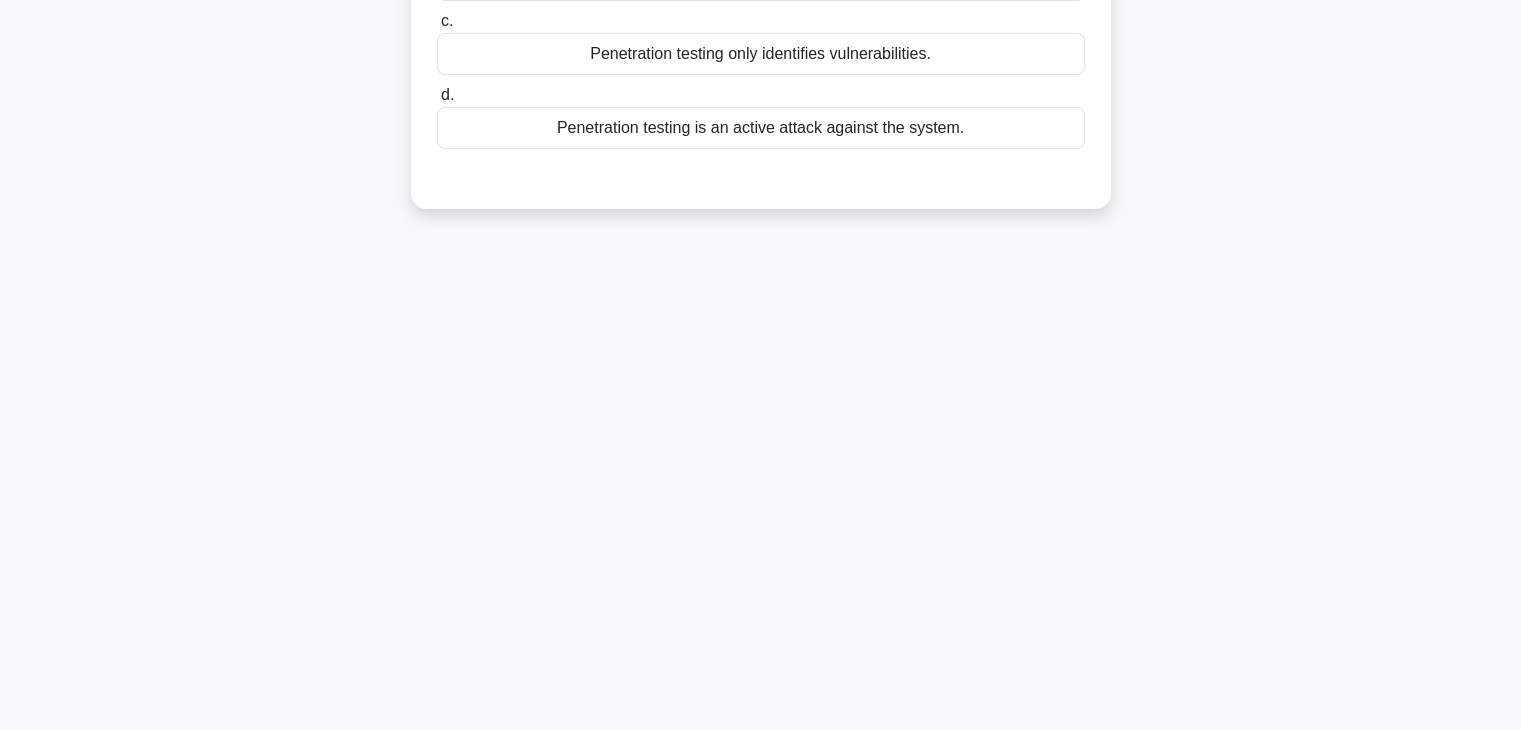 scroll, scrollTop: 0, scrollLeft: 0, axis: both 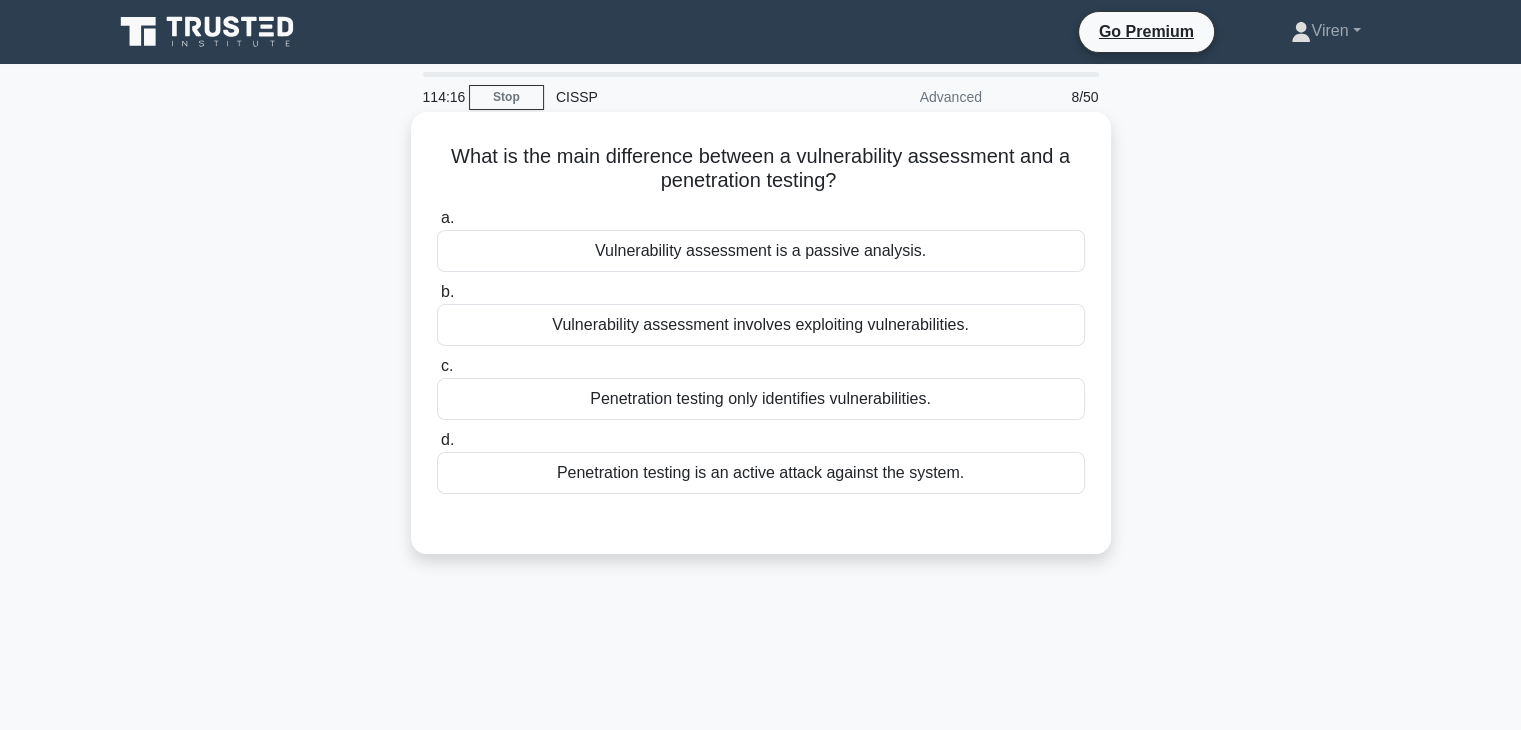 click on "Penetration testing is an active attack against the system." at bounding box center (761, 473) 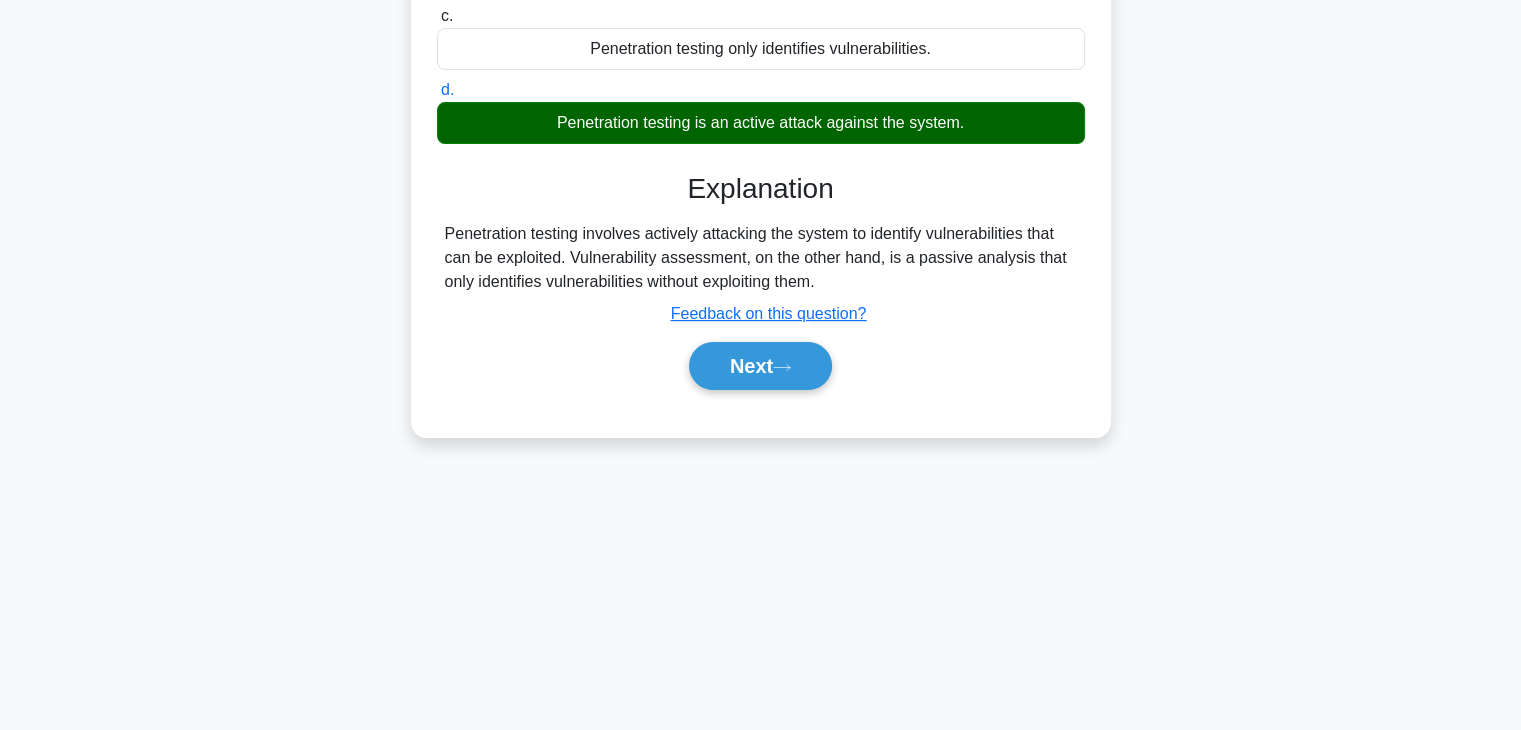 scroll, scrollTop: 349, scrollLeft: 0, axis: vertical 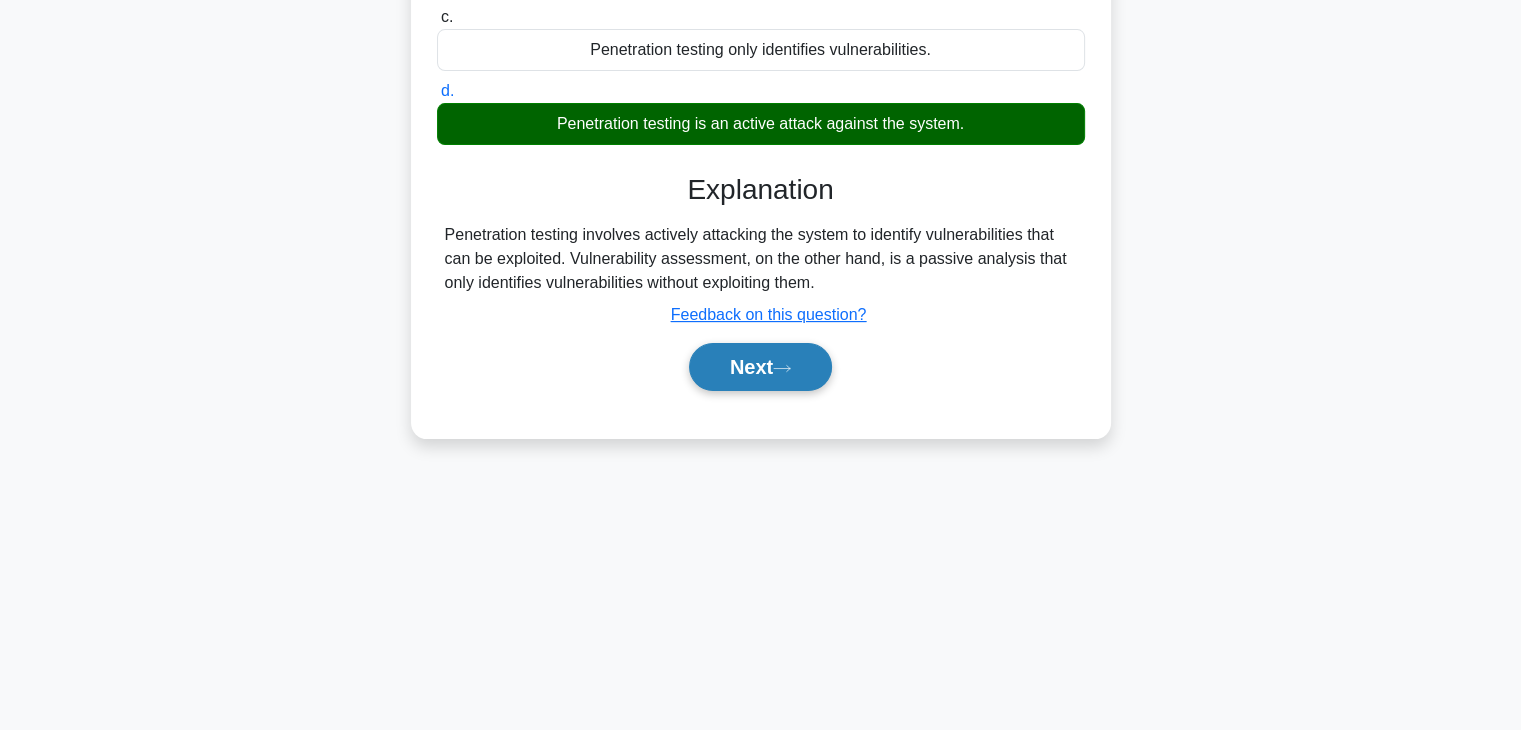 click on "Next" at bounding box center [760, 367] 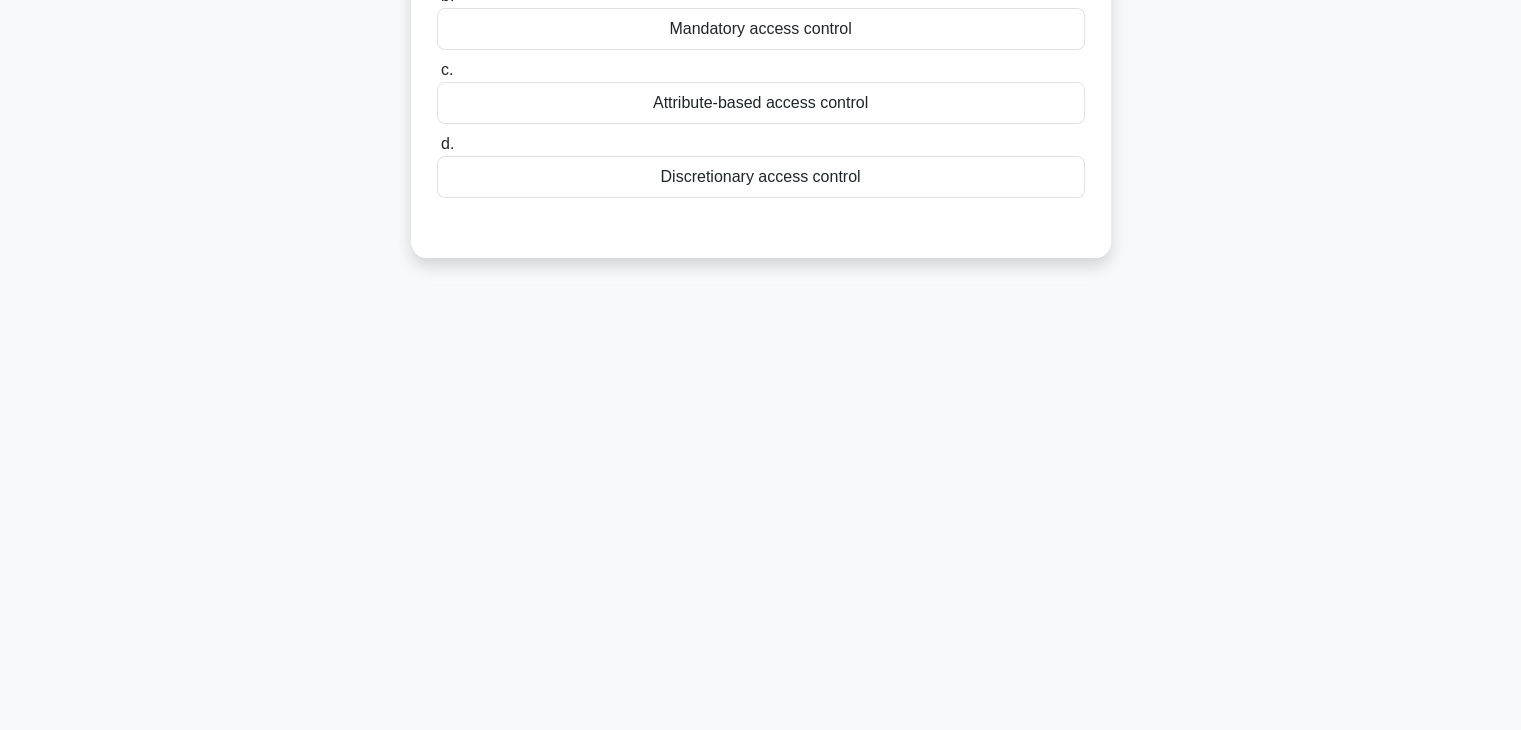 scroll, scrollTop: 0, scrollLeft: 0, axis: both 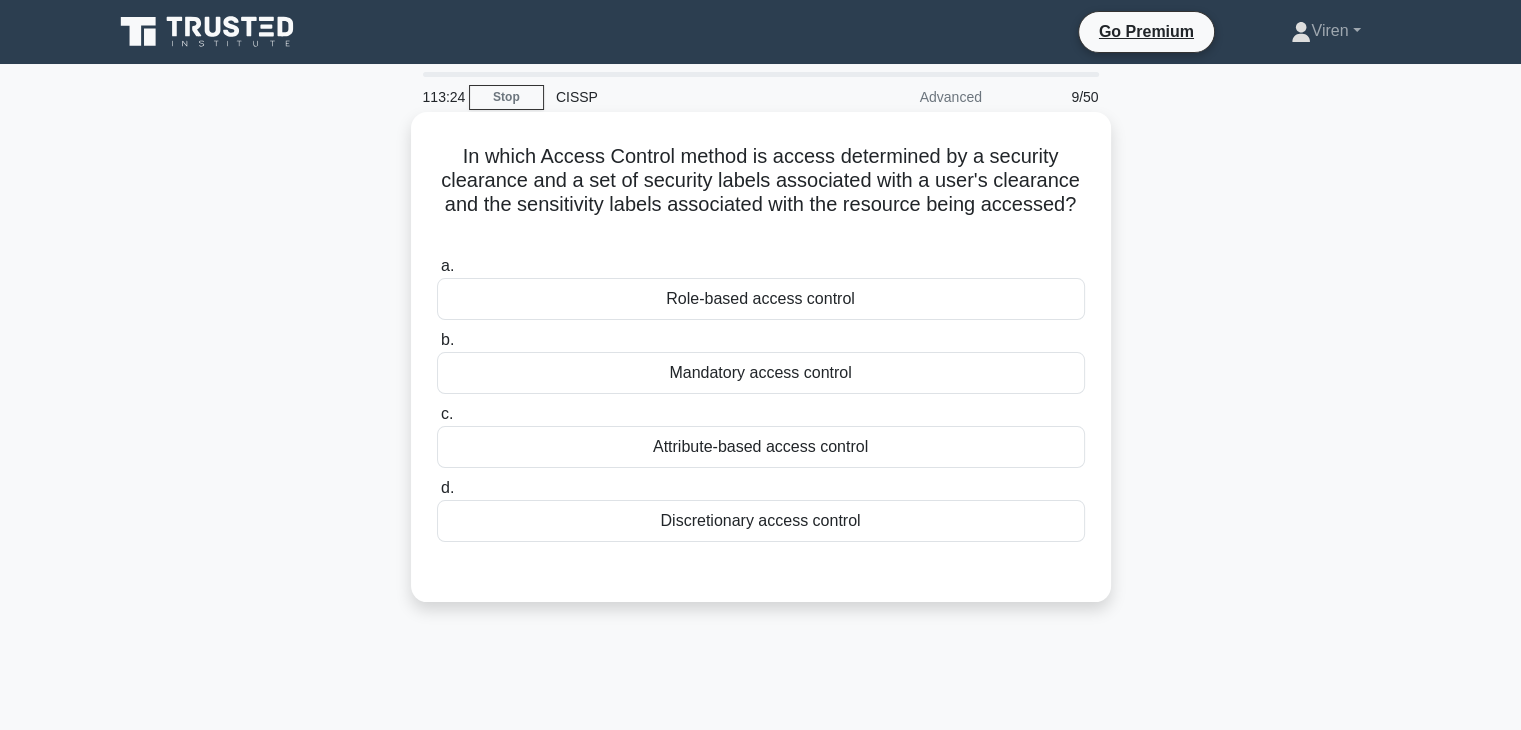 click on "Attribute-based access control" at bounding box center [761, 447] 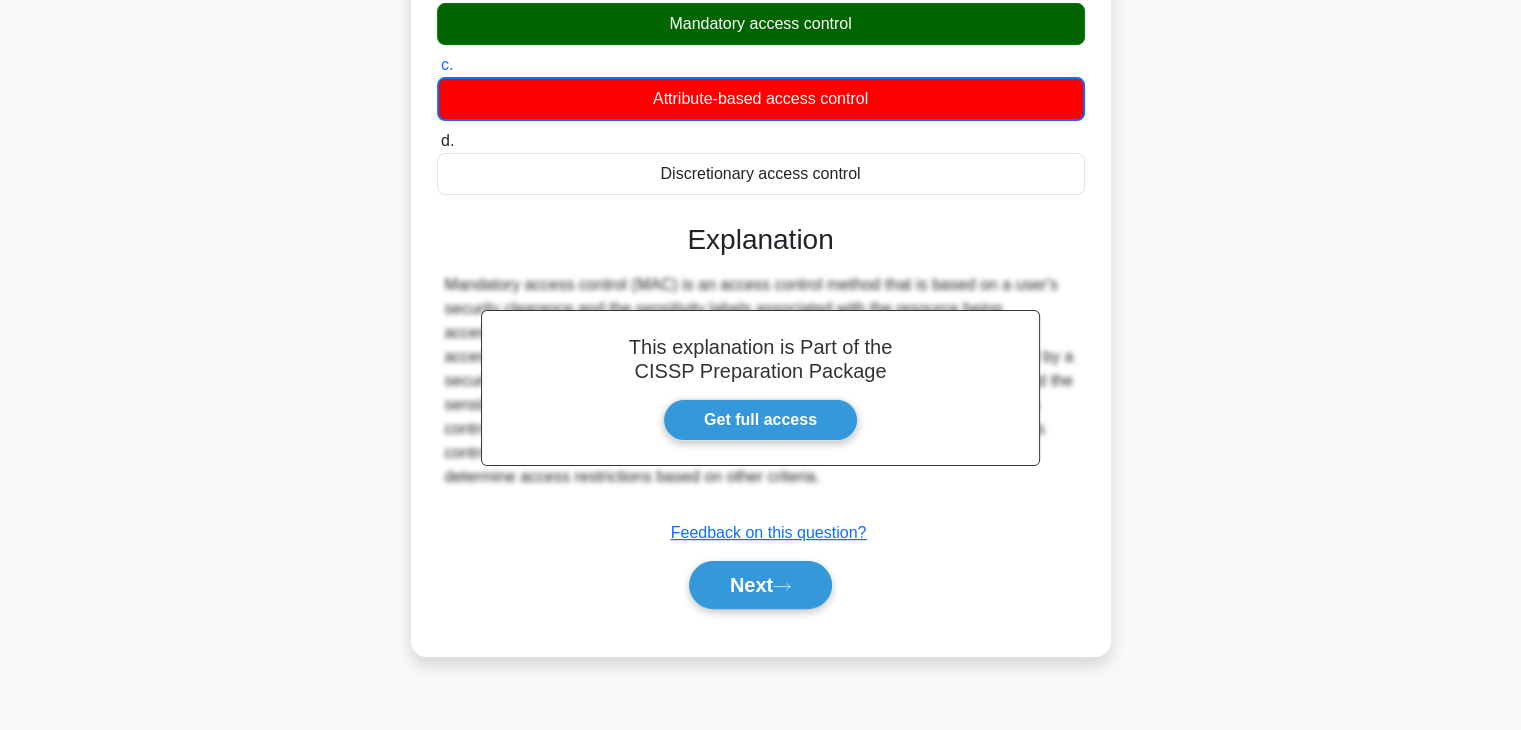 scroll, scrollTop: 350, scrollLeft: 0, axis: vertical 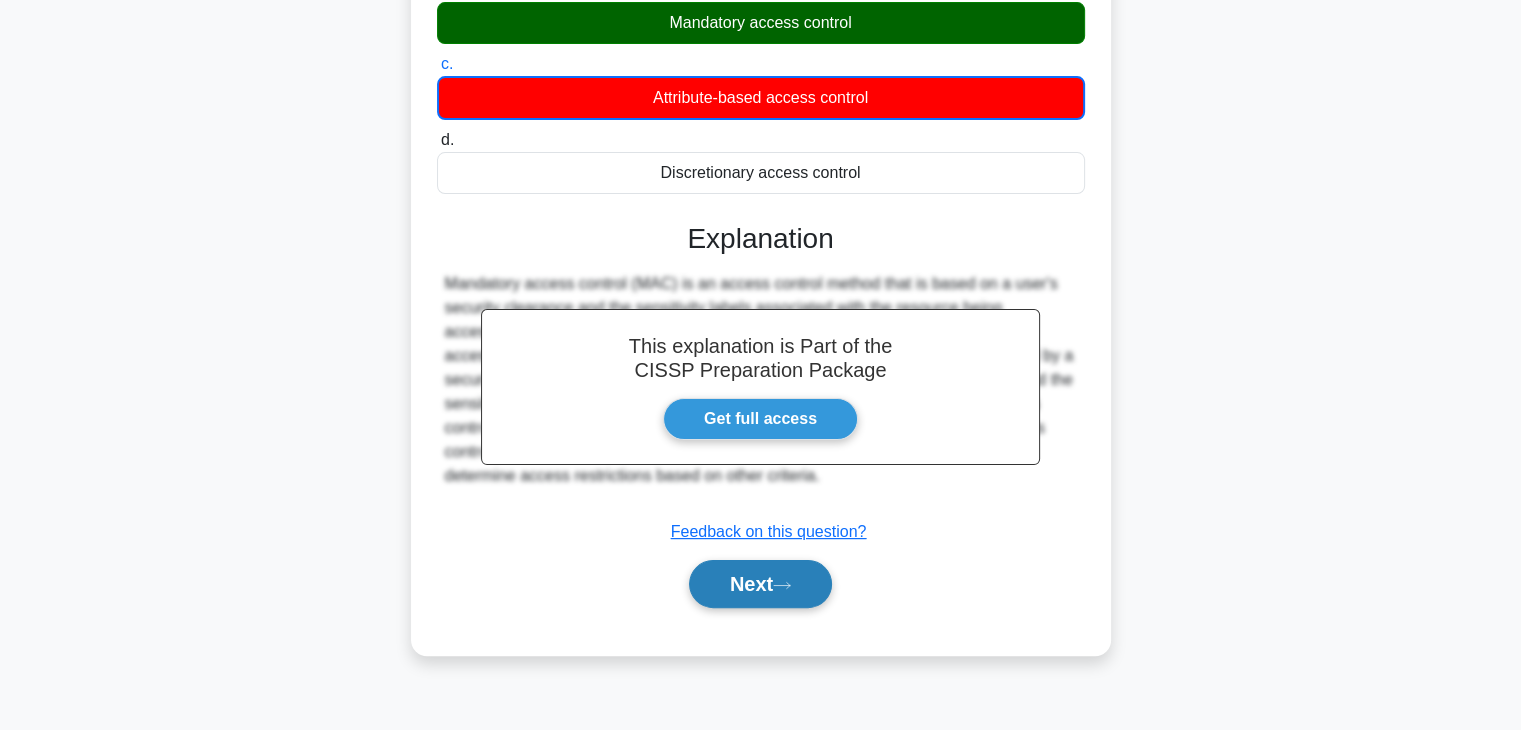 click on "Next" at bounding box center (760, 584) 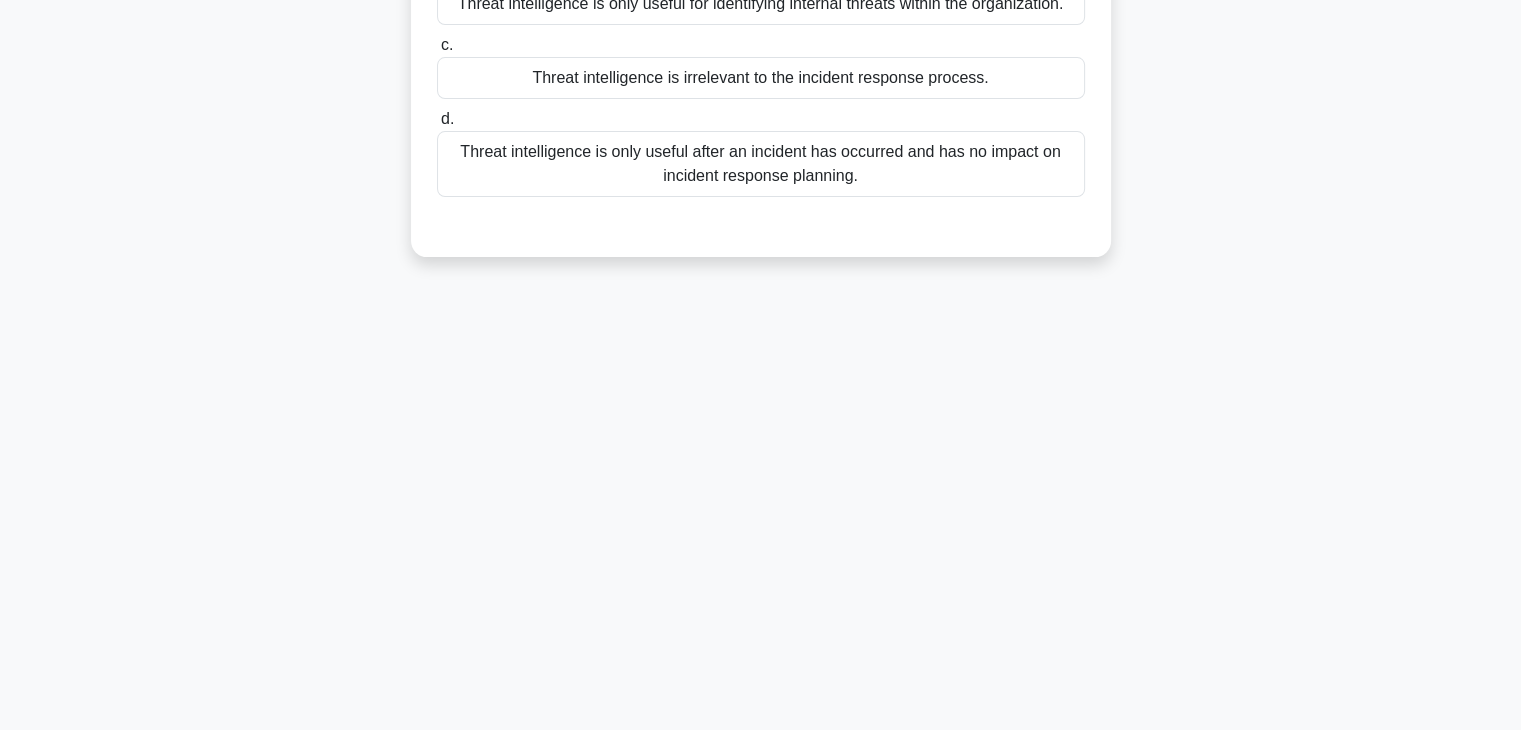 scroll, scrollTop: 0, scrollLeft: 0, axis: both 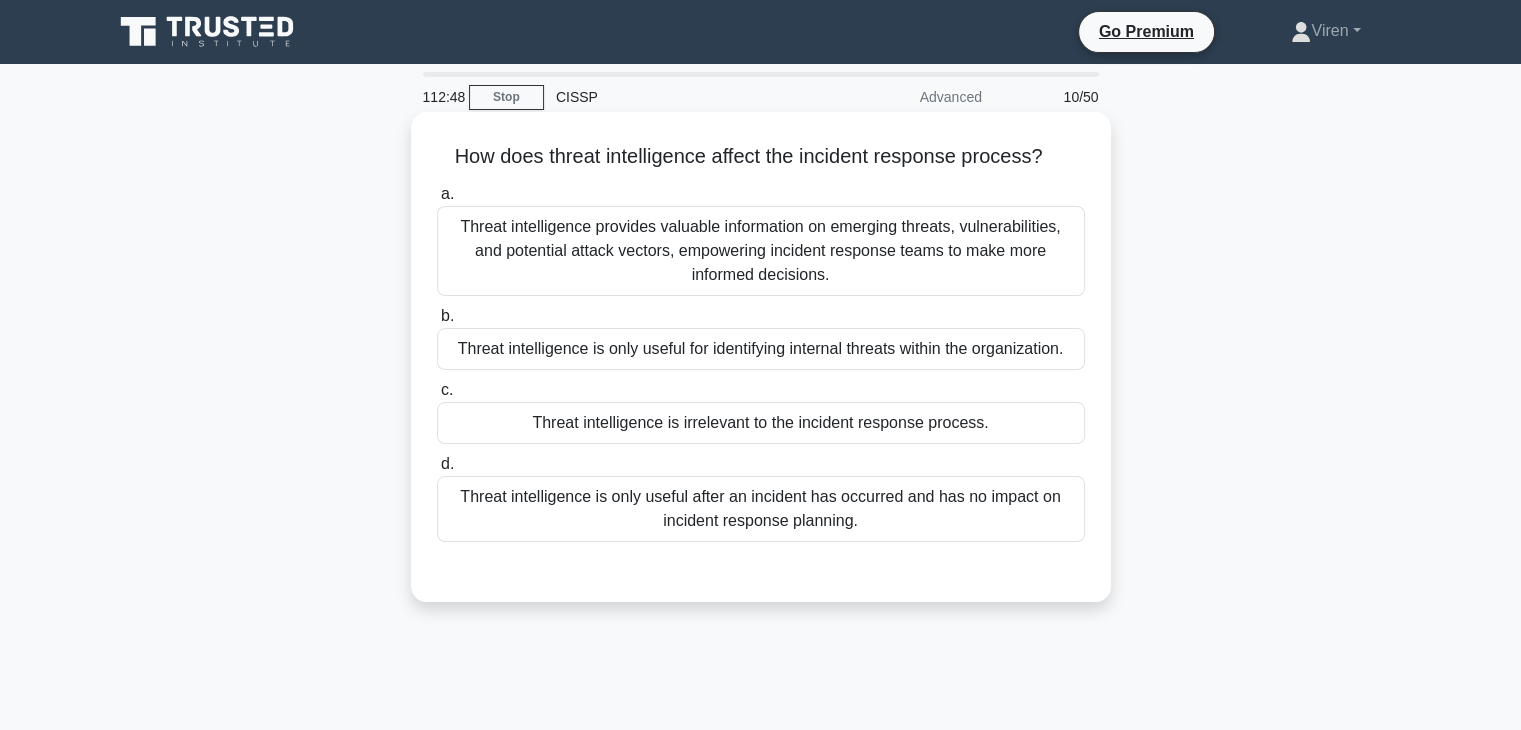 click on "Threat intelligence provides valuable information on emerging threats, vulnerabilities, and potential attack vectors, empowering incident response teams to make more informed decisions." at bounding box center [761, 251] 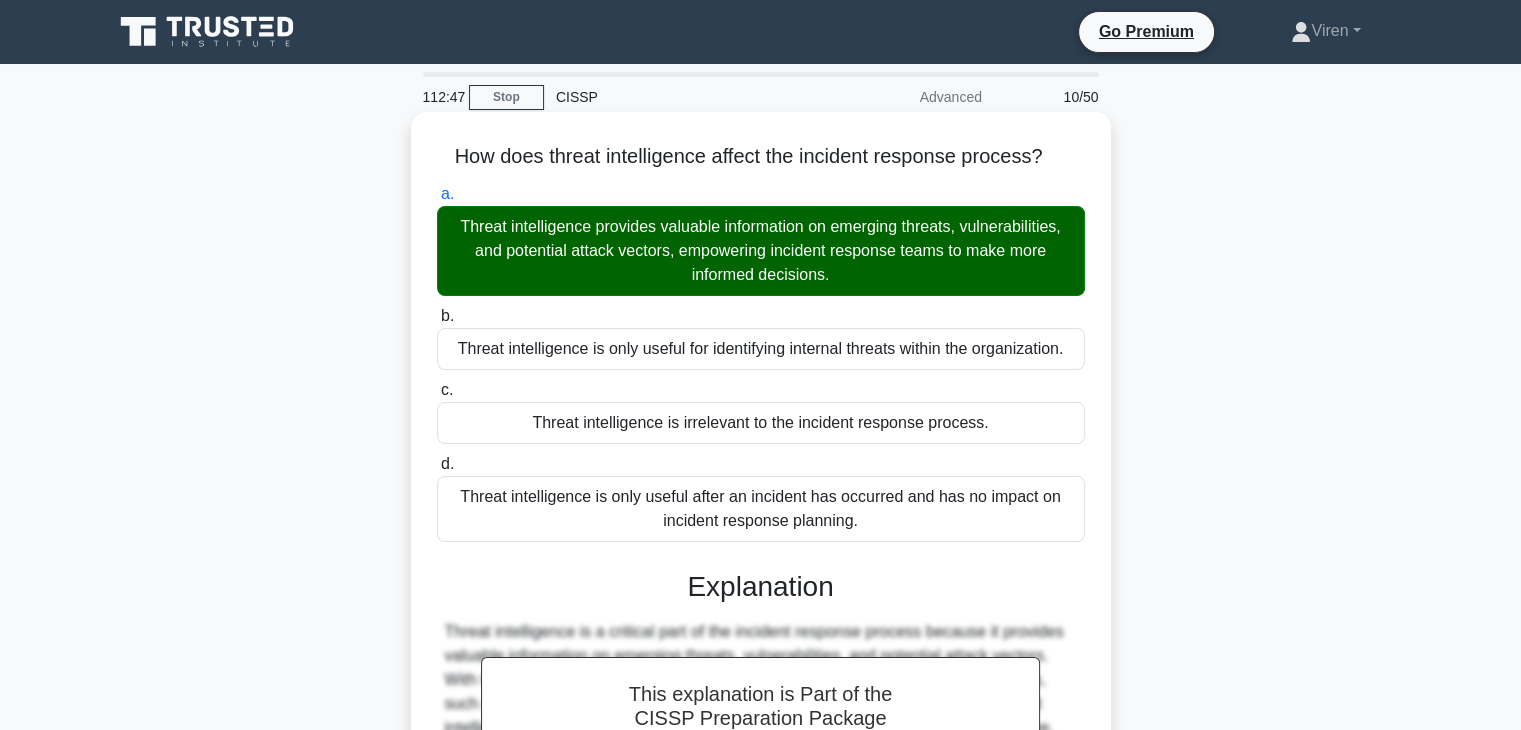 scroll, scrollTop: 351, scrollLeft: 0, axis: vertical 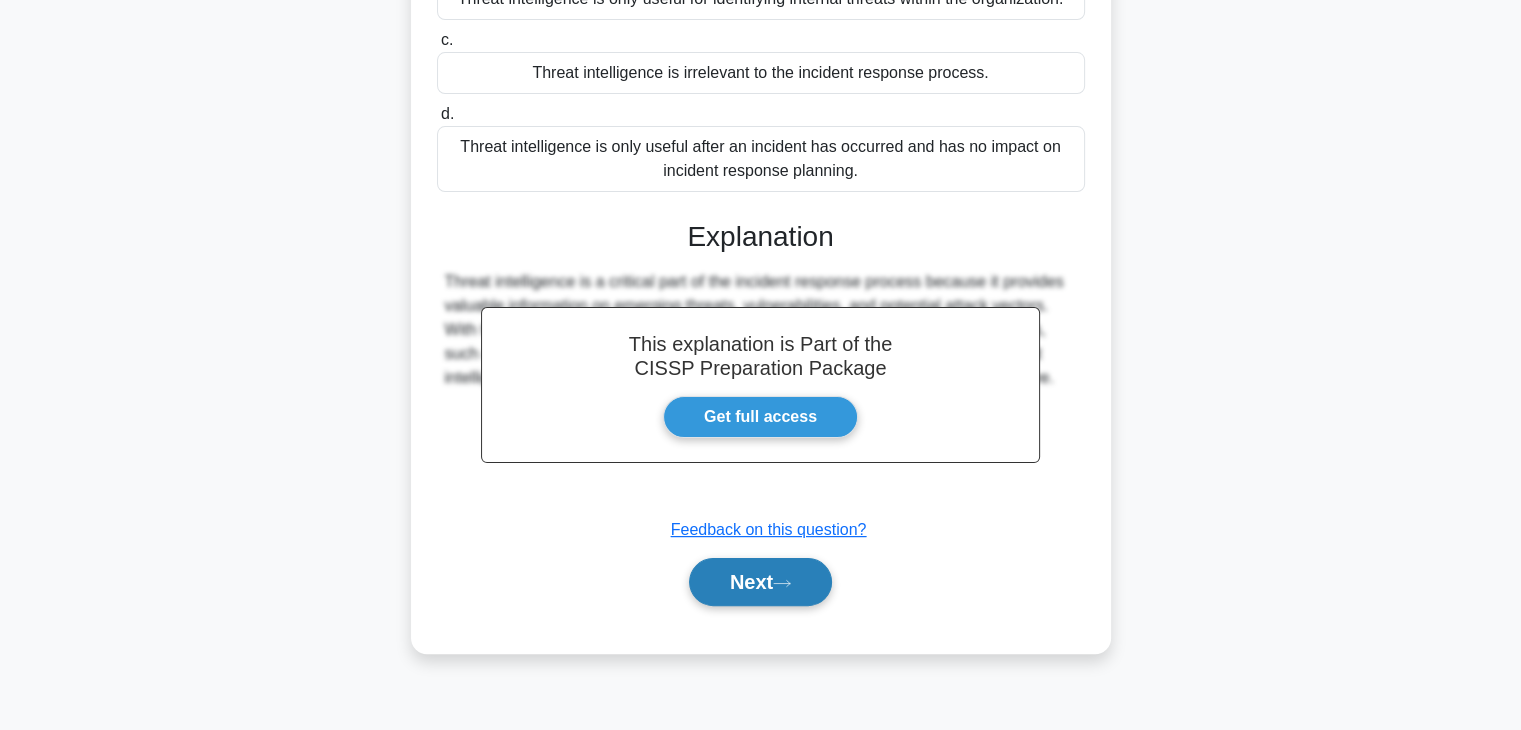 click on "Next" at bounding box center (760, 582) 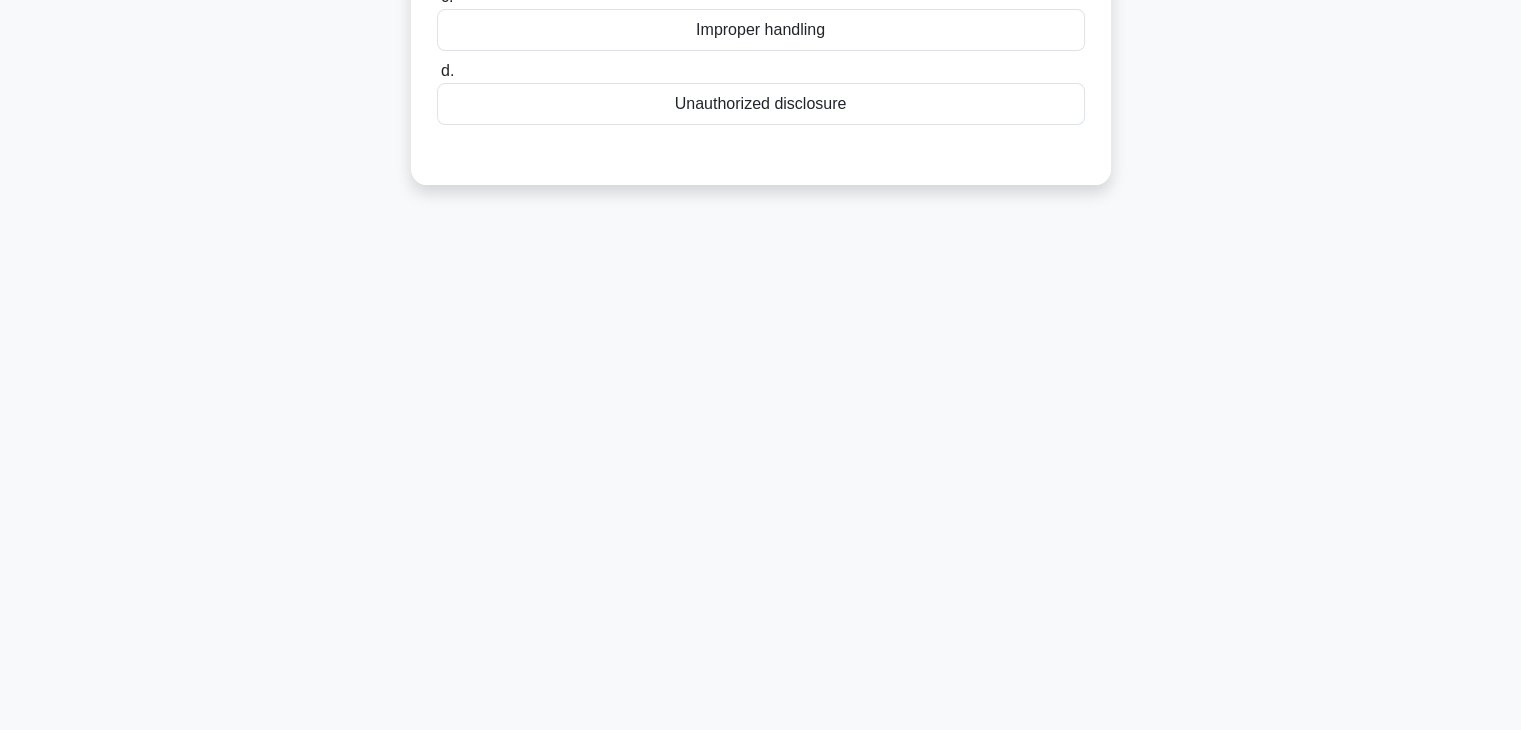 scroll, scrollTop: 0, scrollLeft: 0, axis: both 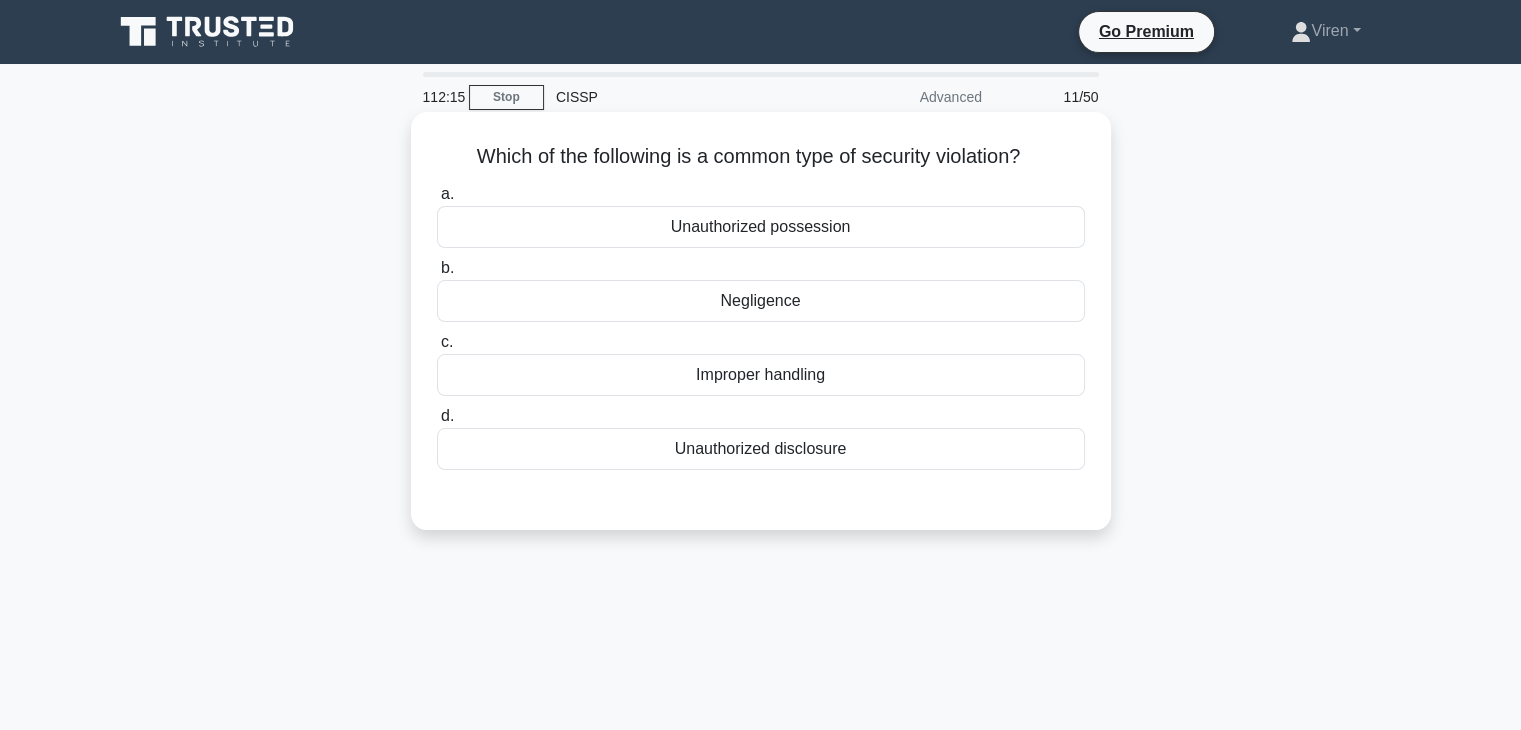 click on "Negligence" at bounding box center [761, 301] 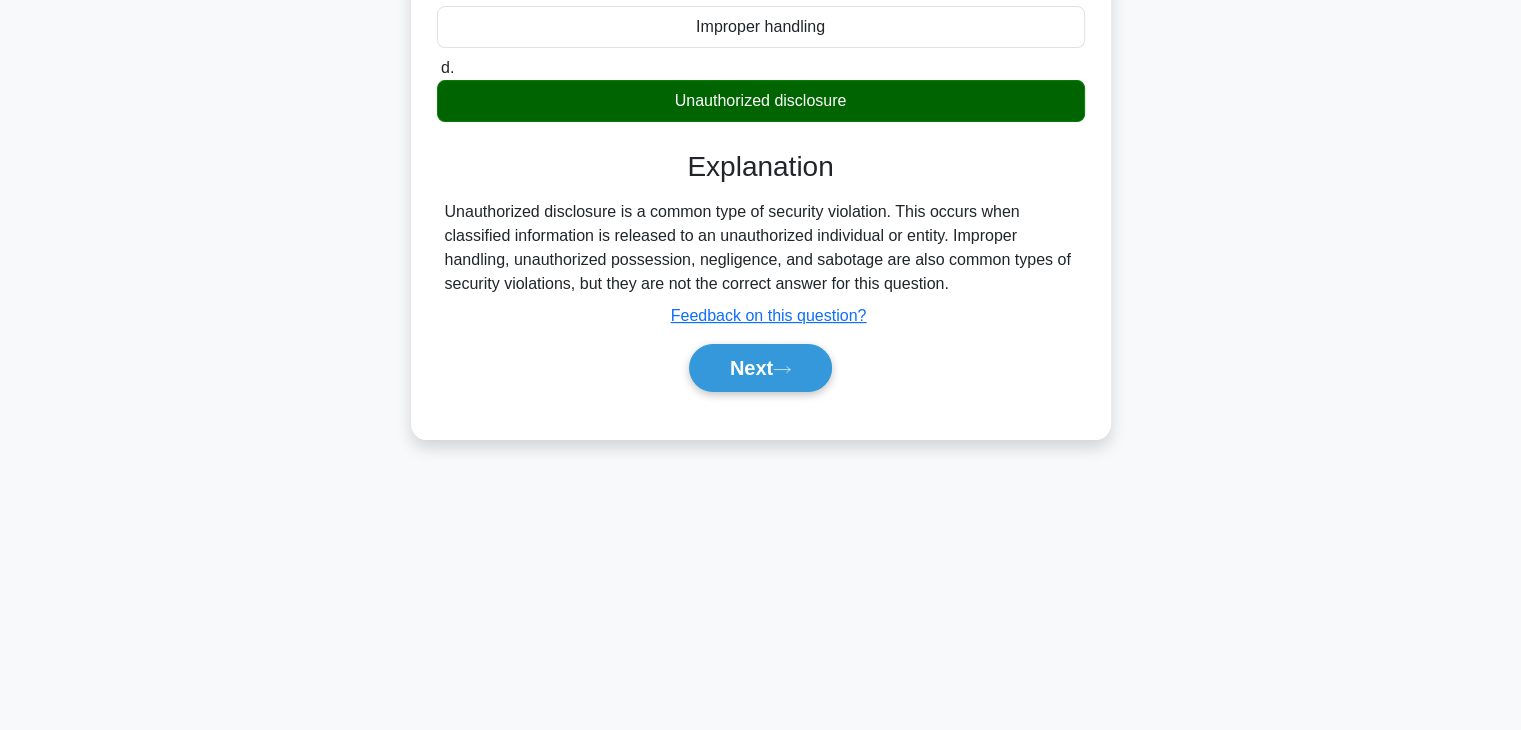 scroll, scrollTop: 350, scrollLeft: 0, axis: vertical 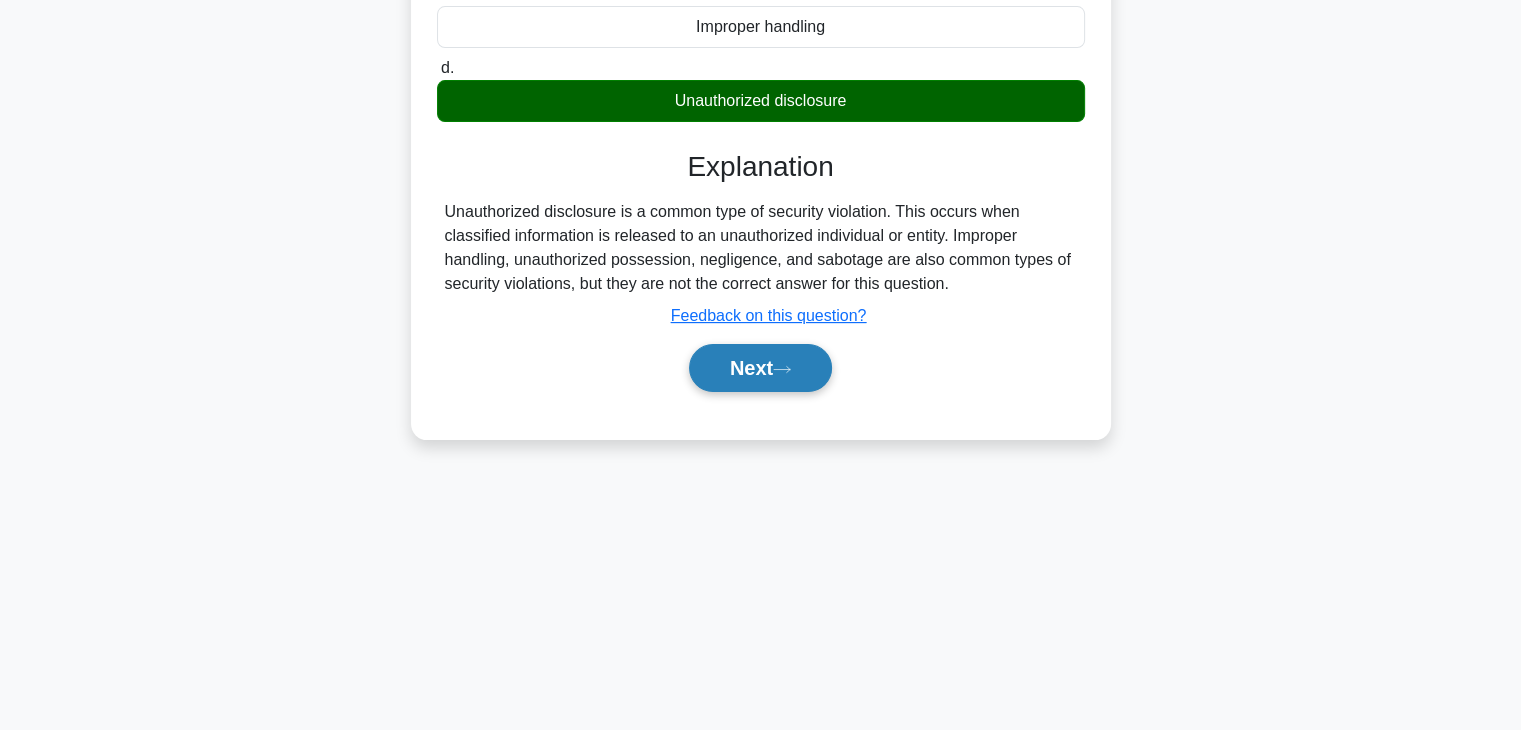 click 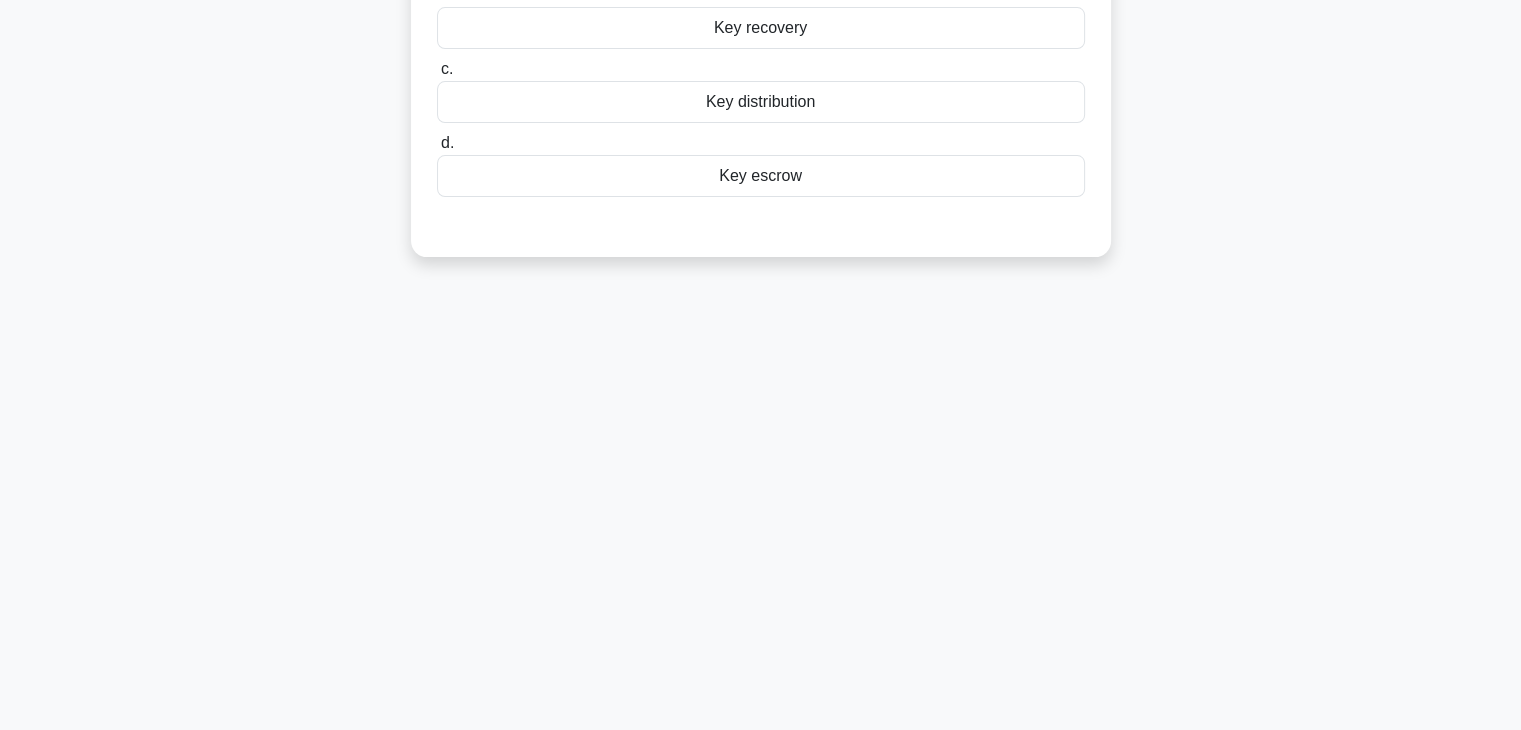 scroll, scrollTop: 0, scrollLeft: 0, axis: both 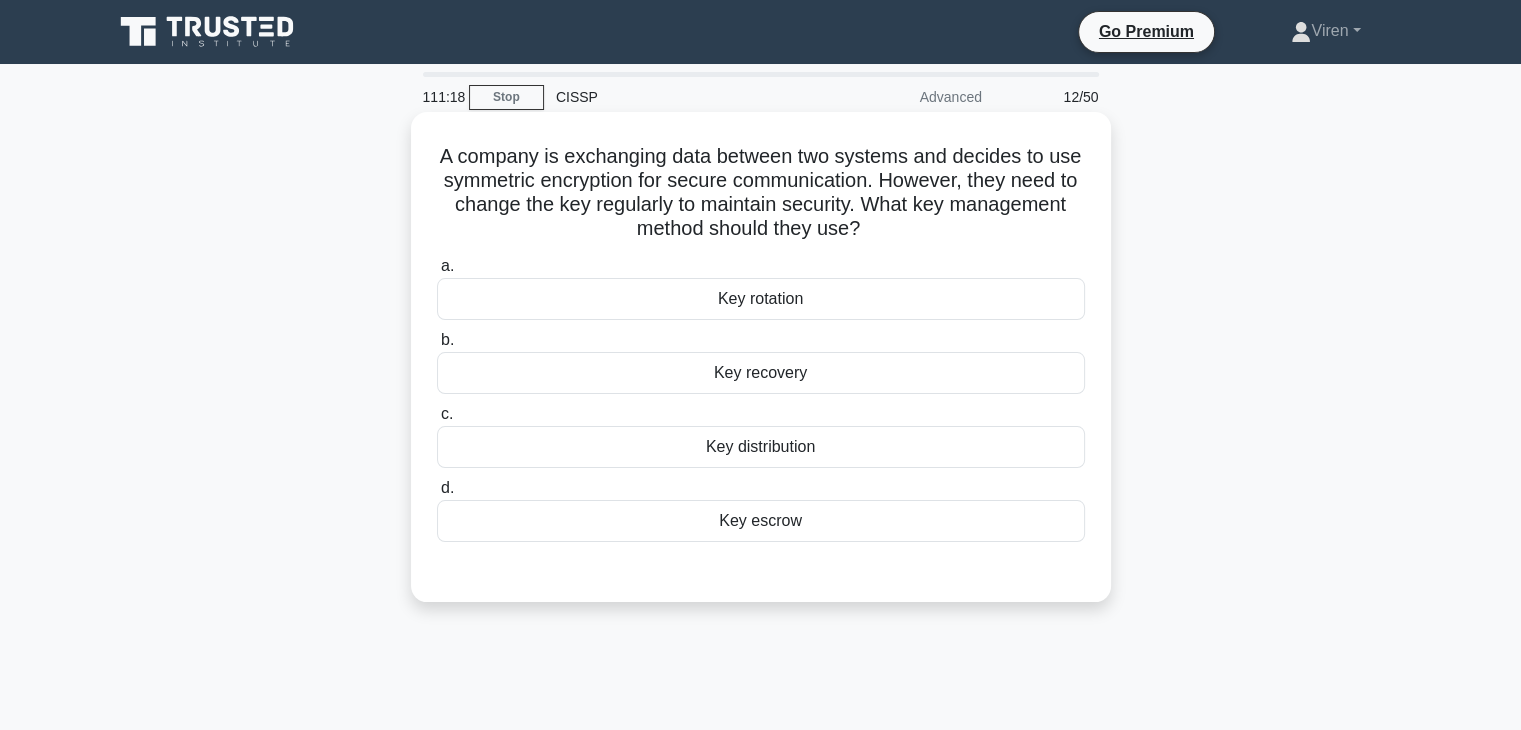 click on "Key rotation" at bounding box center (761, 299) 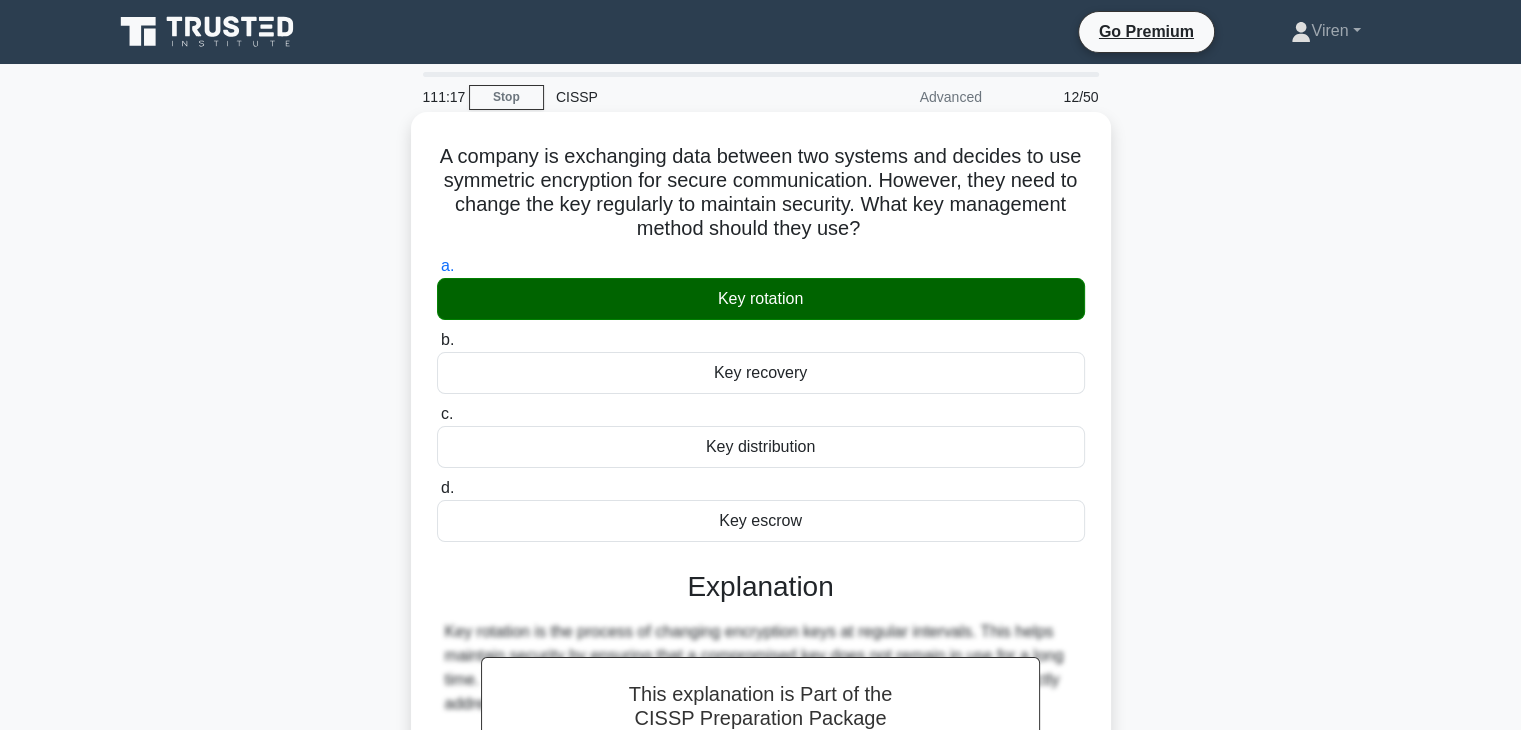 scroll, scrollTop: 351, scrollLeft: 0, axis: vertical 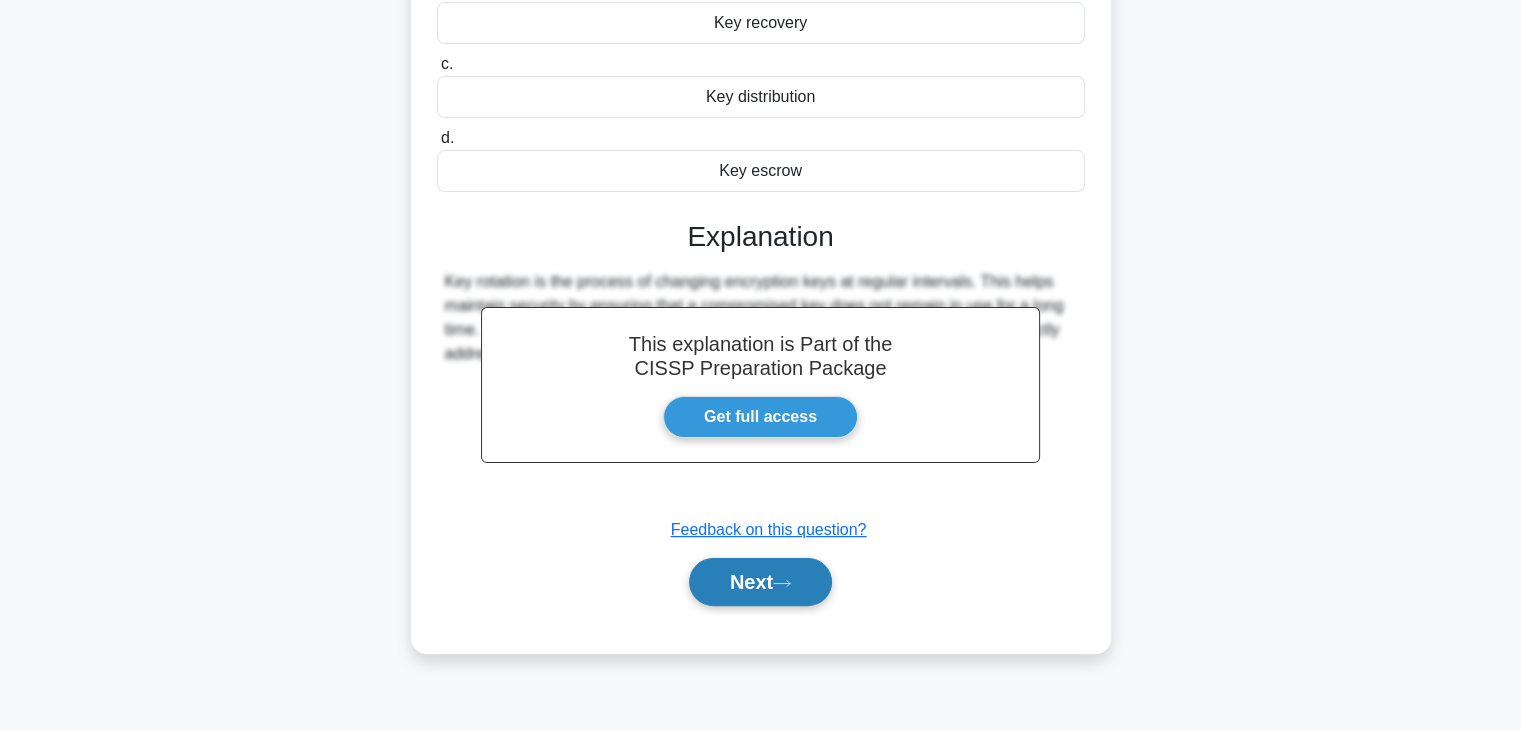 click on "Next" at bounding box center (760, 582) 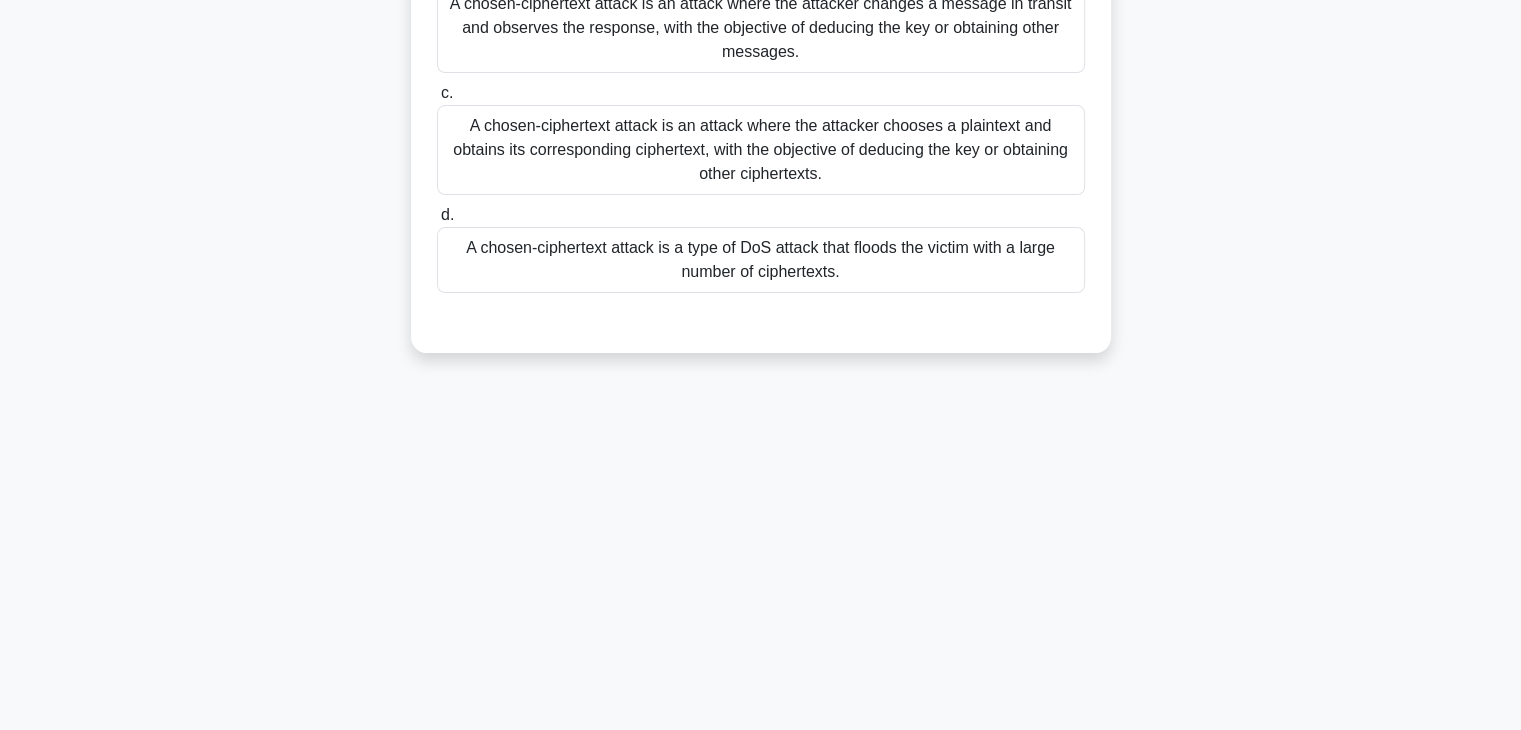 scroll, scrollTop: 0, scrollLeft: 0, axis: both 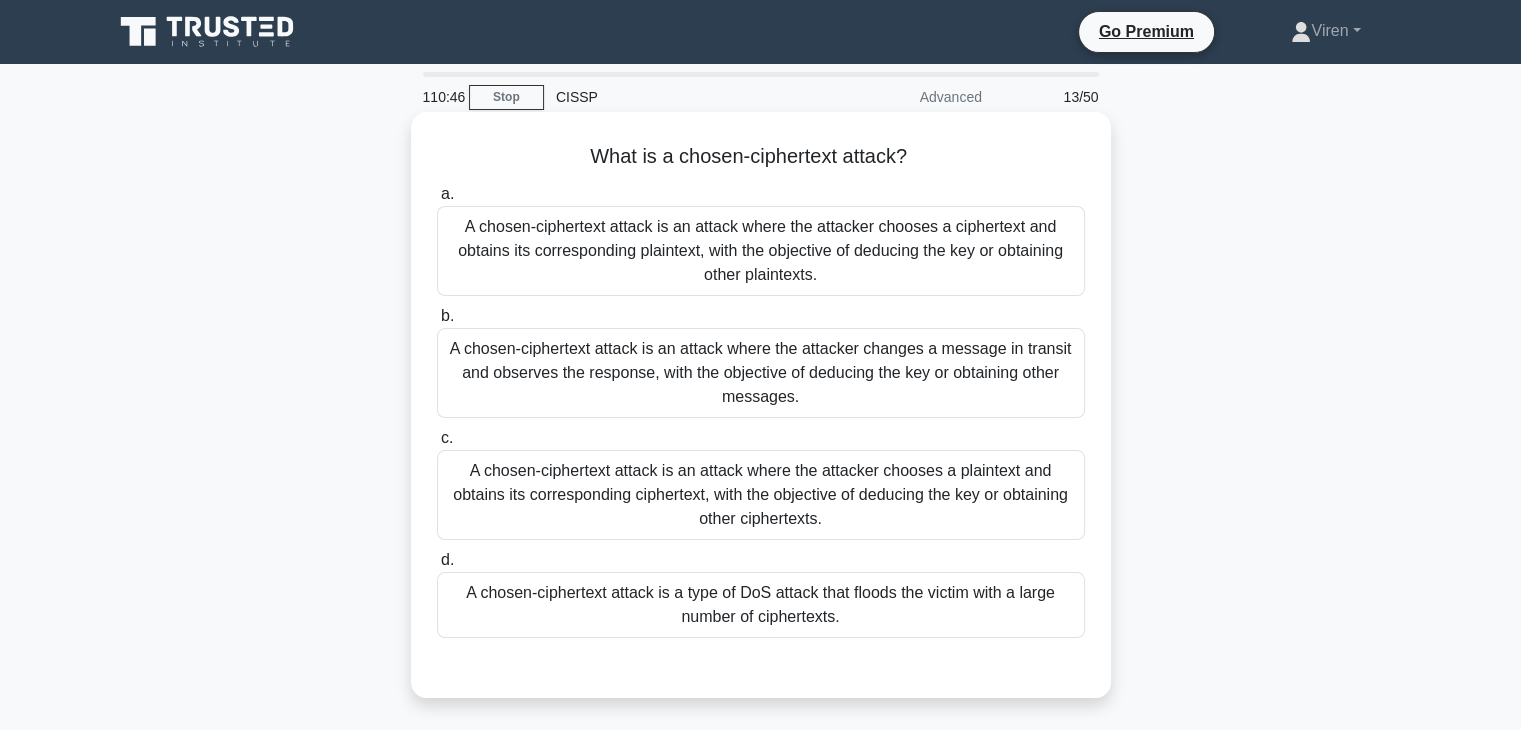 drag, startPoint x: 595, startPoint y: 155, endPoint x: 917, endPoint y: 172, distance: 322.44846 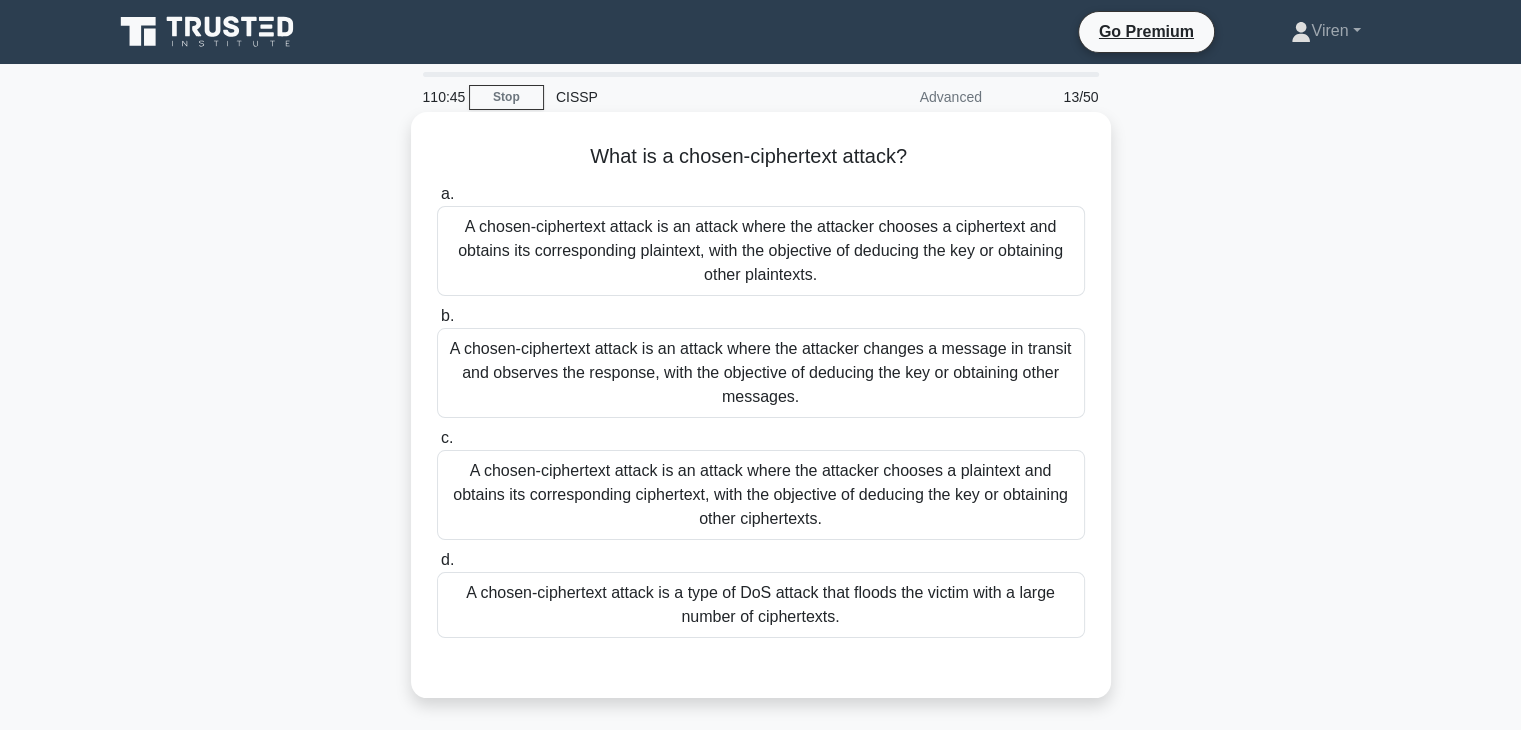 copy on "hat is a chosen-ciphertext attack?" 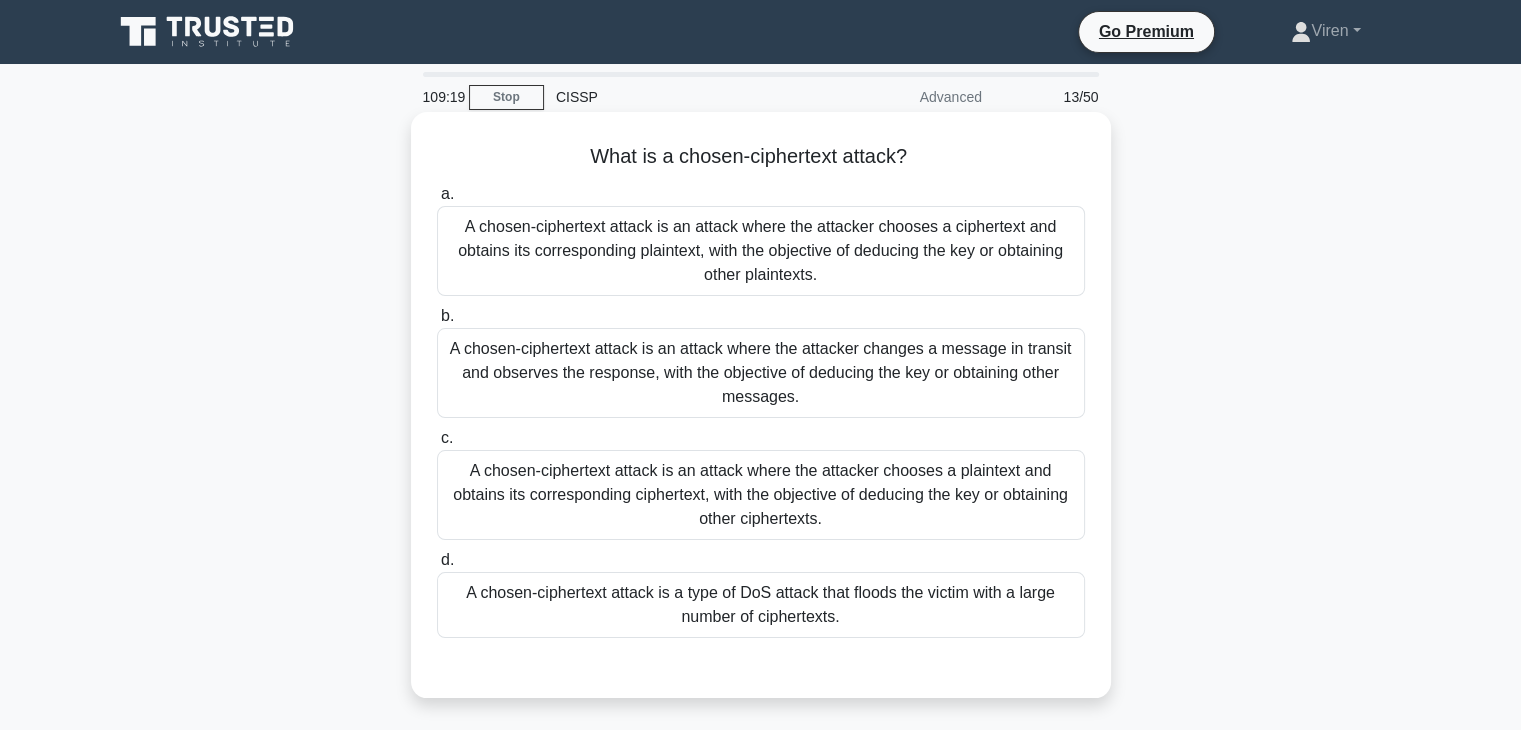 click on "A chosen-ciphertext attack is an attack where the attacker chooses a plaintext and obtains its corresponding ciphertext, with the objective of deducing the key or obtaining other ciphertexts." at bounding box center (761, 495) 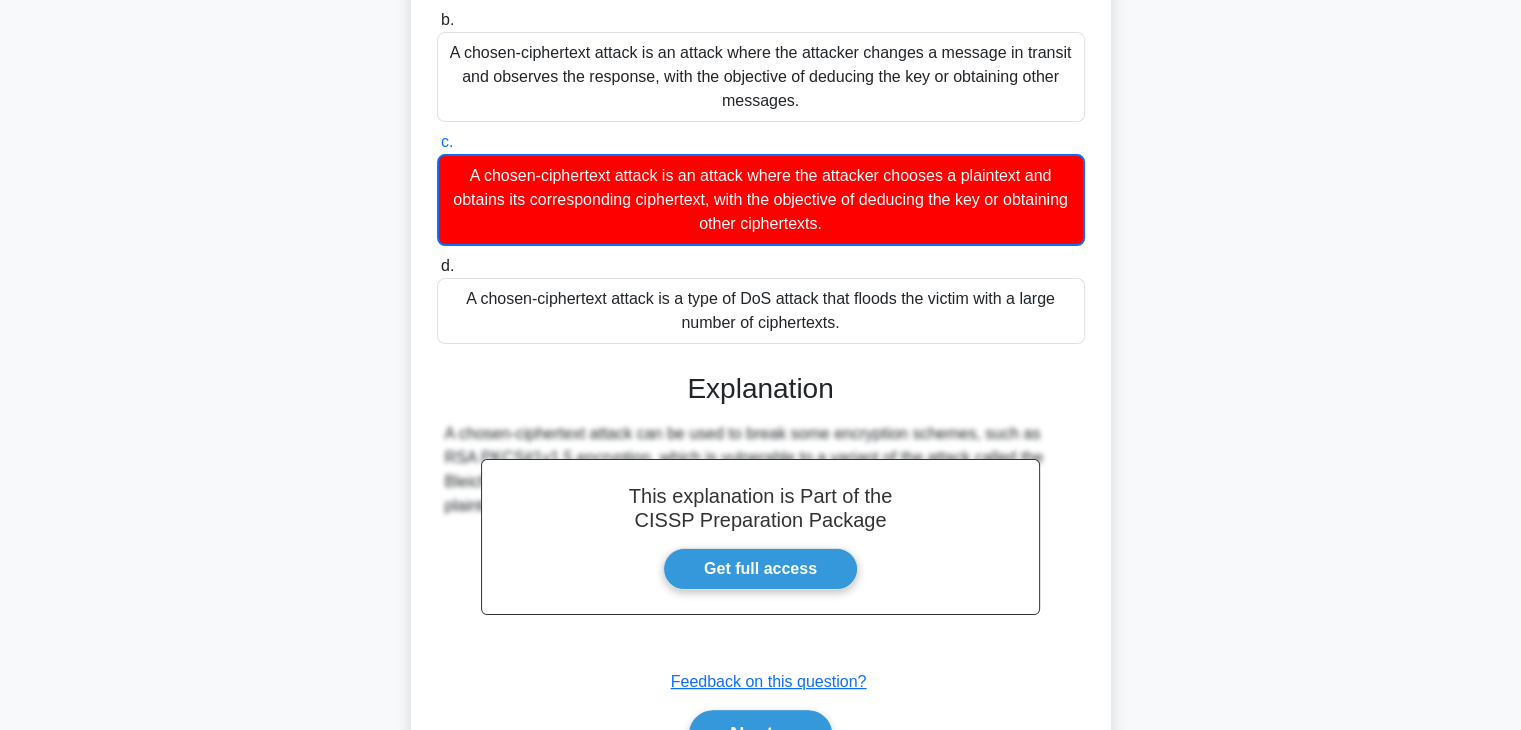 scroll, scrollTop: 408, scrollLeft: 0, axis: vertical 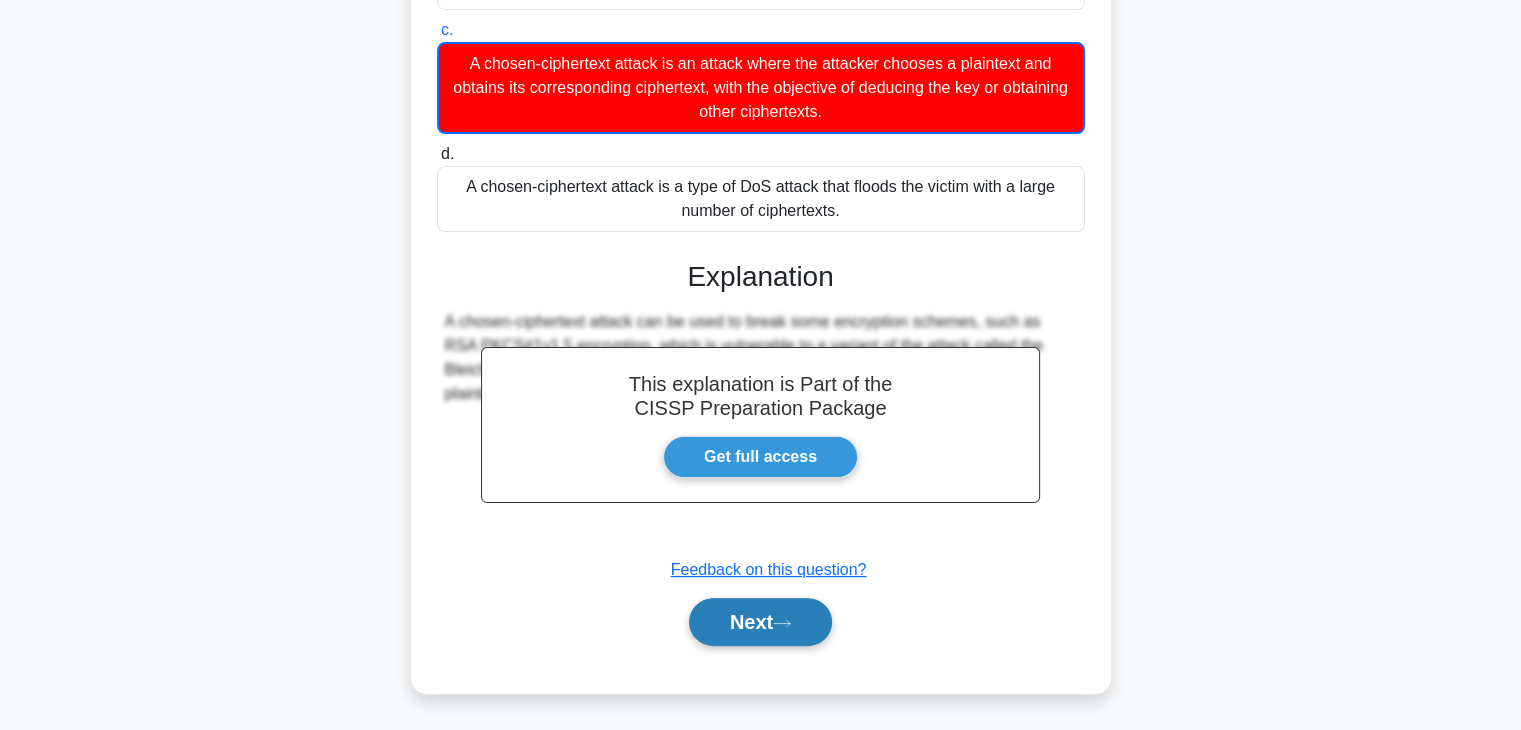 click on "Next" at bounding box center (760, 622) 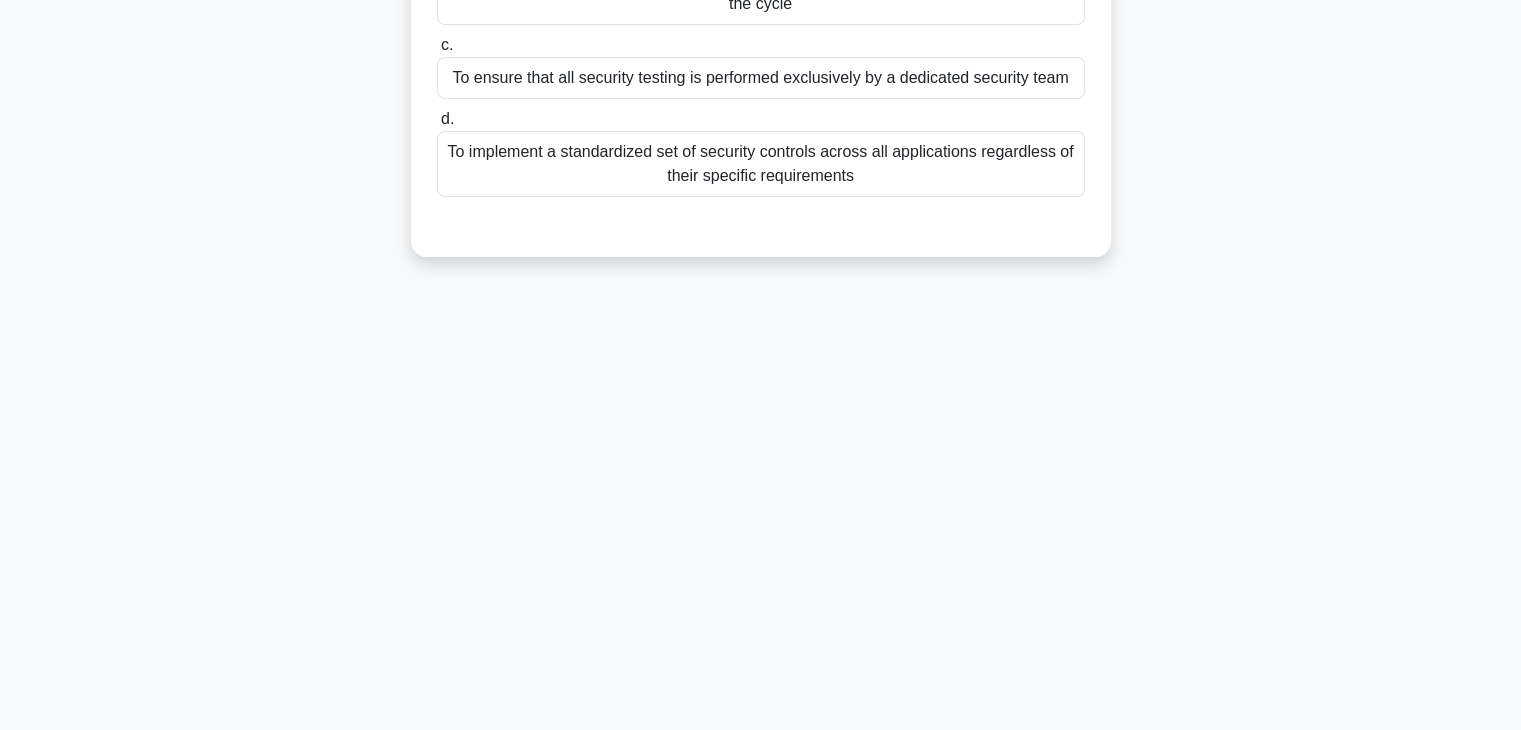scroll, scrollTop: 0, scrollLeft: 0, axis: both 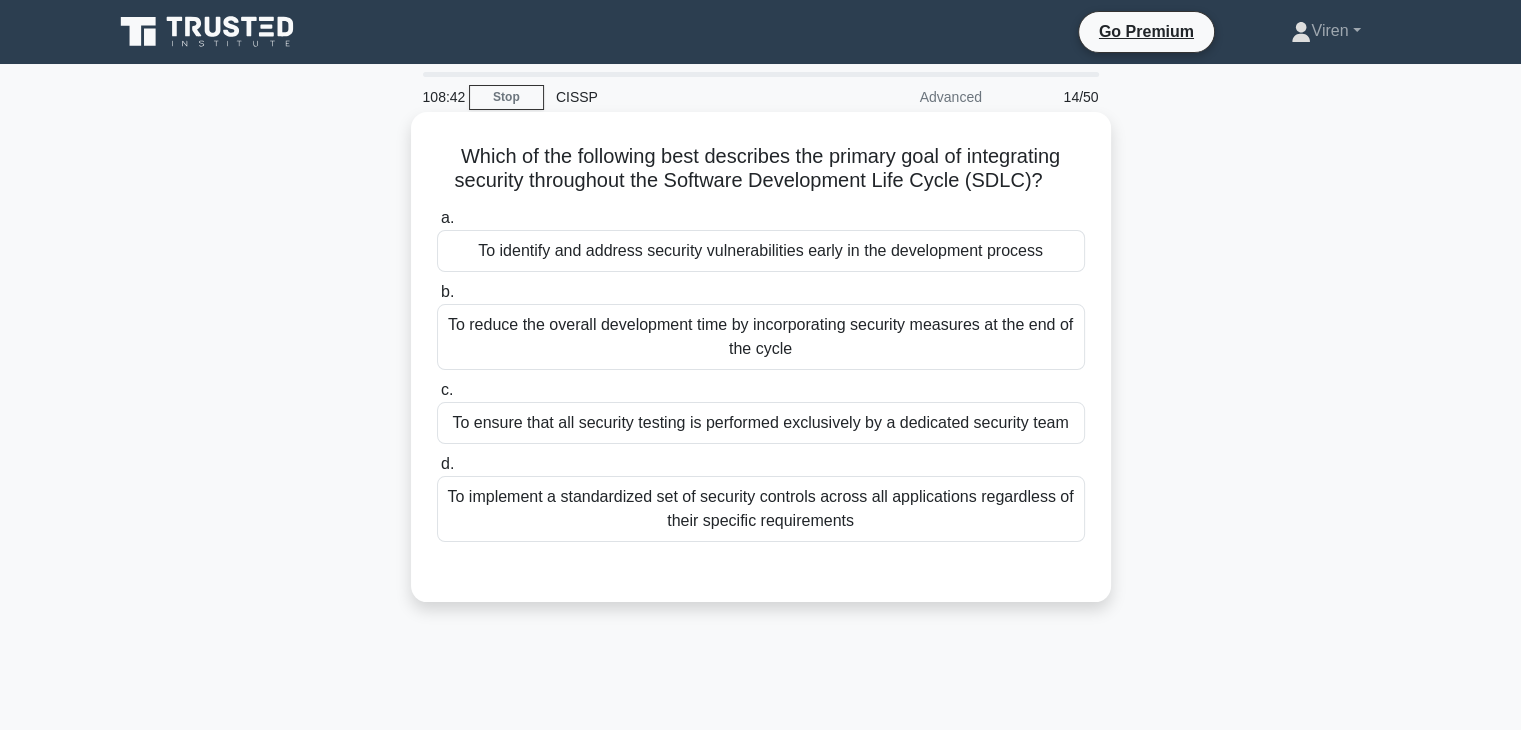click on "To identify and address security vulnerabilities early in the development process" at bounding box center (761, 251) 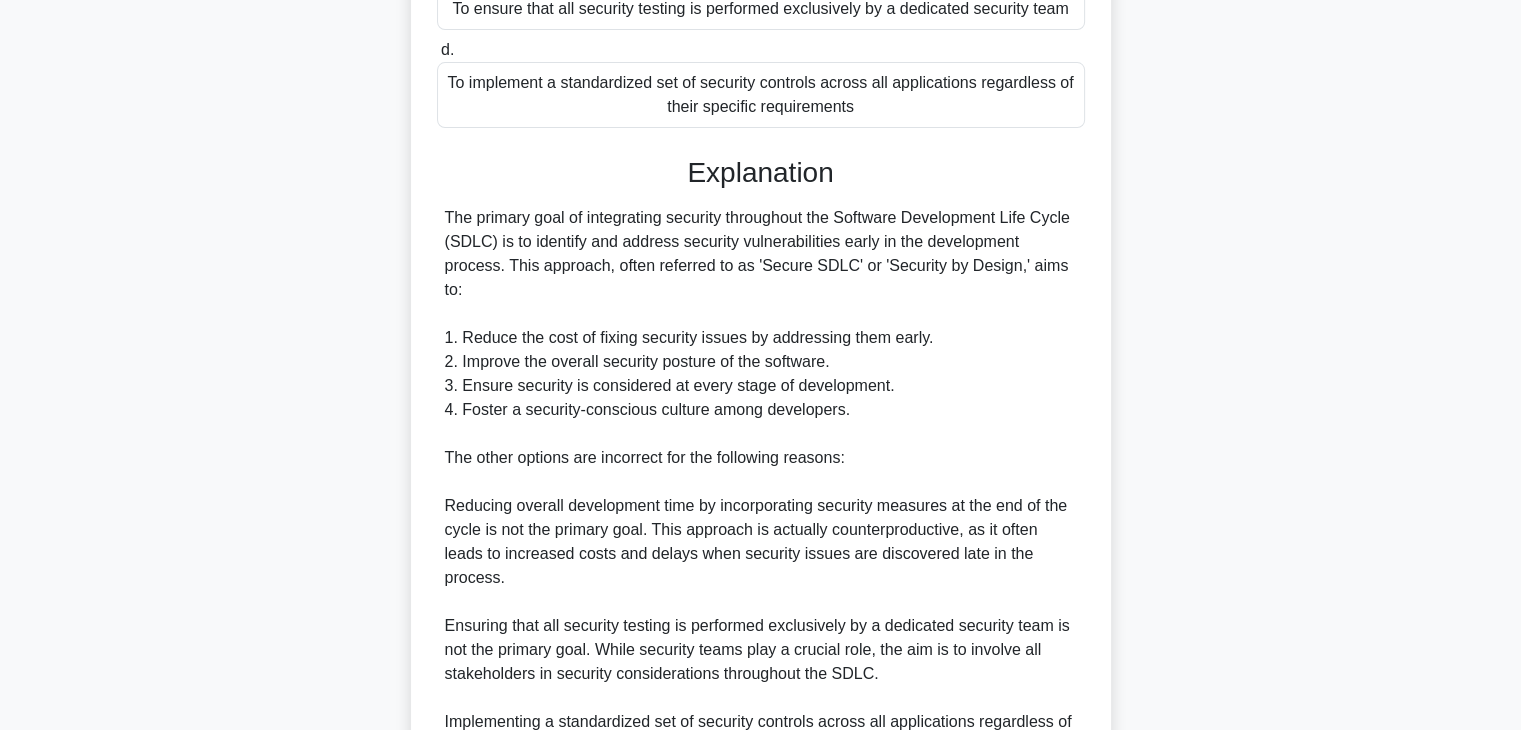 scroll, scrollTop: 622, scrollLeft: 0, axis: vertical 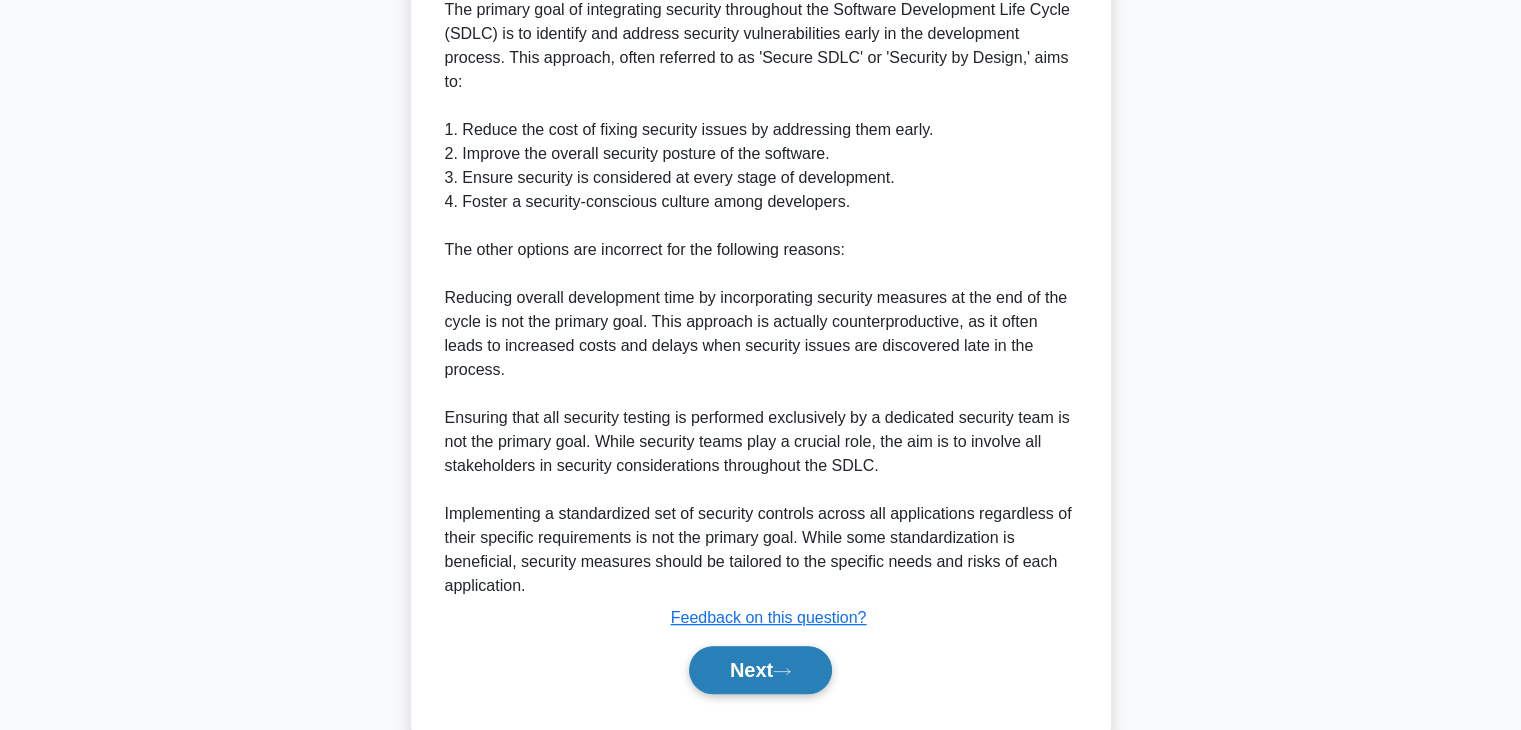 click on "Next" at bounding box center (760, 670) 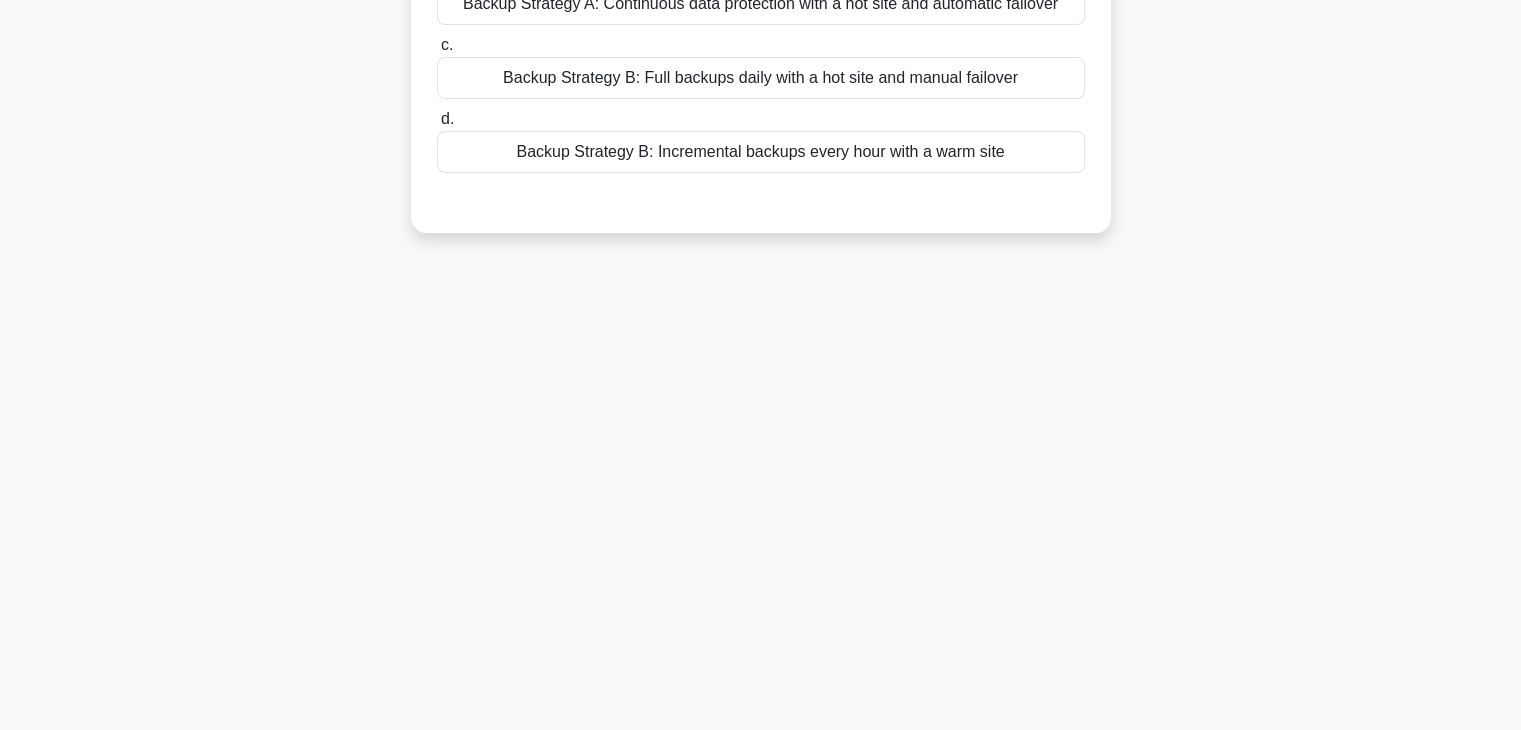 scroll, scrollTop: 0, scrollLeft: 0, axis: both 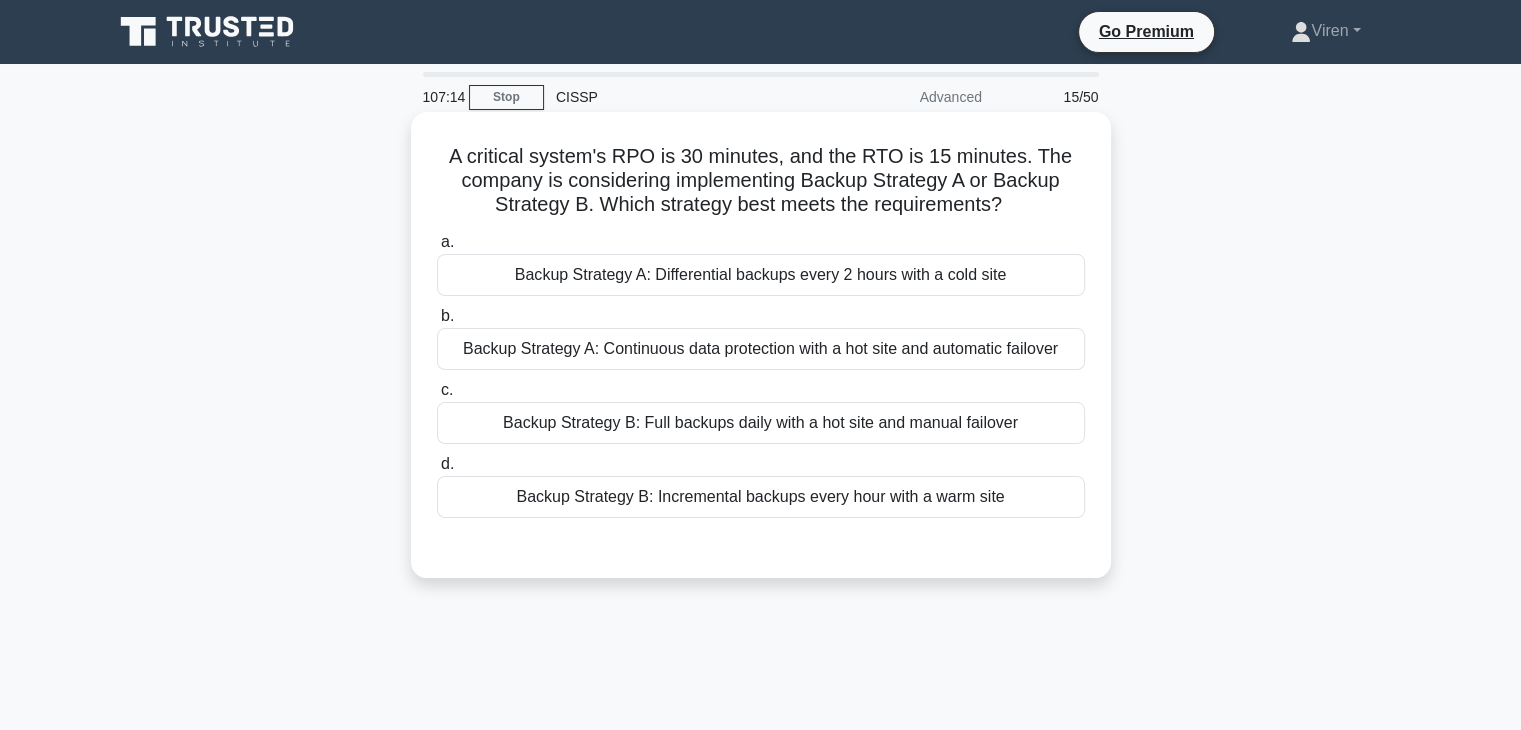 click on "Backup Strategy A: Continuous data protection with a hot site and automatic failover" at bounding box center (761, 349) 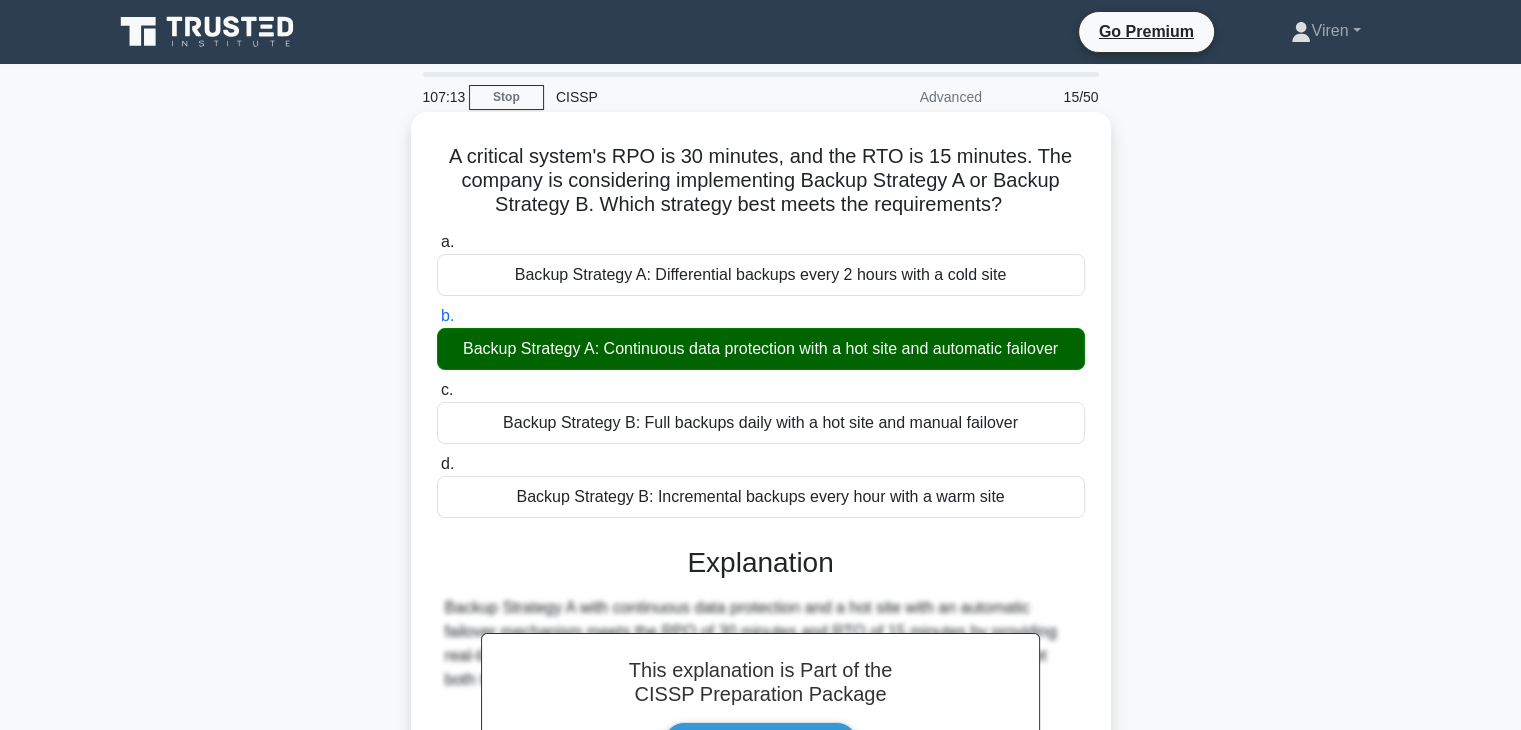 scroll, scrollTop: 351, scrollLeft: 0, axis: vertical 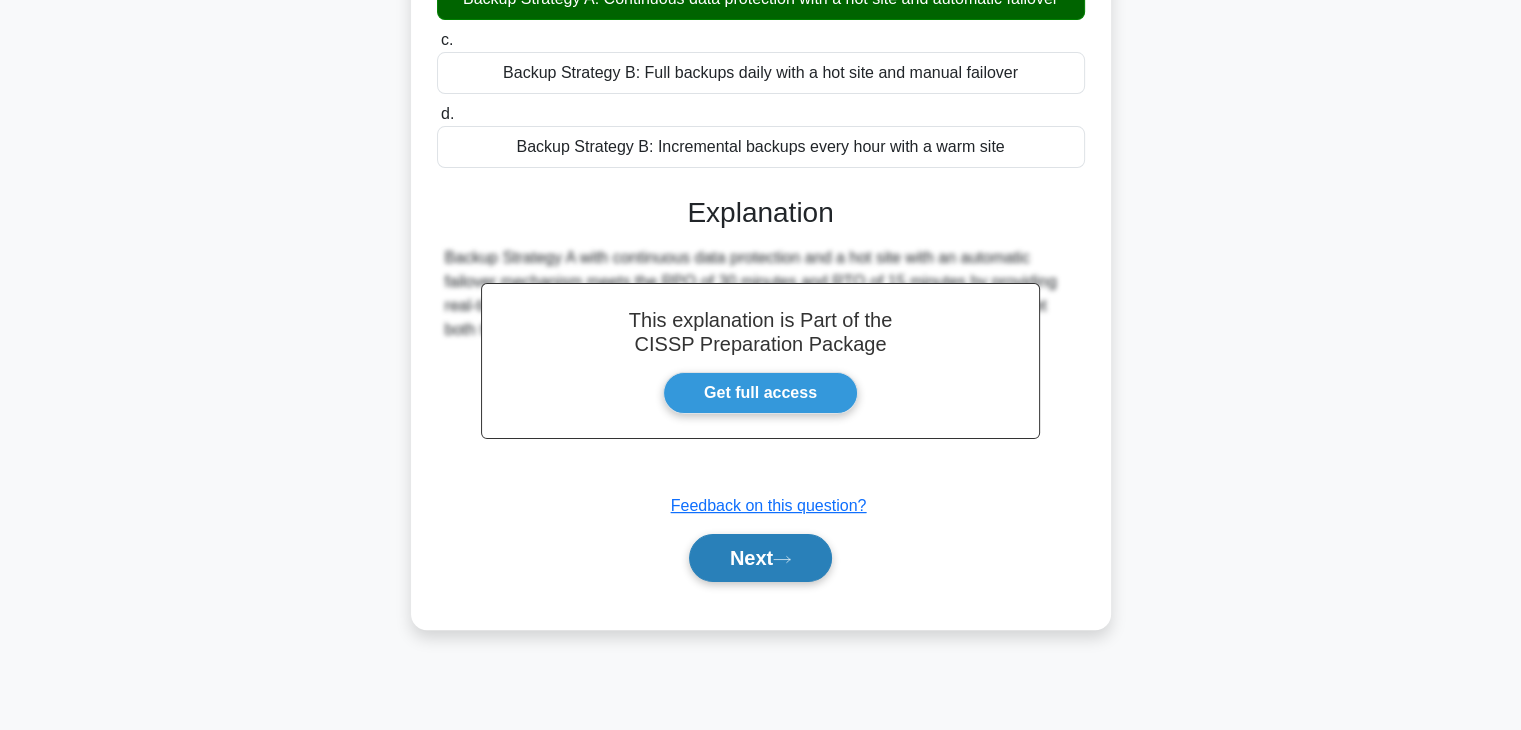 click on "Next" at bounding box center [760, 558] 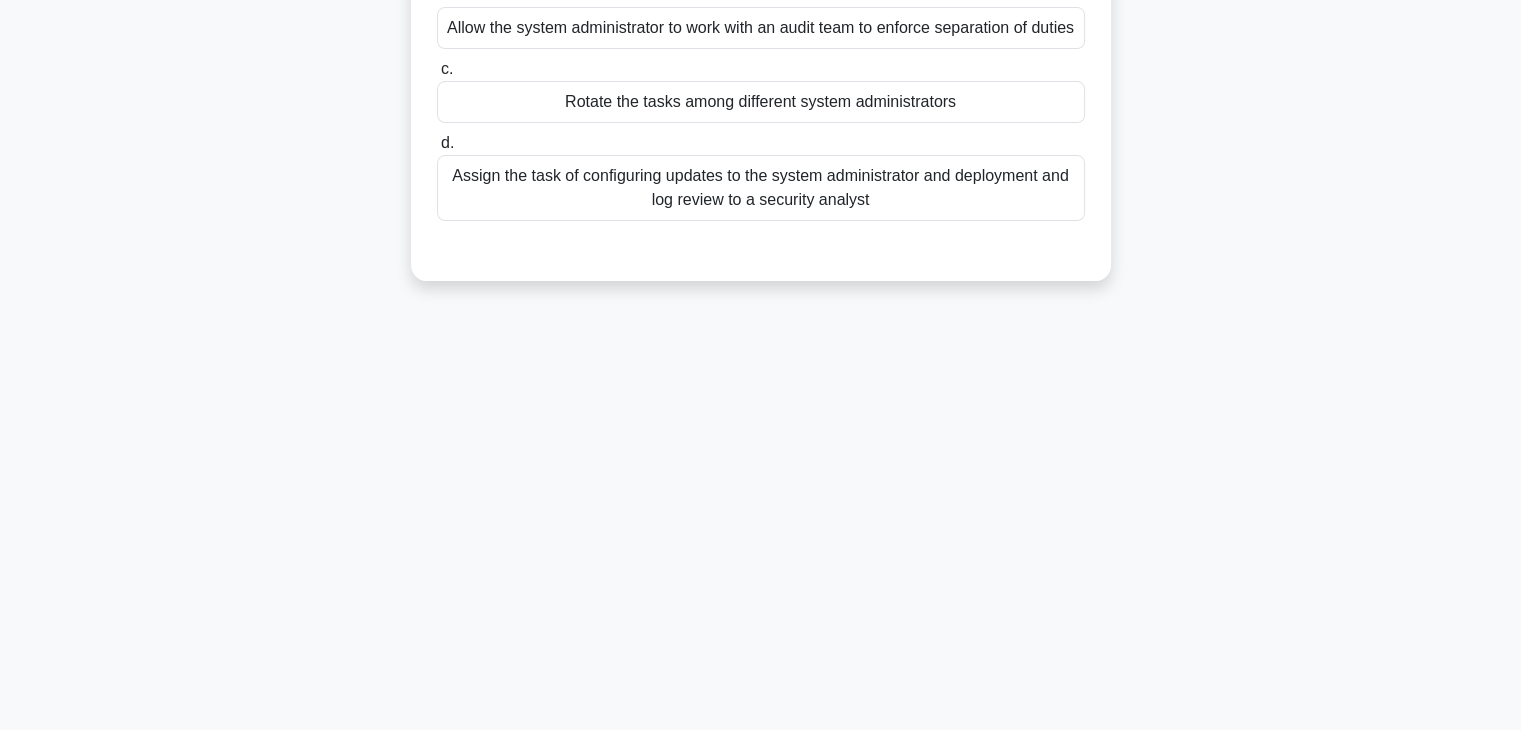 scroll, scrollTop: 0, scrollLeft: 0, axis: both 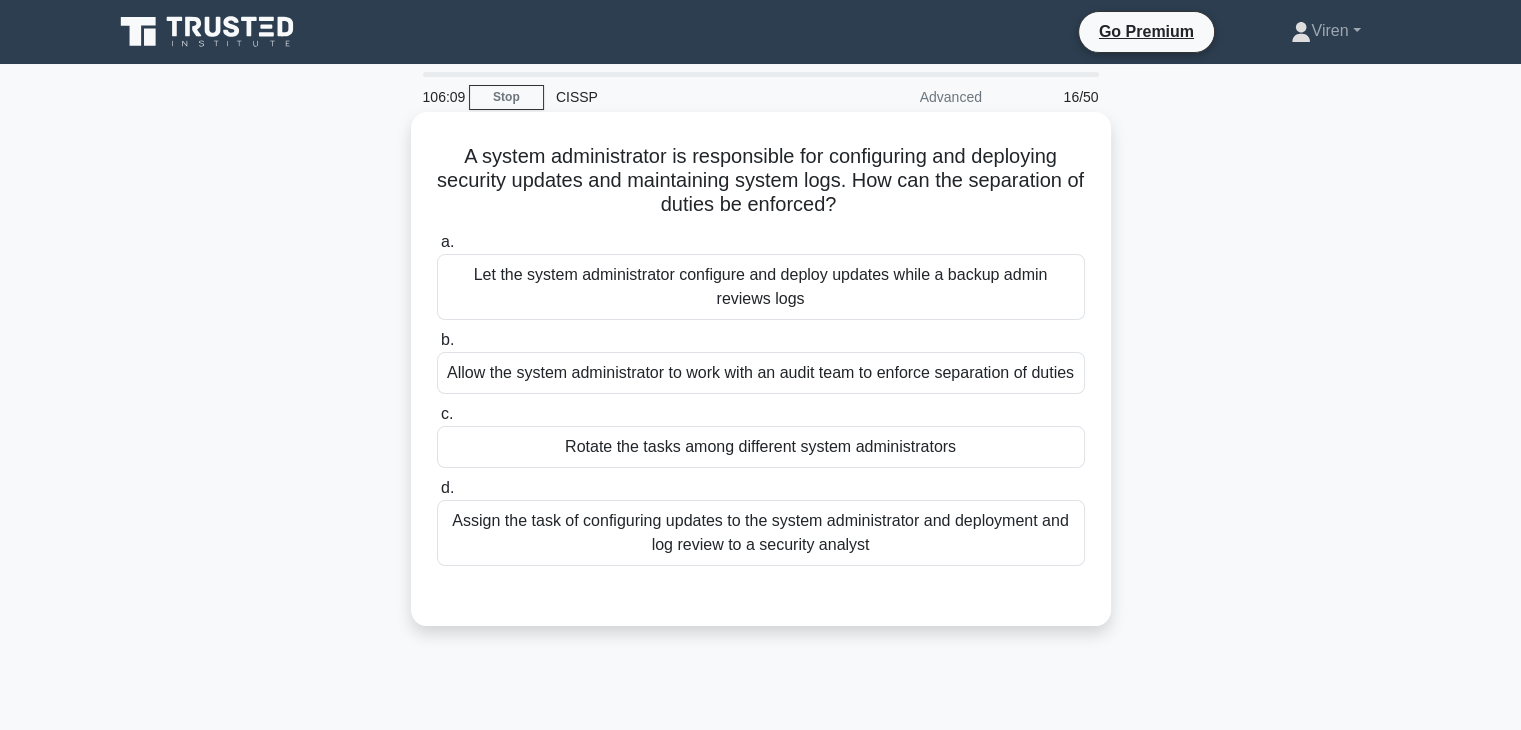 click on "Assign the task of configuring updates to the system administrator and deployment and log review to a security analyst" at bounding box center (761, 533) 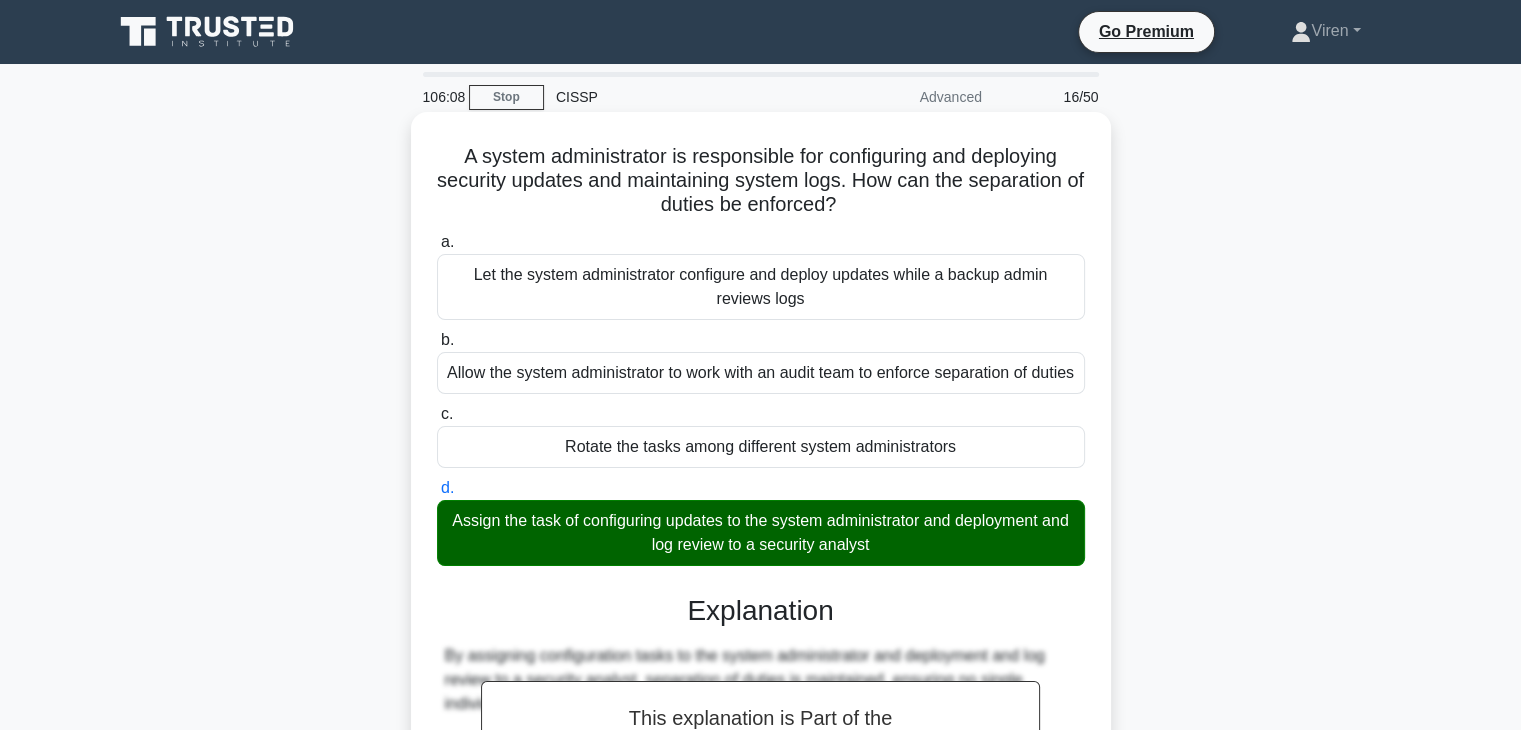 scroll, scrollTop: 358, scrollLeft: 0, axis: vertical 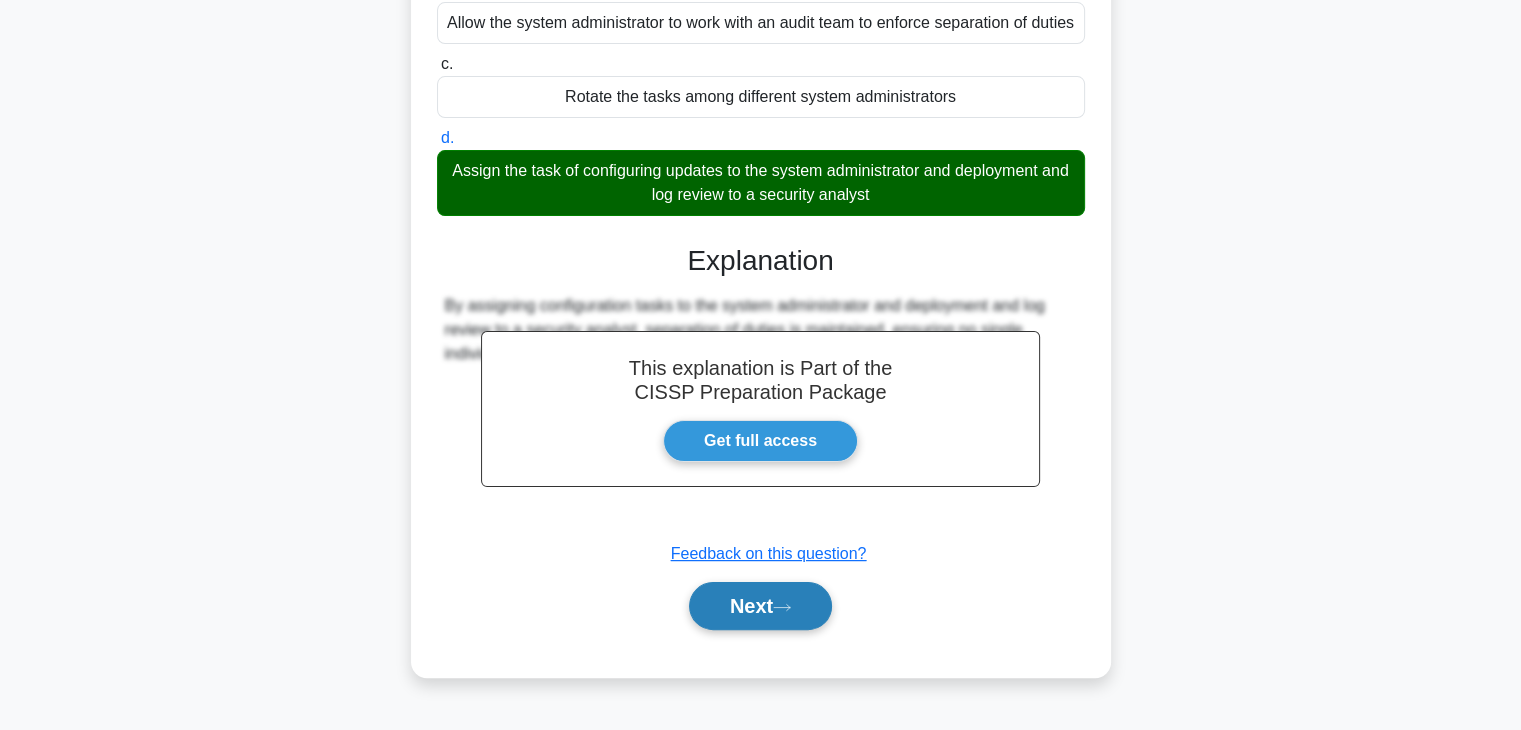 click on "Next" at bounding box center [760, 606] 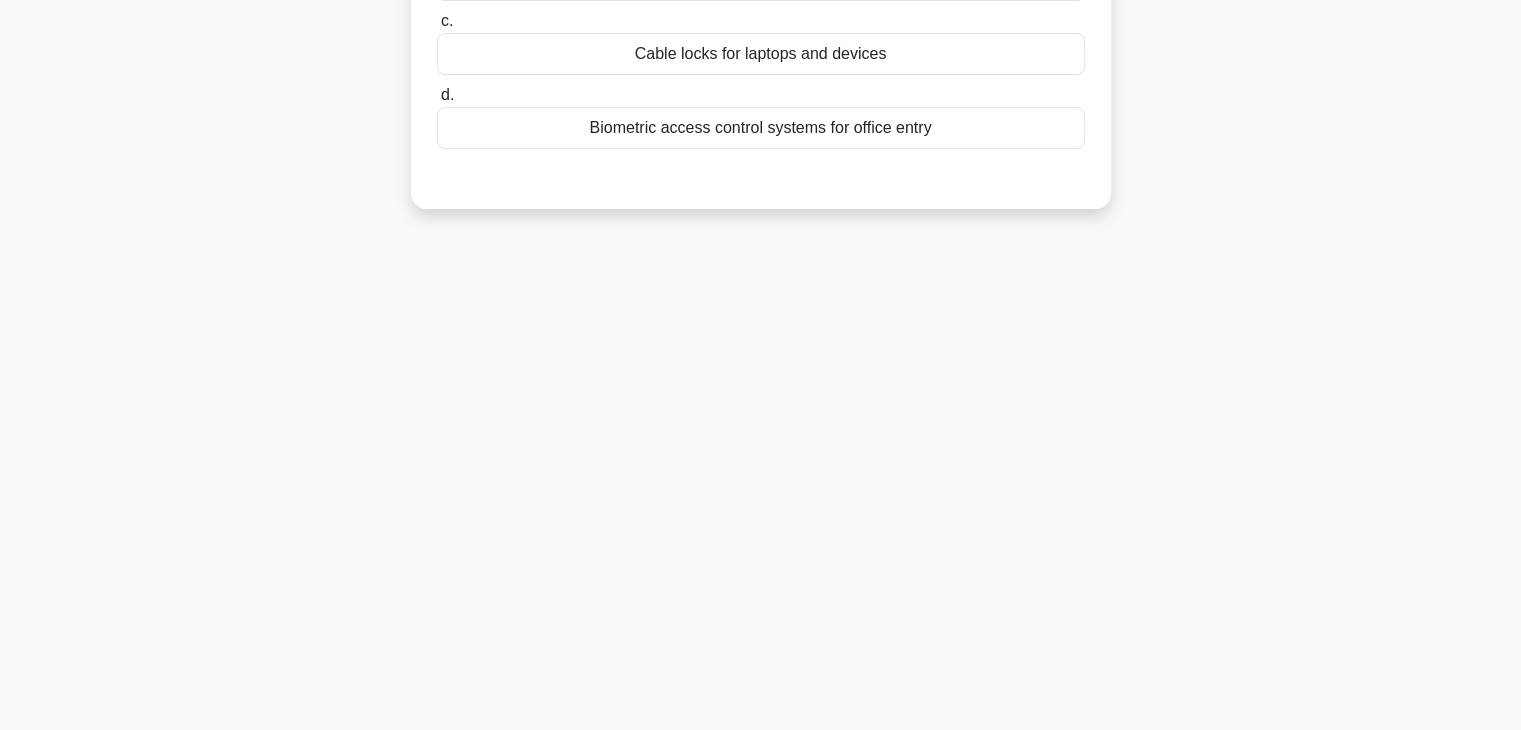 scroll, scrollTop: 0, scrollLeft: 0, axis: both 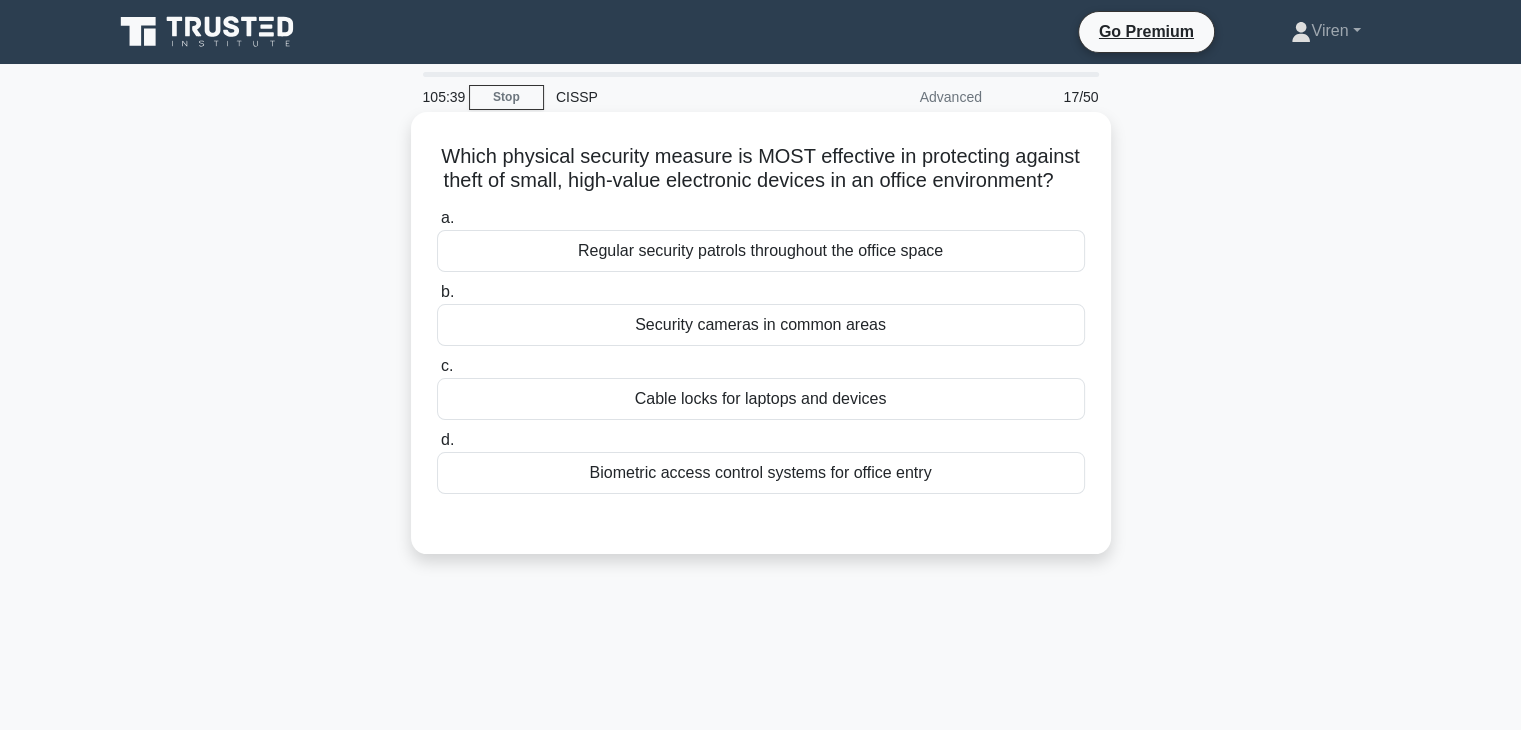 click on "Cable locks for laptops and devices" at bounding box center (761, 399) 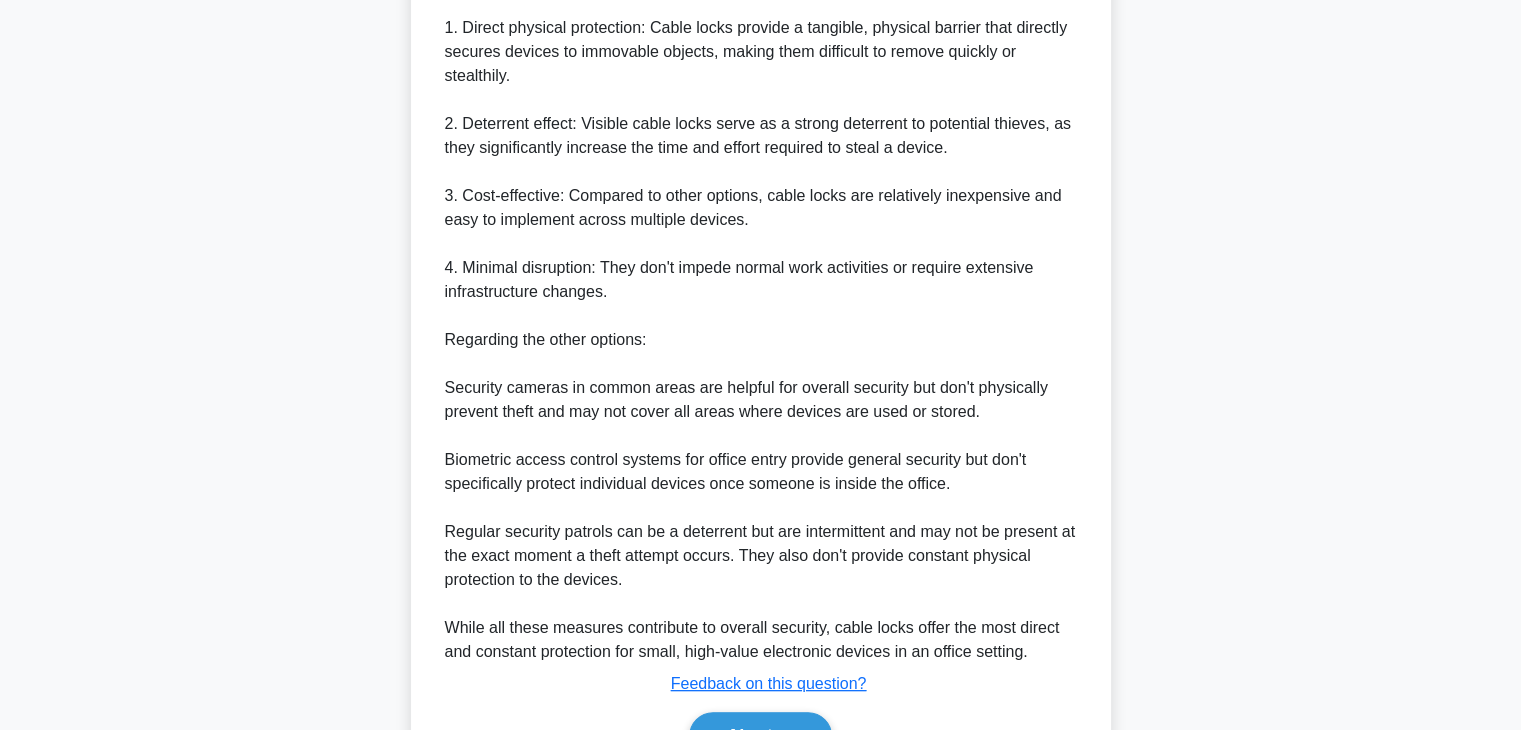 scroll, scrollTop: 766, scrollLeft: 0, axis: vertical 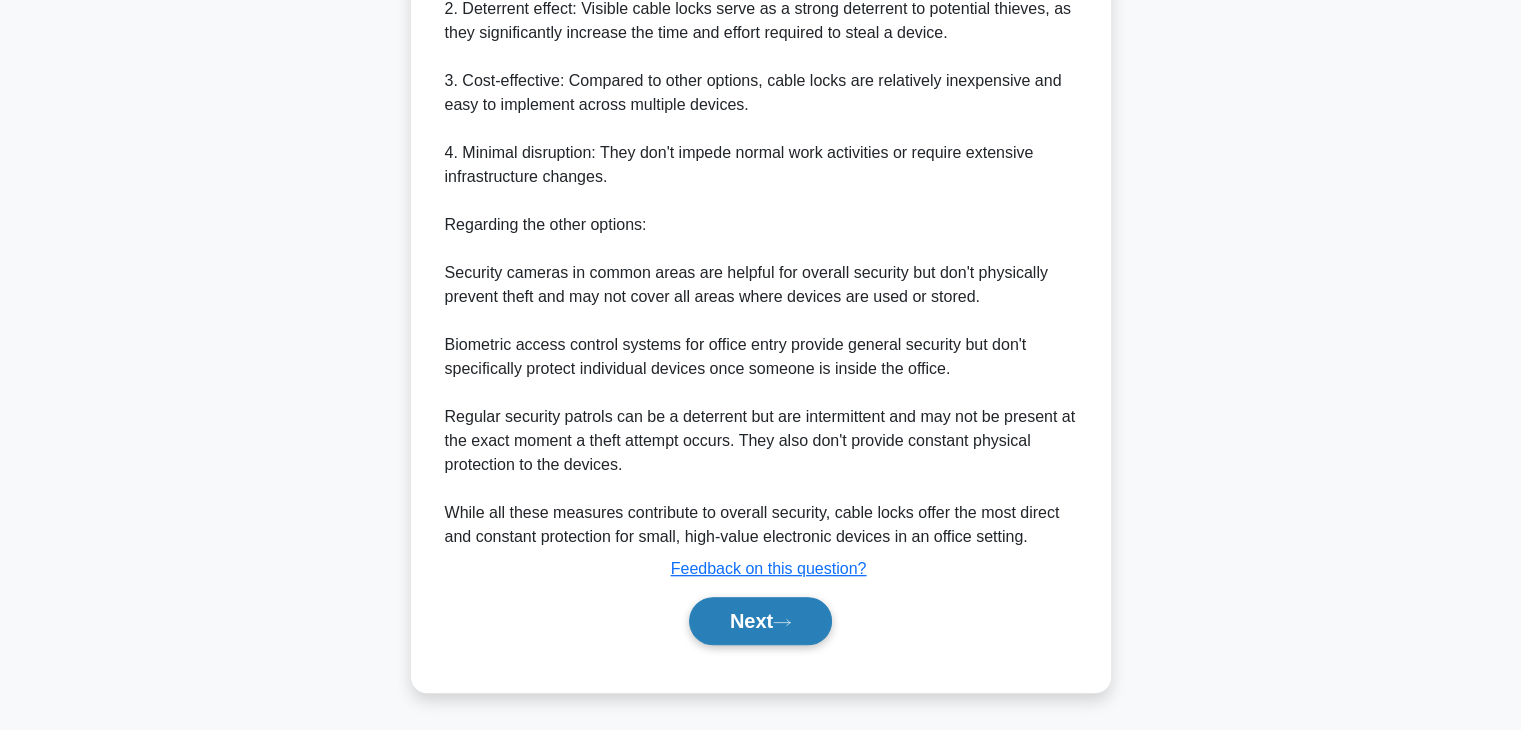 click on "Next" at bounding box center [760, 621] 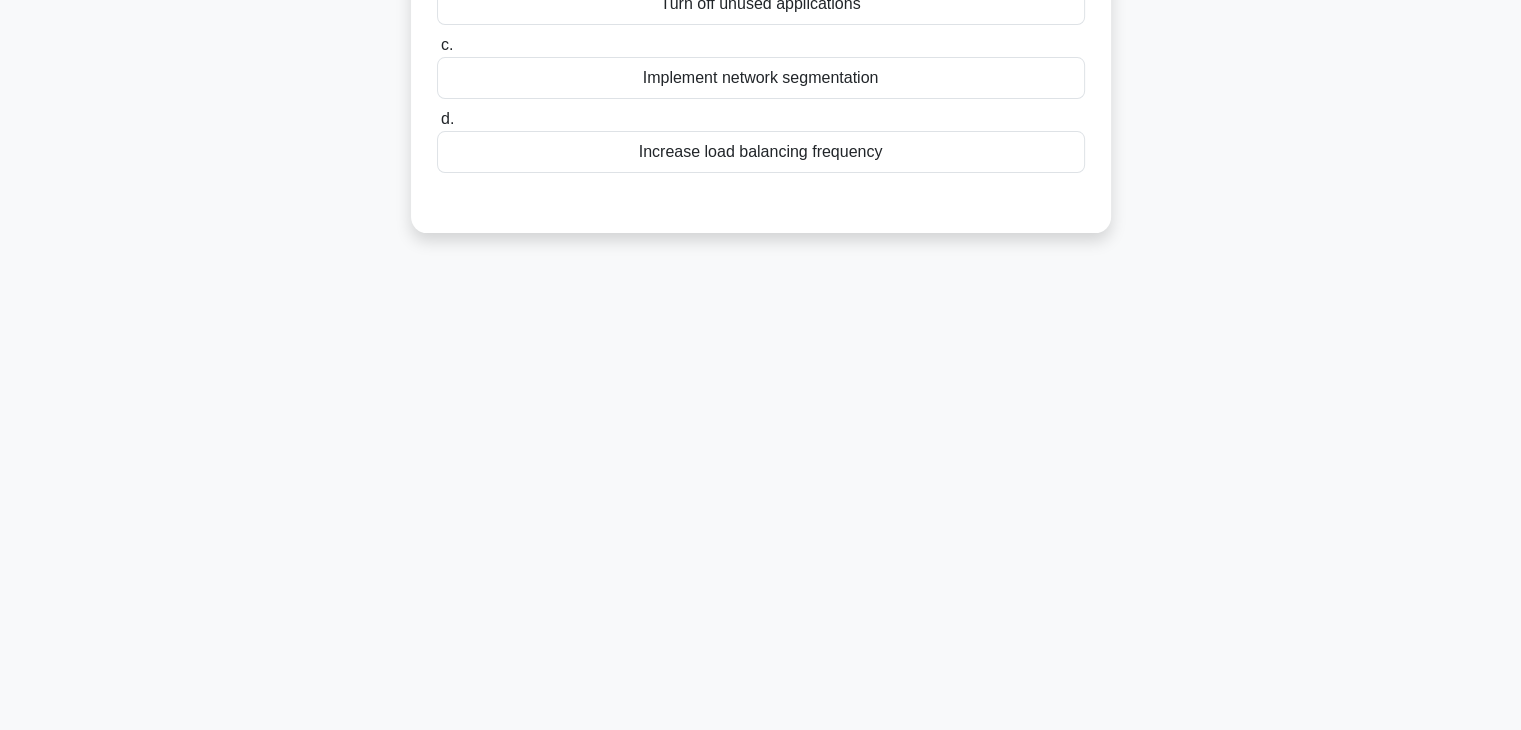 scroll, scrollTop: 0, scrollLeft: 0, axis: both 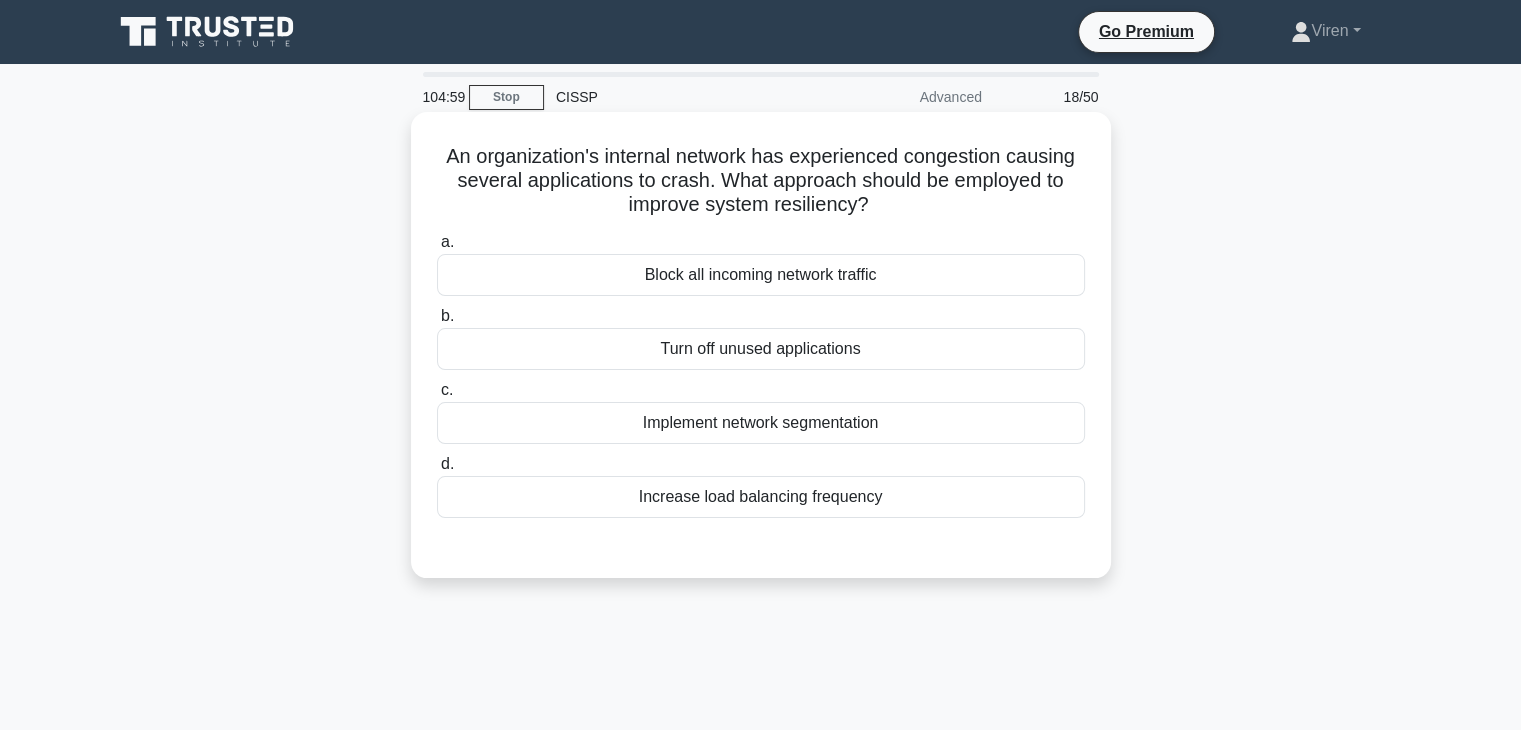 click on "Increase load balancing frequency" at bounding box center [761, 497] 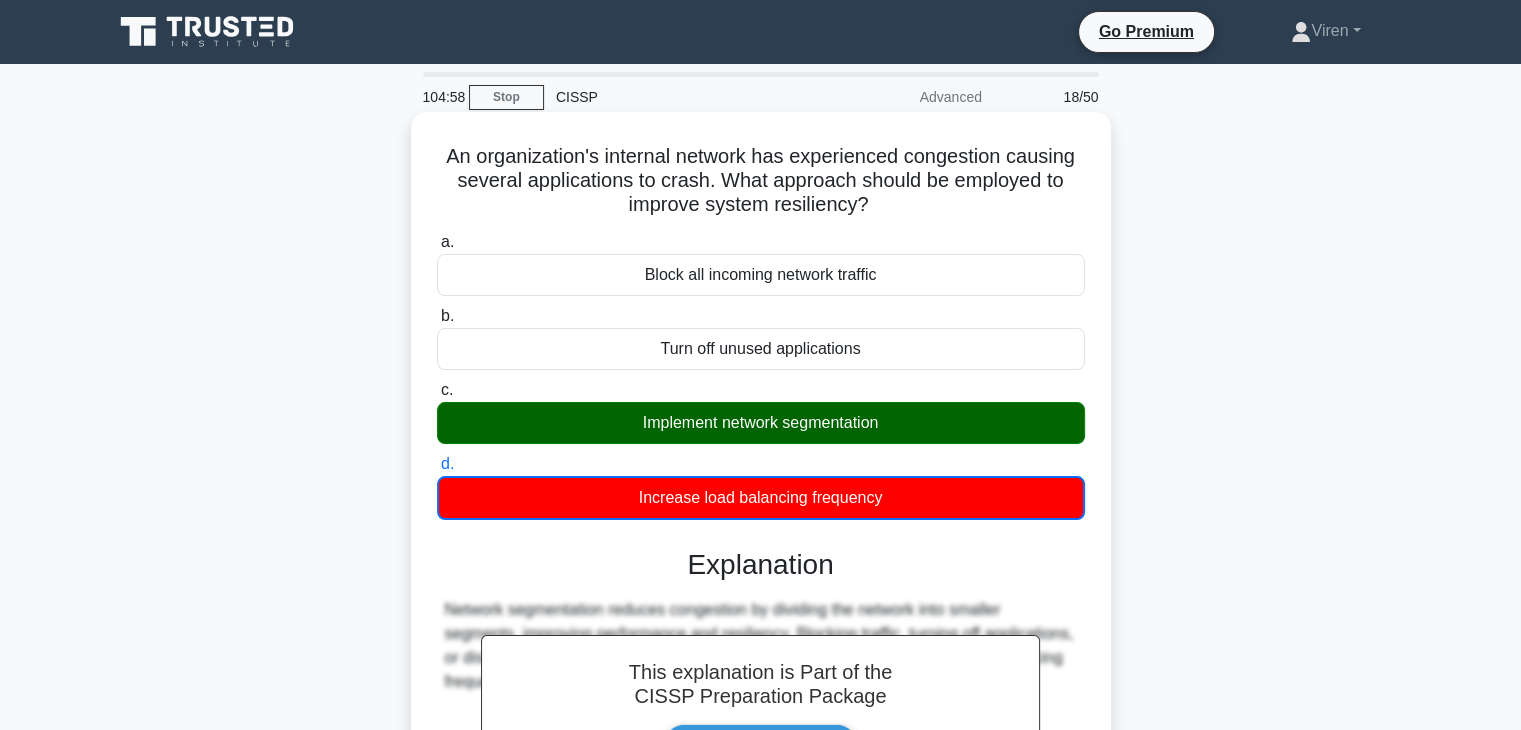scroll, scrollTop: 351, scrollLeft: 0, axis: vertical 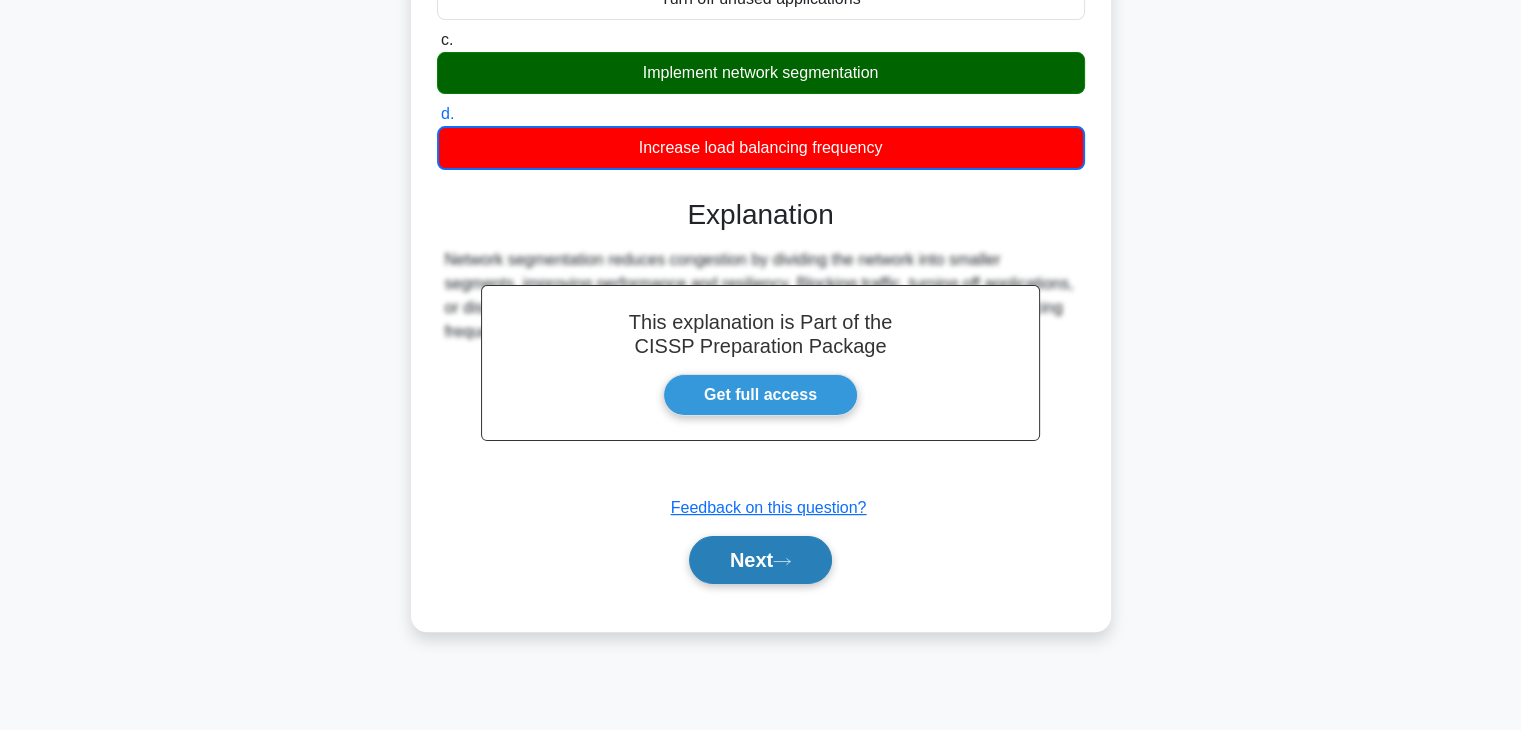 click on "Next" at bounding box center [760, 560] 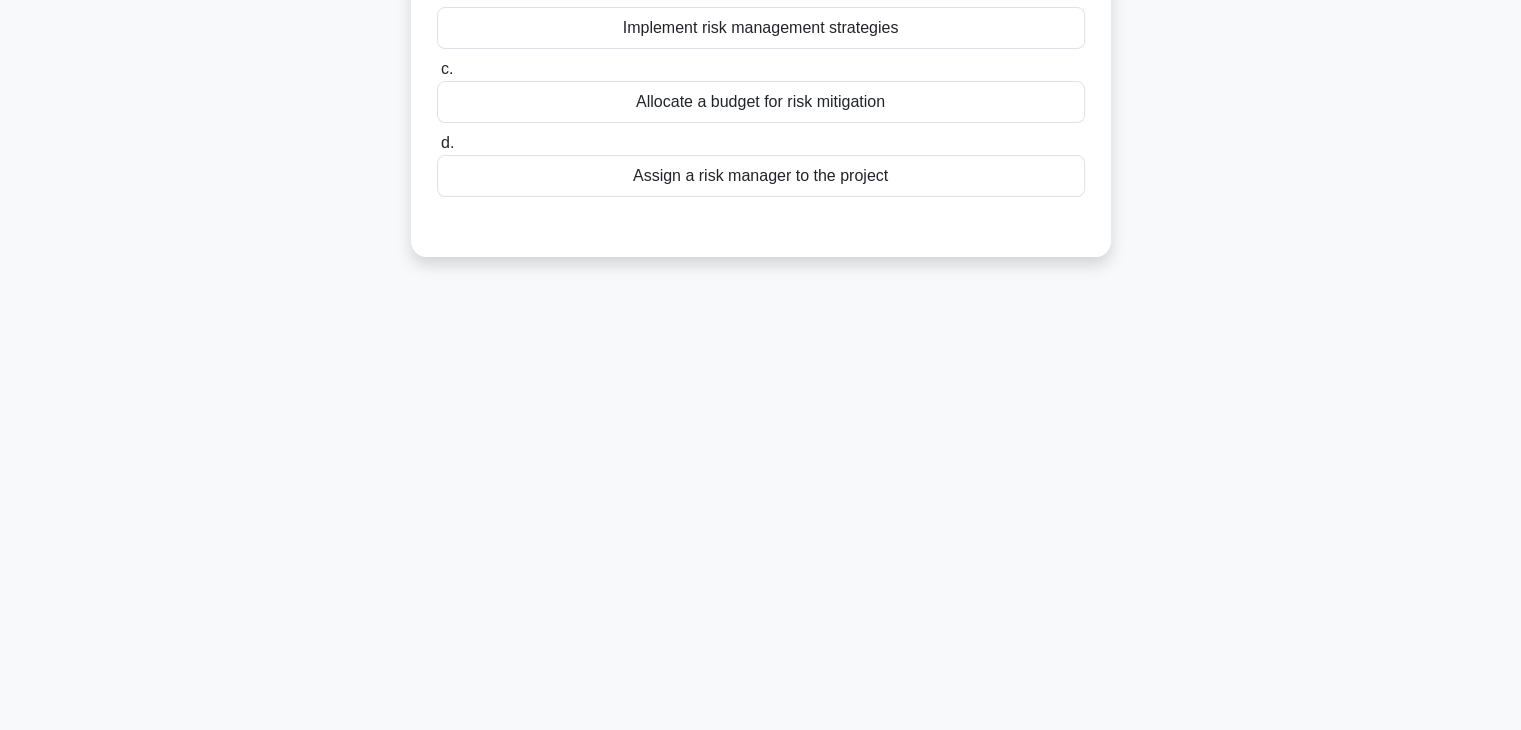 scroll, scrollTop: 0, scrollLeft: 0, axis: both 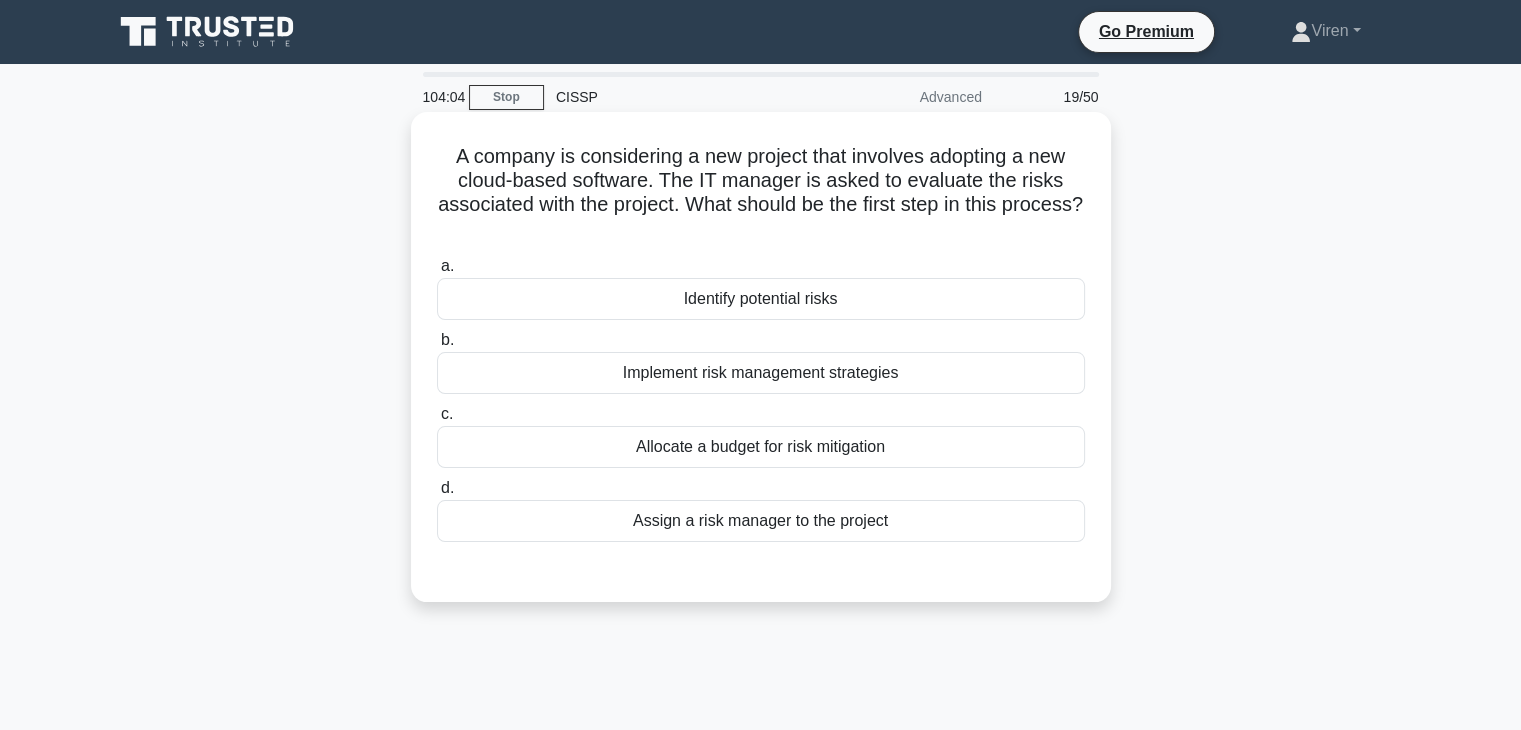 click on "Assign a risk manager to the project" at bounding box center [761, 521] 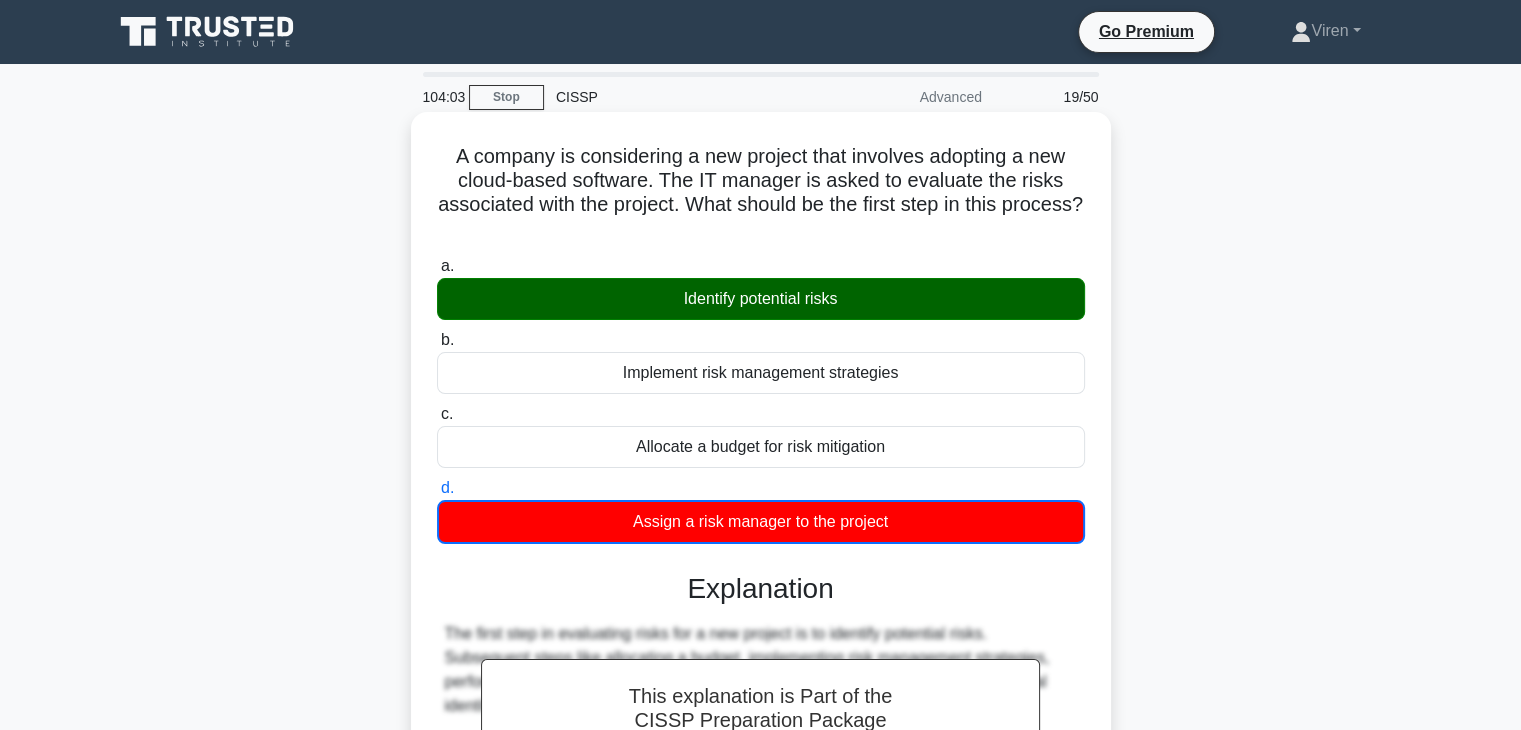 scroll, scrollTop: 351, scrollLeft: 0, axis: vertical 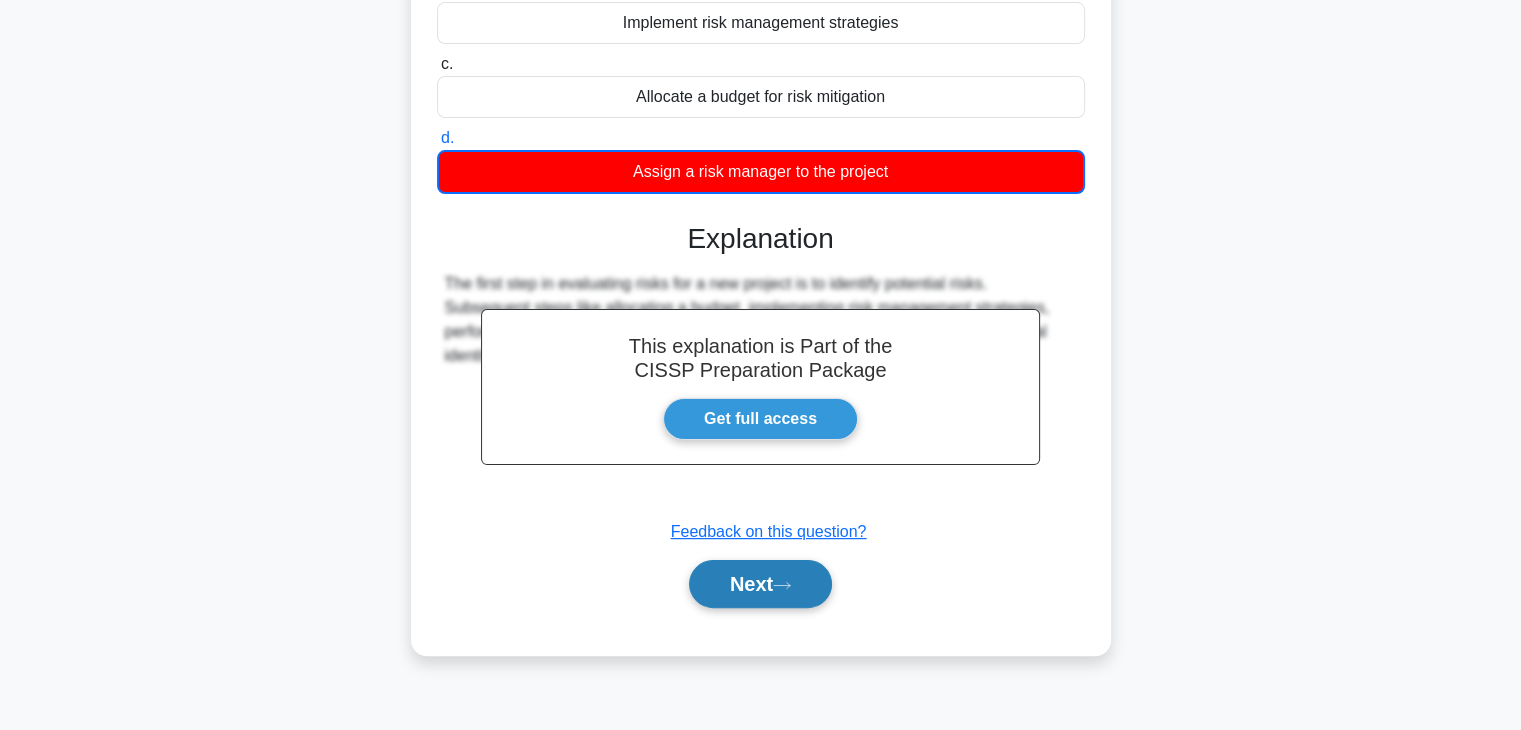 click on "Next" at bounding box center [760, 584] 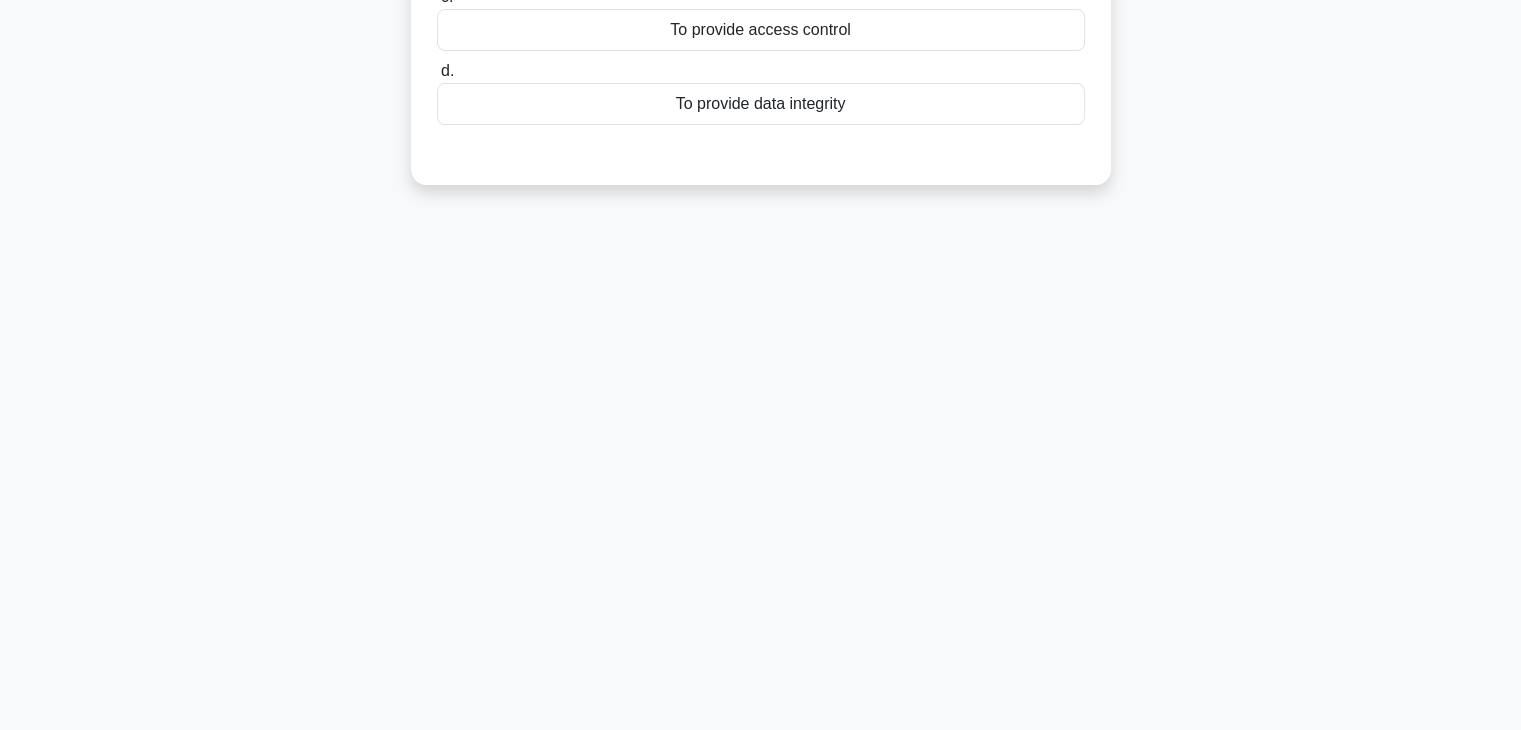 scroll, scrollTop: 0, scrollLeft: 0, axis: both 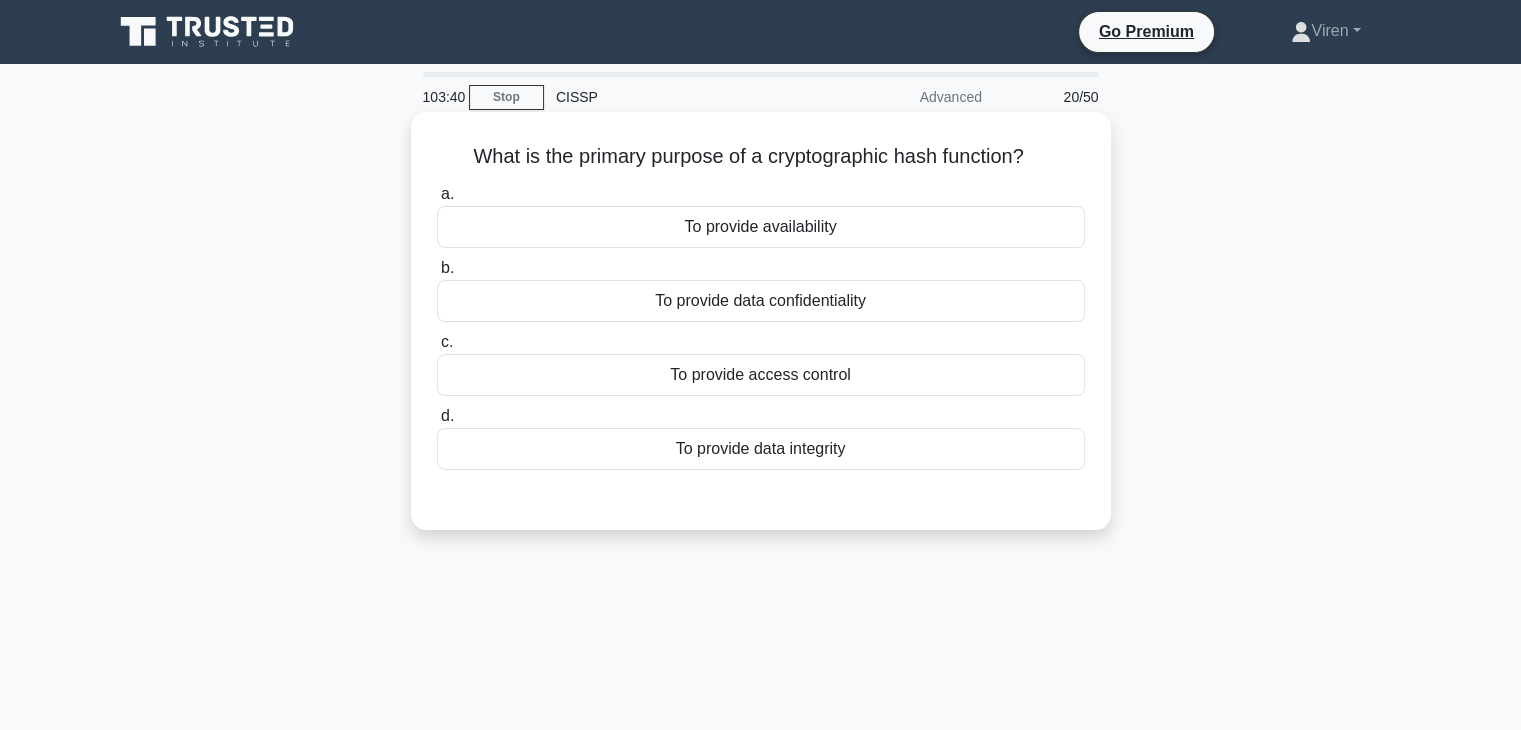 click on "To provide data integrity" at bounding box center [761, 449] 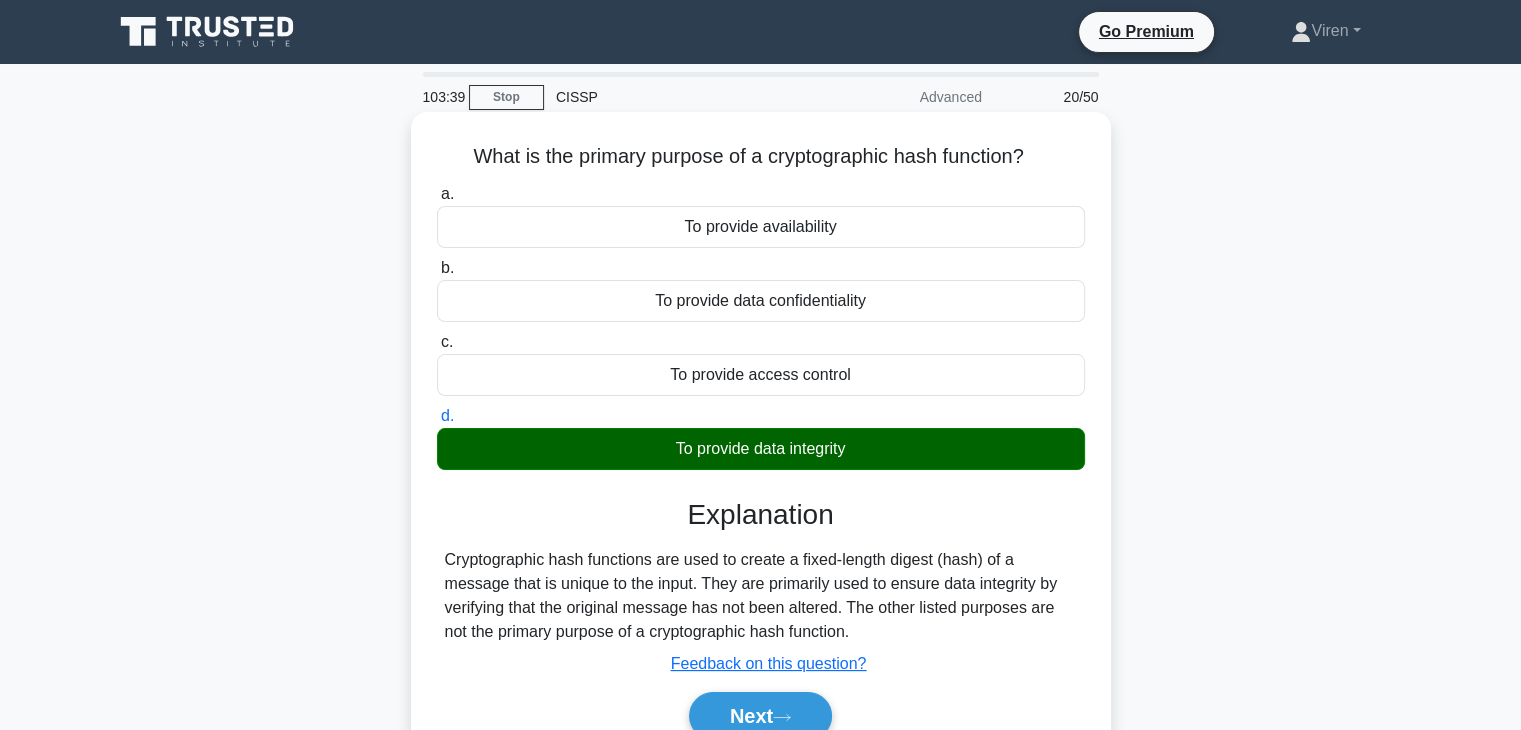 scroll, scrollTop: 351, scrollLeft: 0, axis: vertical 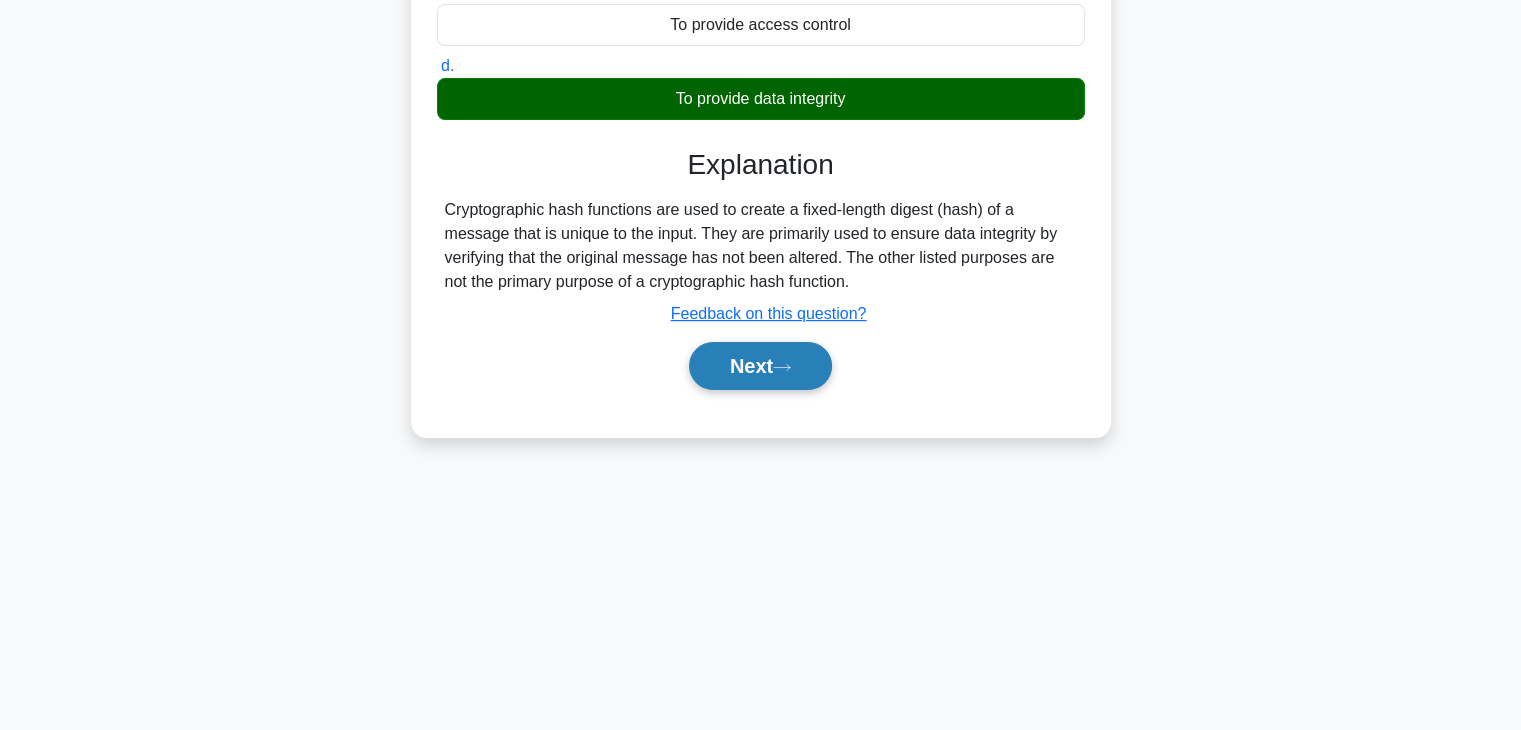 click on "Next" at bounding box center [760, 366] 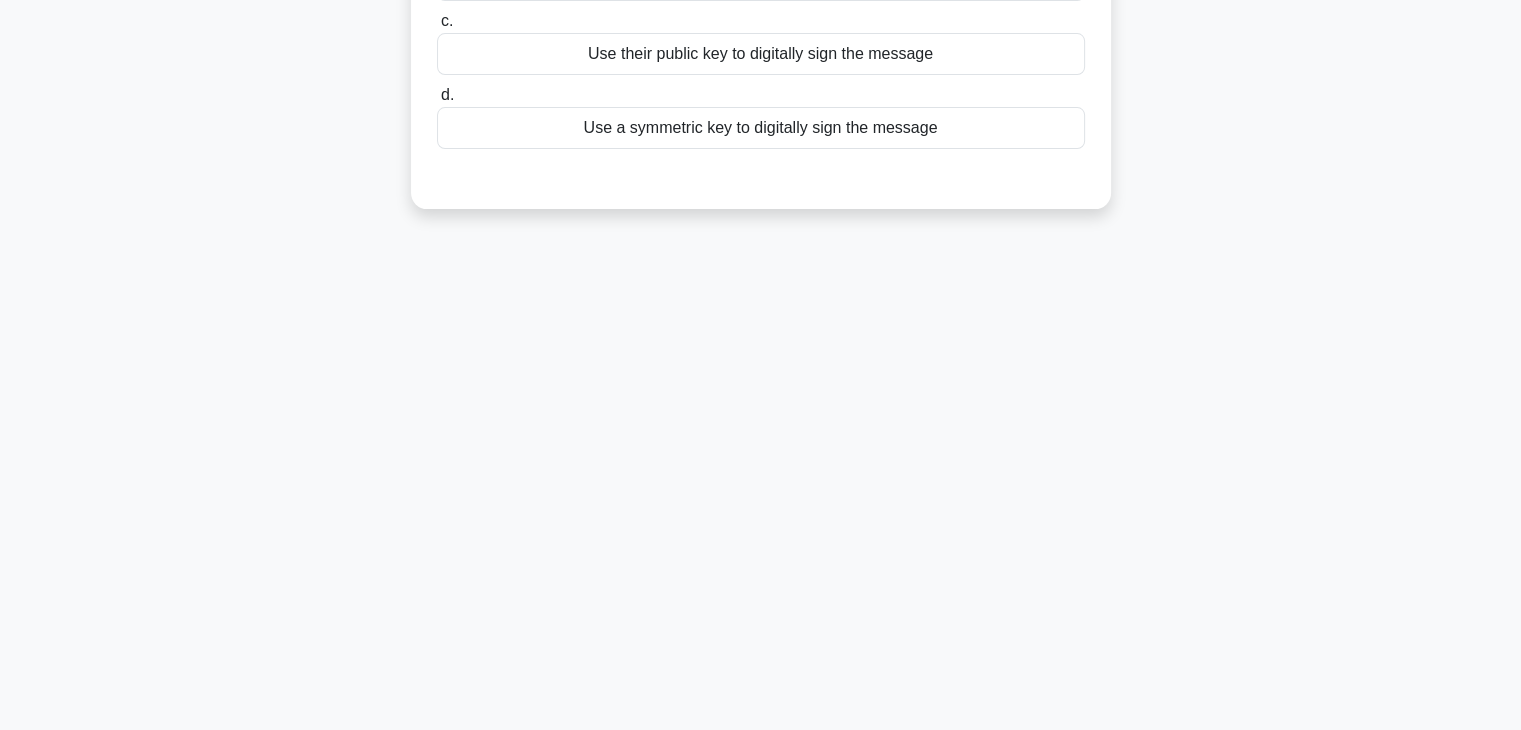 scroll, scrollTop: 0, scrollLeft: 0, axis: both 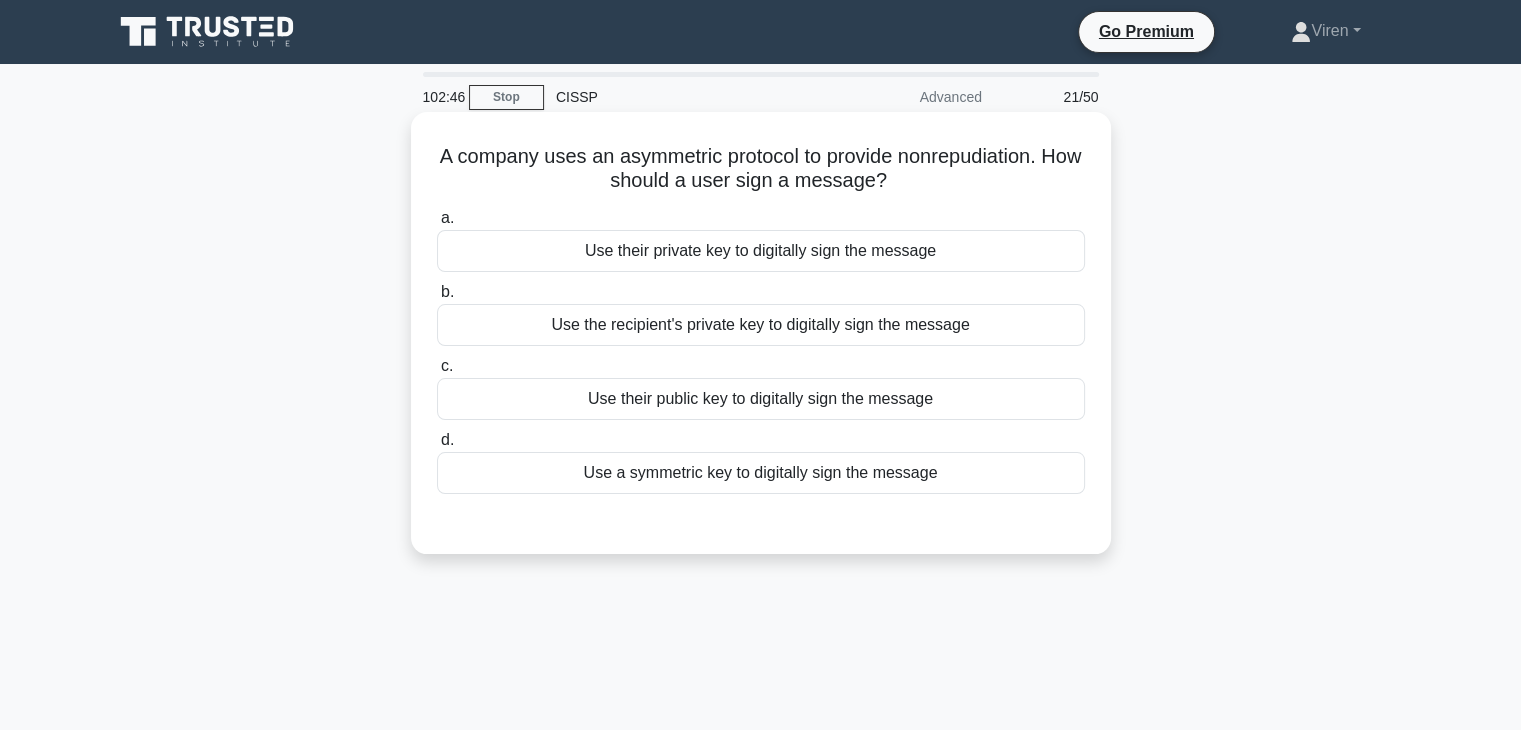 click on "Use their private key to digitally sign the message" at bounding box center (761, 251) 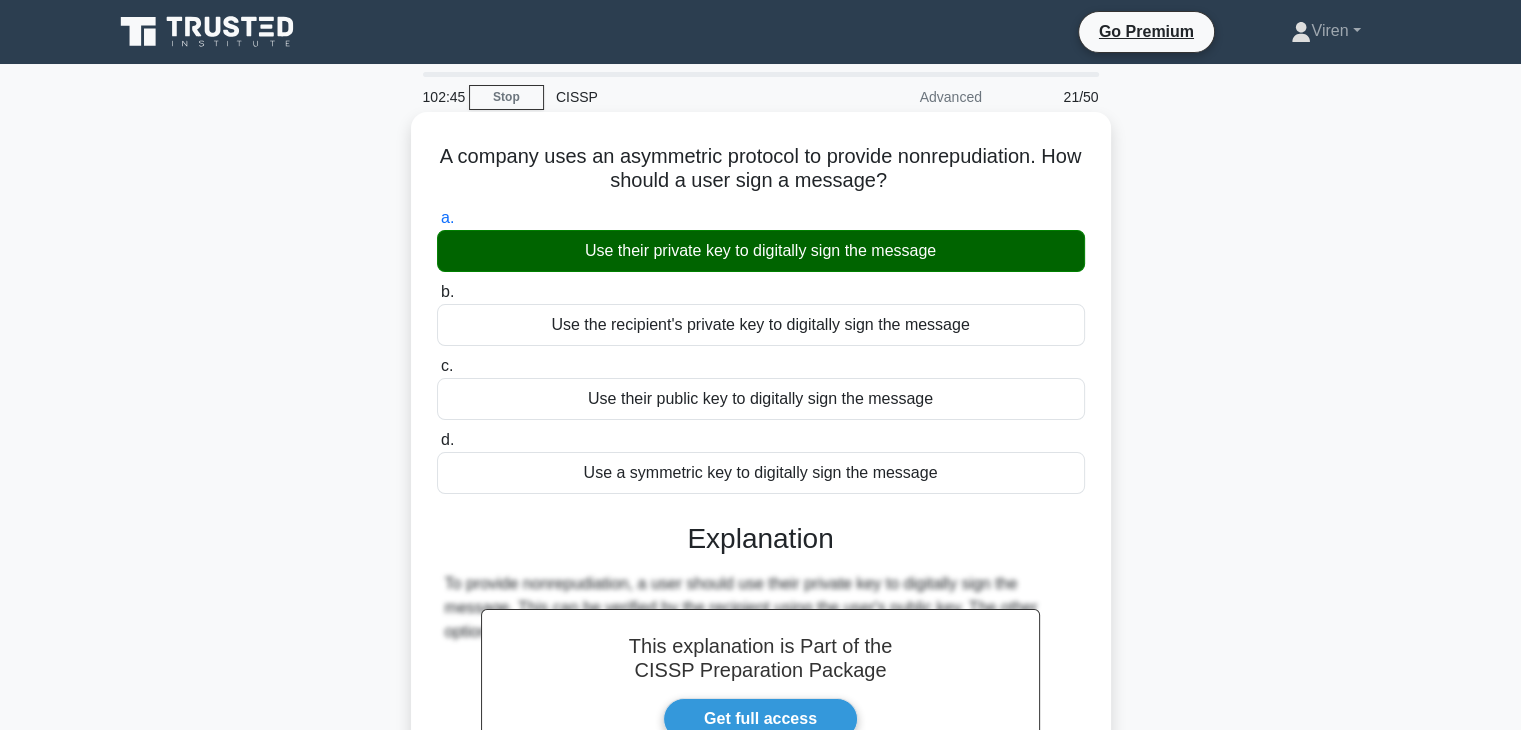 scroll, scrollTop: 351, scrollLeft: 0, axis: vertical 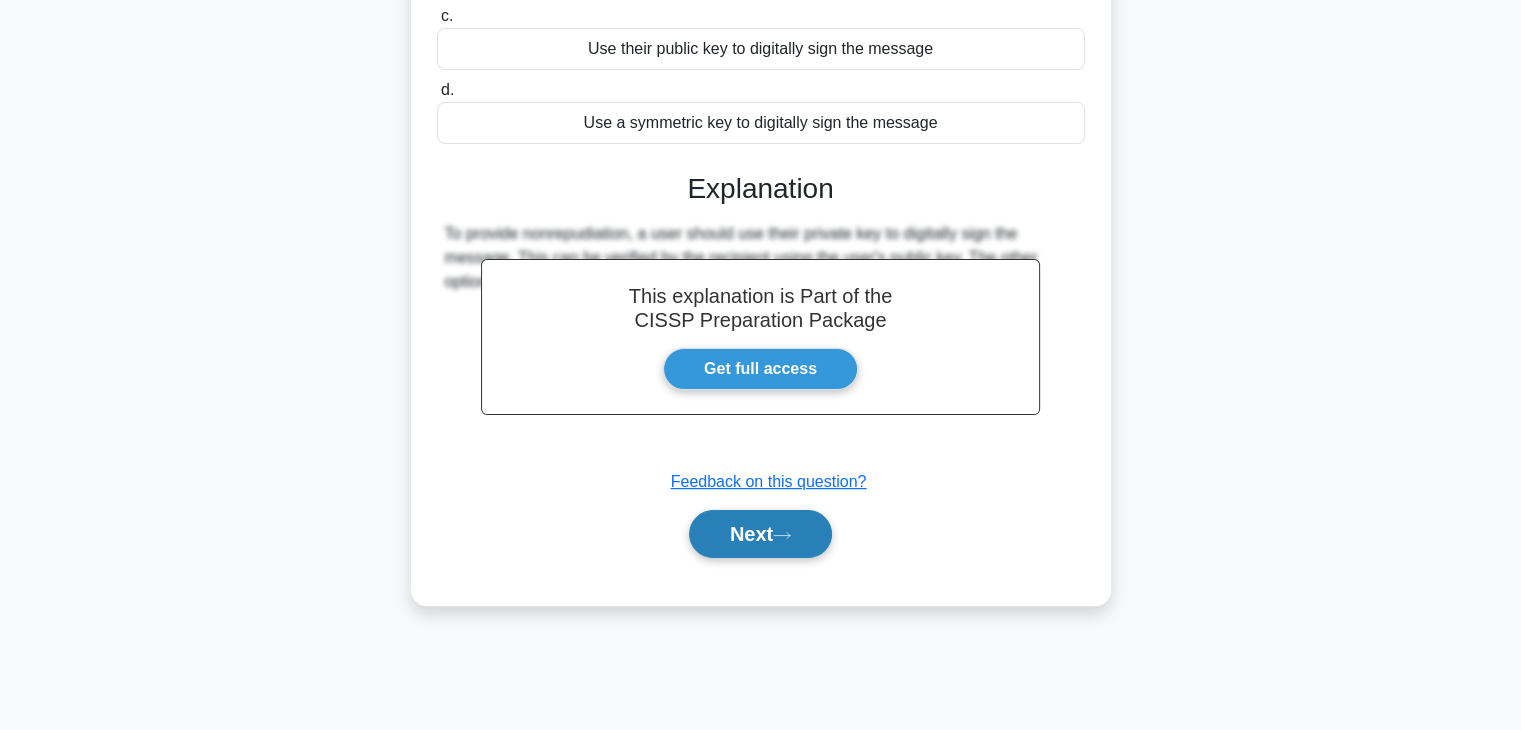 click on "Next" at bounding box center (760, 534) 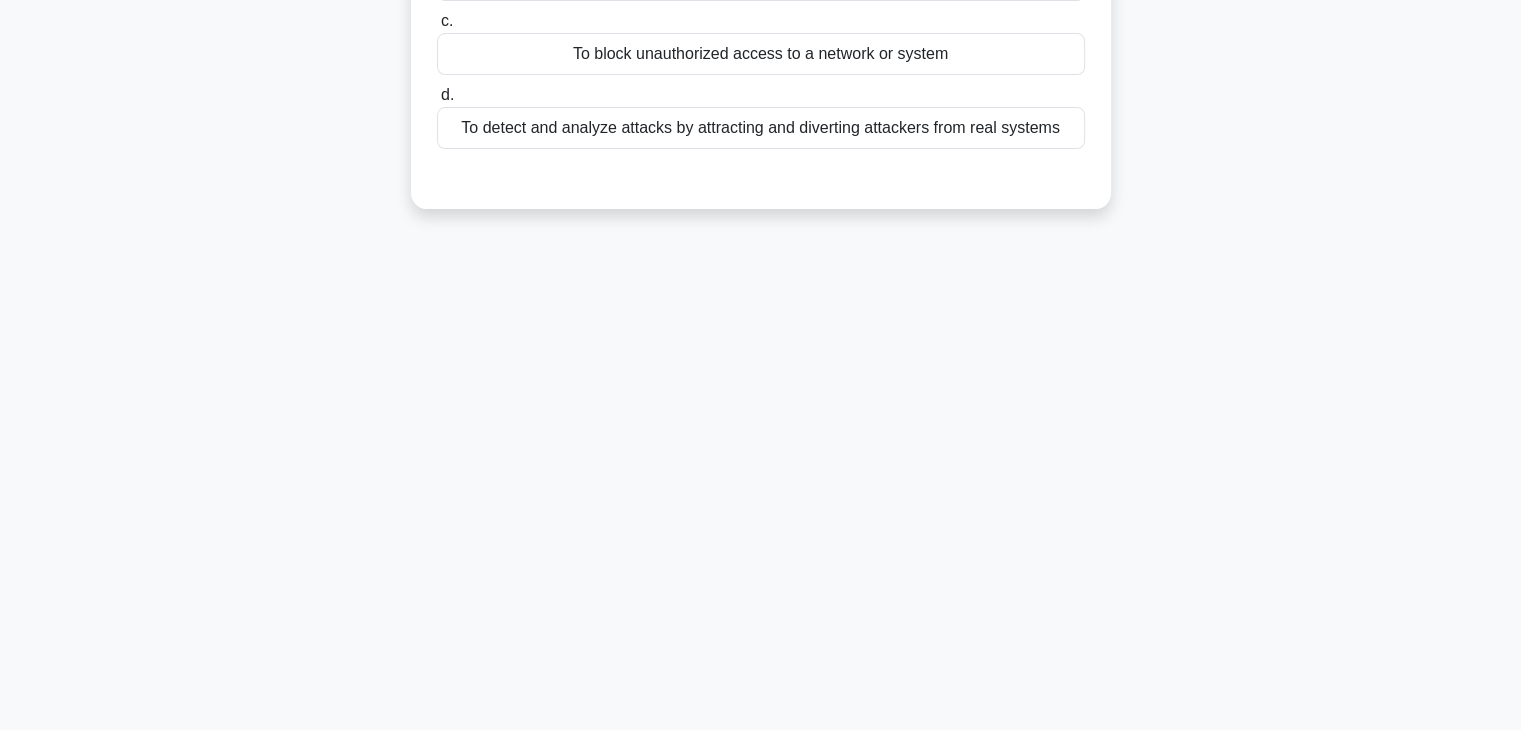 scroll, scrollTop: 0, scrollLeft: 0, axis: both 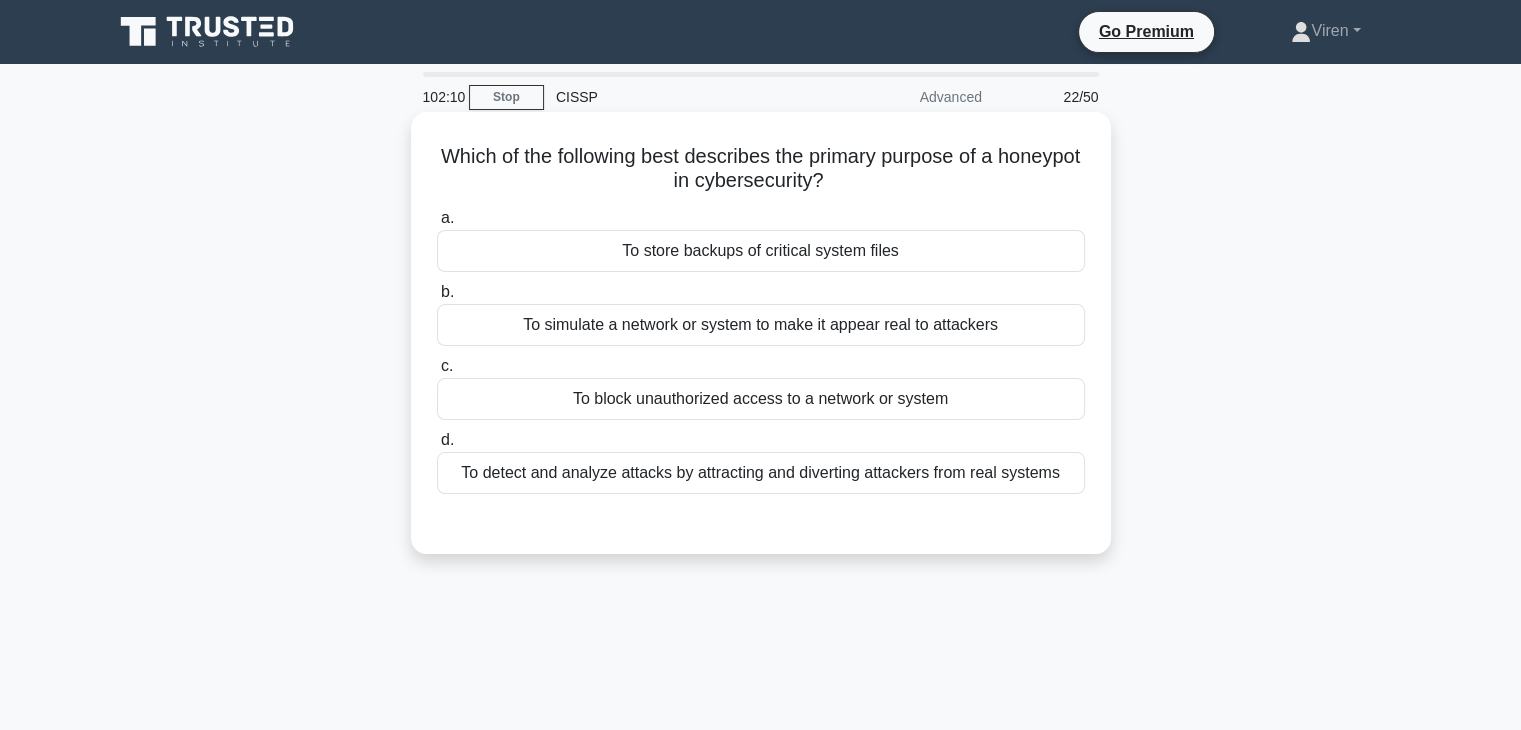 click on "To detect and analyze attacks by attracting and diverting attackers from real systems" at bounding box center [761, 473] 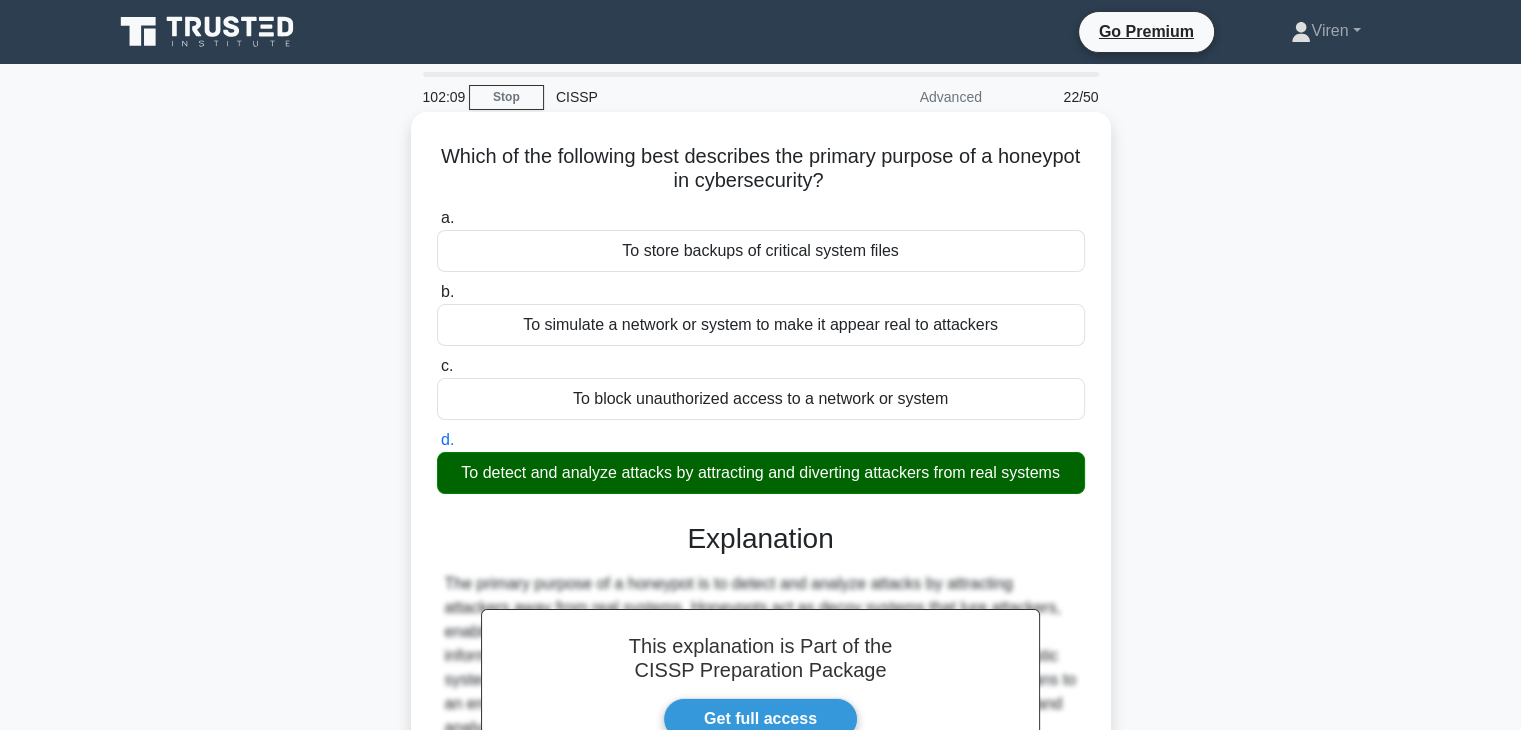 scroll, scrollTop: 351, scrollLeft: 0, axis: vertical 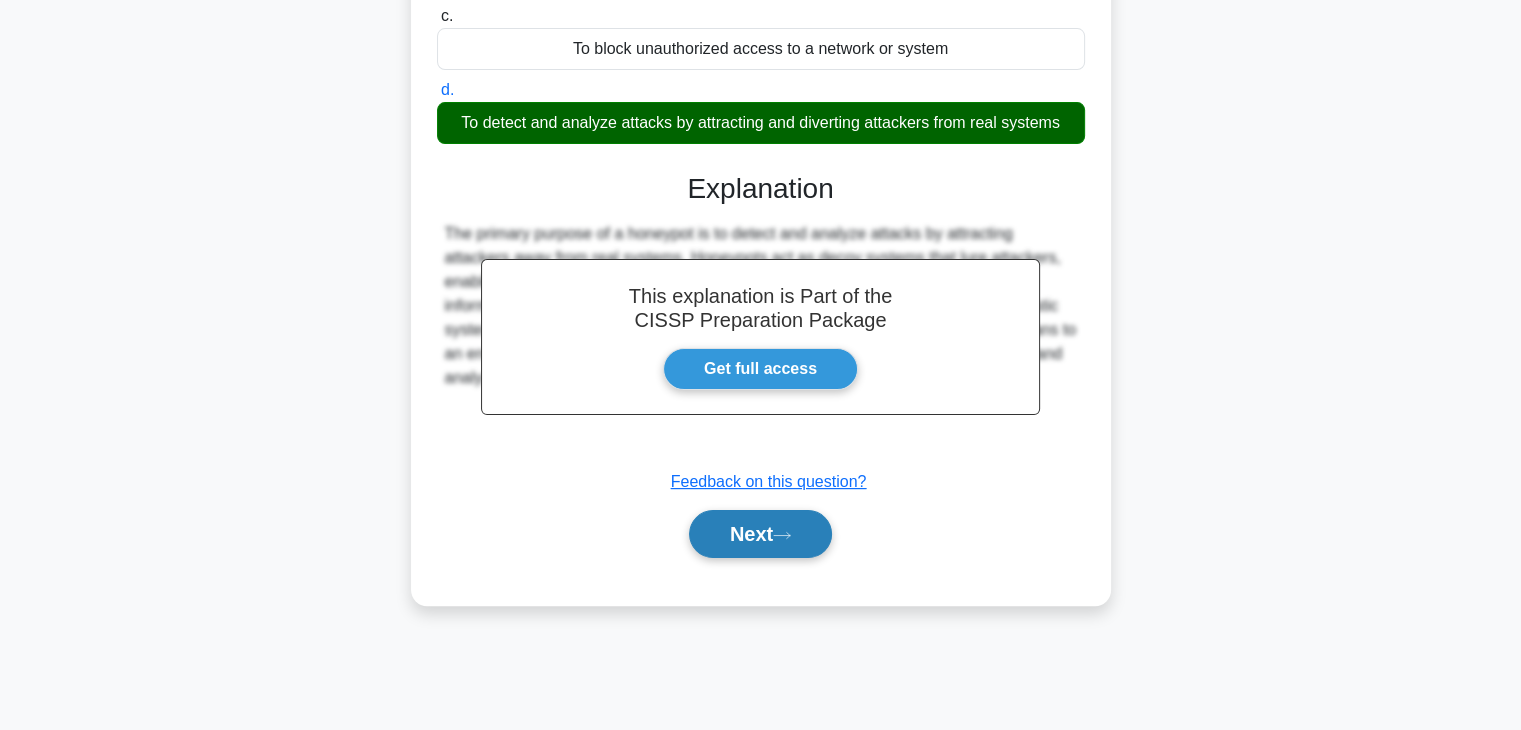 click on "Next" at bounding box center (760, 534) 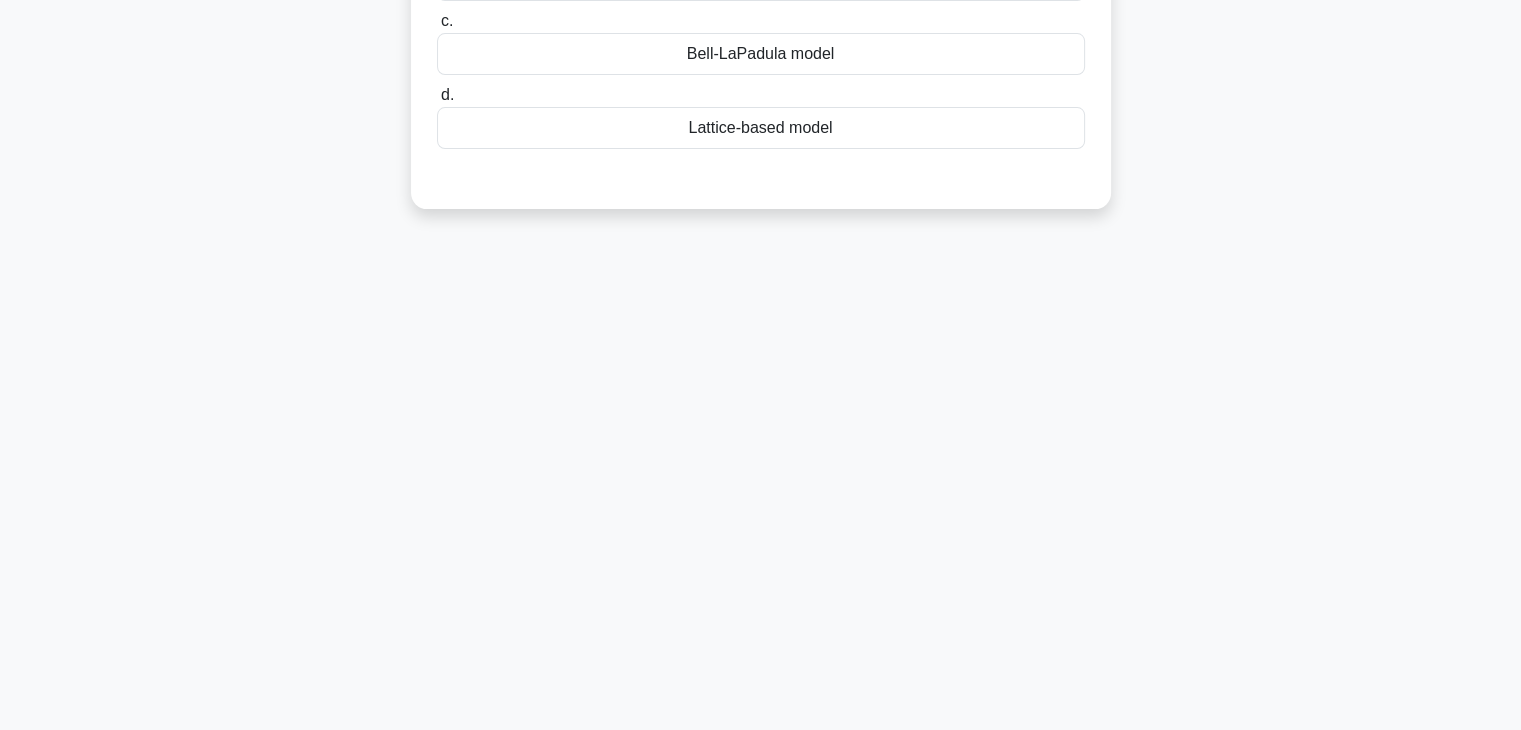 scroll, scrollTop: 0, scrollLeft: 0, axis: both 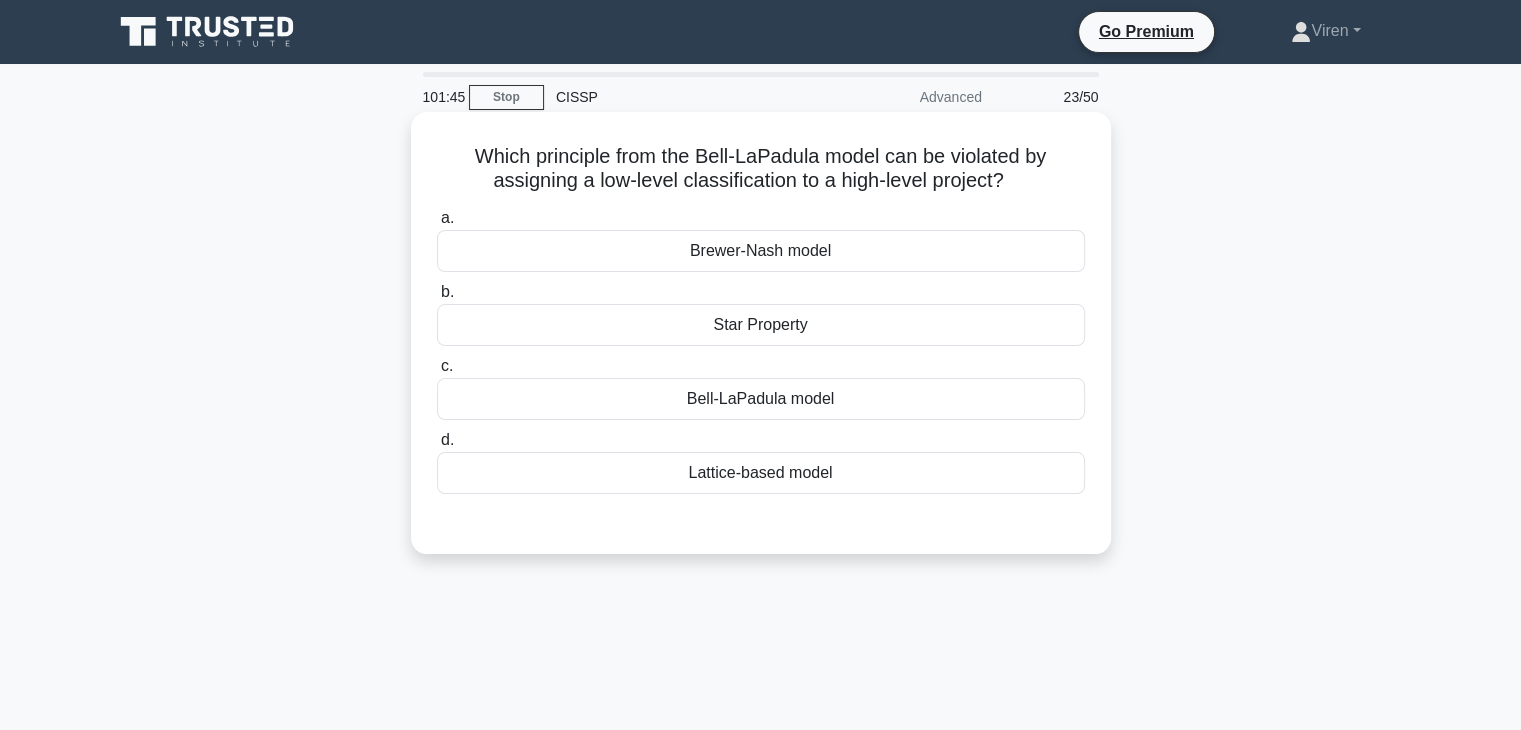 click on "Bell-LaPadula model" at bounding box center [761, 399] 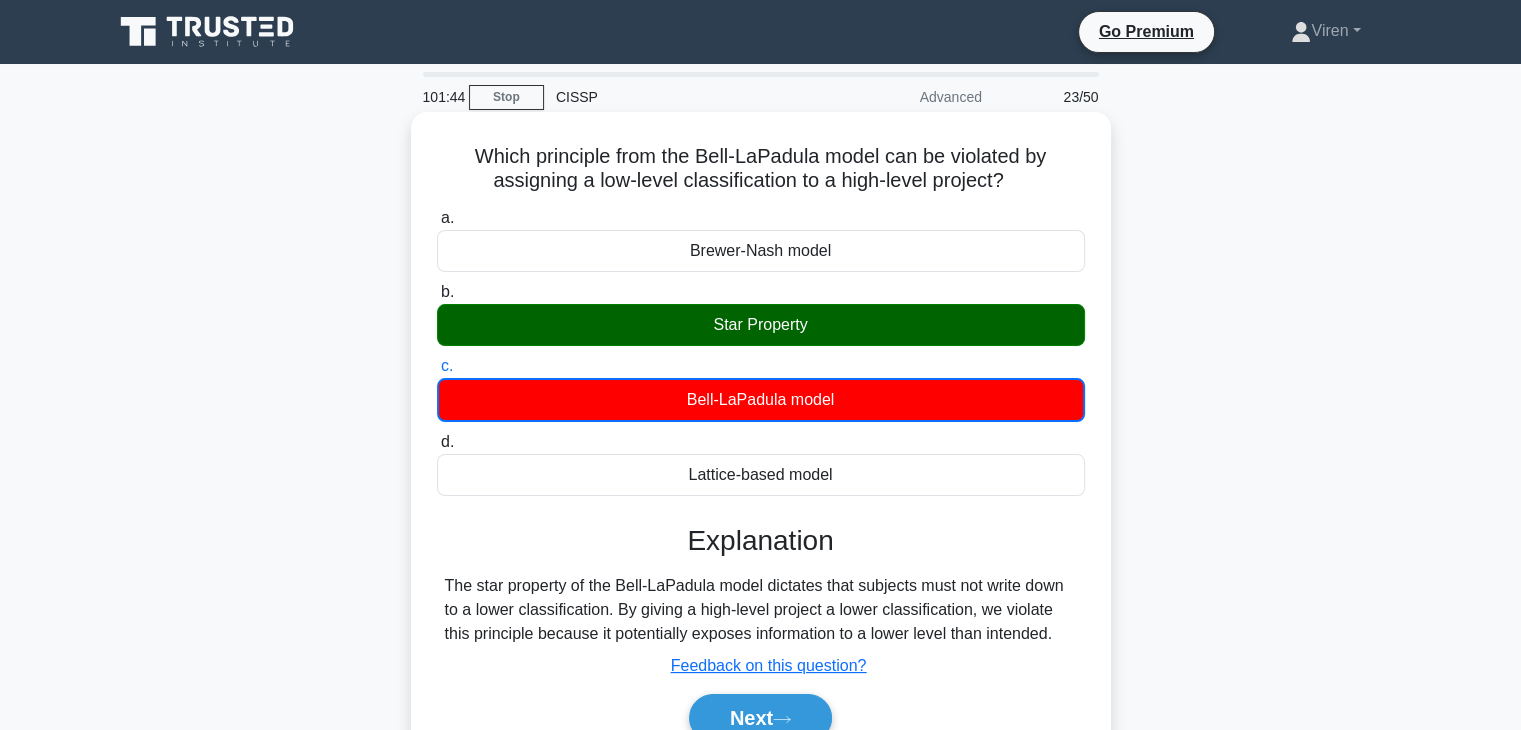 scroll, scrollTop: 351, scrollLeft: 0, axis: vertical 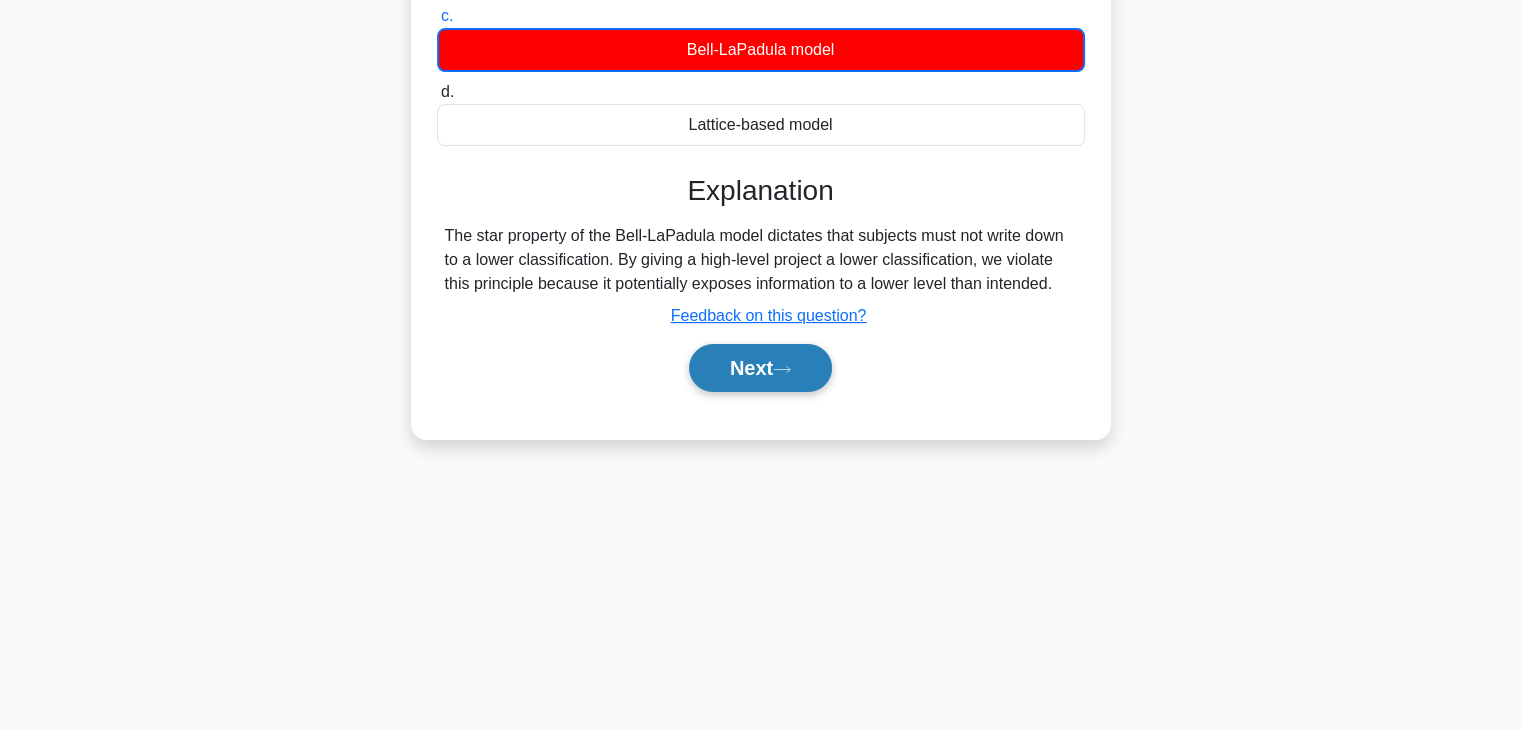 click on "Next" at bounding box center (760, 368) 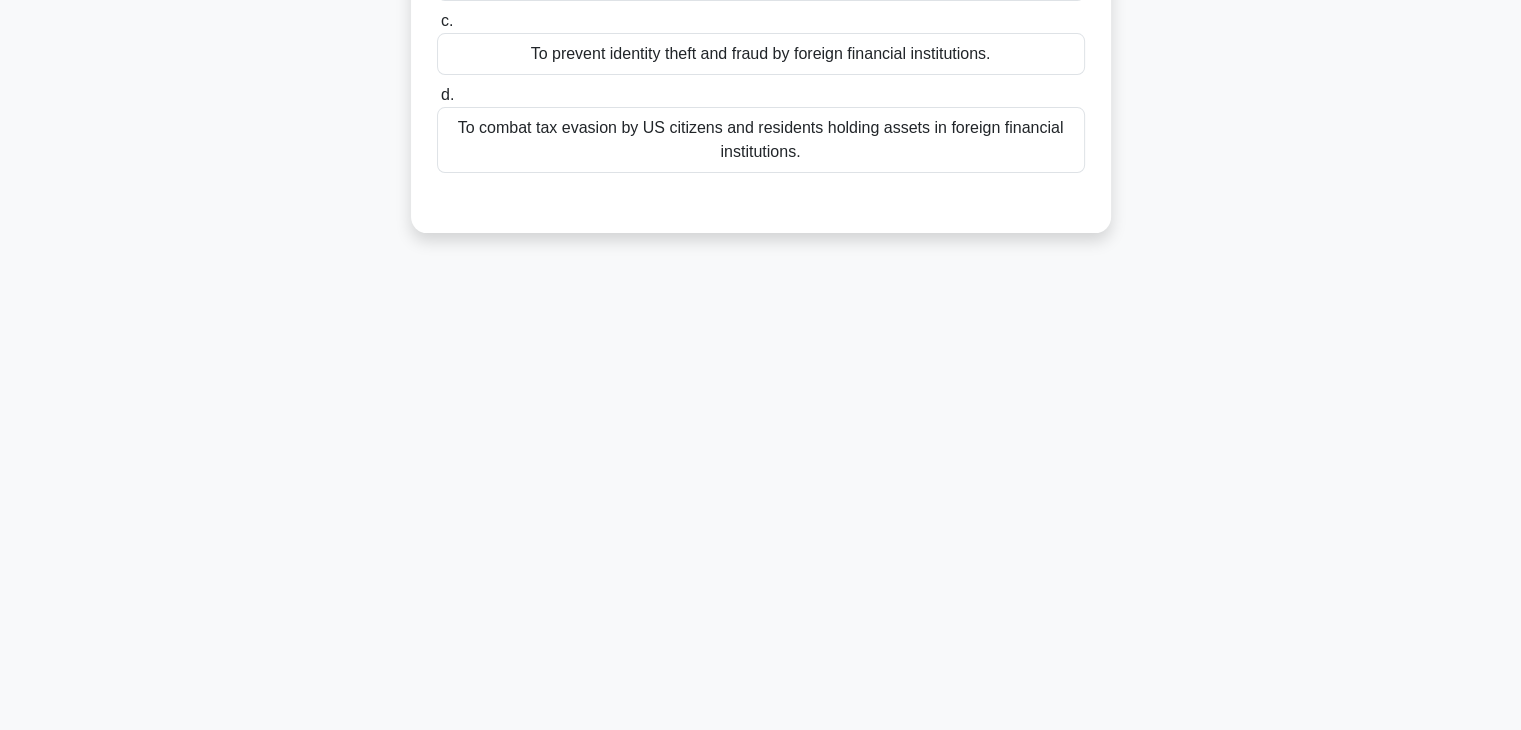 scroll, scrollTop: 0, scrollLeft: 0, axis: both 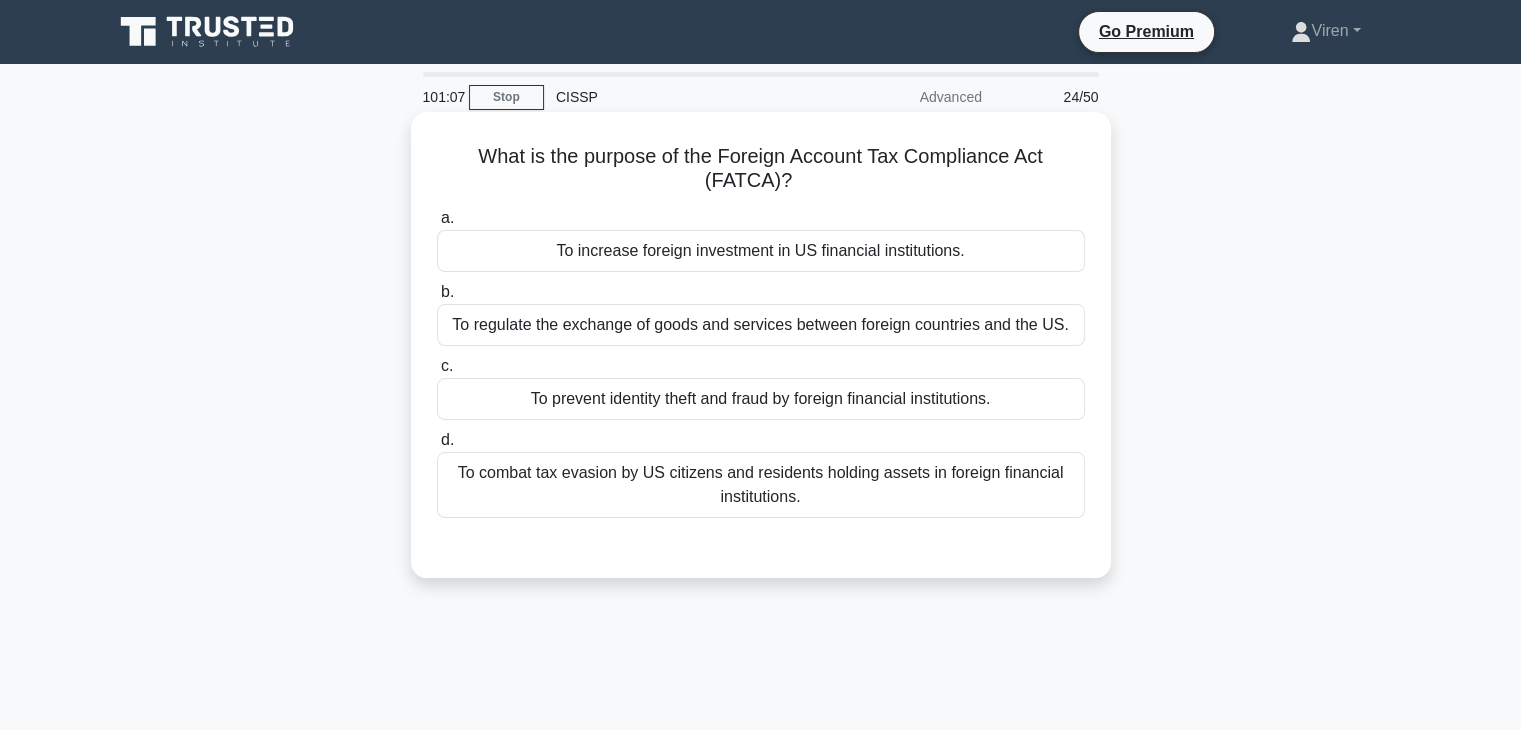 click on "To combat tax evasion by US citizens and residents holding assets in foreign financial institutions." at bounding box center [761, 485] 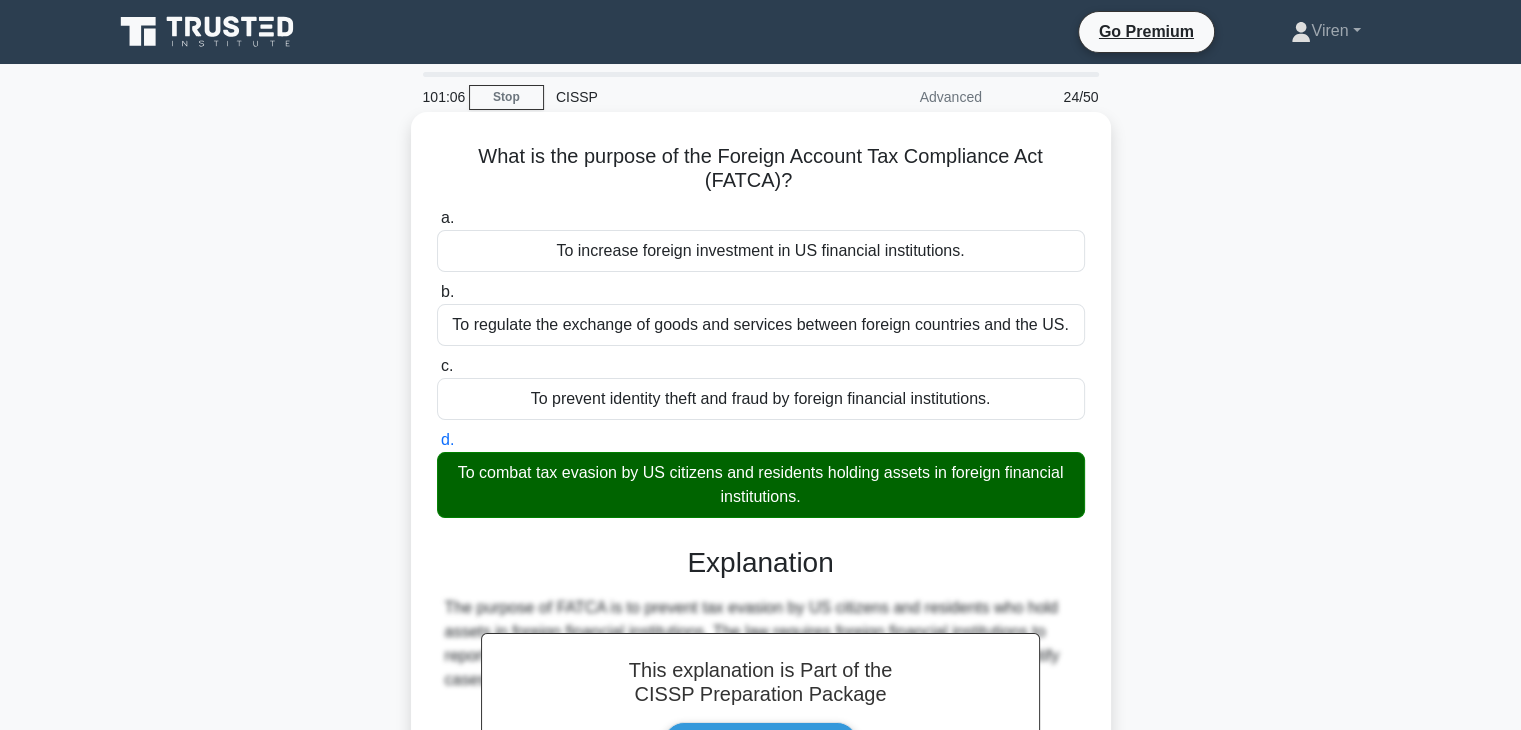 scroll, scrollTop: 351, scrollLeft: 0, axis: vertical 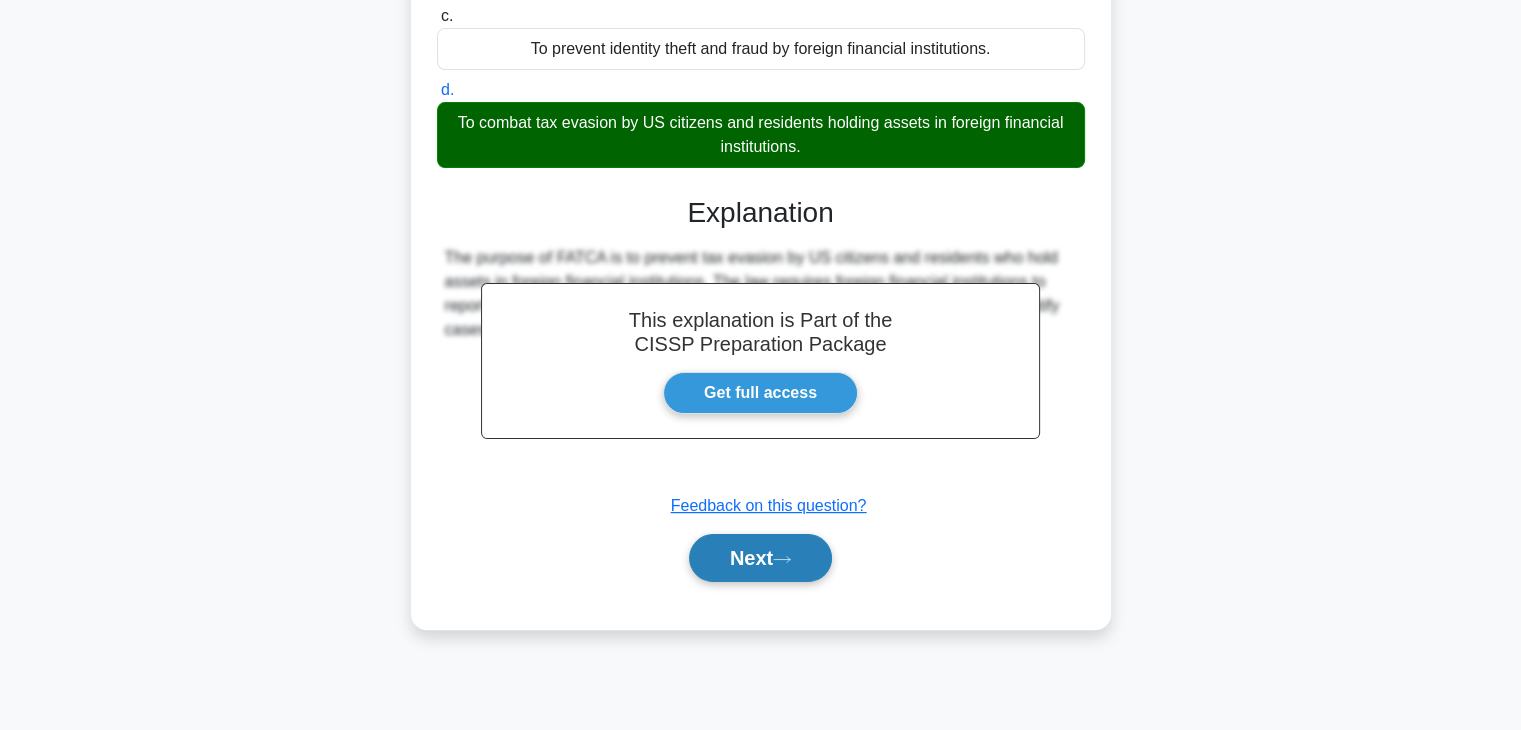click on "Next" at bounding box center [760, 558] 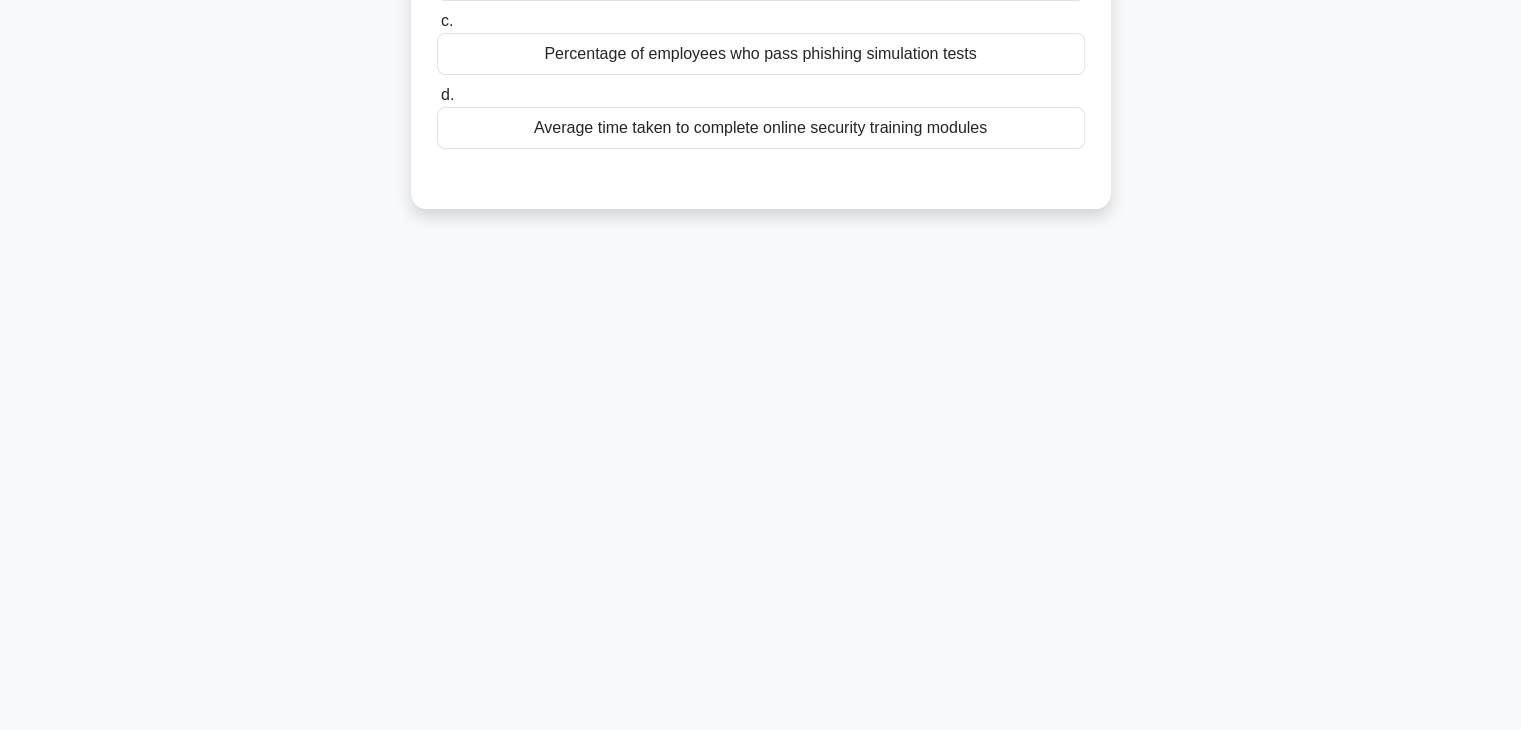 scroll, scrollTop: 0, scrollLeft: 0, axis: both 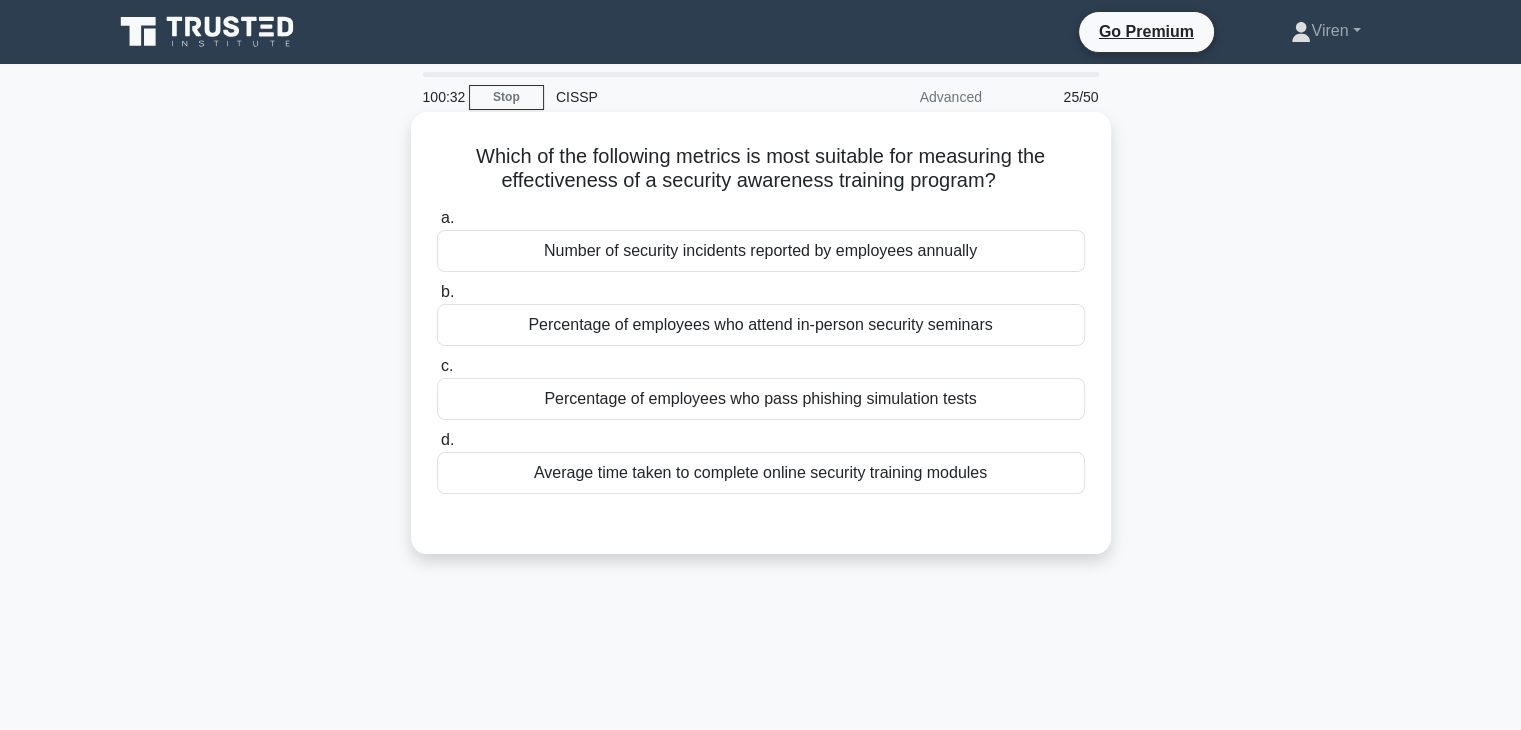 click on "Number of security incidents reported by employees annually" at bounding box center [761, 251] 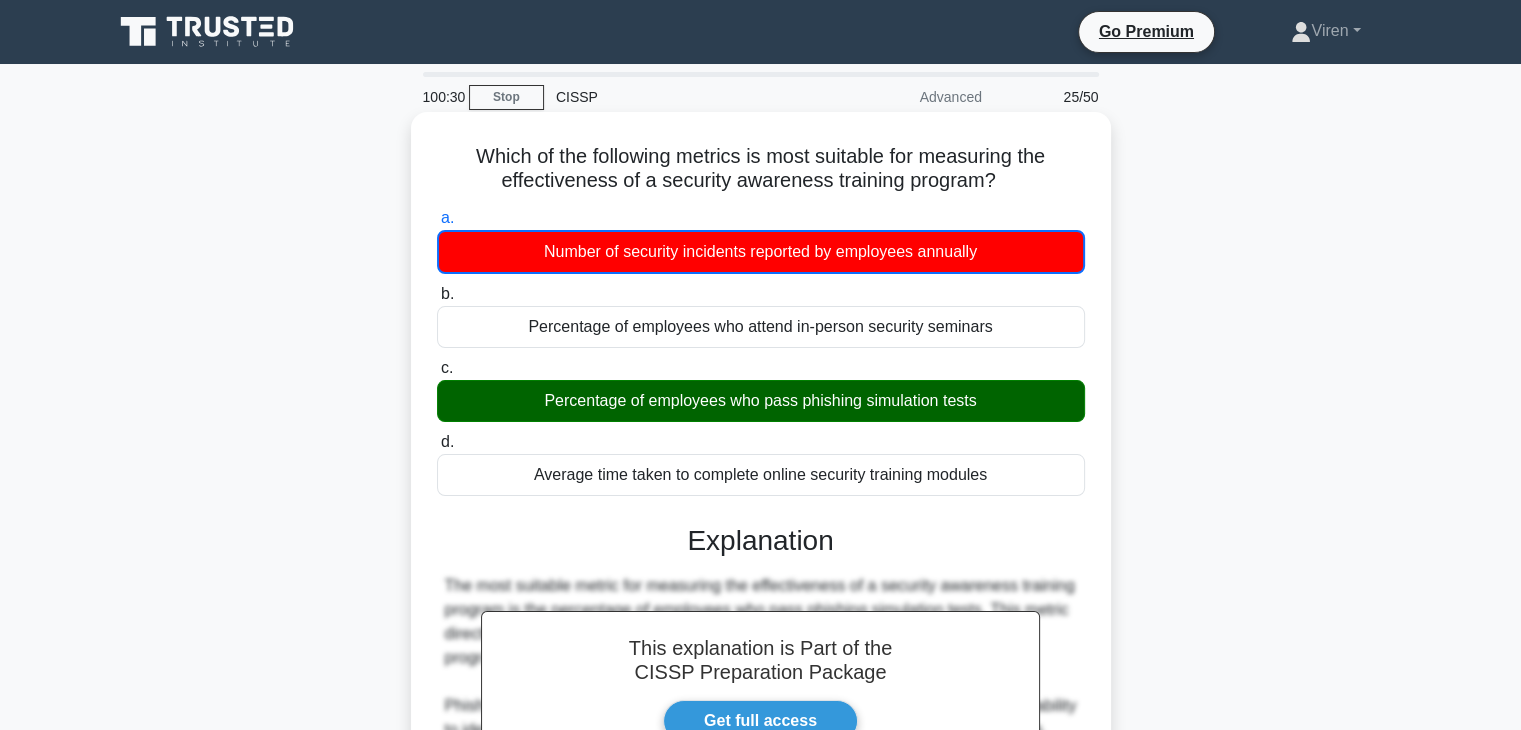 scroll, scrollTop: 552, scrollLeft: 0, axis: vertical 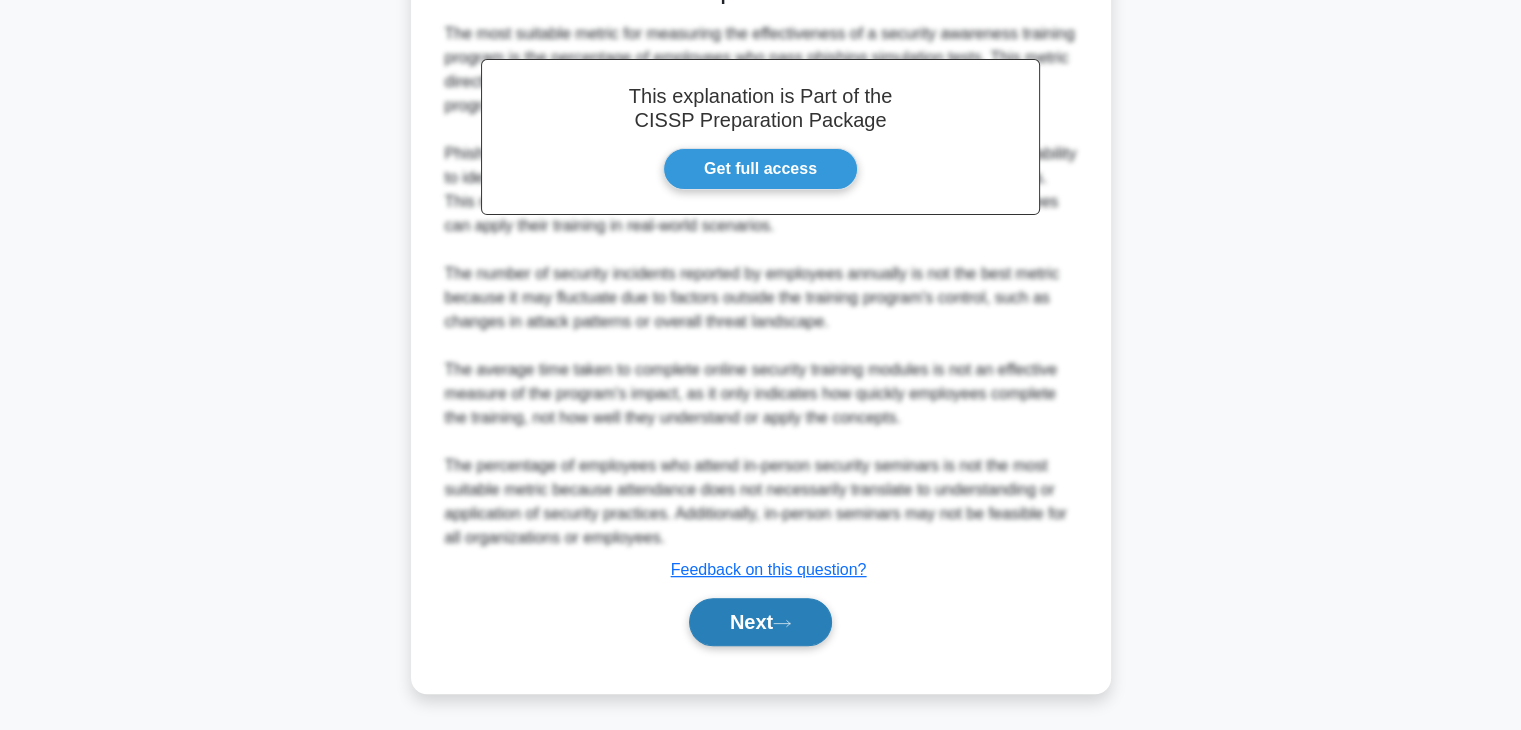 click on "Next" at bounding box center [760, 622] 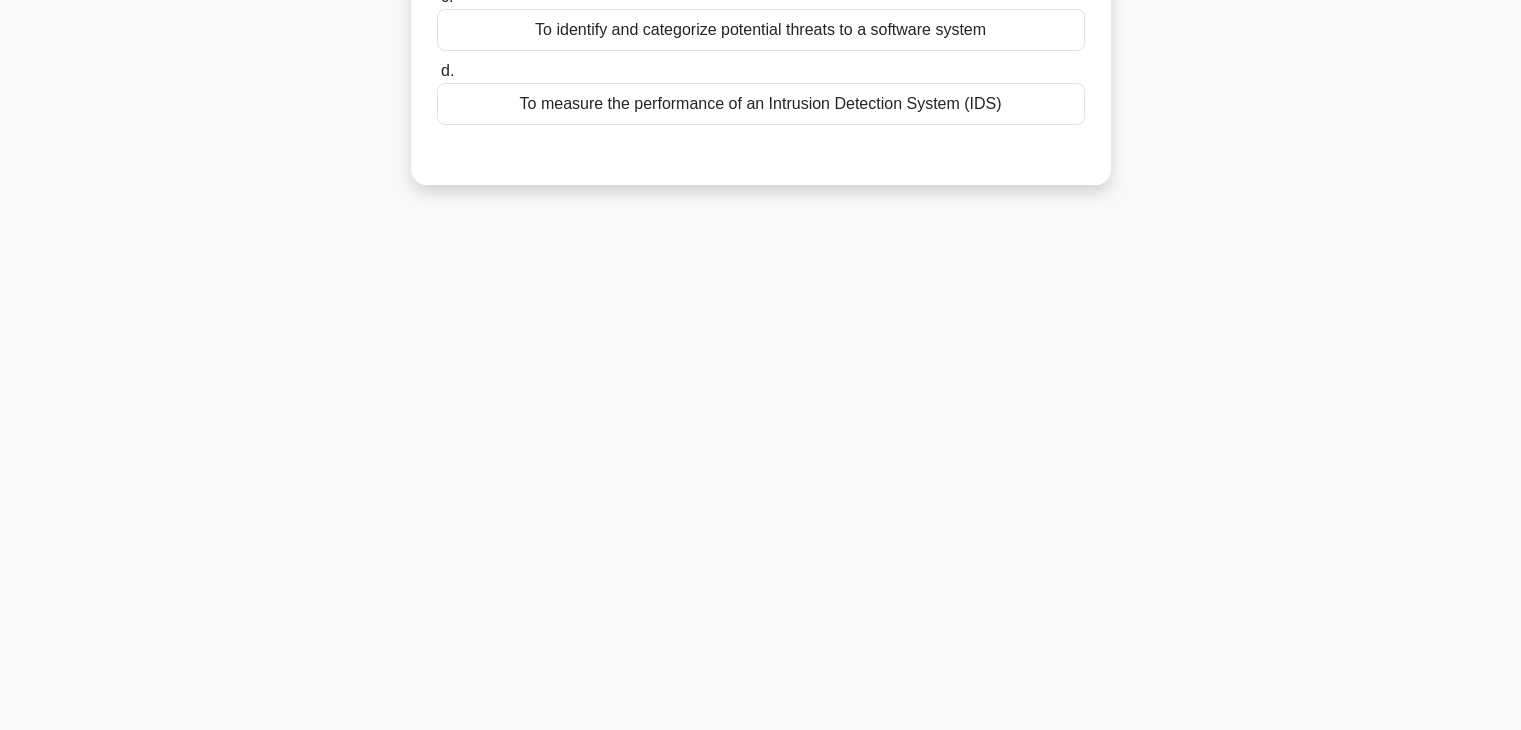 scroll, scrollTop: 0, scrollLeft: 0, axis: both 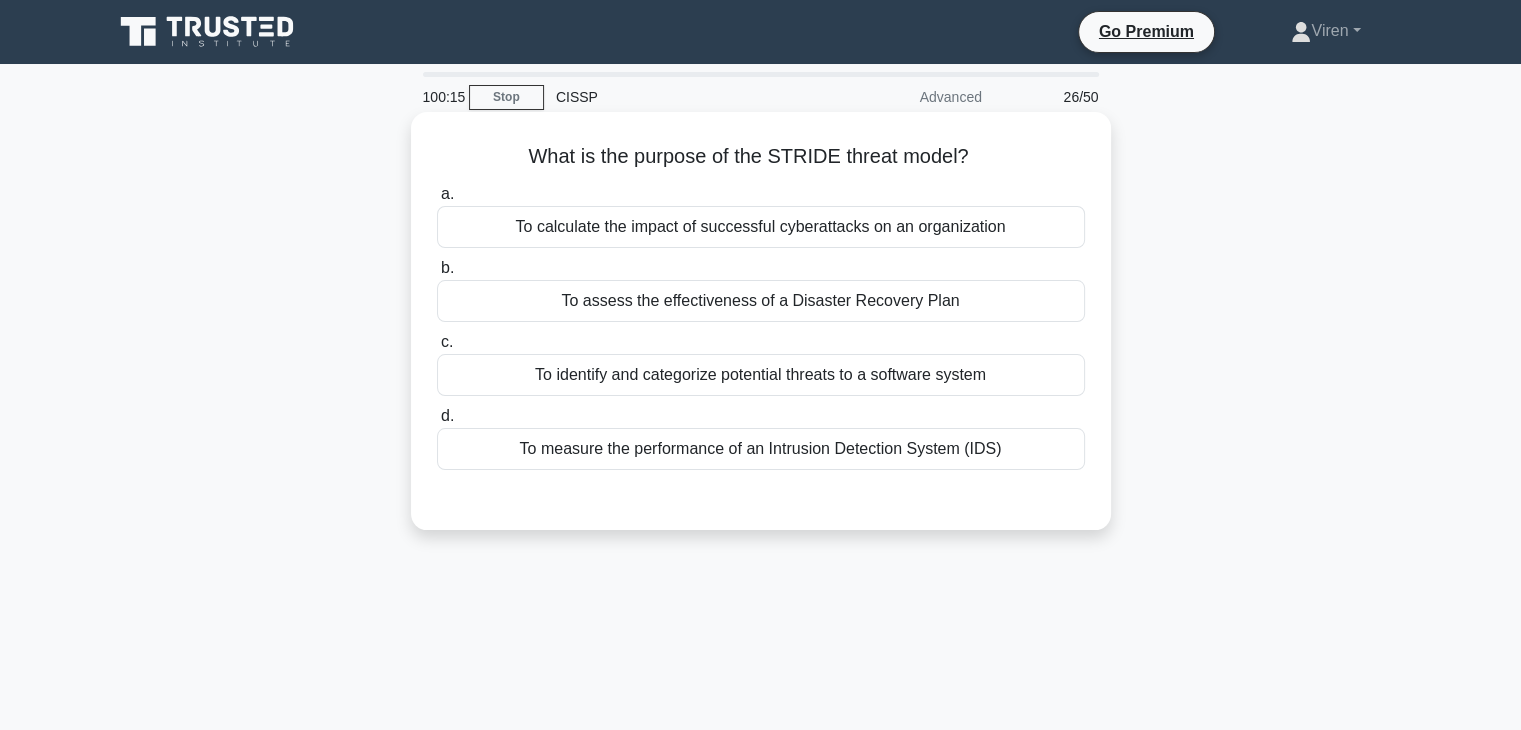 drag, startPoint x: 514, startPoint y: 231, endPoint x: 1063, endPoint y: 241, distance: 549.09106 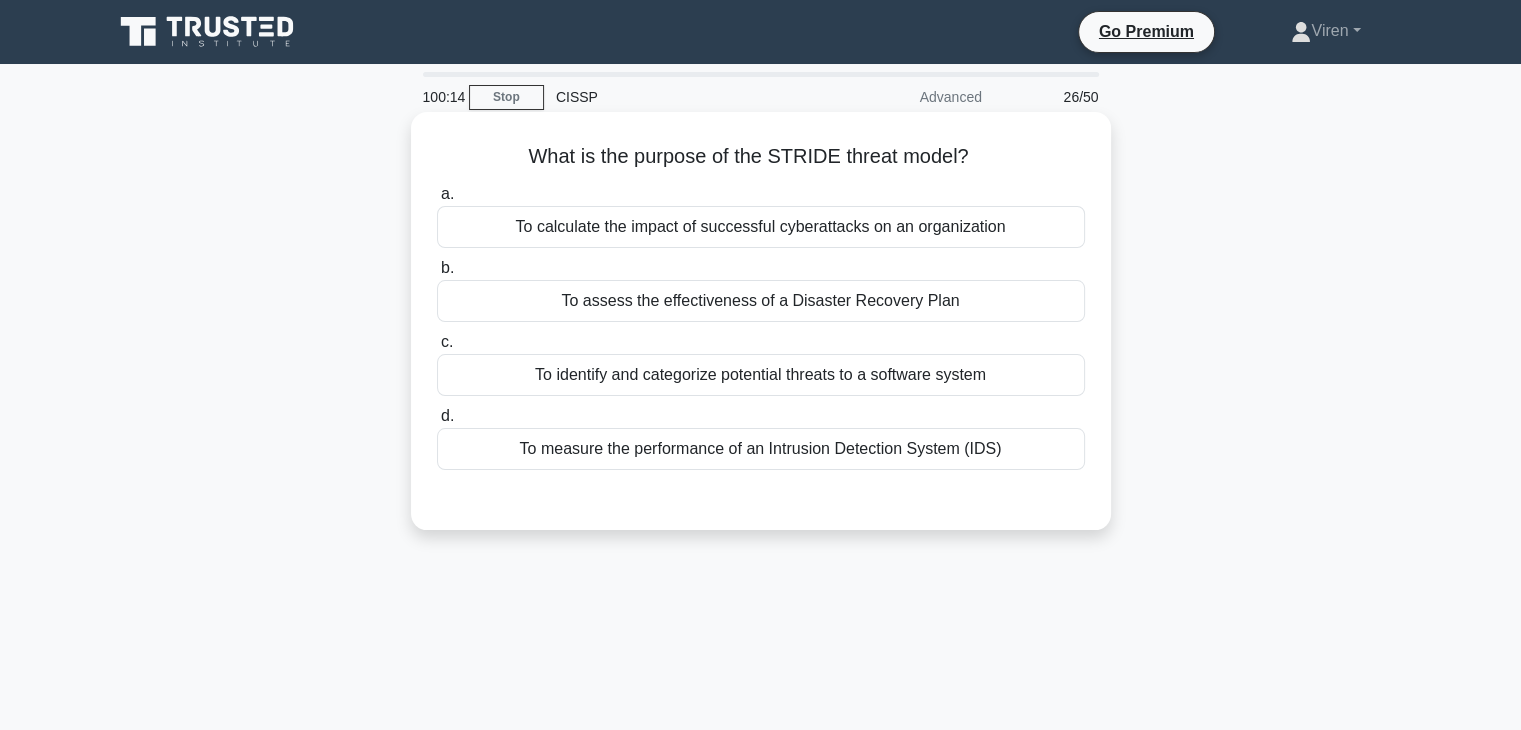 copy on "To calculate the impact of successful cyberattacks on an organization" 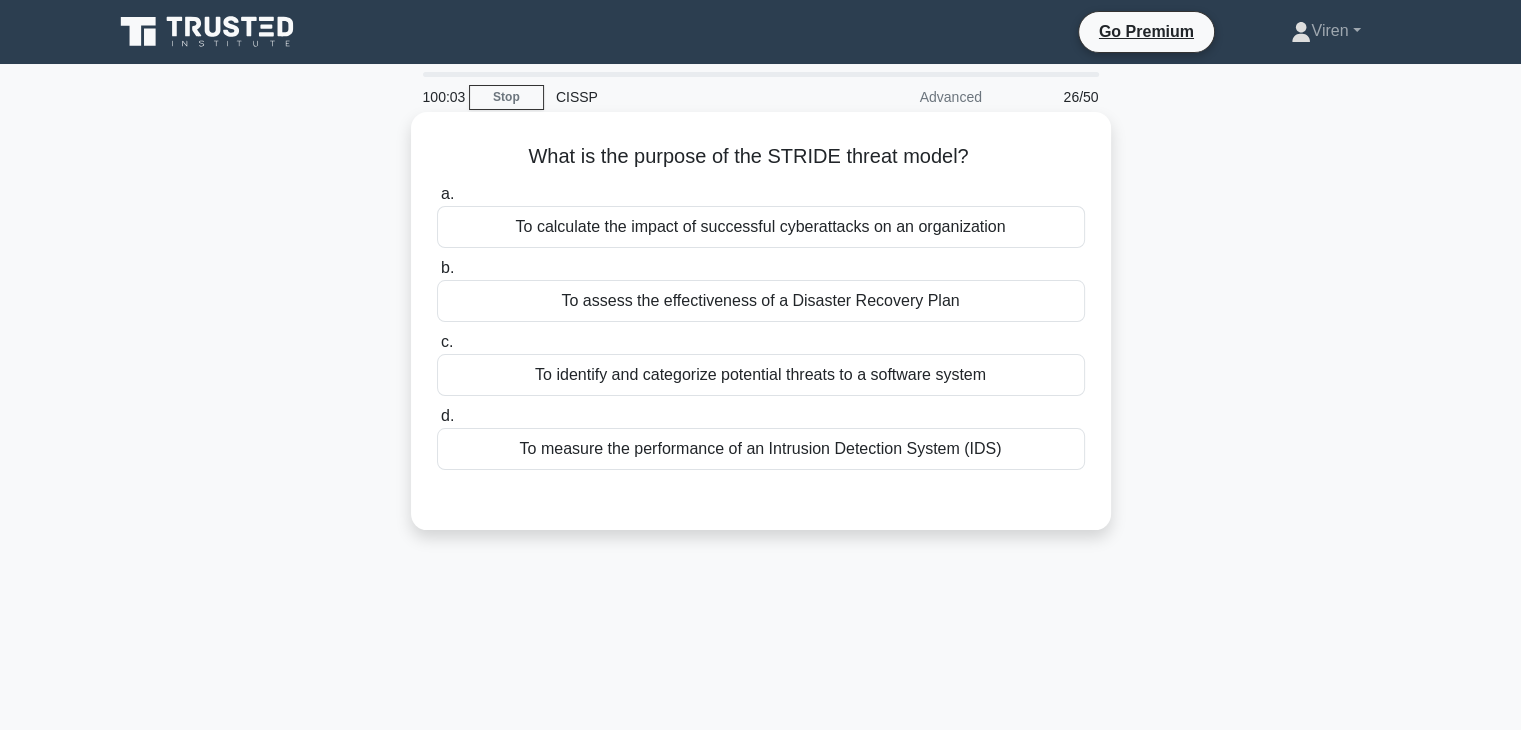 drag, startPoint x: 507, startPoint y: 155, endPoint x: 1006, endPoint y: 161, distance: 499.03607 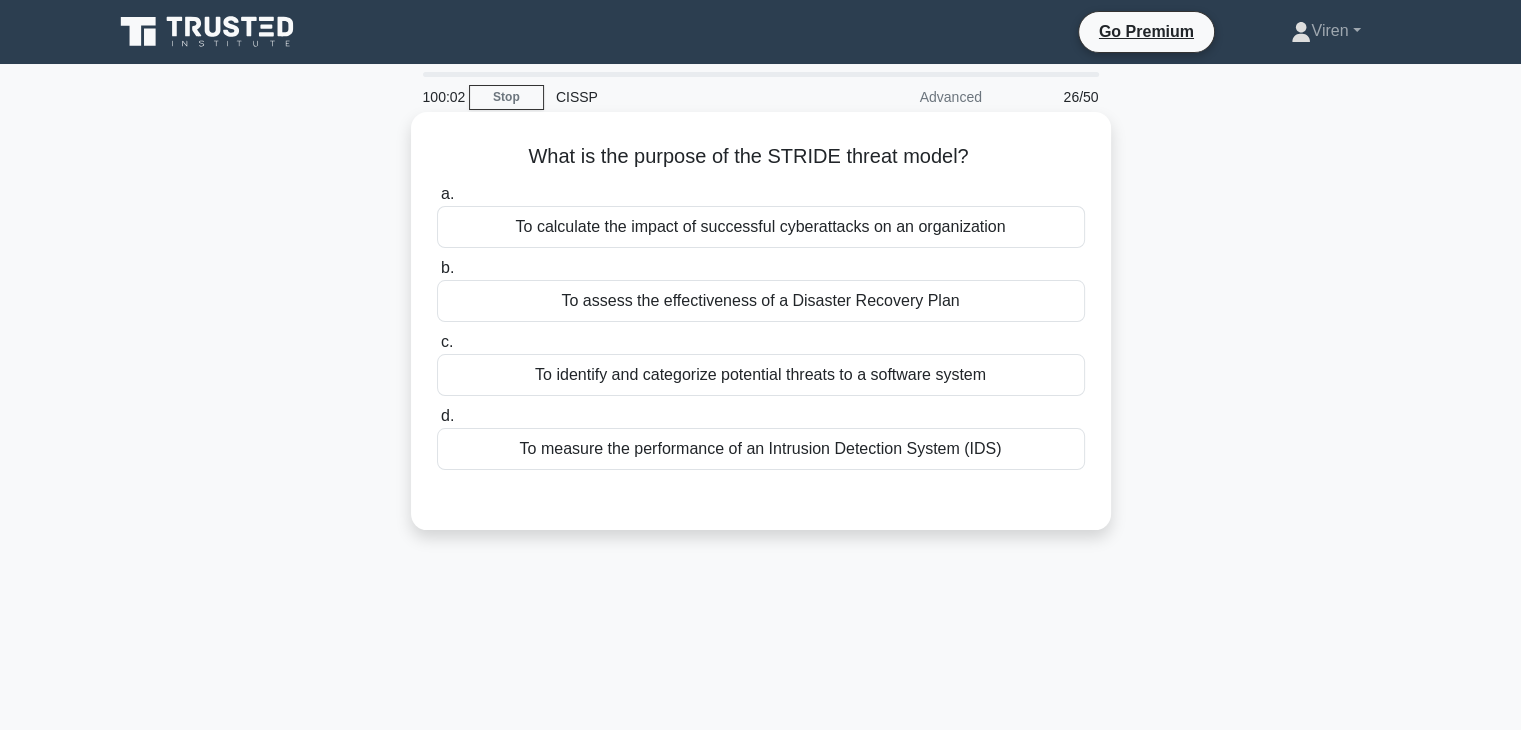 copy on "What is the purpose of the STRIDE threat model?" 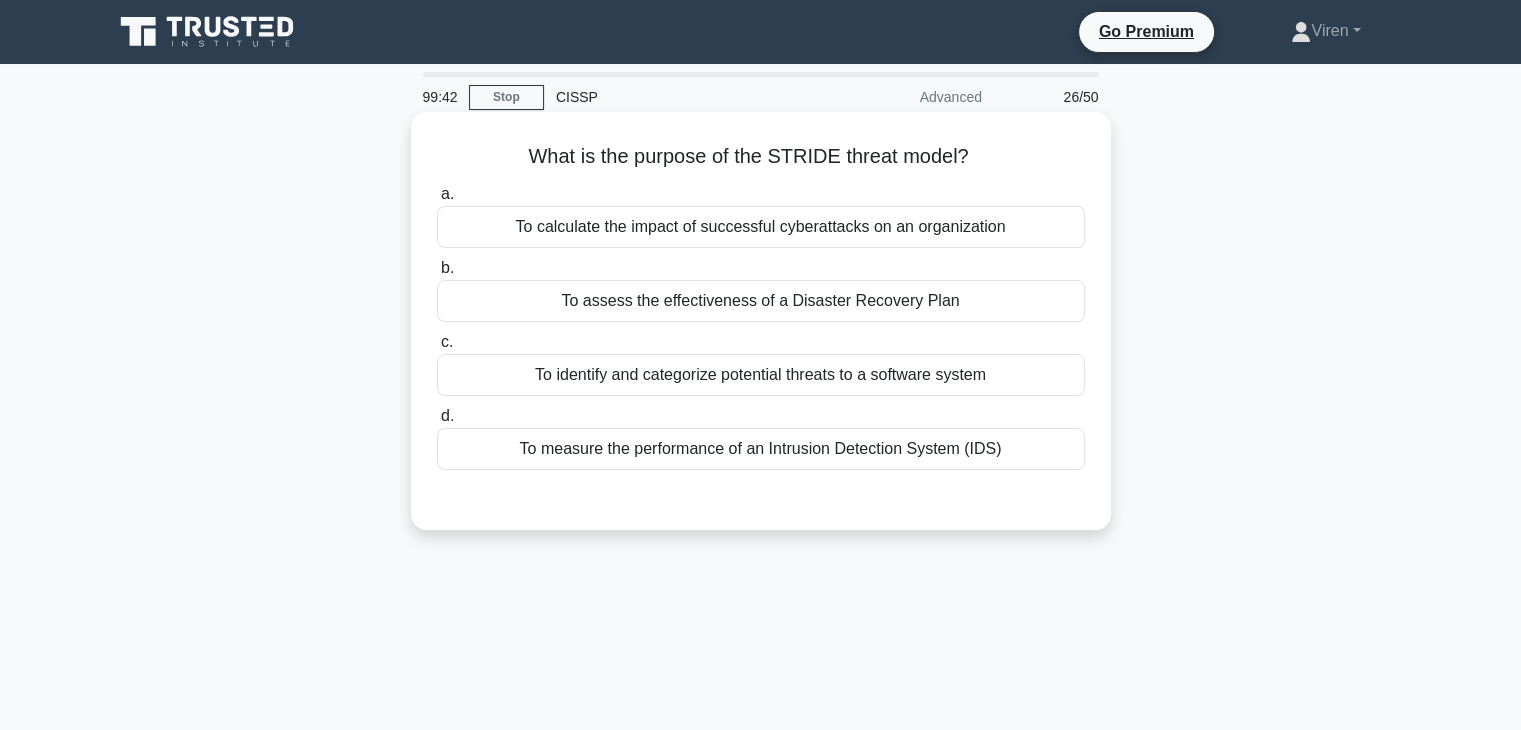 click on "To identify and categorize potential threats to a software system" at bounding box center [761, 375] 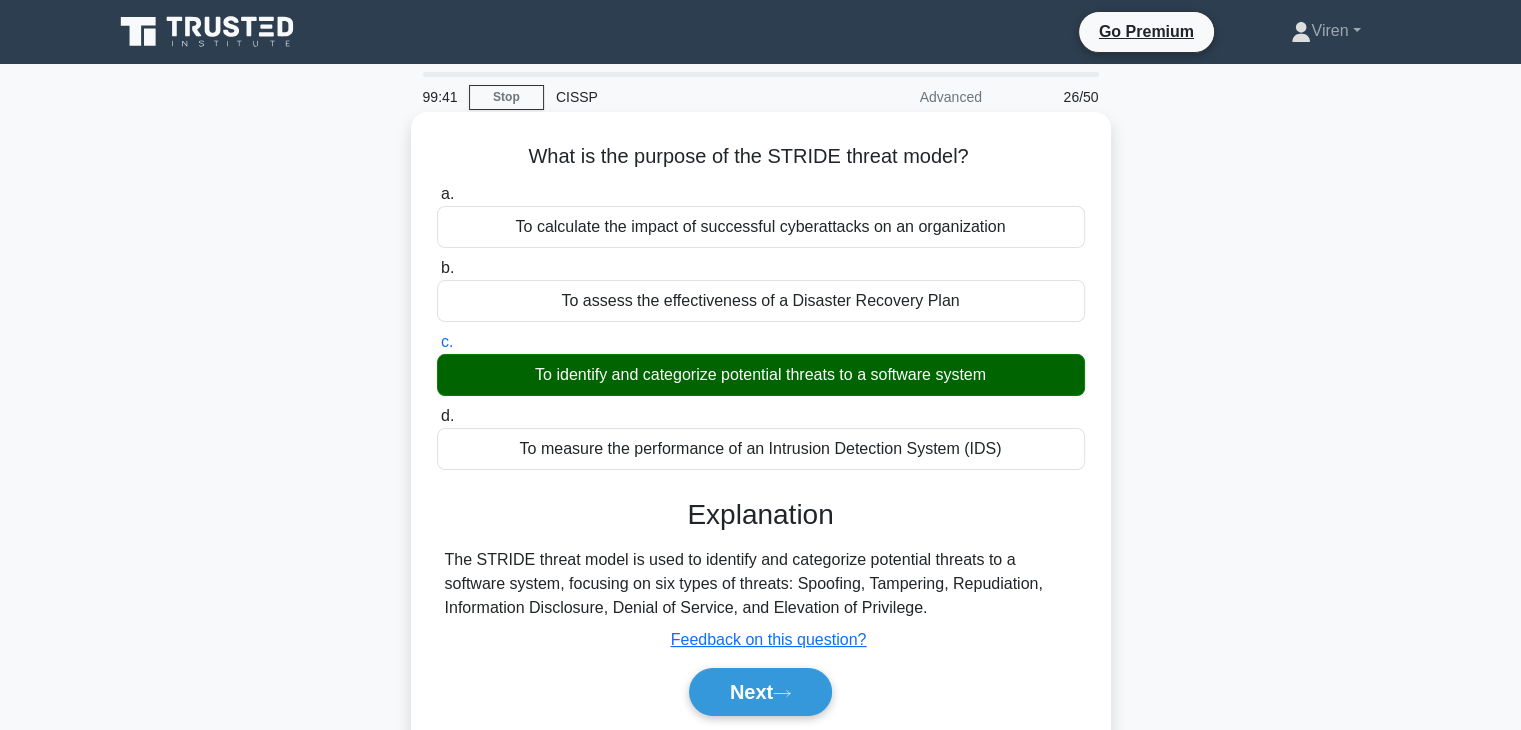 scroll, scrollTop: 351, scrollLeft: 0, axis: vertical 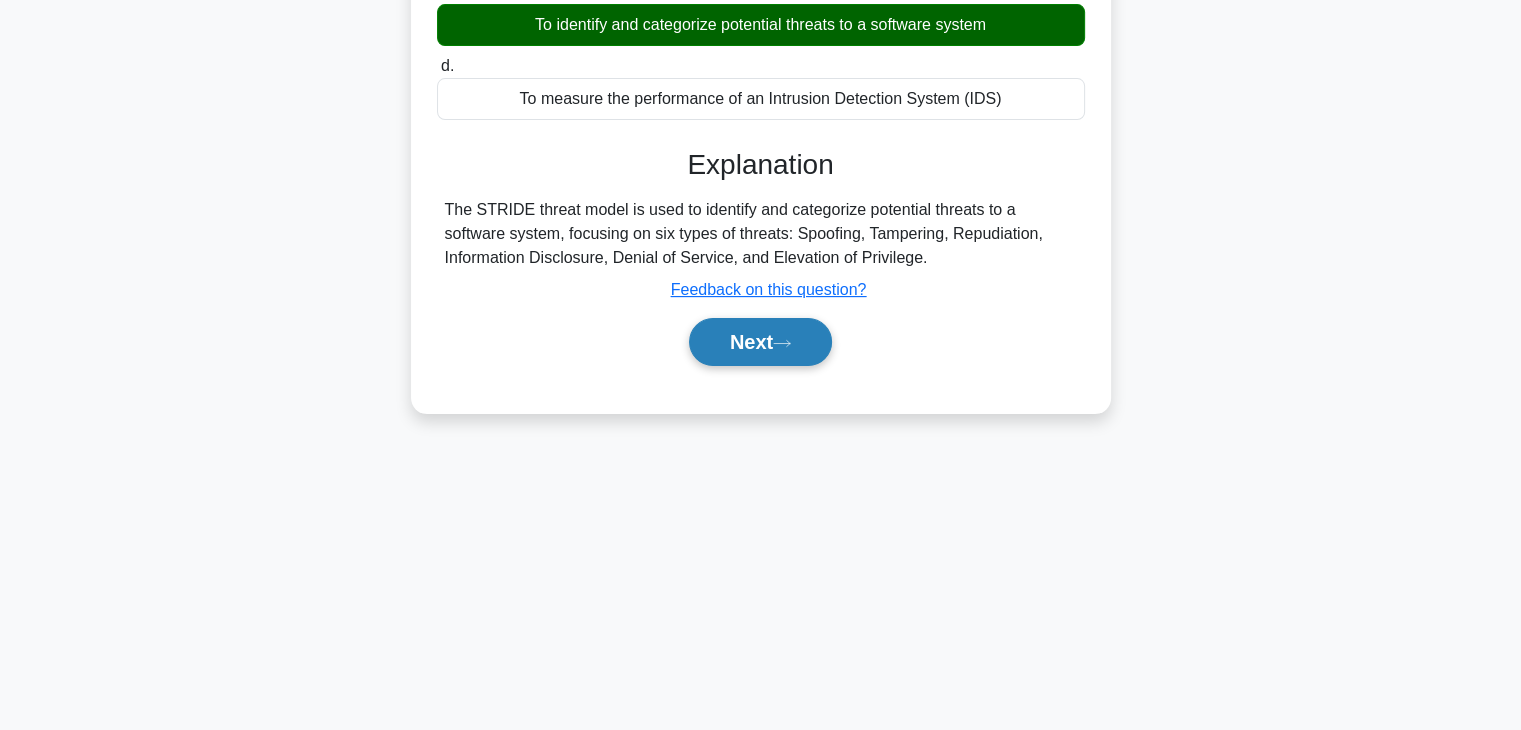 click on "Next" at bounding box center [760, 342] 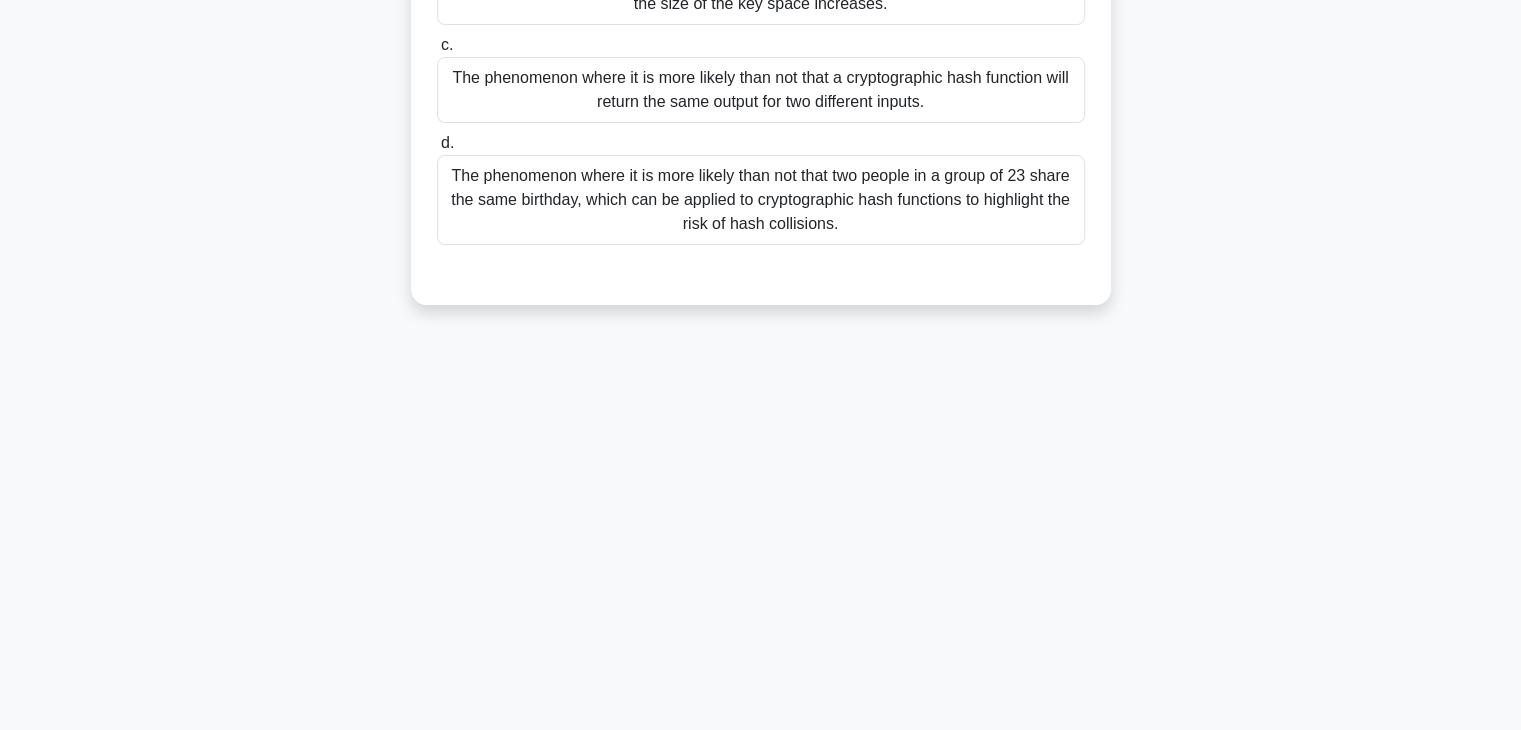 scroll, scrollTop: 0, scrollLeft: 0, axis: both 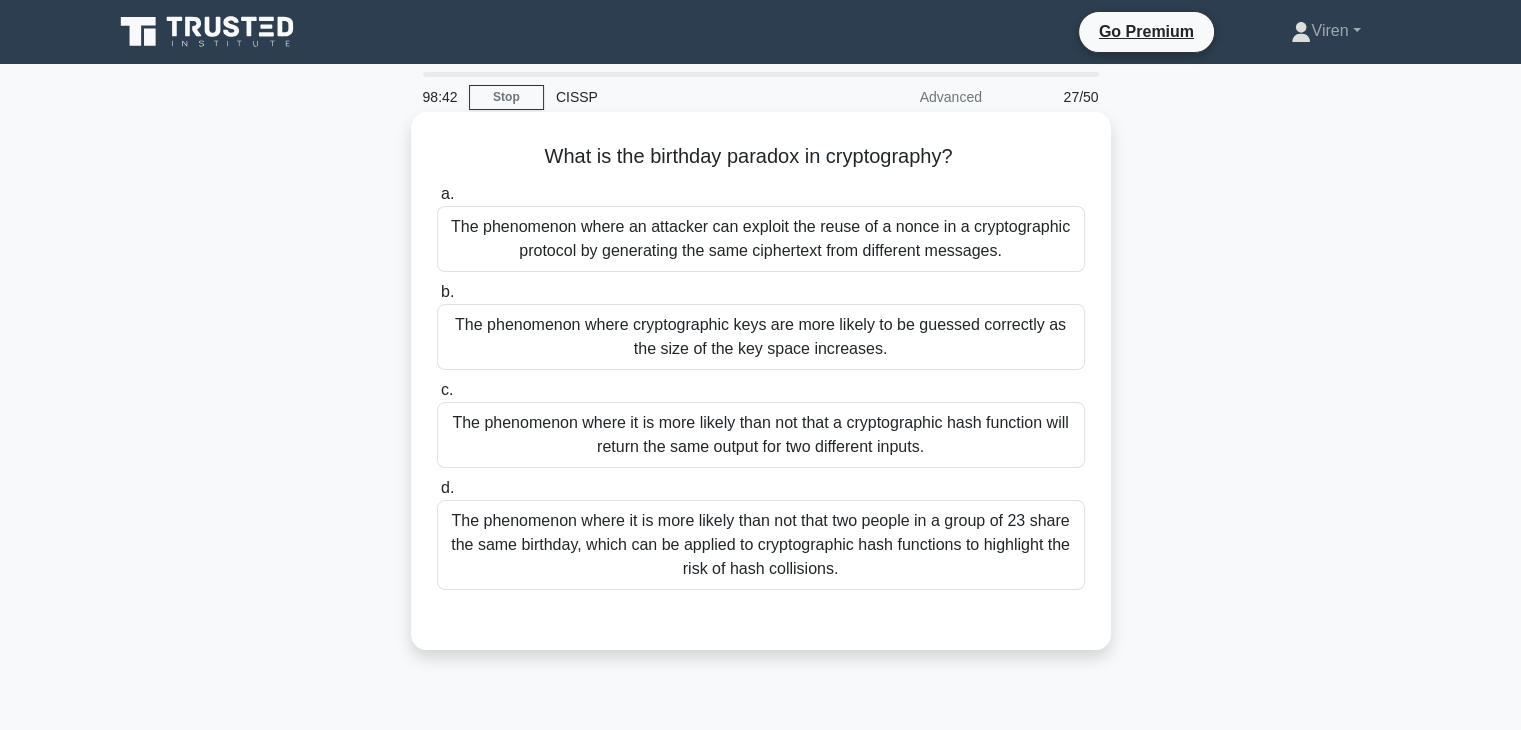 click on "The phenomenon where it is more likely than not that two people in a group of 23 share the same birthday, which can be applied to cryptographic hash functions to highlight the risk of hash collisions." at bounding box center (761, 545) 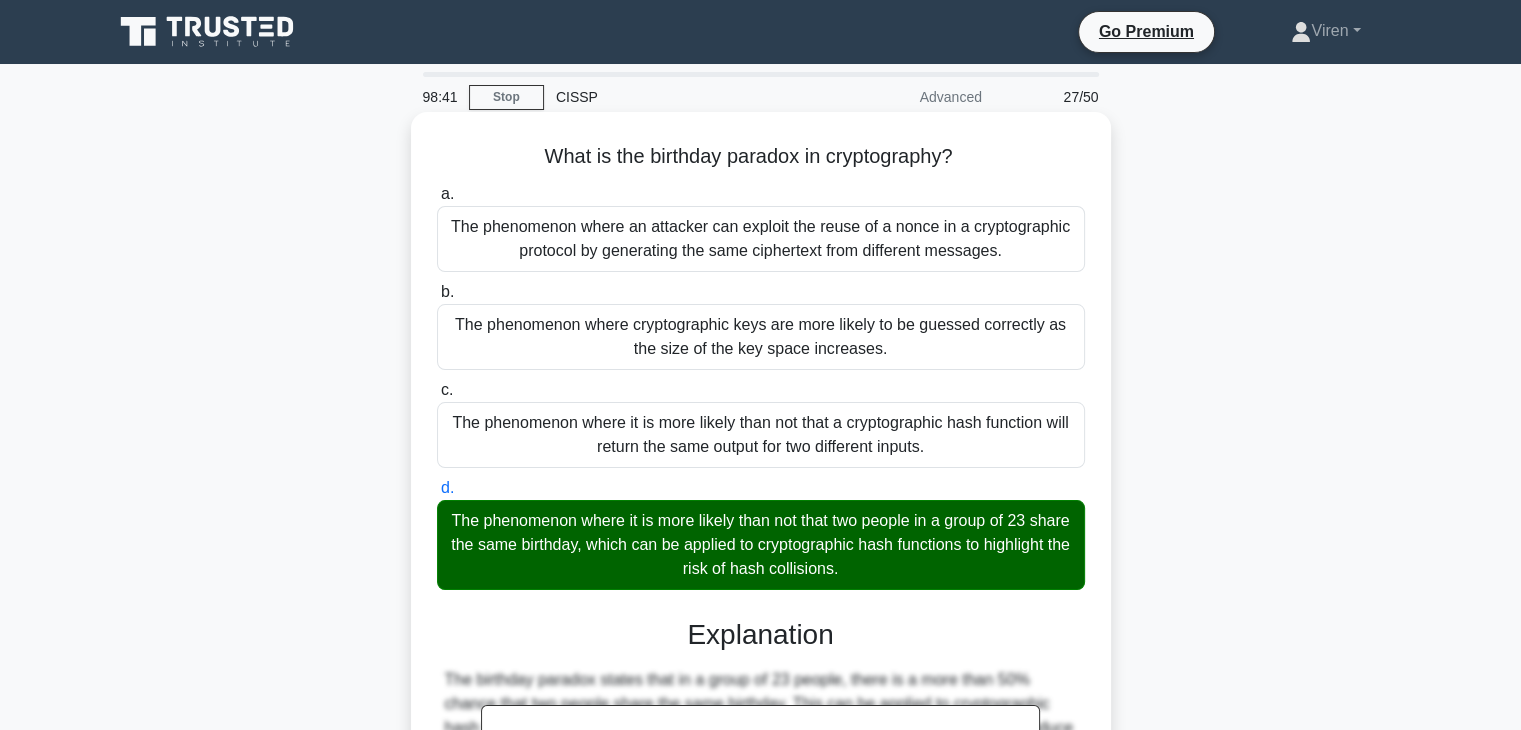 scroll, scrollTop: 358, scrollLeft: 0, axis: vertical 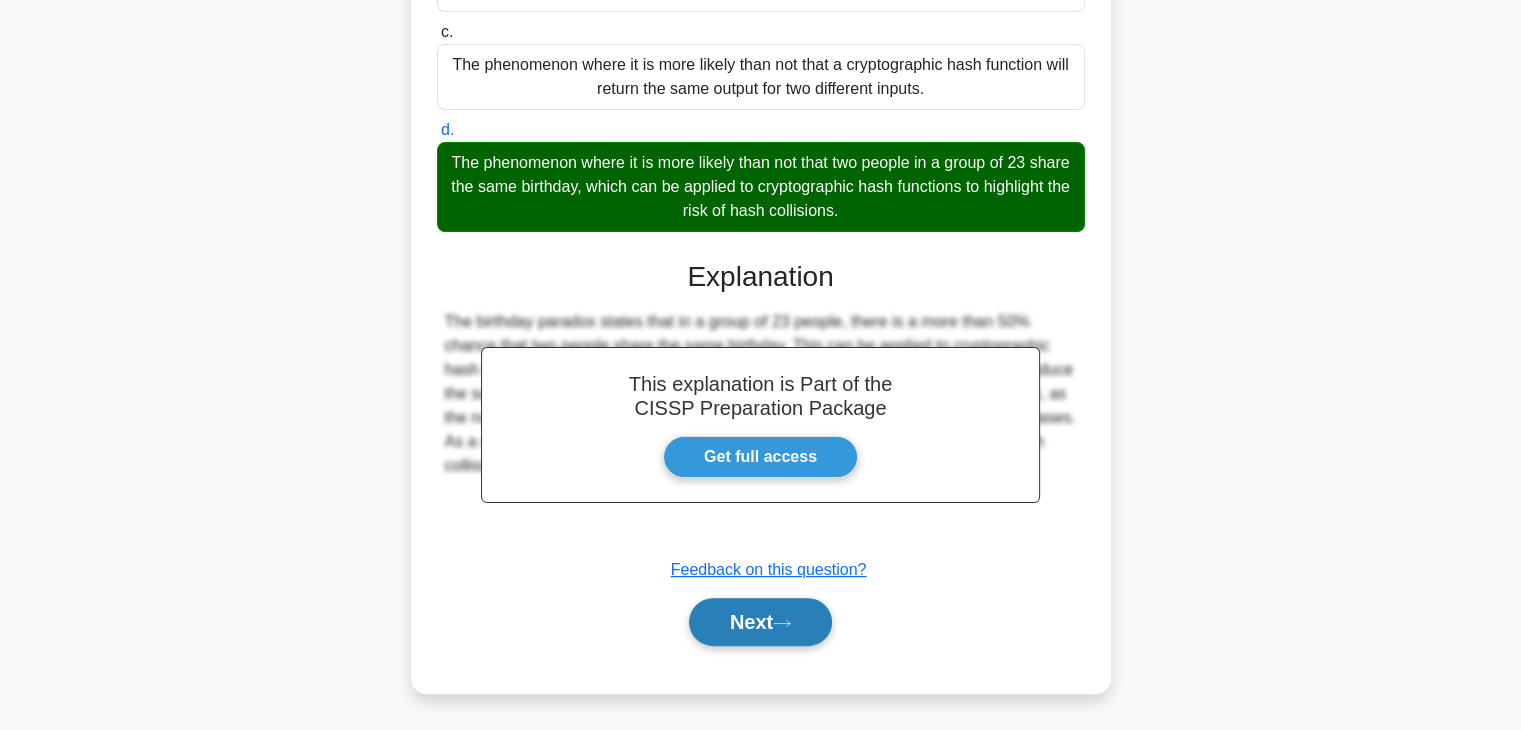 click on "Next" at bounding box center [760, 622] 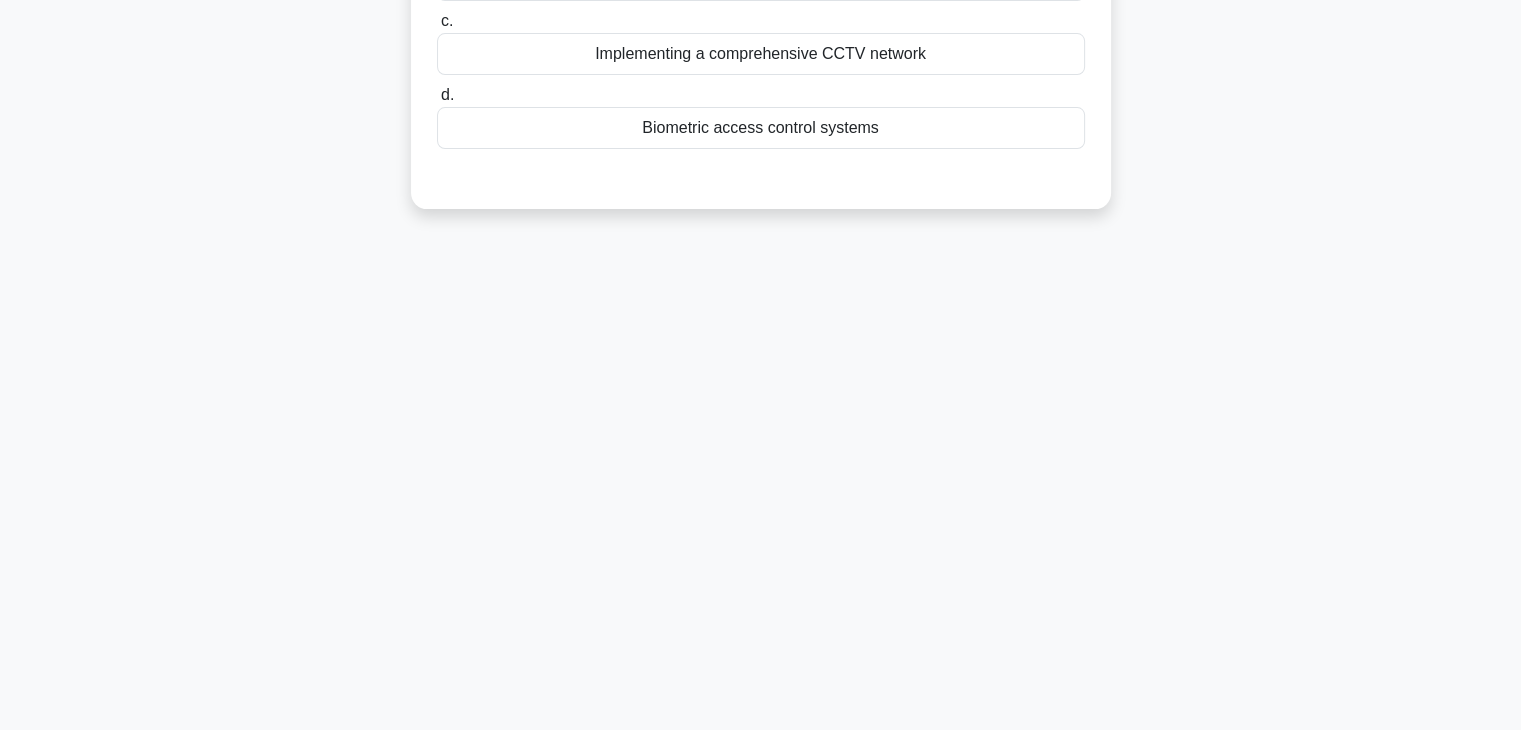 scroll, scrollTop: 0, scrollLeft: 0, axis: both 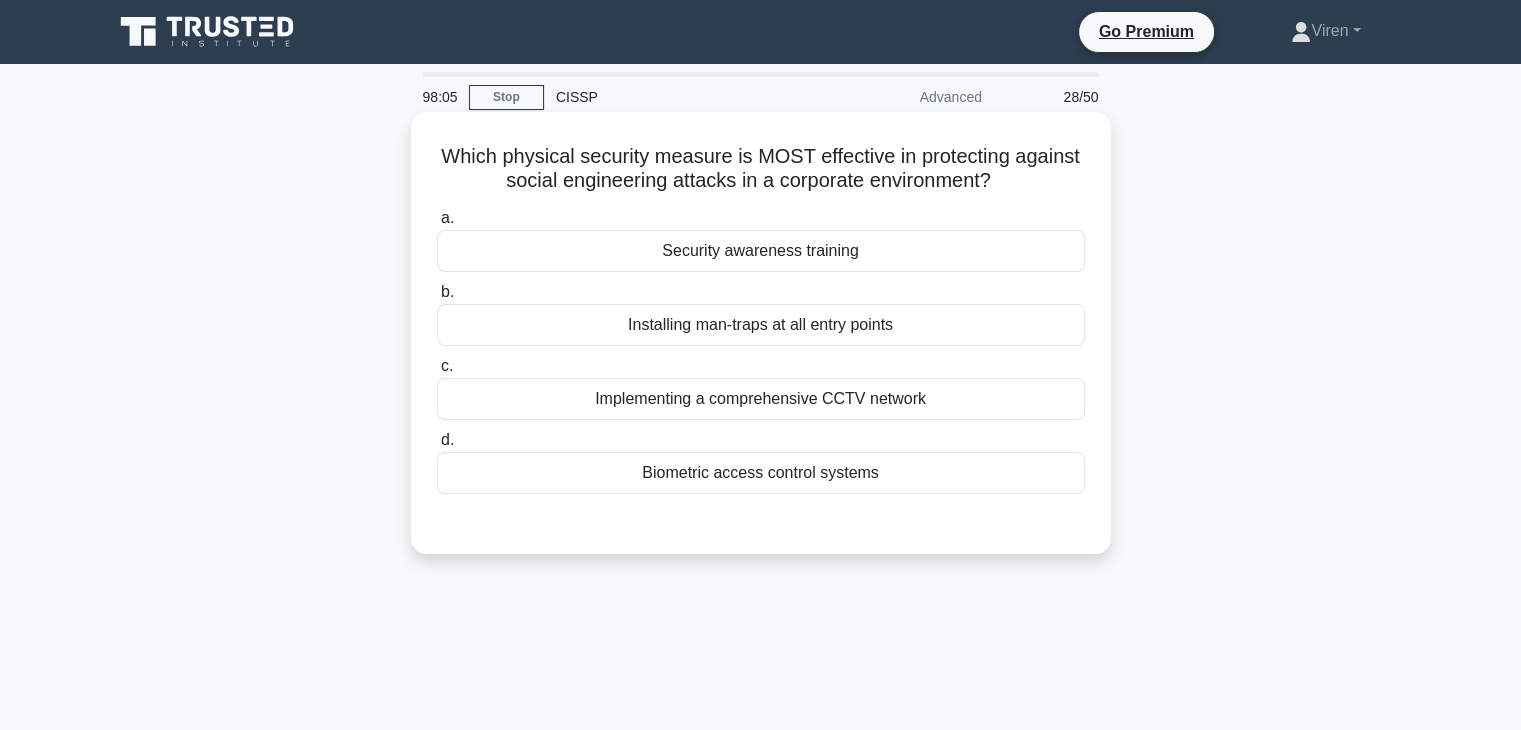 click on "Security awareness training" at bounding box center (761, 251) 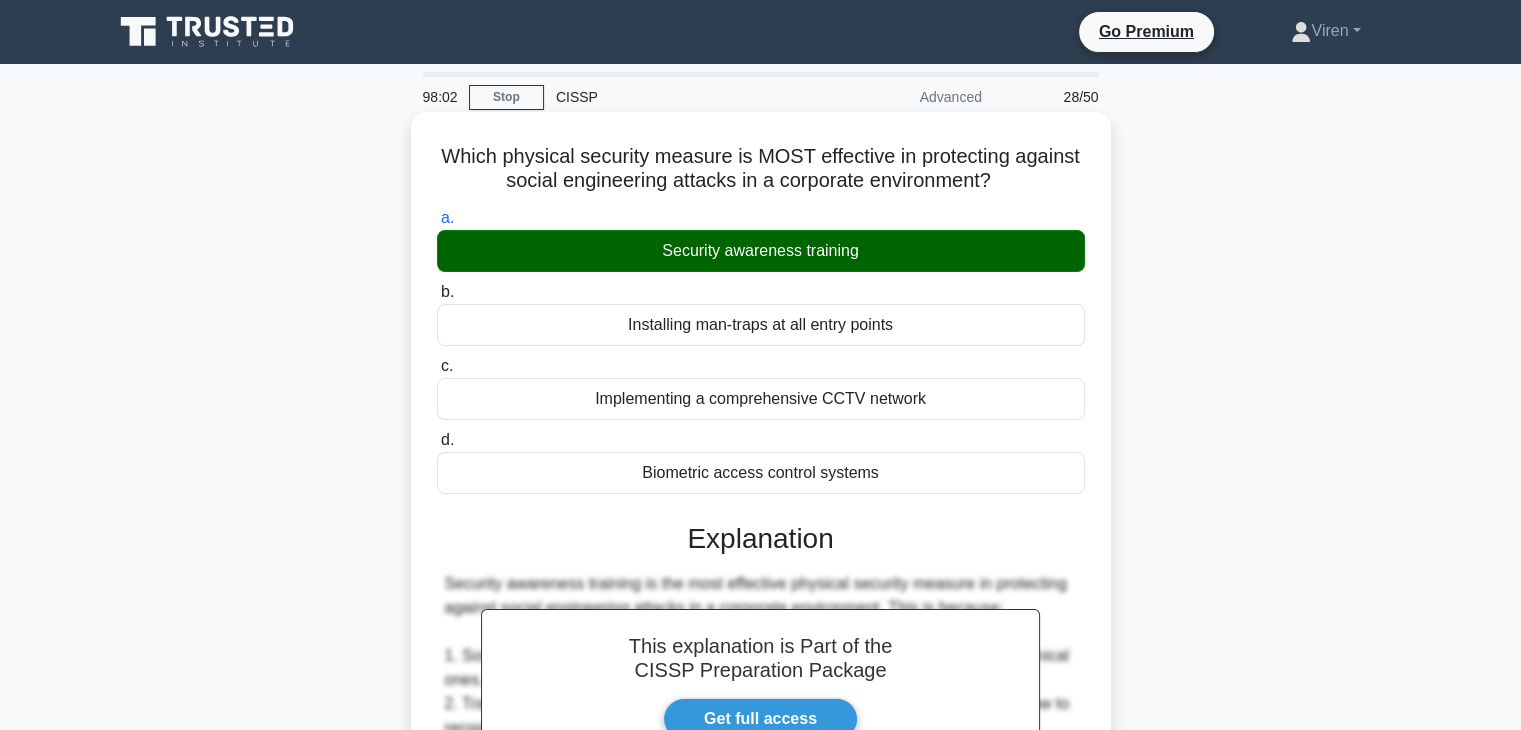 scroll, scrollTop: 838, scrollLeft: 0, axis: vertical 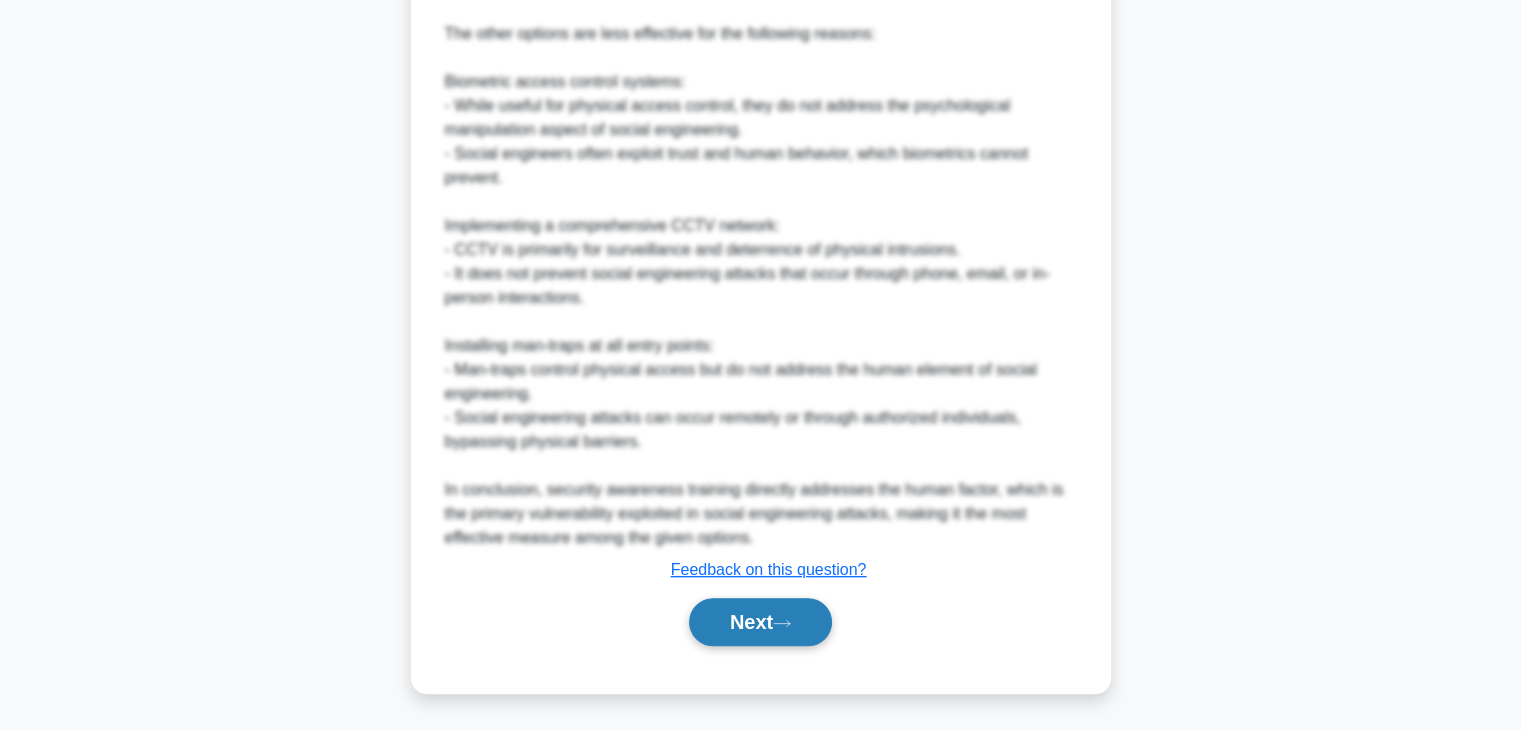 click on "Next" at bounding box center [760, 622] 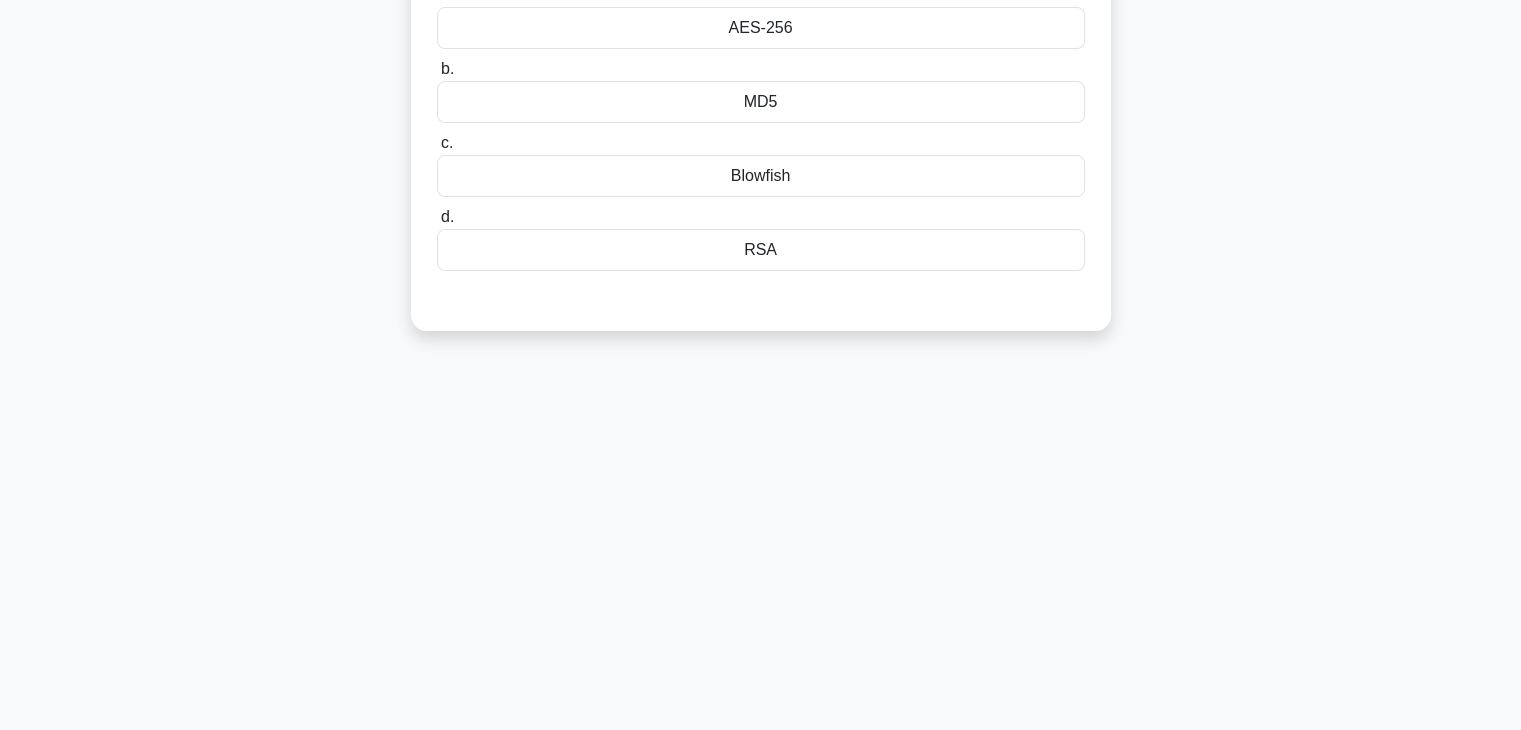 scroll, scrollTop: 0, scrollLeft: 0, axis: both 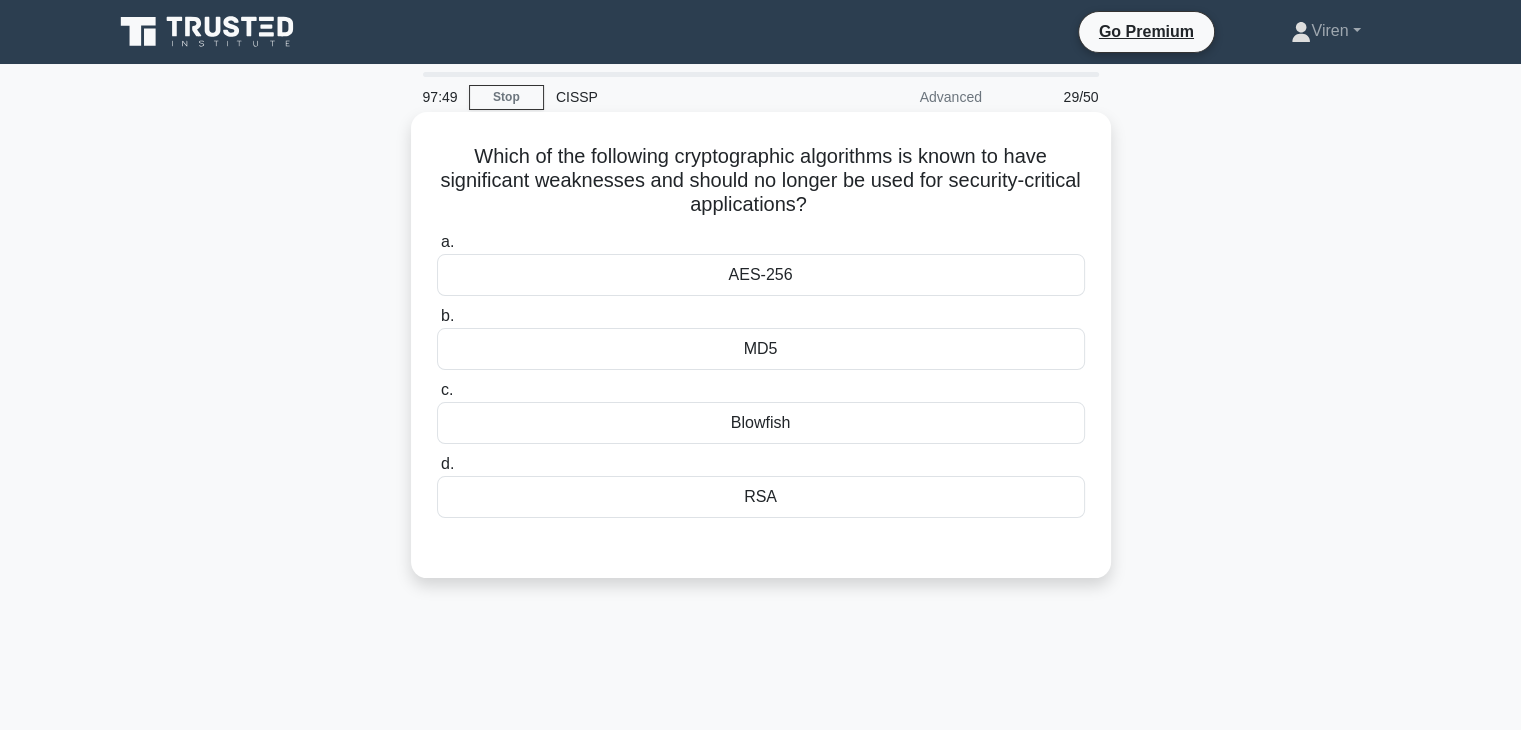 click on "Blowfish" at bounding box center [761, 423] 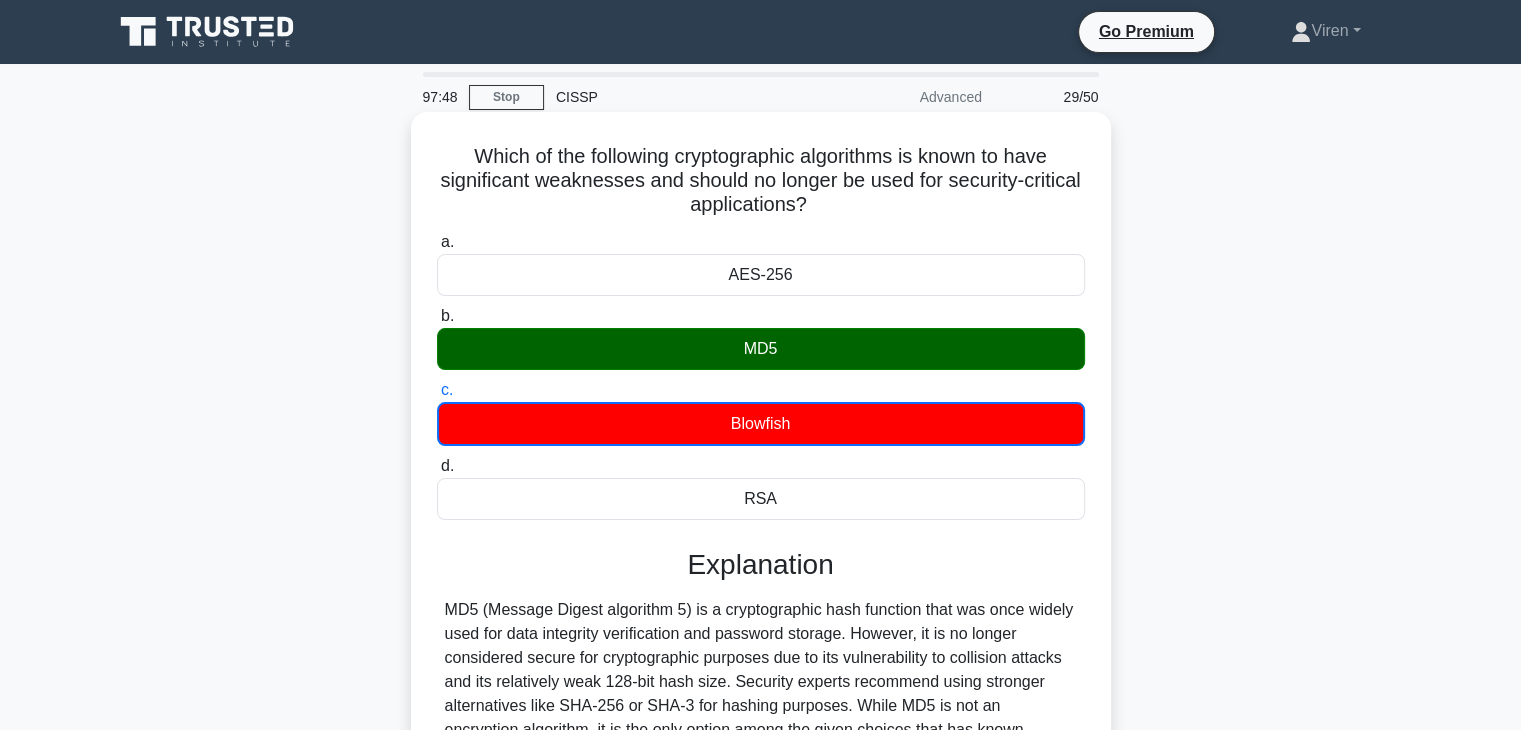 scroll, scrollTop: 351, scrollLeft: 0, axis: vertical 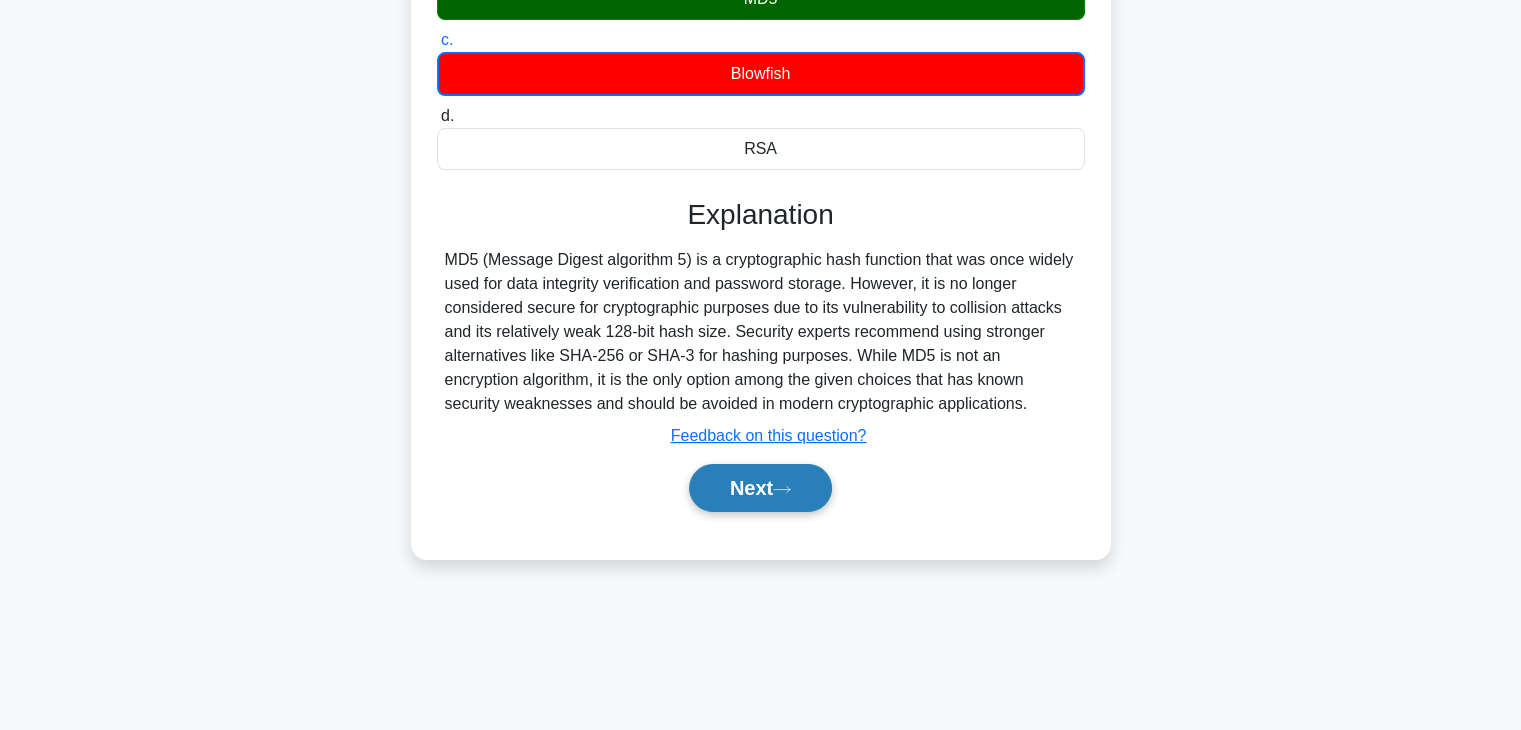 click on "Next" at bounding box center [760, 488] 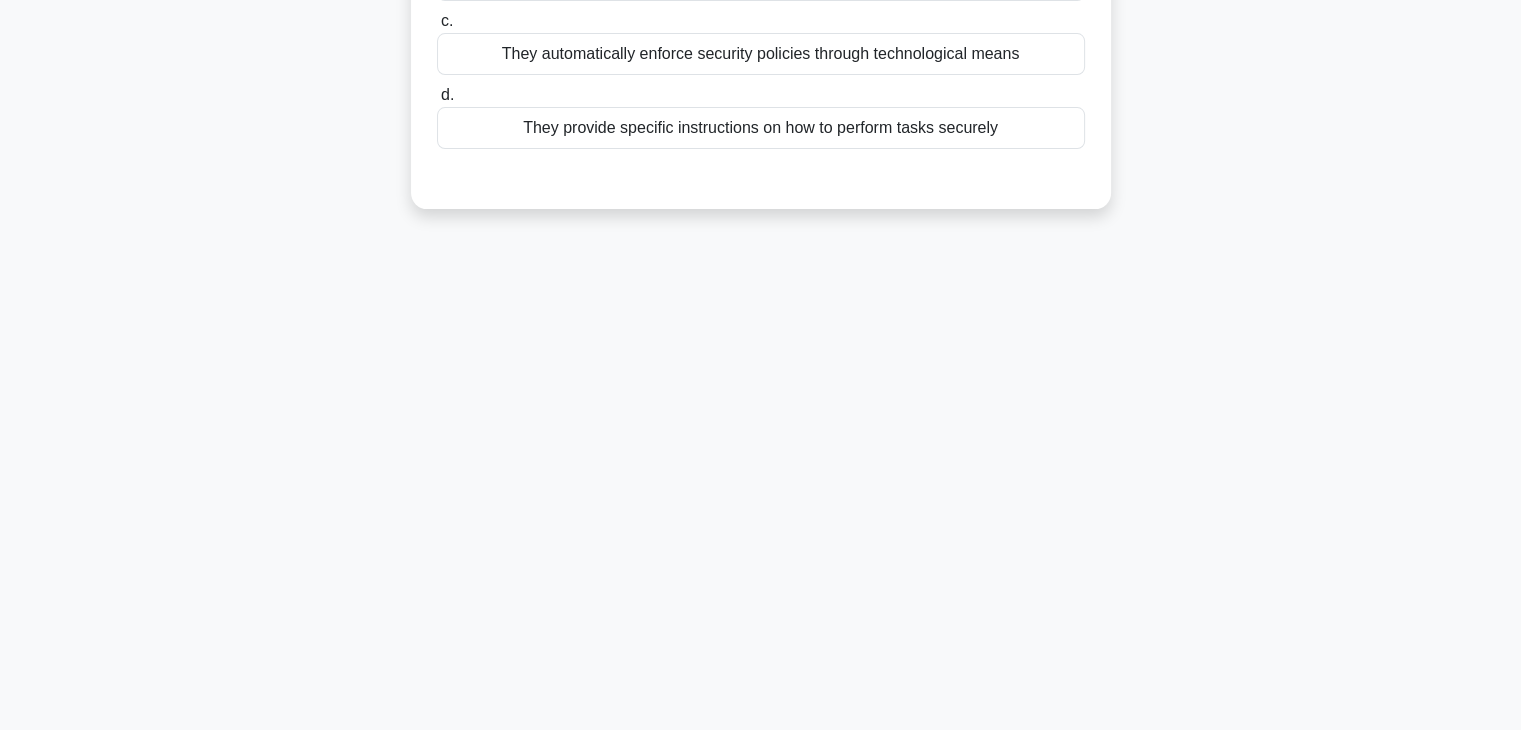 scroll, scrollTop: 0, scrollLeft: 0, axis: both 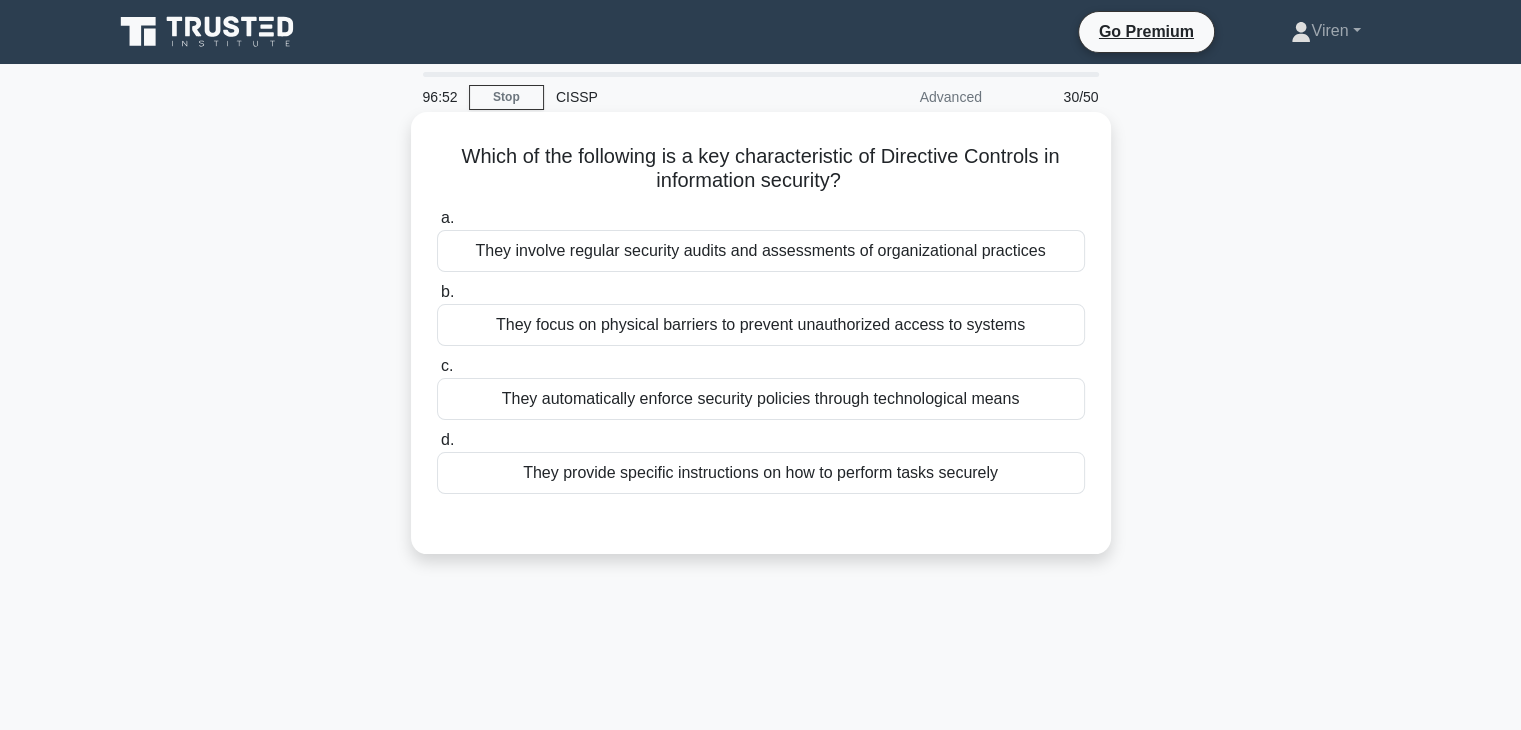click on "They automatically enforce security policies through technological means" at bounding box center [761, 399] 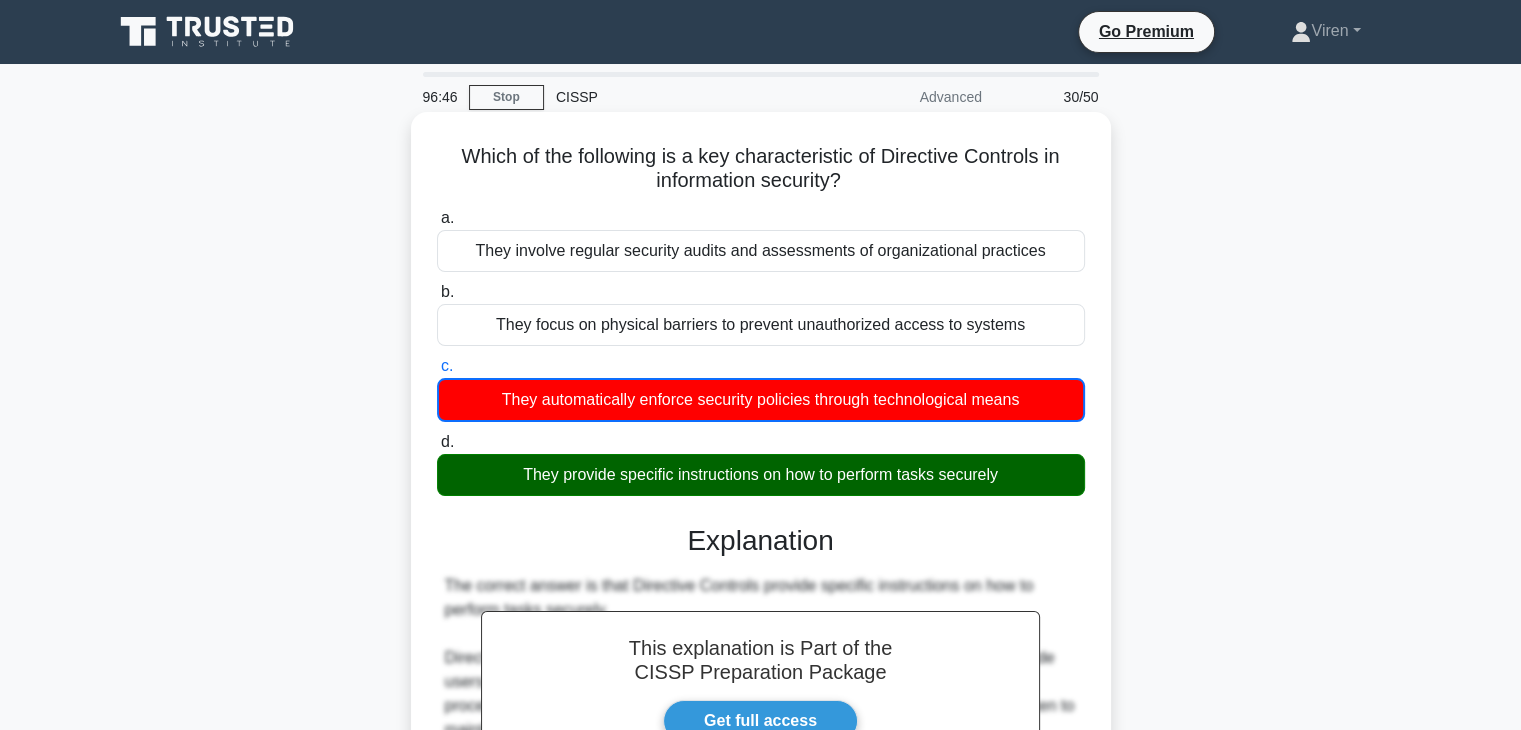 scroll, scrollTop: 576, scrollLeft: 0, axis: vertical 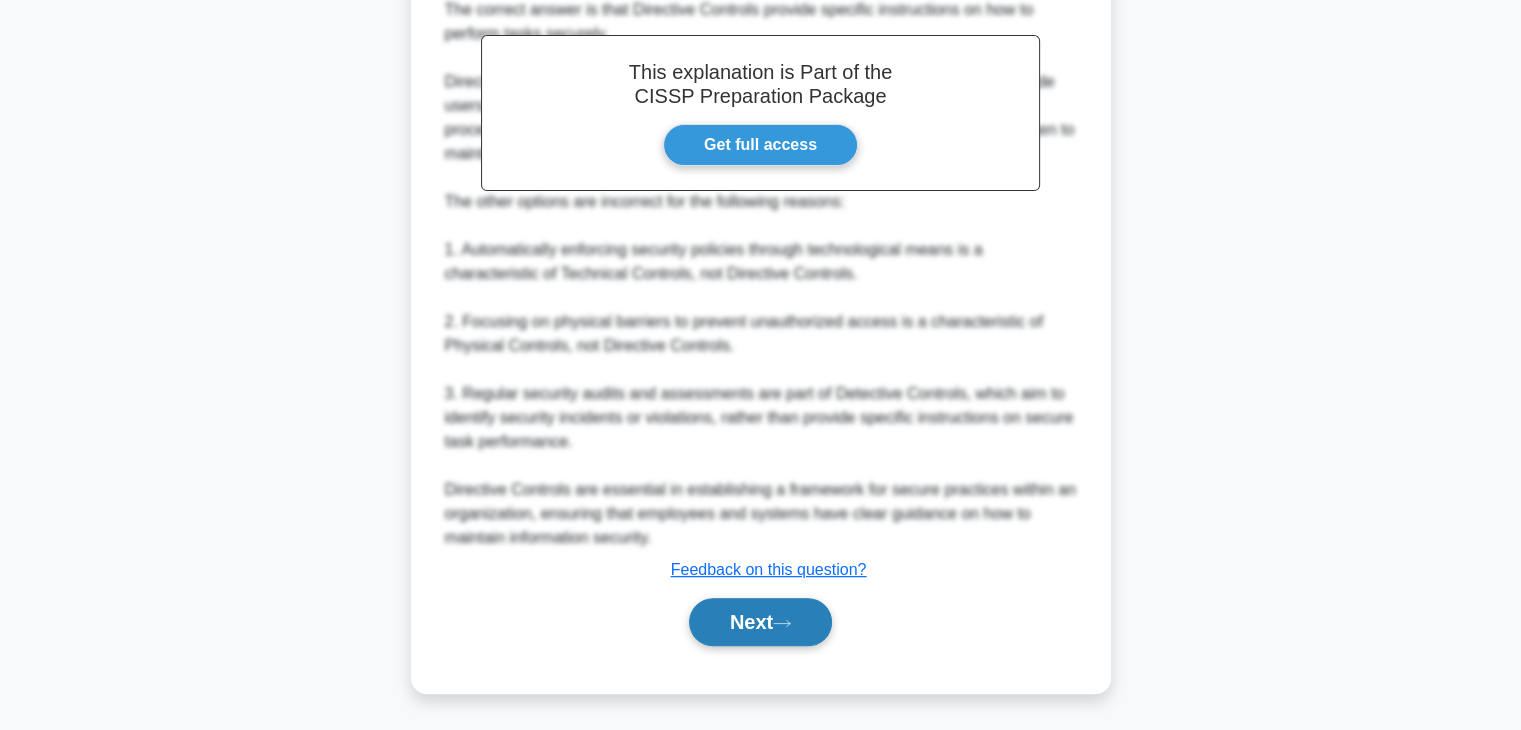 click on "Next" at bounding box center [760, 622] 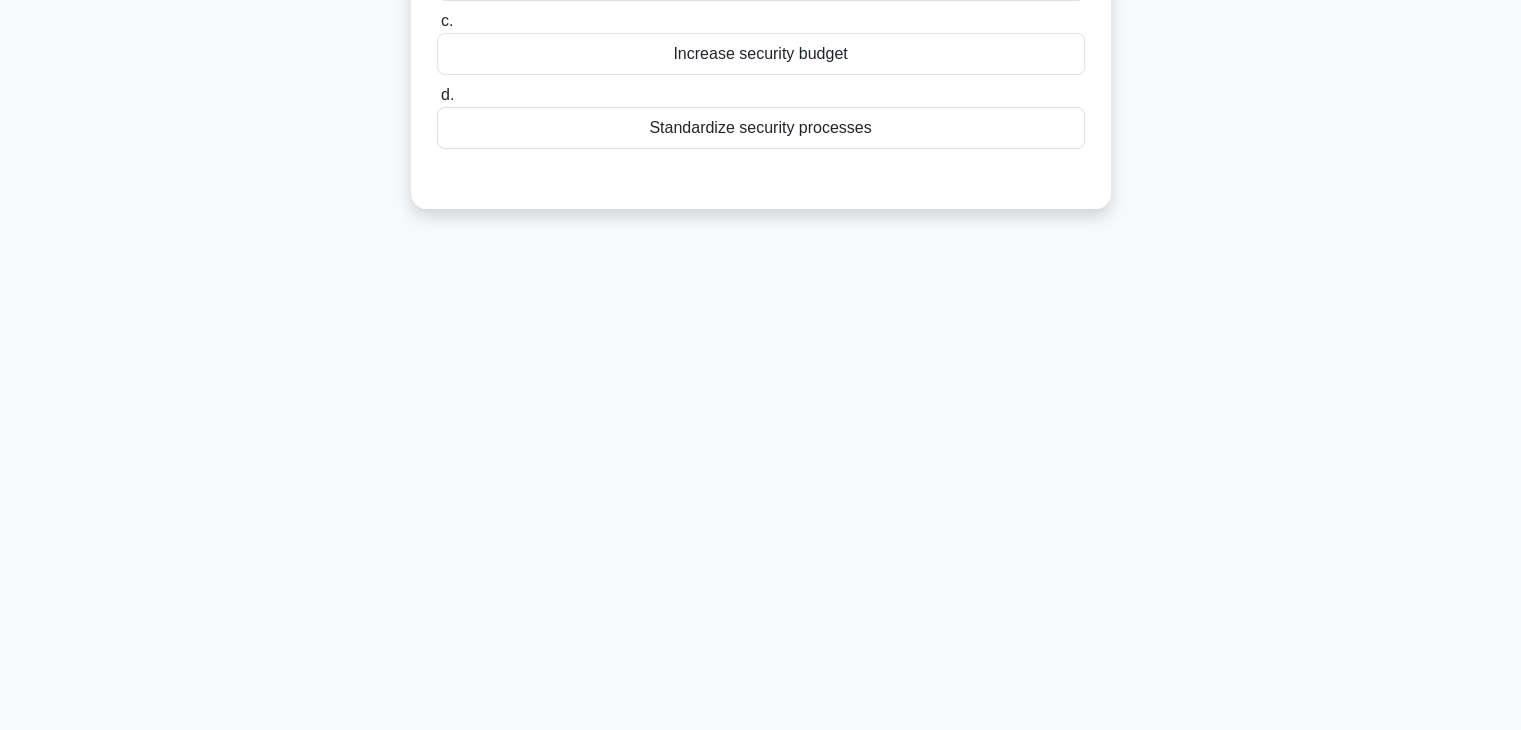 scroll, scrollTop: 0, scrollLeft: 0, axis: both 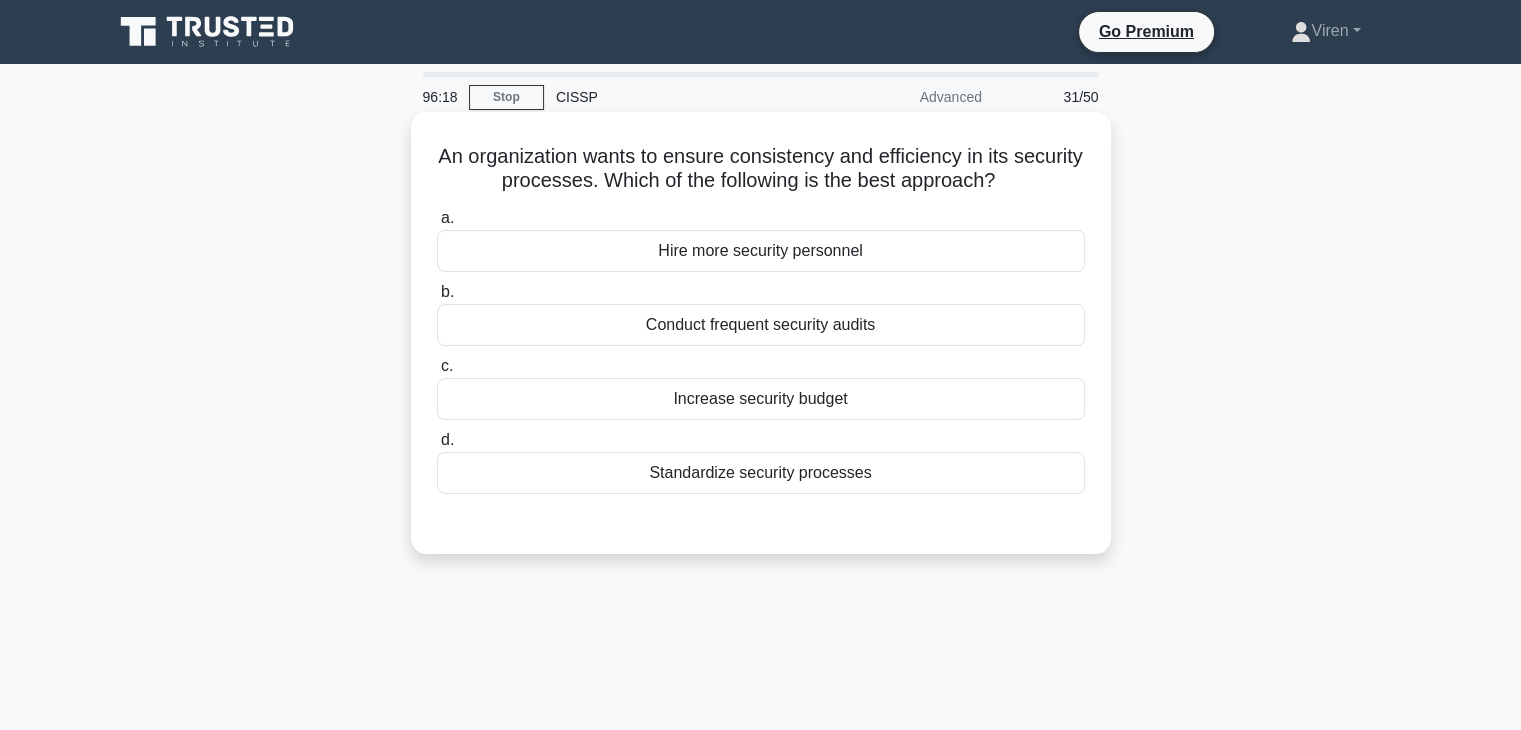 click on "Standardize security processes" at bounding box center [761, 473] 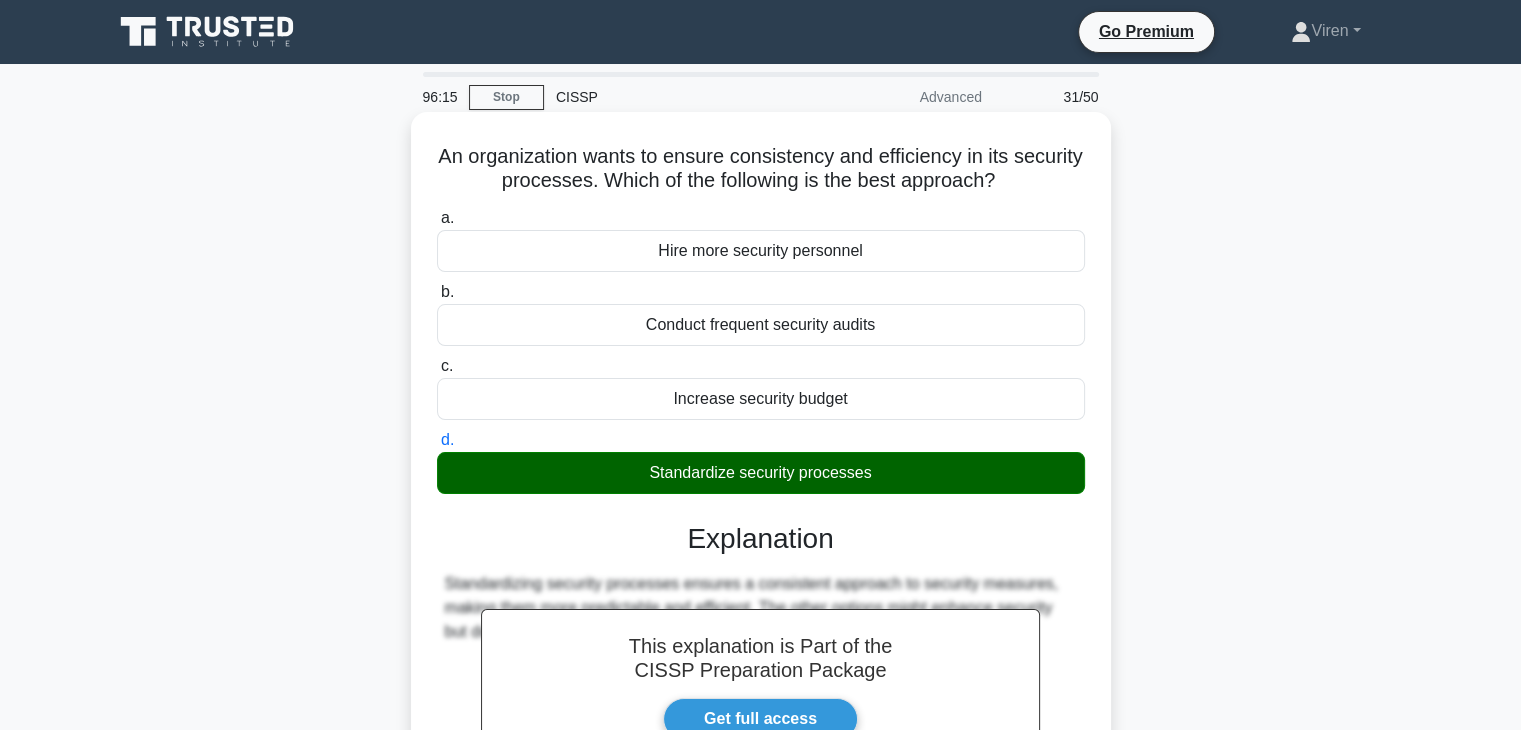 scroll, scrollTop: 351, scrollLeft: 0, axis: vertical 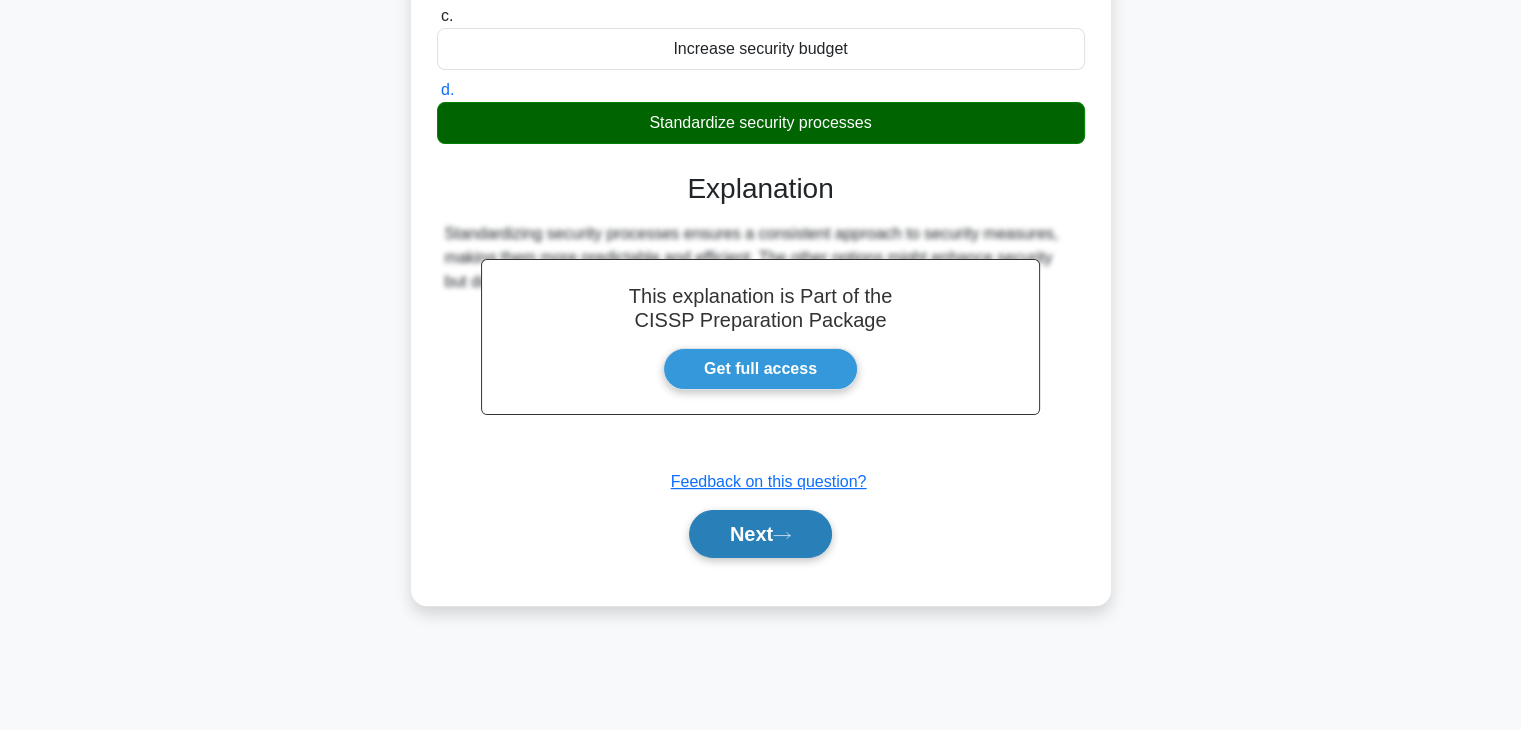 click on "Next" at bounding box center (760, 534) 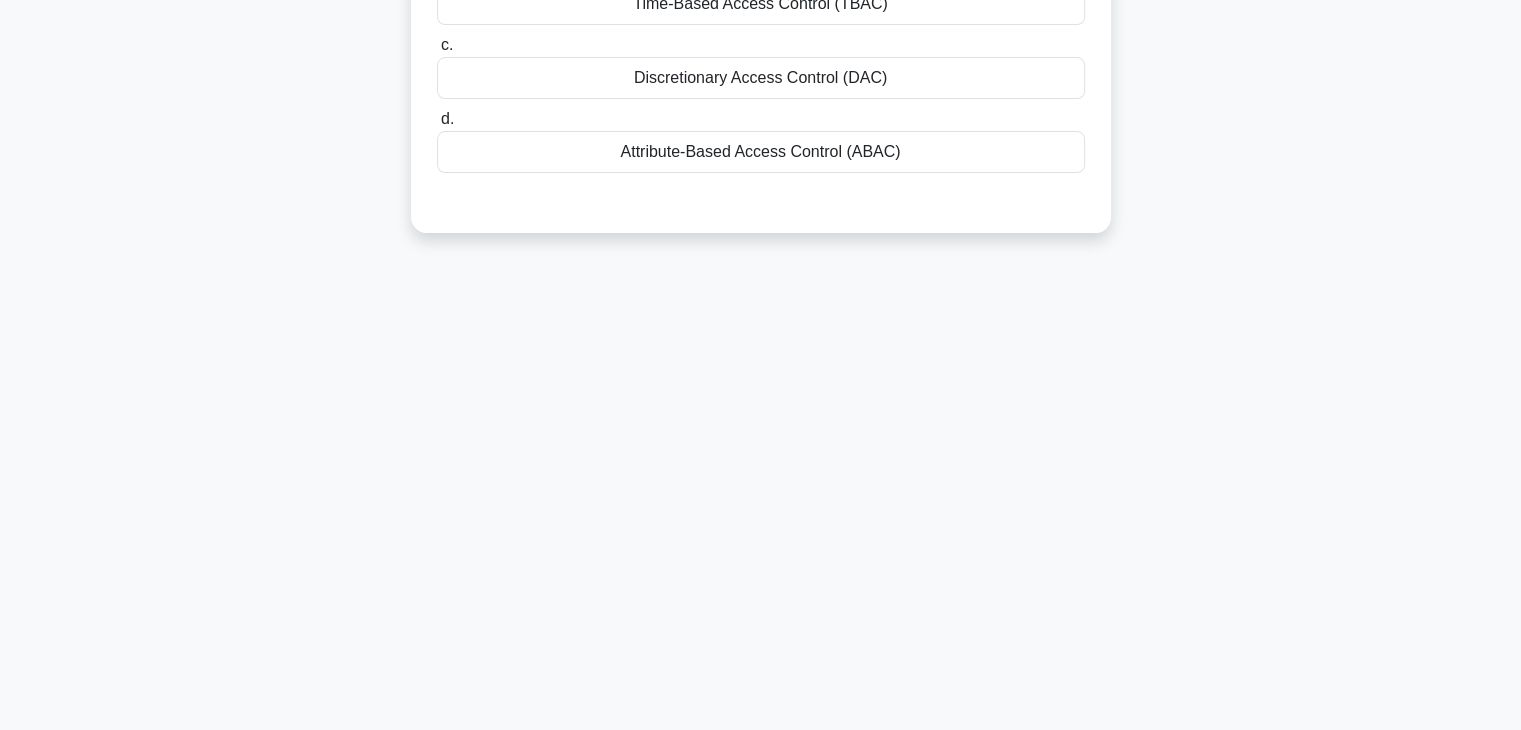 scroll, scrollTop: 0, scrollLeft: 0, axis: both 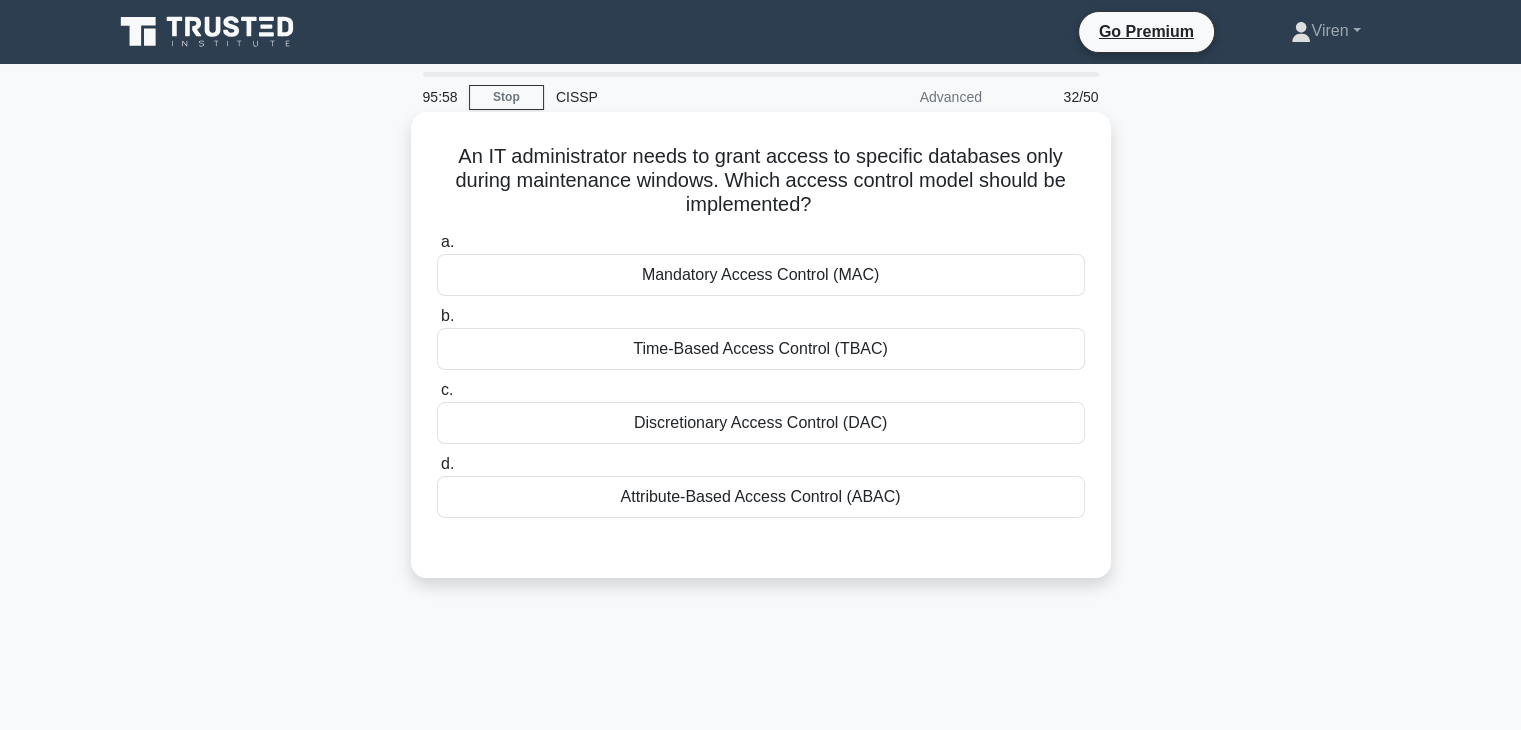 click on "Time-Based Access Control (TBAC)" at bounding box center (761, 349) 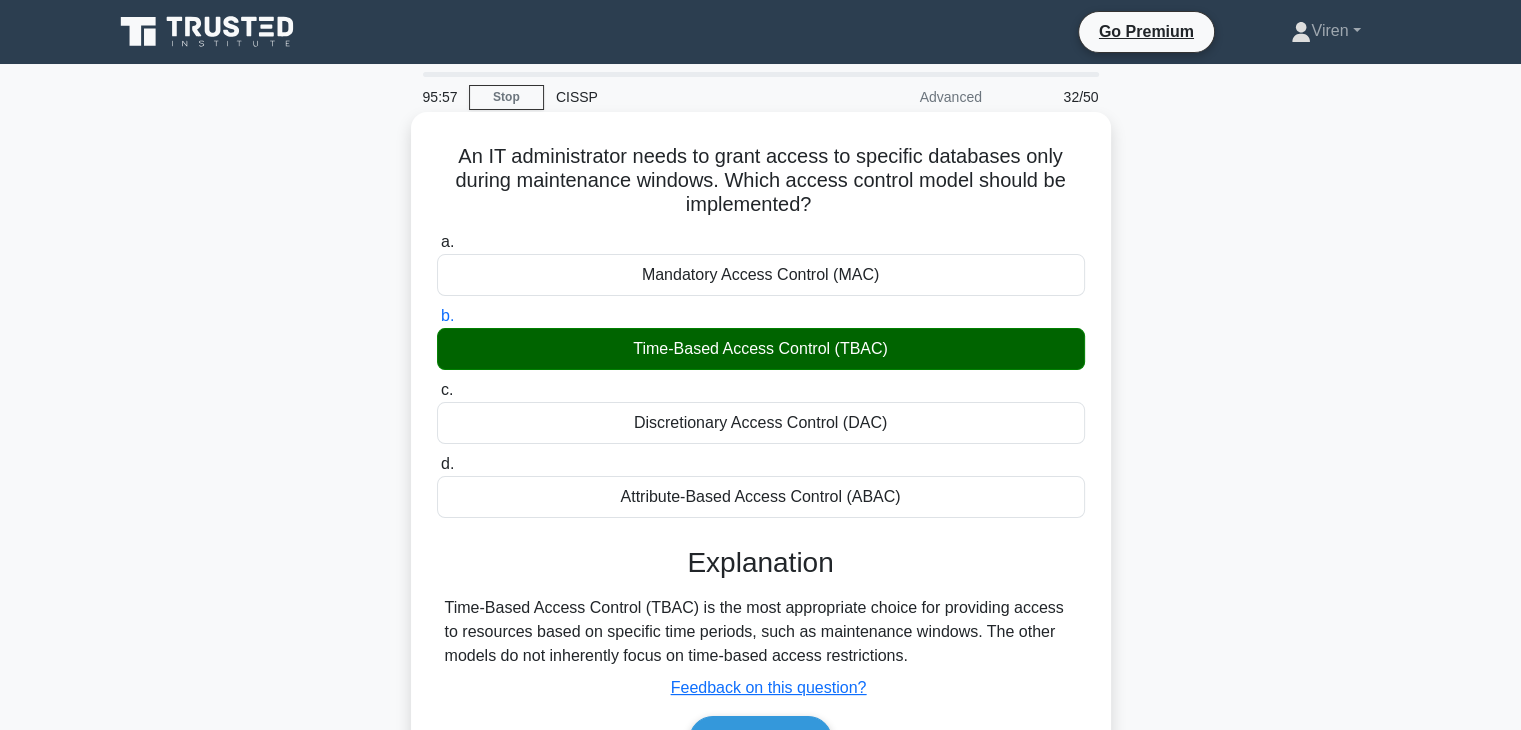 scroll, scrollTop: 351, scrollLeft: 0, axis: vertical 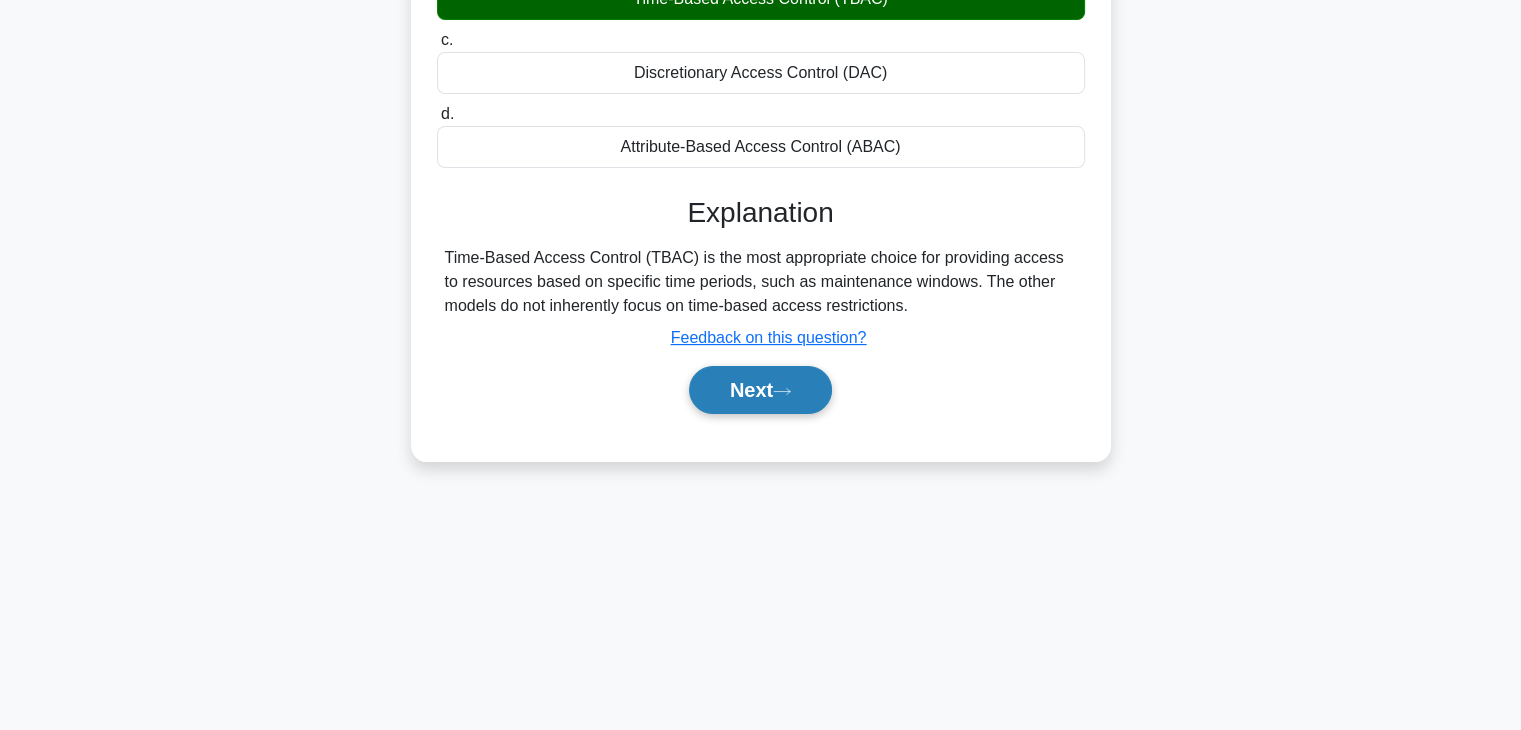 click on "Next" at bounding box center [760, 390] 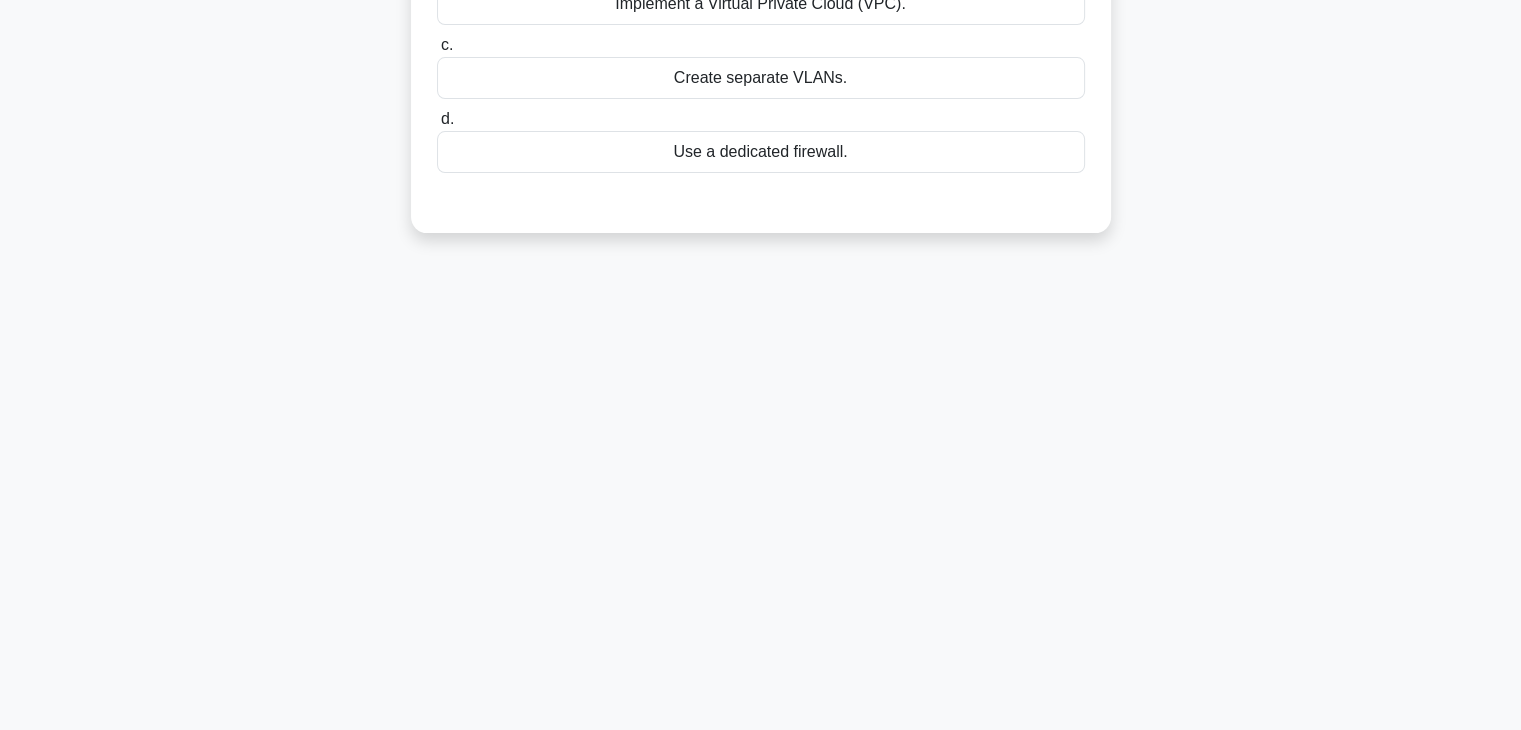 scroll, scrollTop: 0, scrollLeft: 0, axis: both 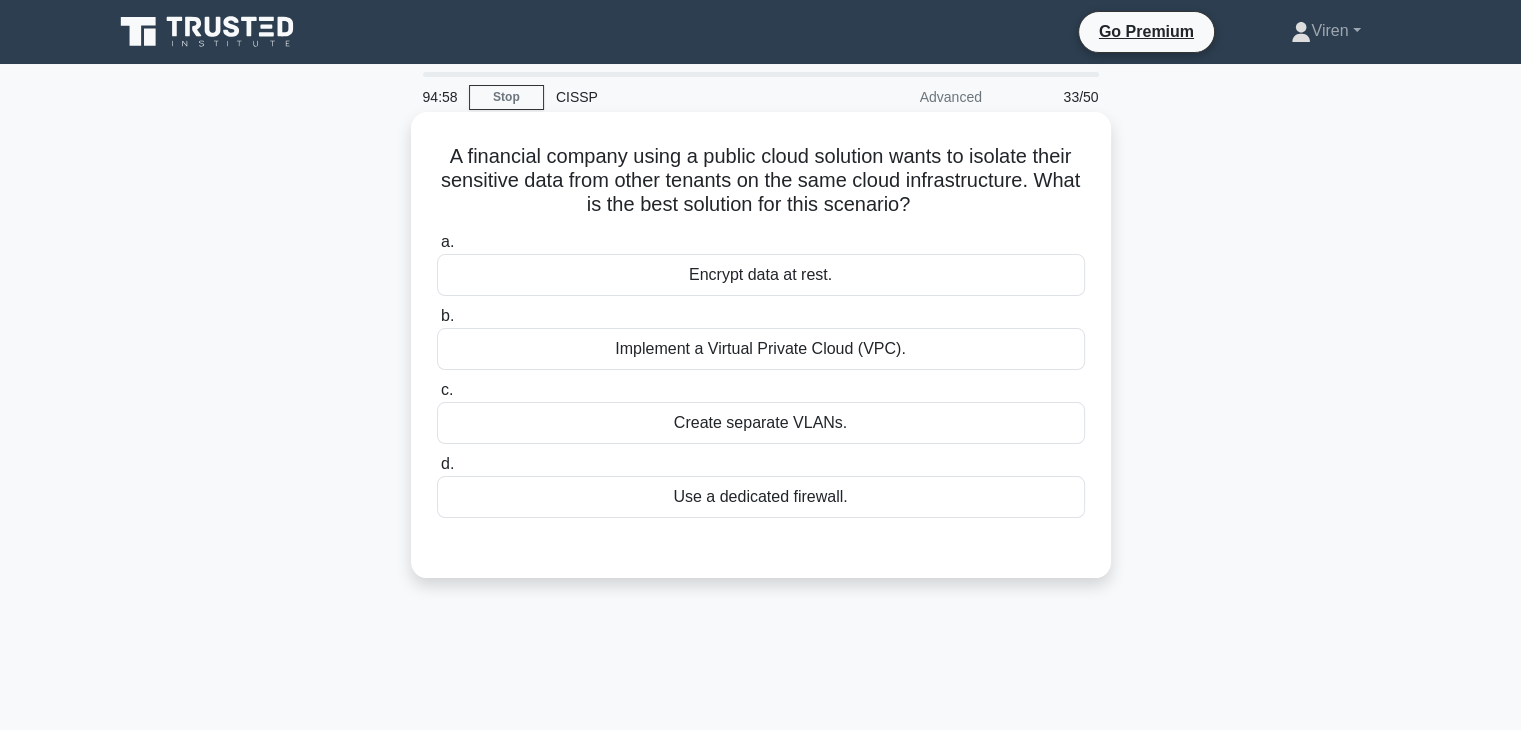 click on "Implement a Virtual Private Cloud (VPC)." at bounding box center [761, 349] 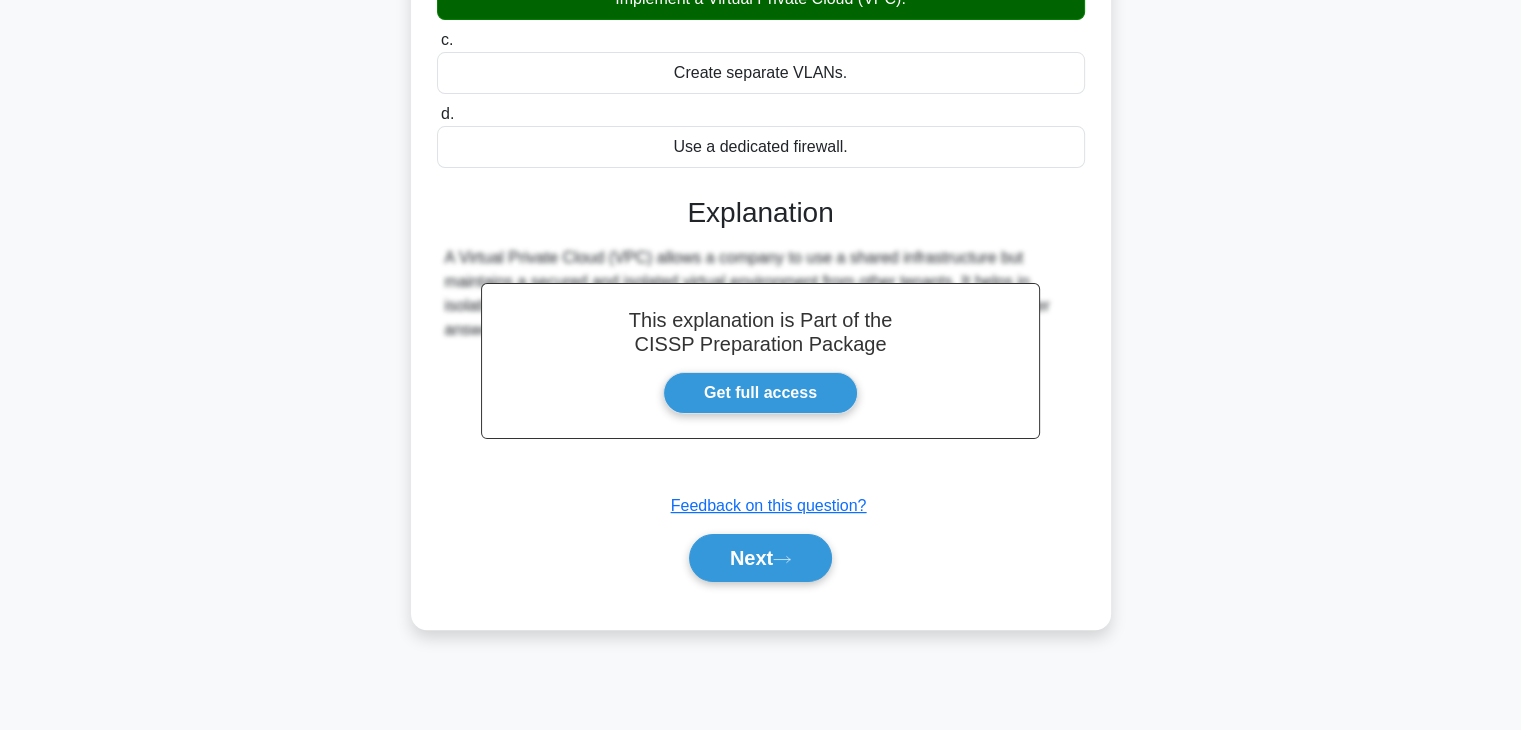 scroll, scrollTop: 350, scrollLeft: 0, axis: vertical 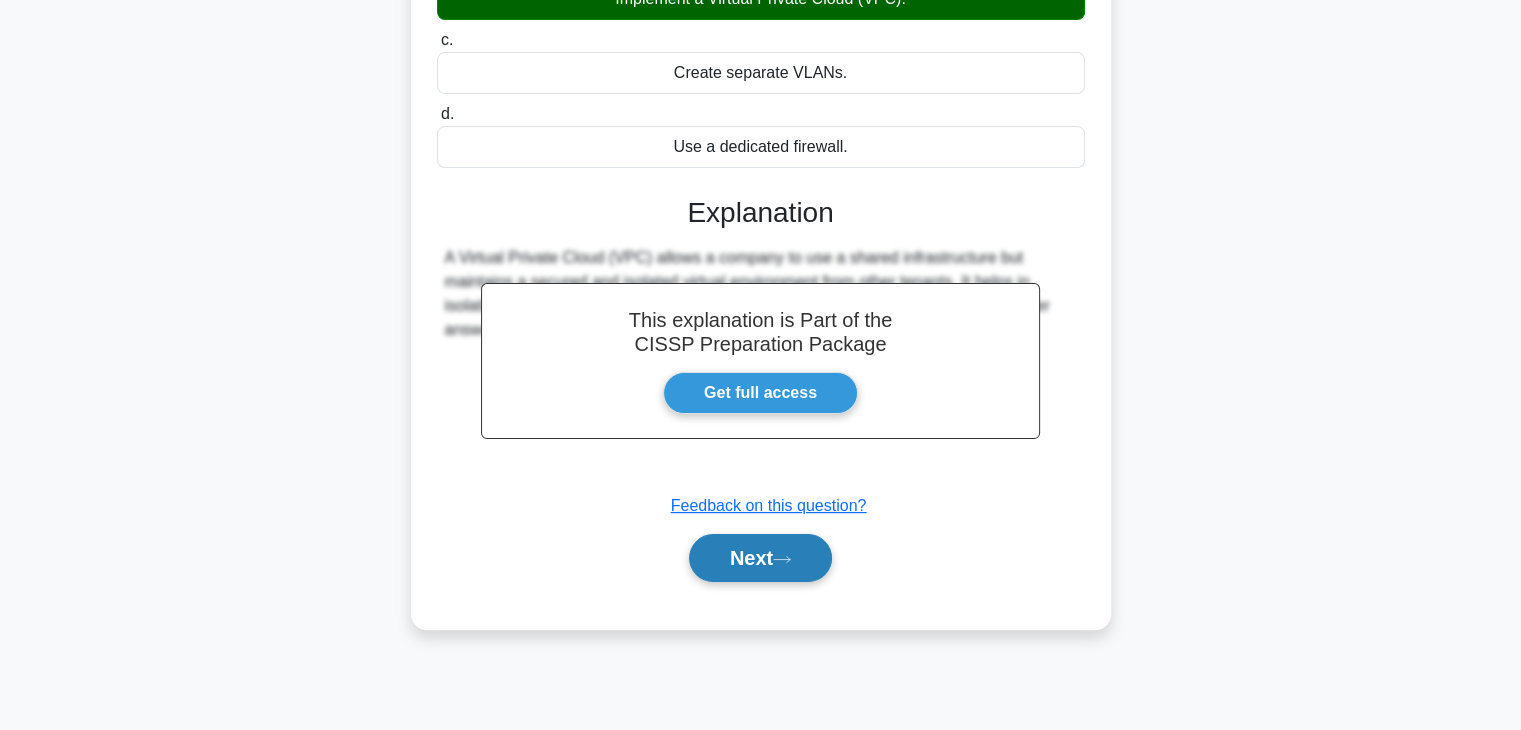 click on "Next" at bounding box center (760, 558) 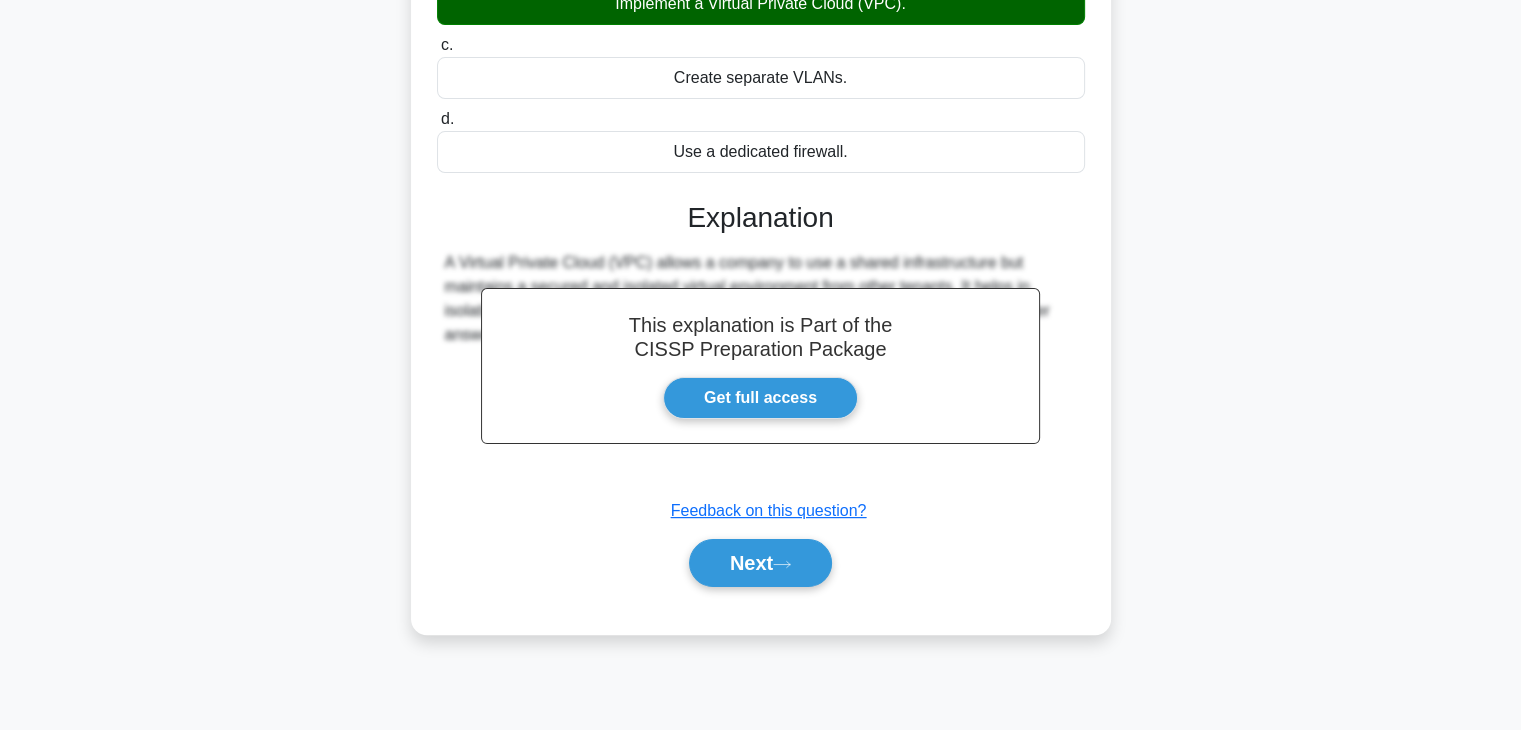 scroll, scrollTop: 0, scrollLeft: 0, axis: both 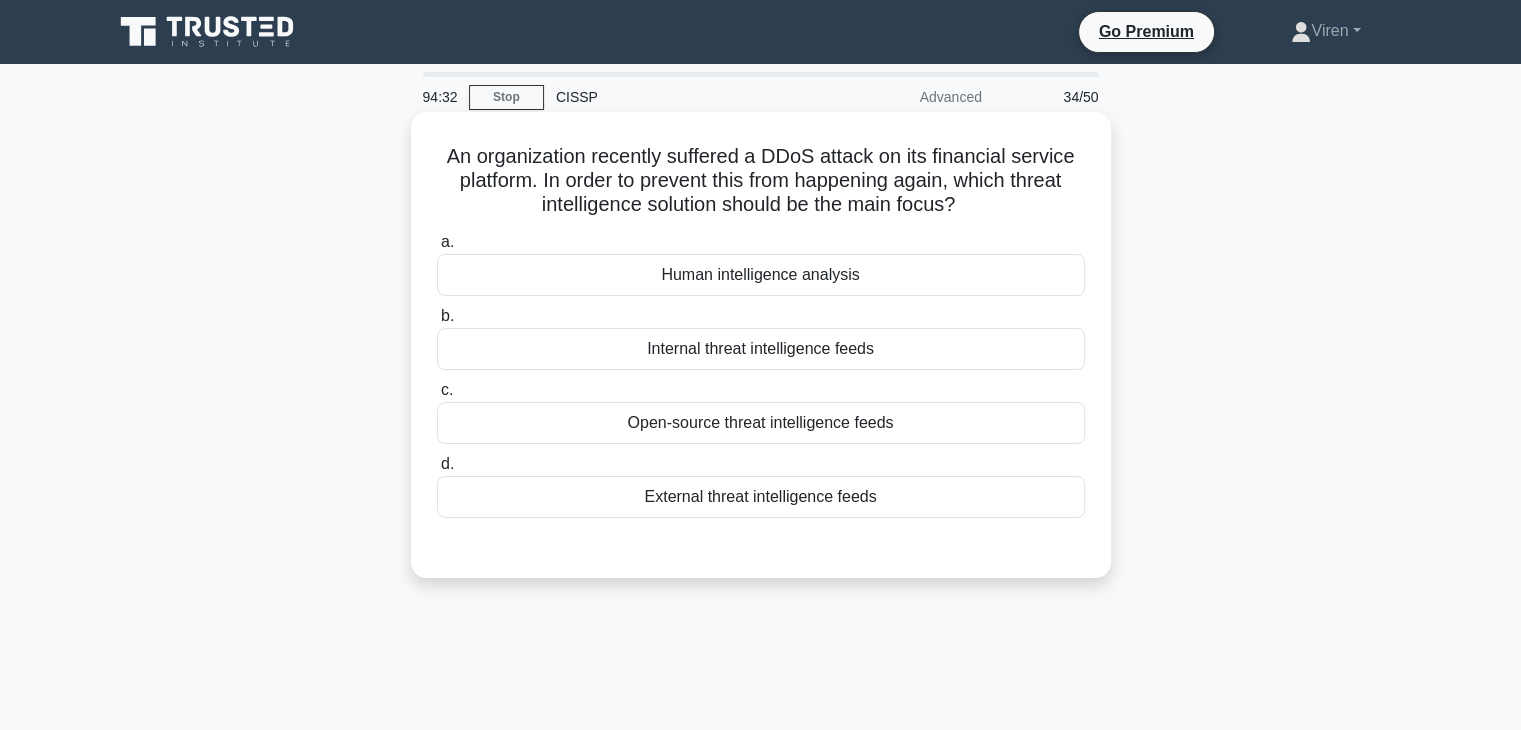click on "External threat intelligence feeds" at bounding box center (761, 497) 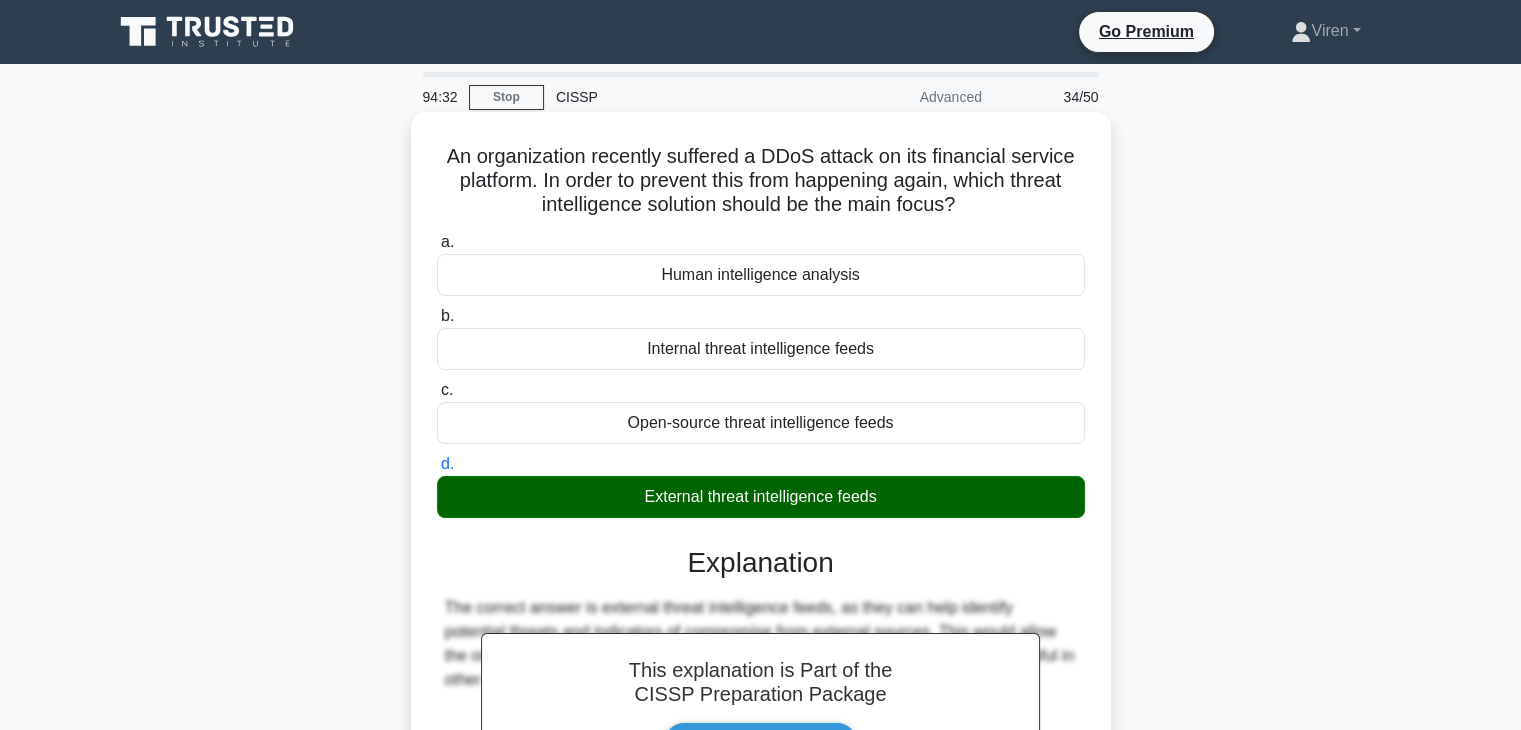 scroll, scrollTop: 351, scrollLeft: 0, axis: vertical 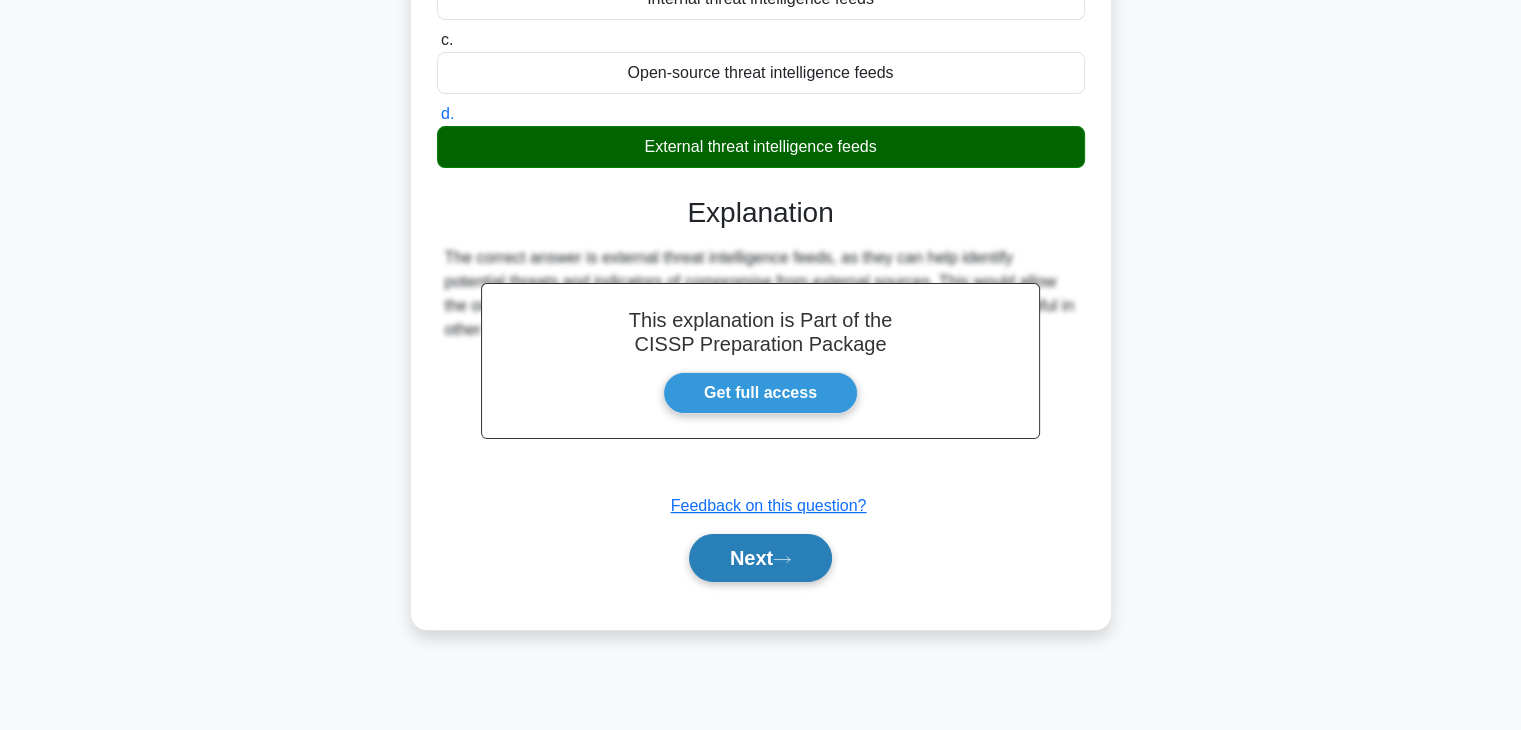 click on "Next" at bounding box center (760, 558) 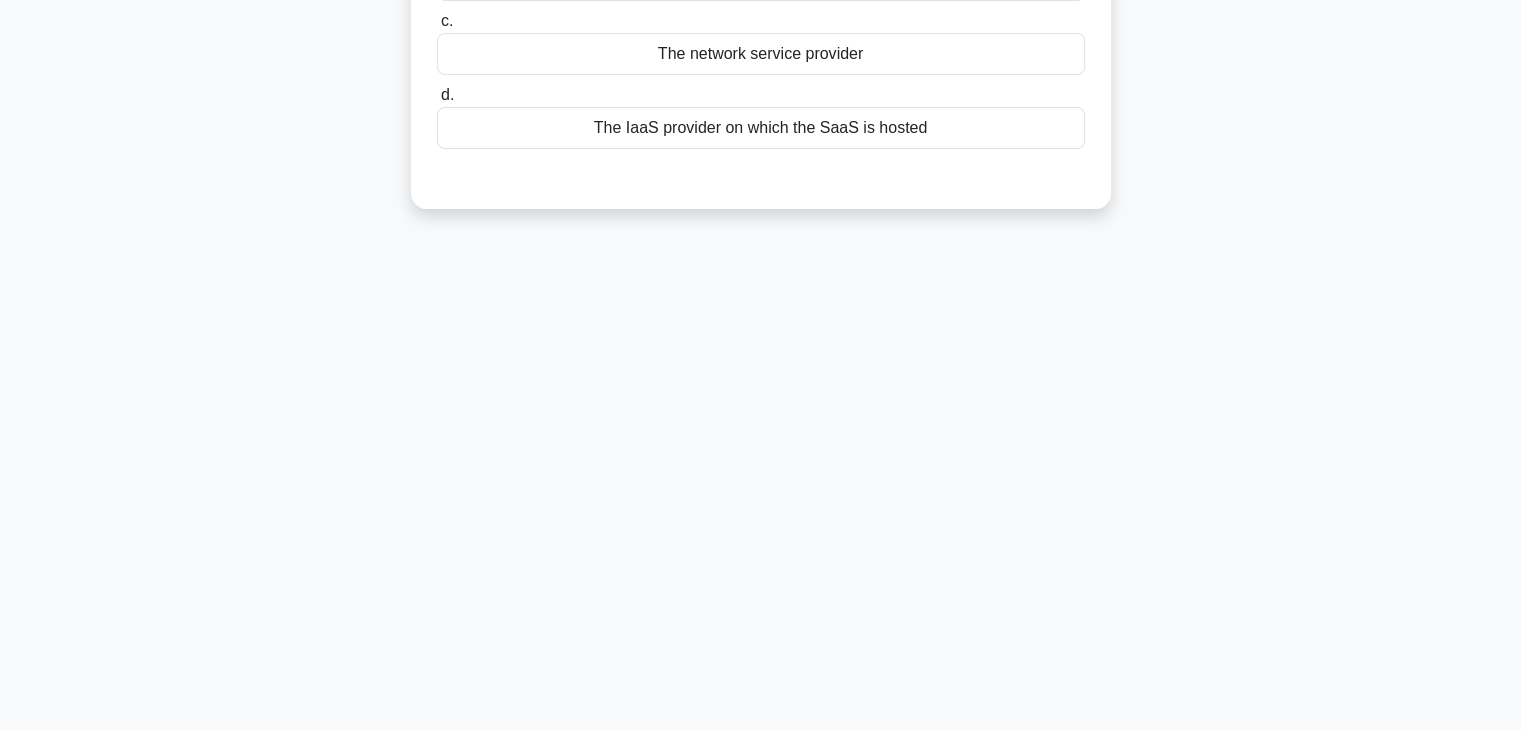 scroll, scrollTop: 0, scrollLeft: 0, axis: both 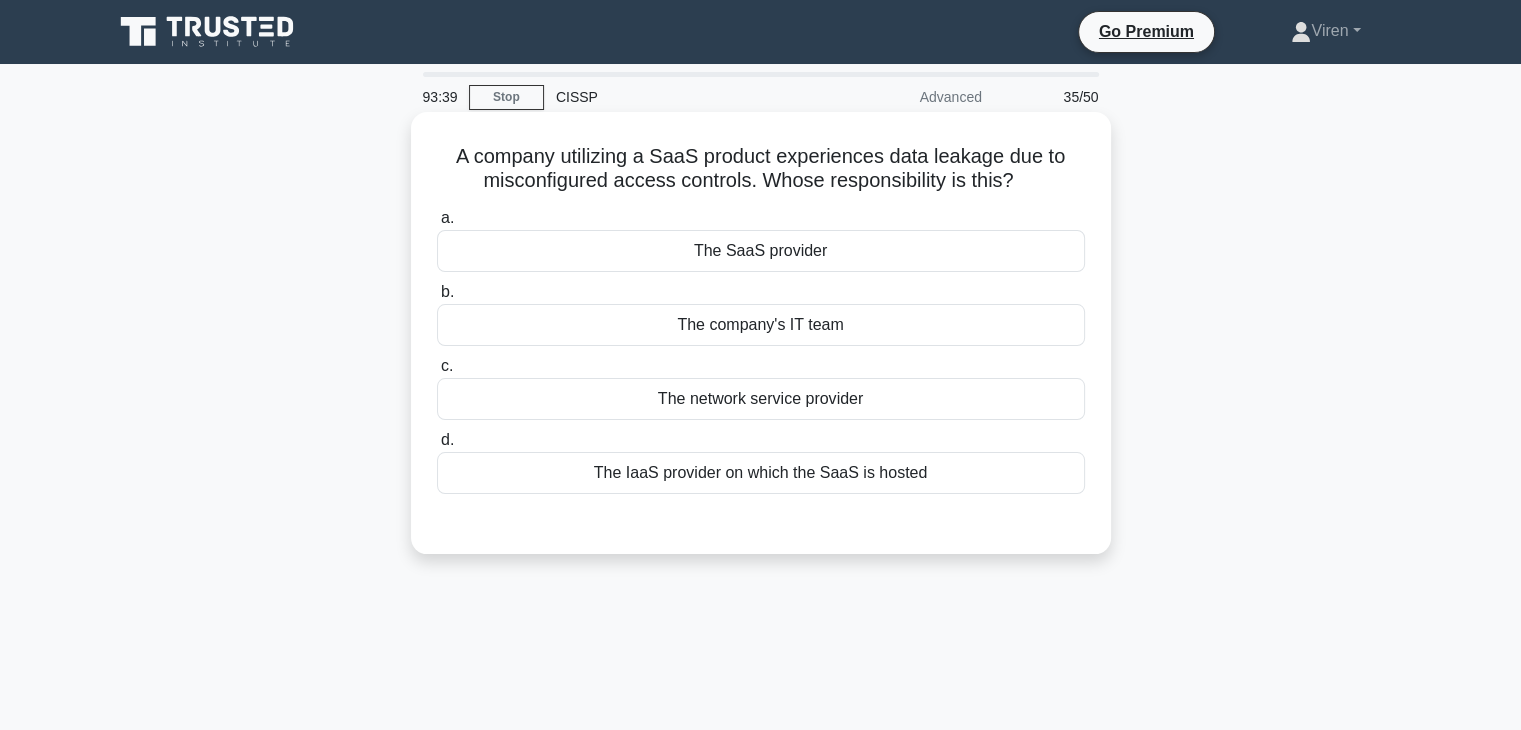 click on "The company's IT team" at bounding box center (761, 325) 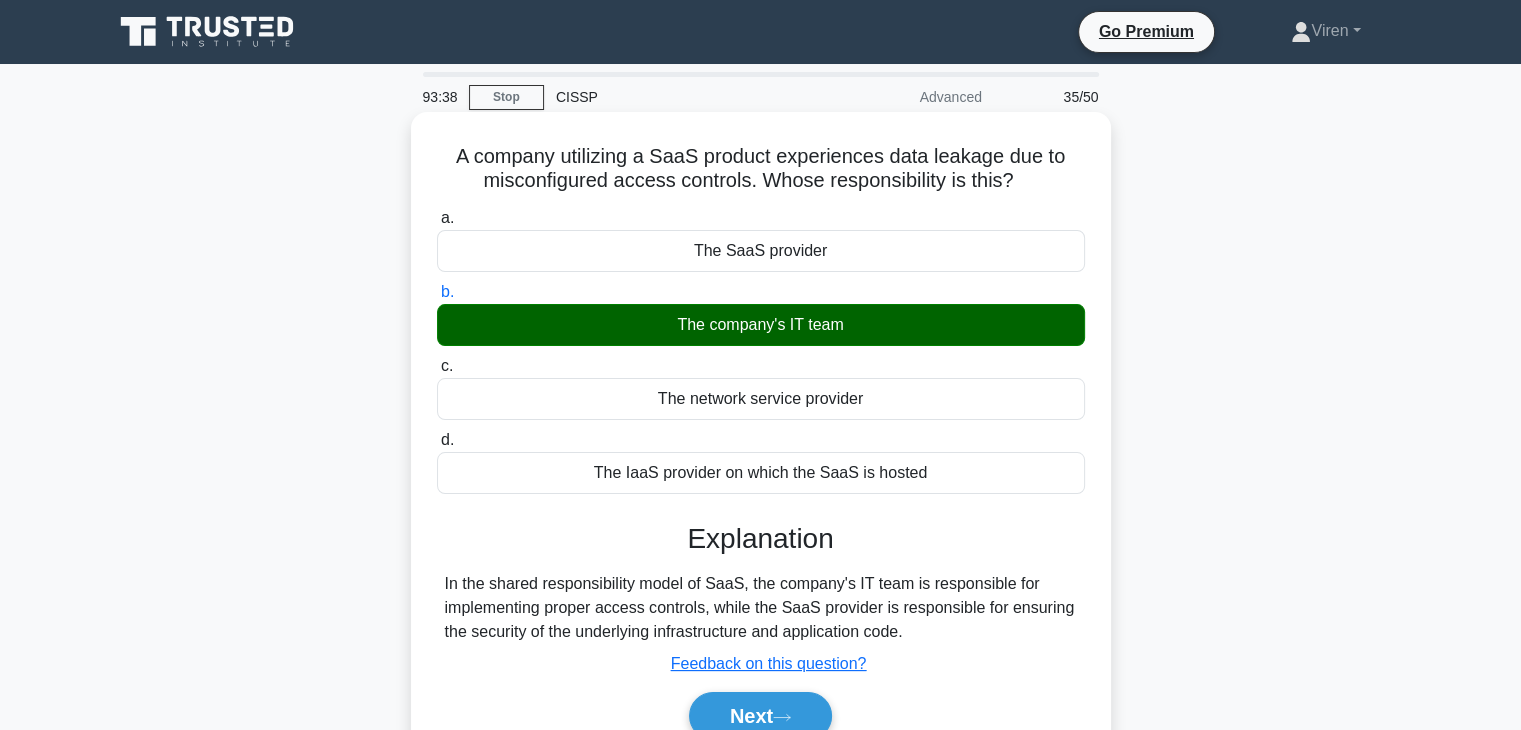 scroll, scrollTop: 351, scrollLeft: 0, axis: vertical 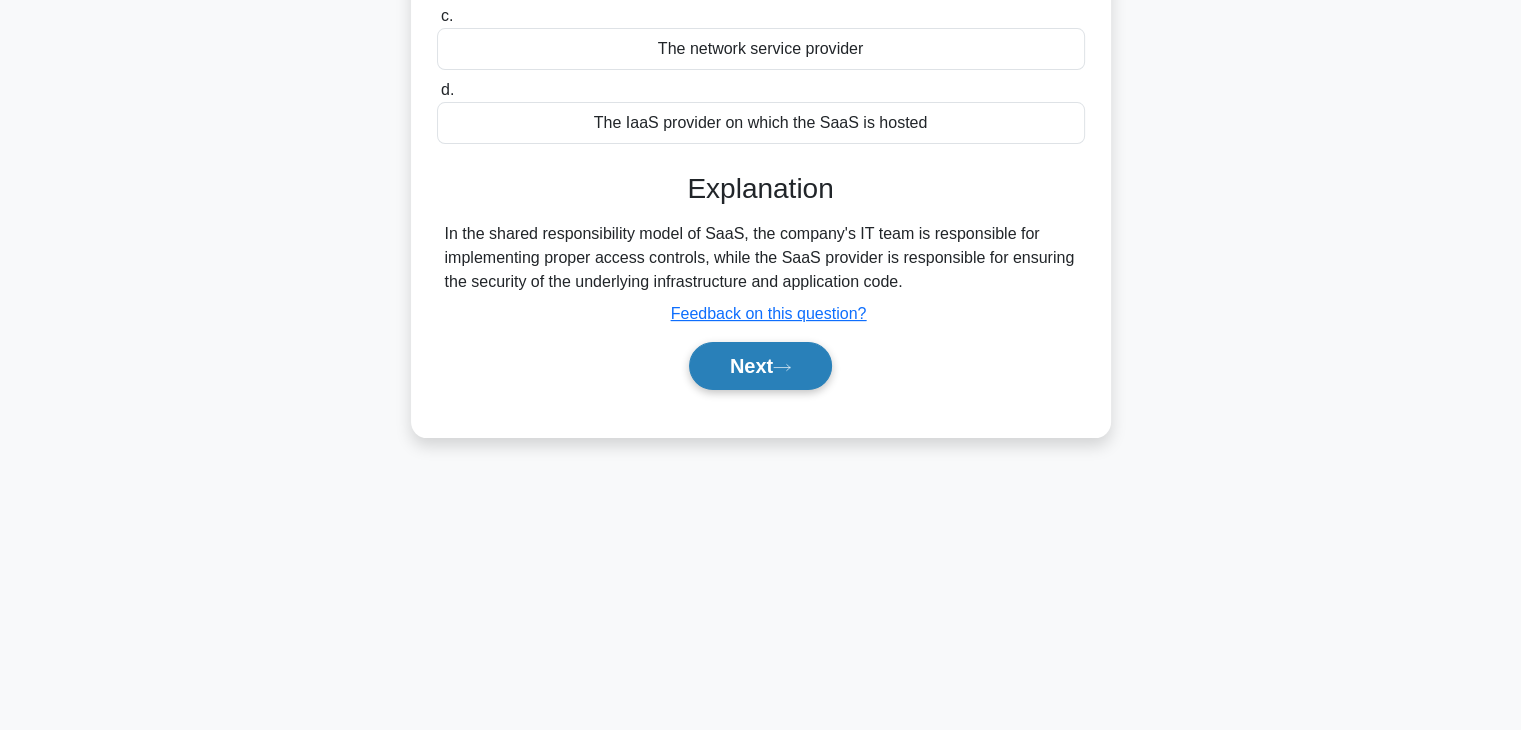 click on "Next" at bounding box center (760, 366) 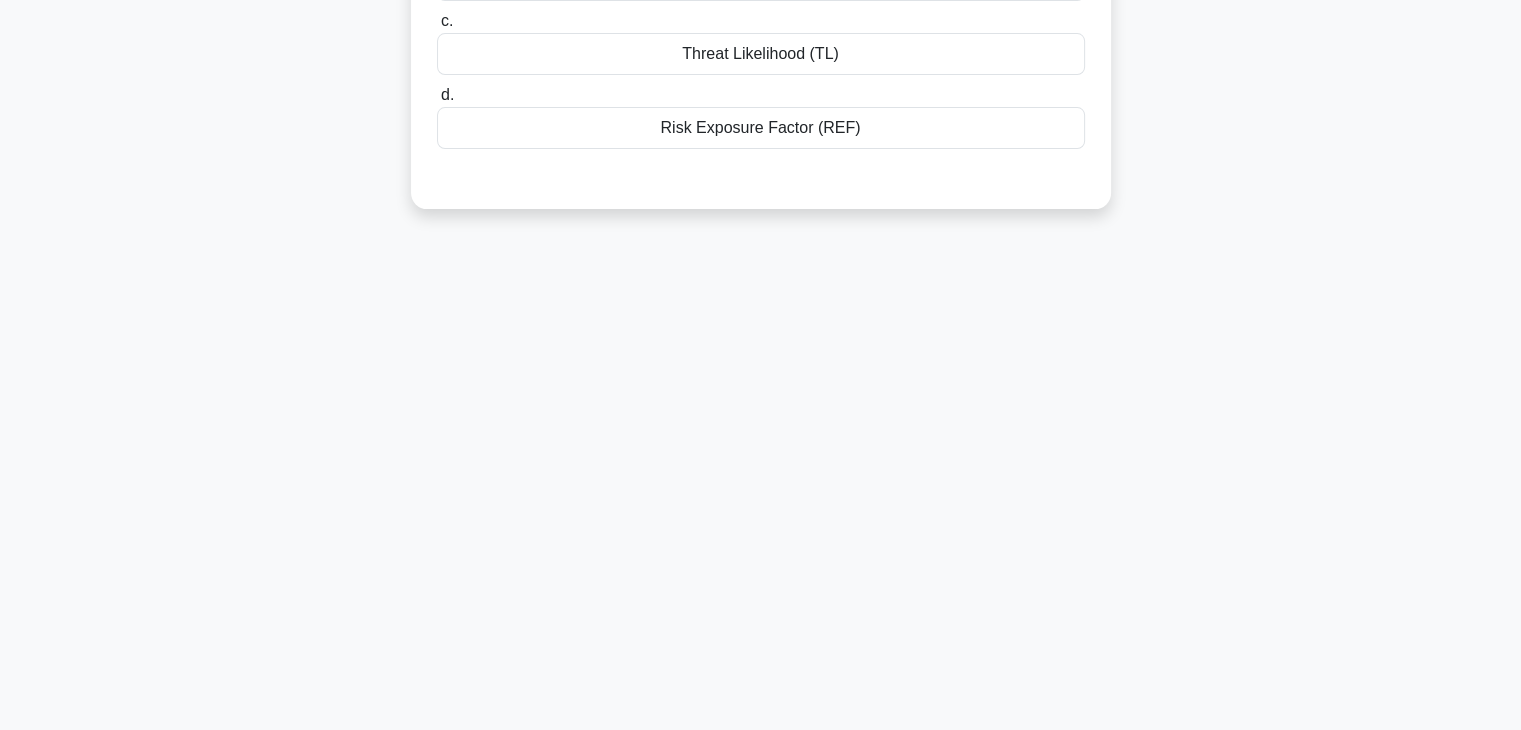 scroll, scrollTop: 0, scrollLeft: 0, axis: both 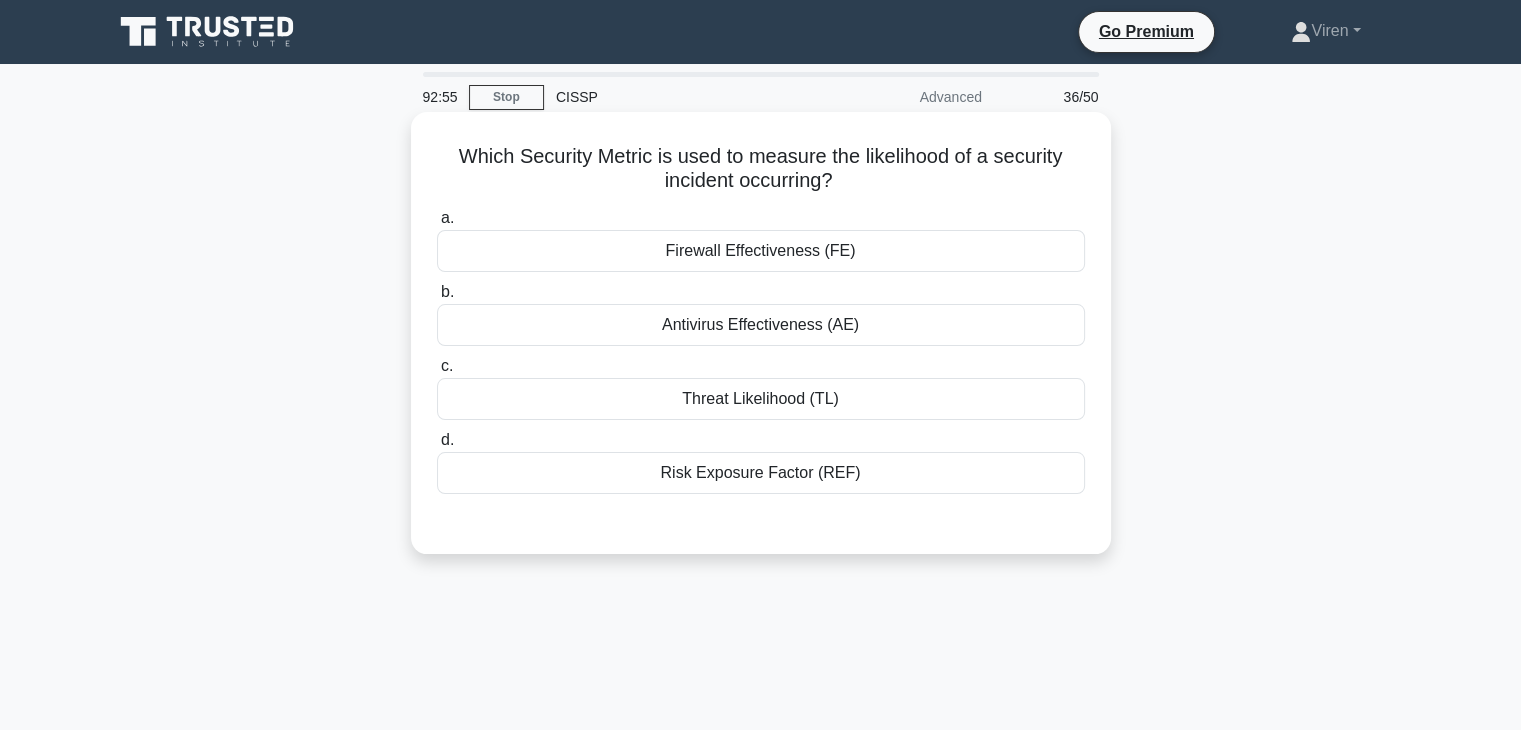 click on "Risk Exposure Factor (REF)" at bounding box center (761, 473) 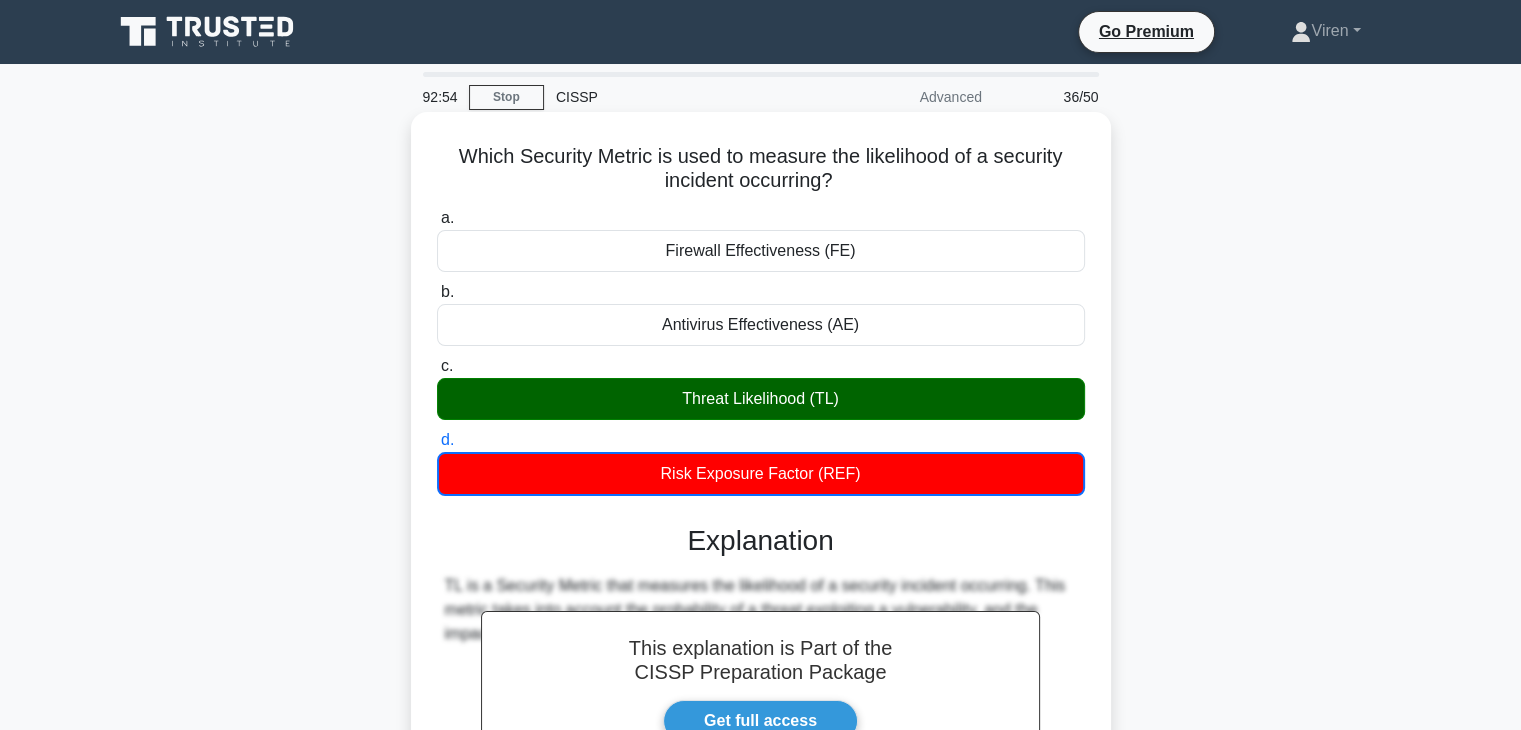 scroll, scrollTop: 351, scrollLeft: 0, axis: vertical 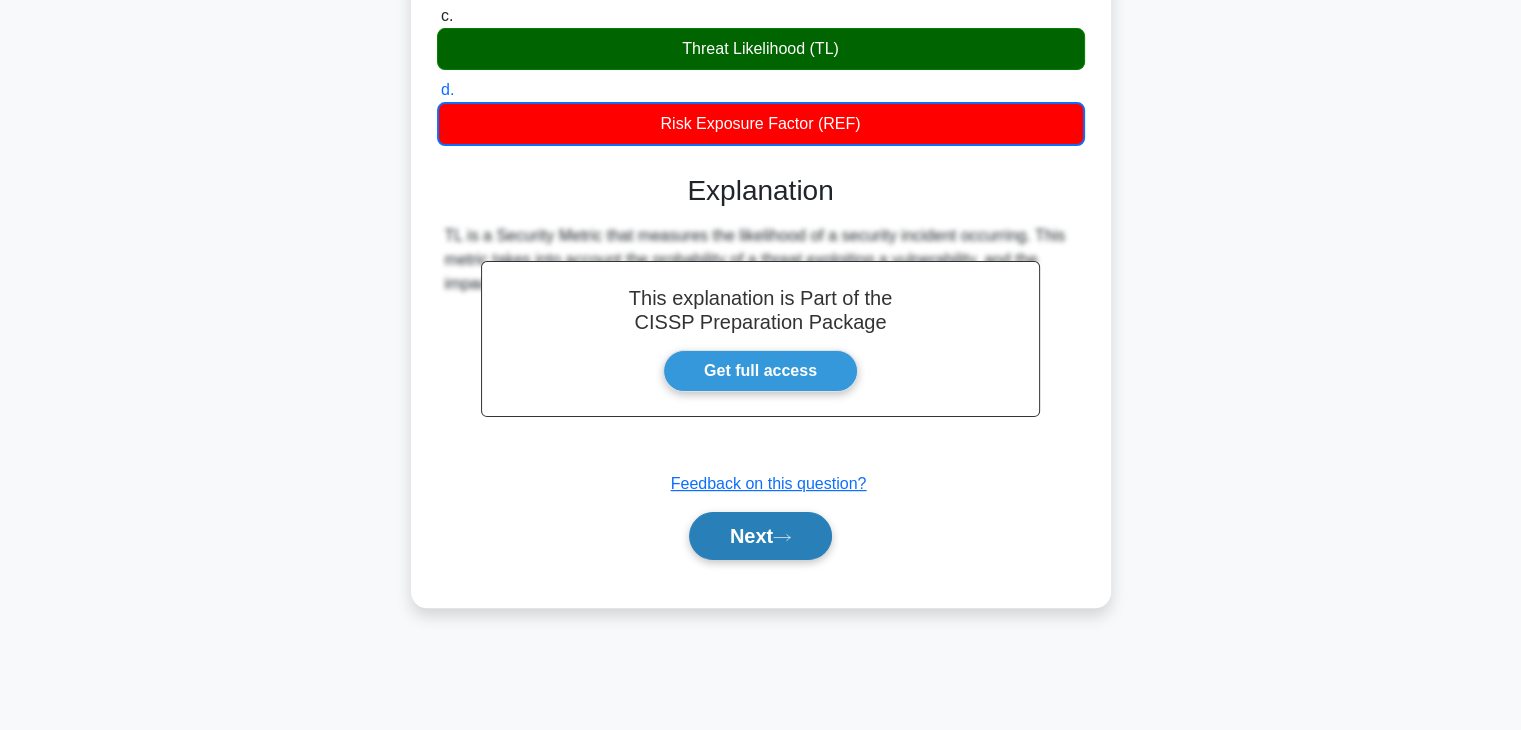 click on "Next" at bounding box center (760, 536) 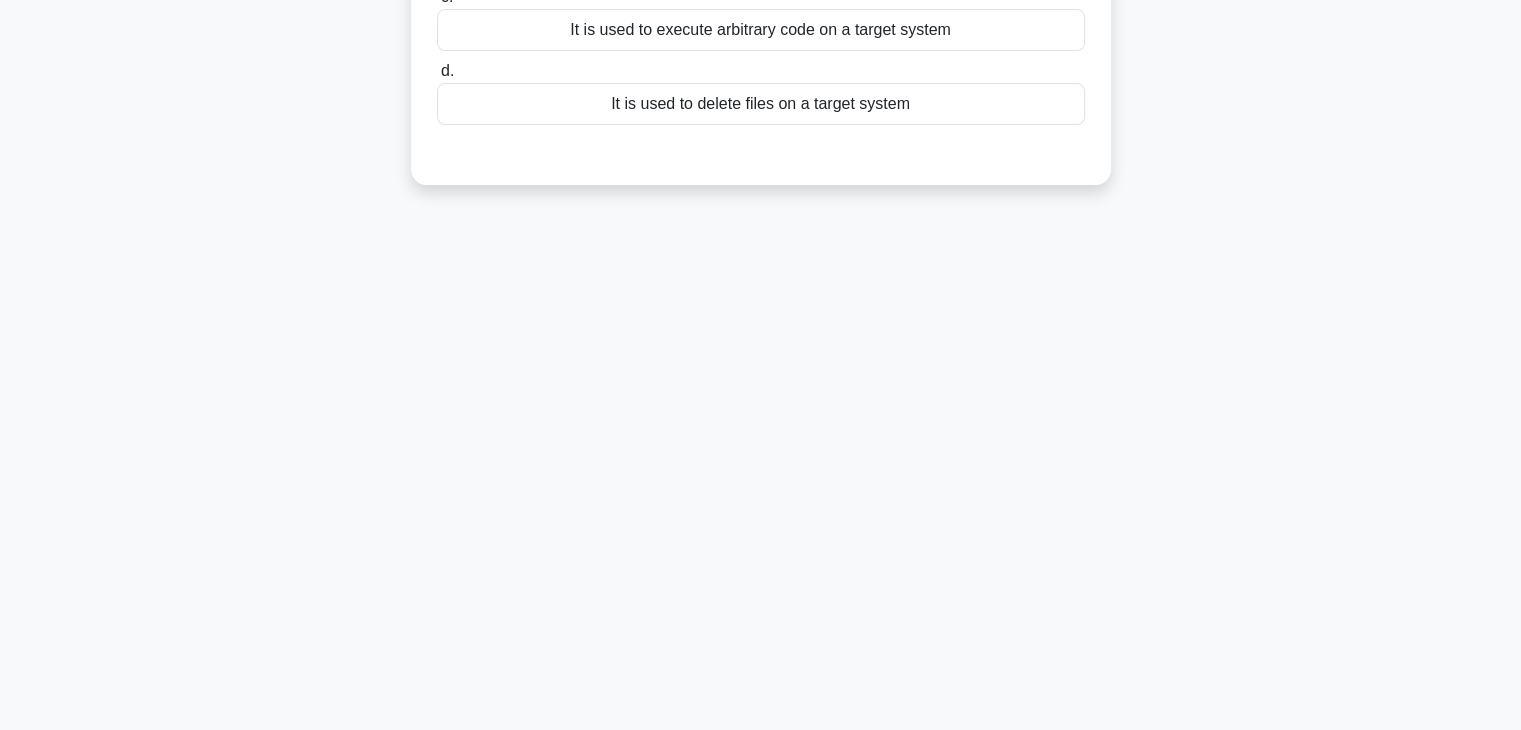 scroll, scrollTop: 0, scrollLeft: 0, axis: both 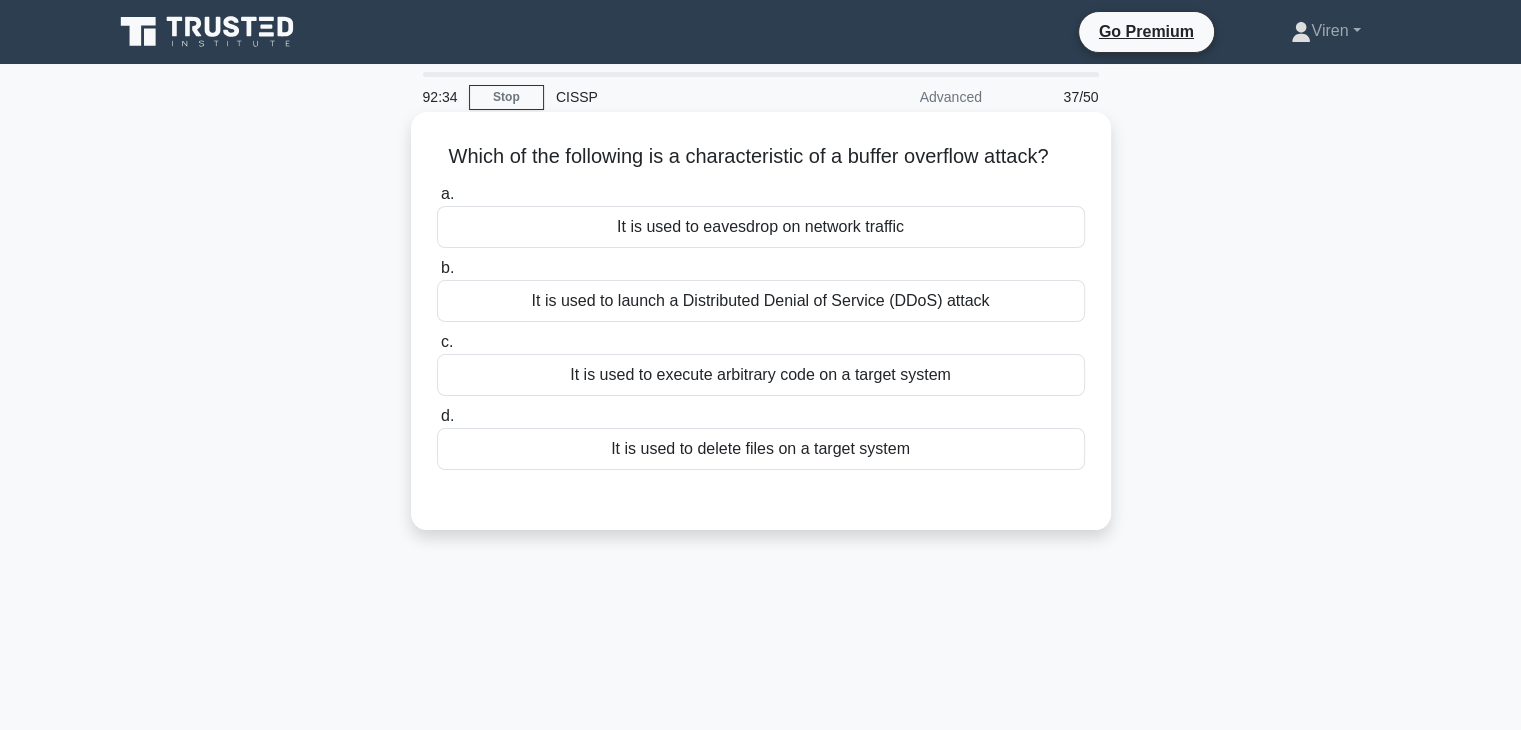 click on "It is used to launch a Distributed Denial of Service (DDoS) attack" at bounding box center (761, 301) 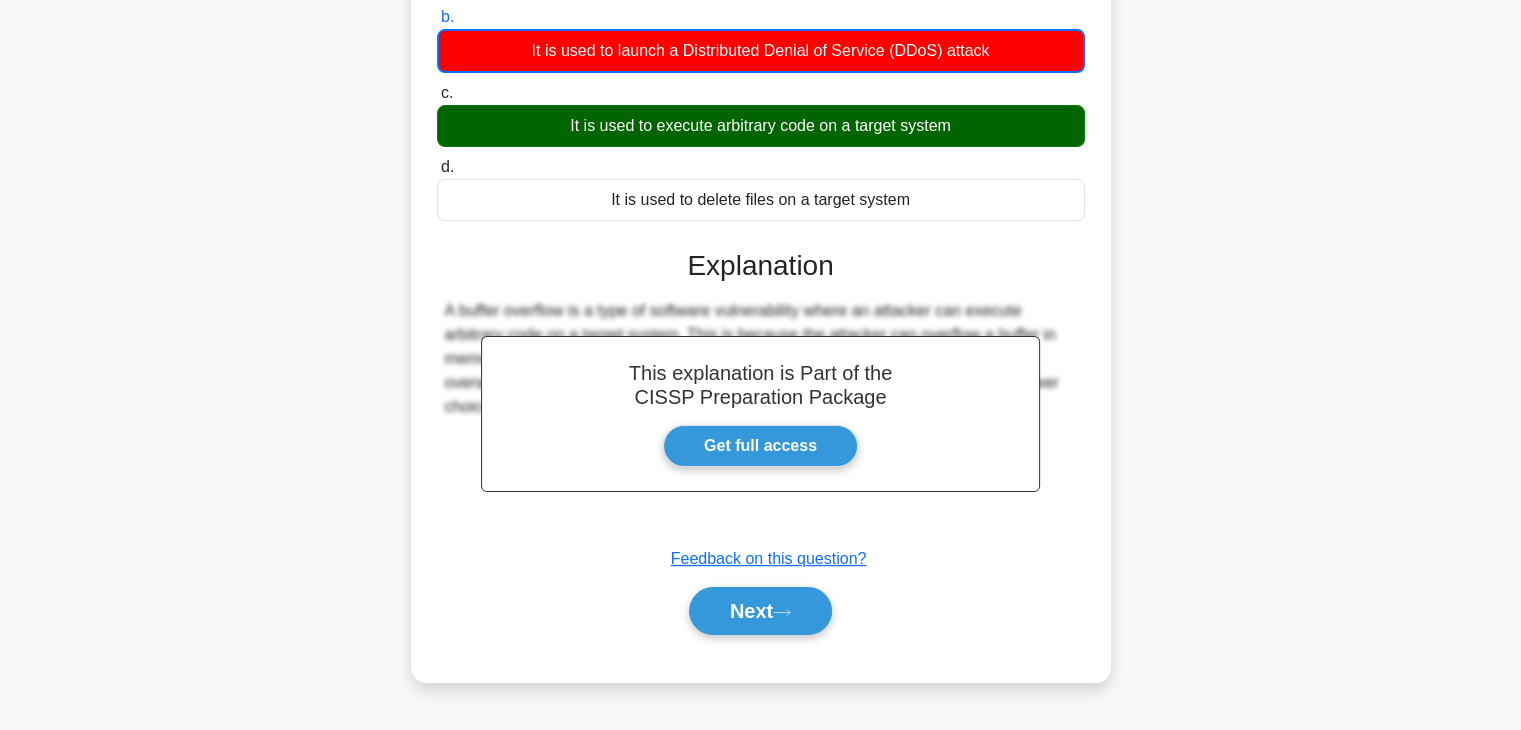 scroll, scrollTop: 351, scrollLeft: 0, axis: vertical 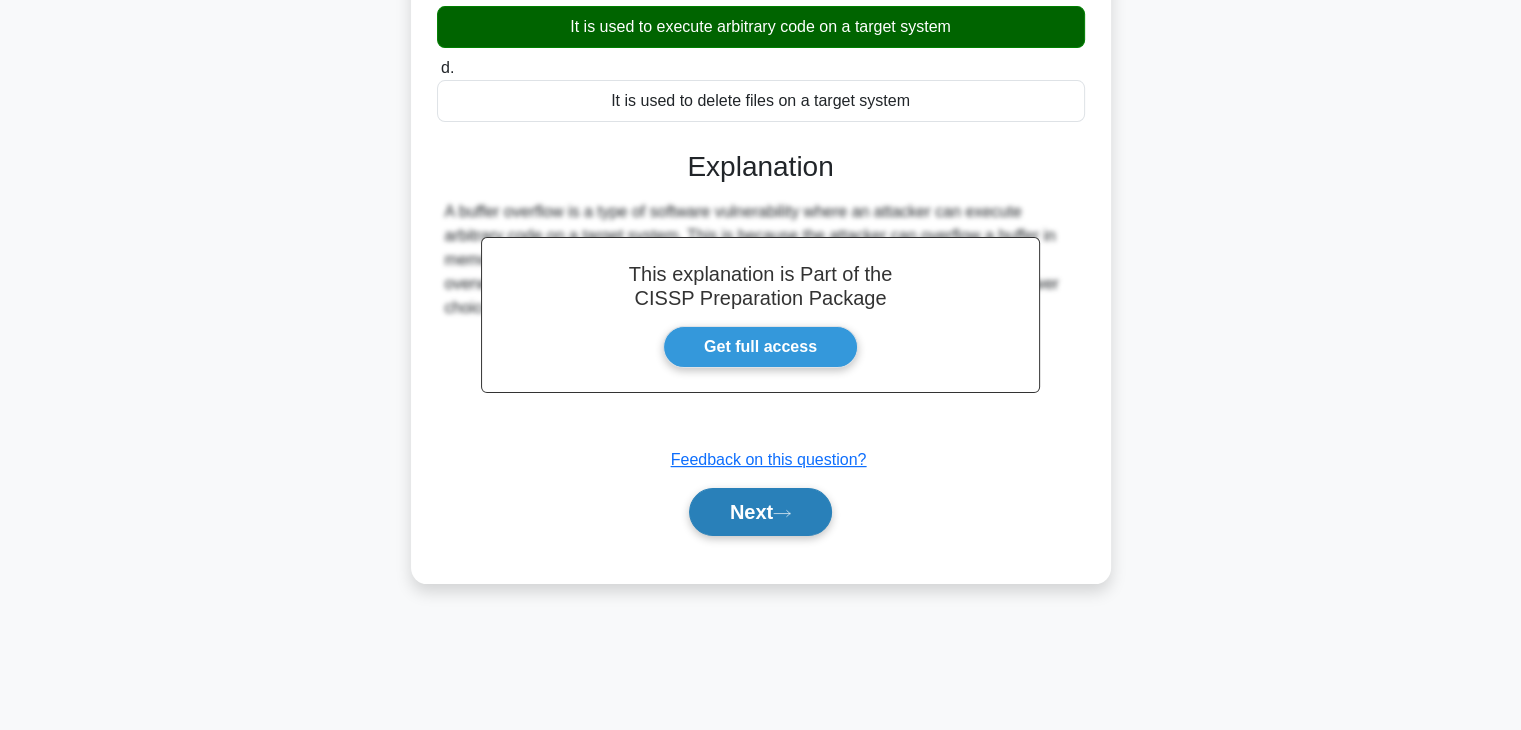 click on "Next" at bounding box center [760, 512] 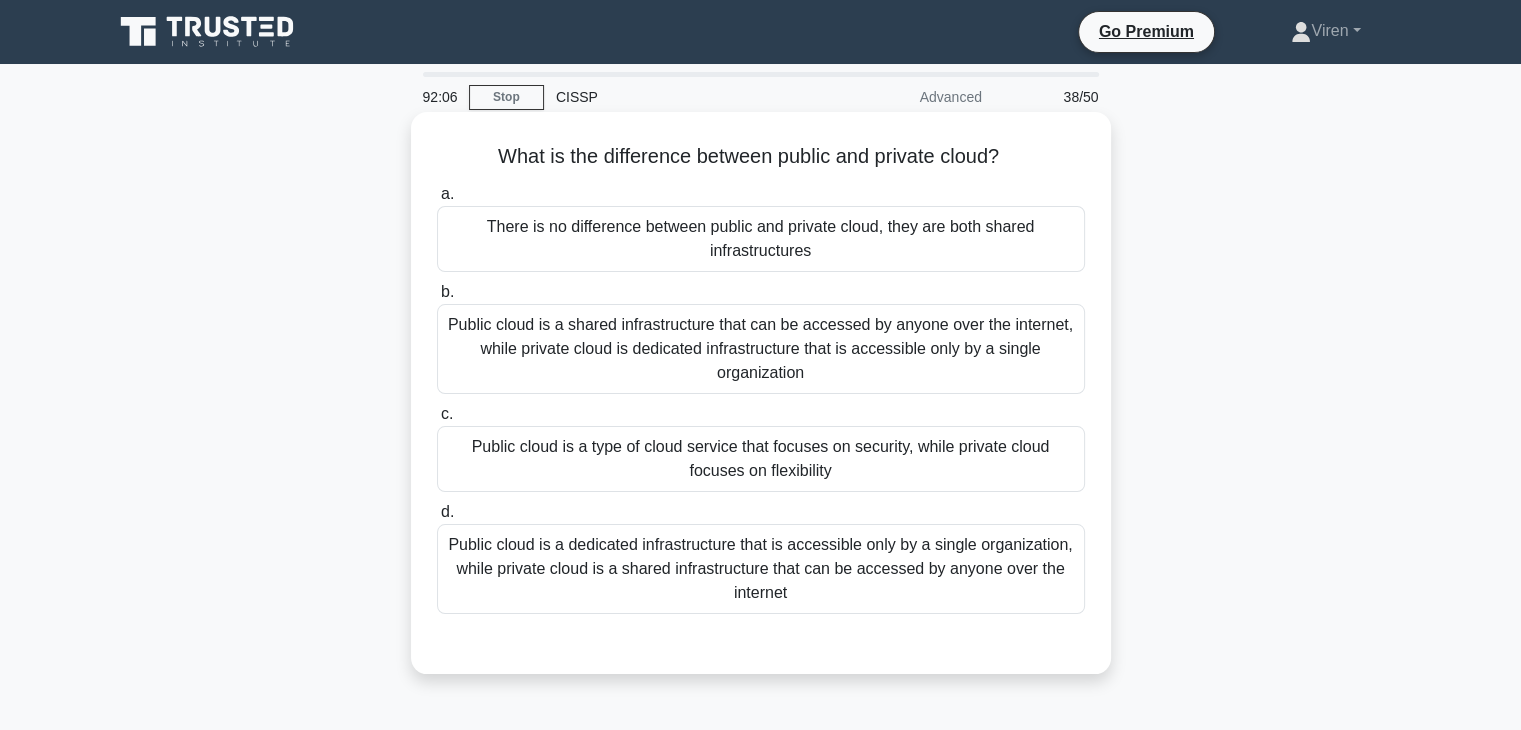 click on "Public cloud is a shared infrastructure that can be accessed by anyone over the internet, while private cloud is dedicated infrastructure that is accessible only by a single organization" at bounding box center [761, 349] 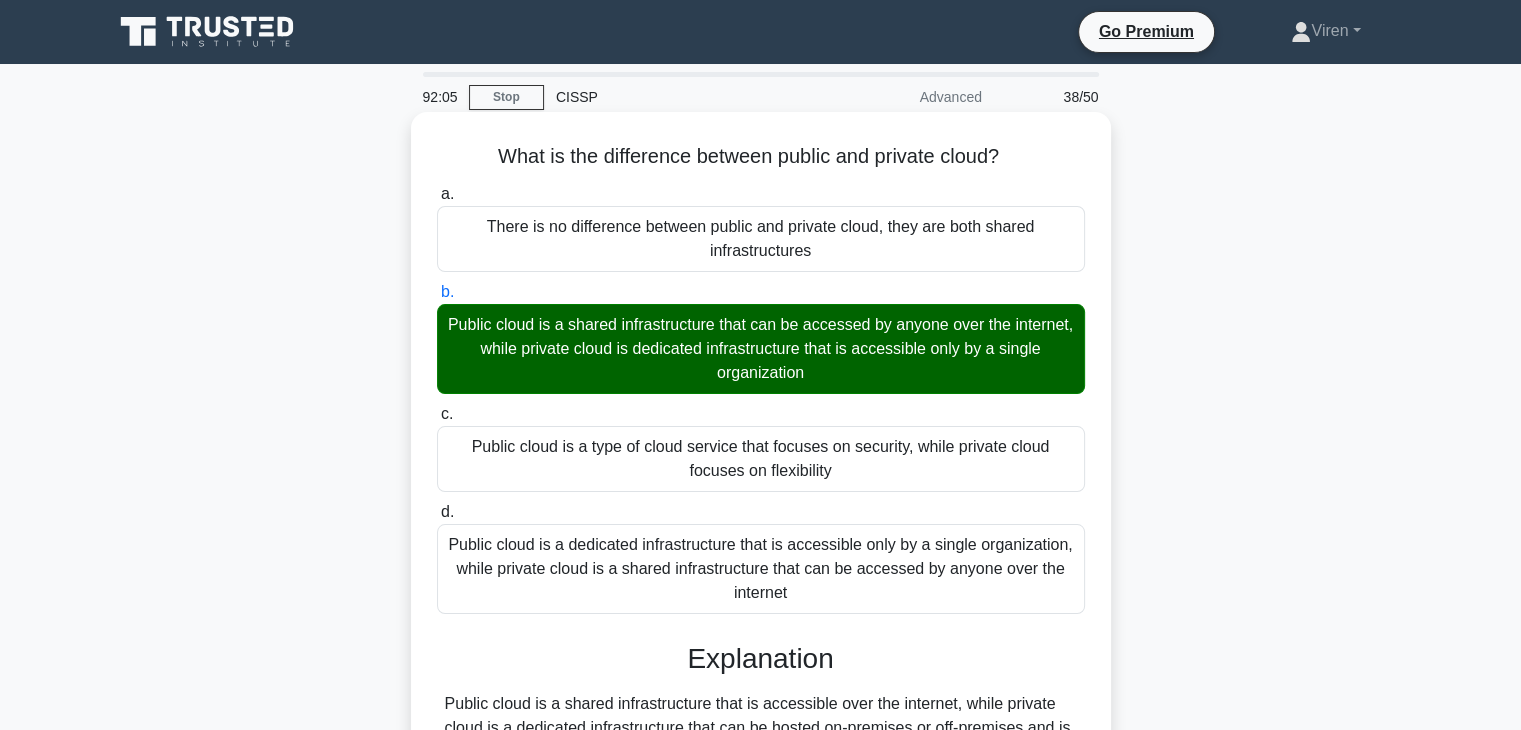 scroll, scrollTop: 351, scrollLeft: 0, axis: vertical 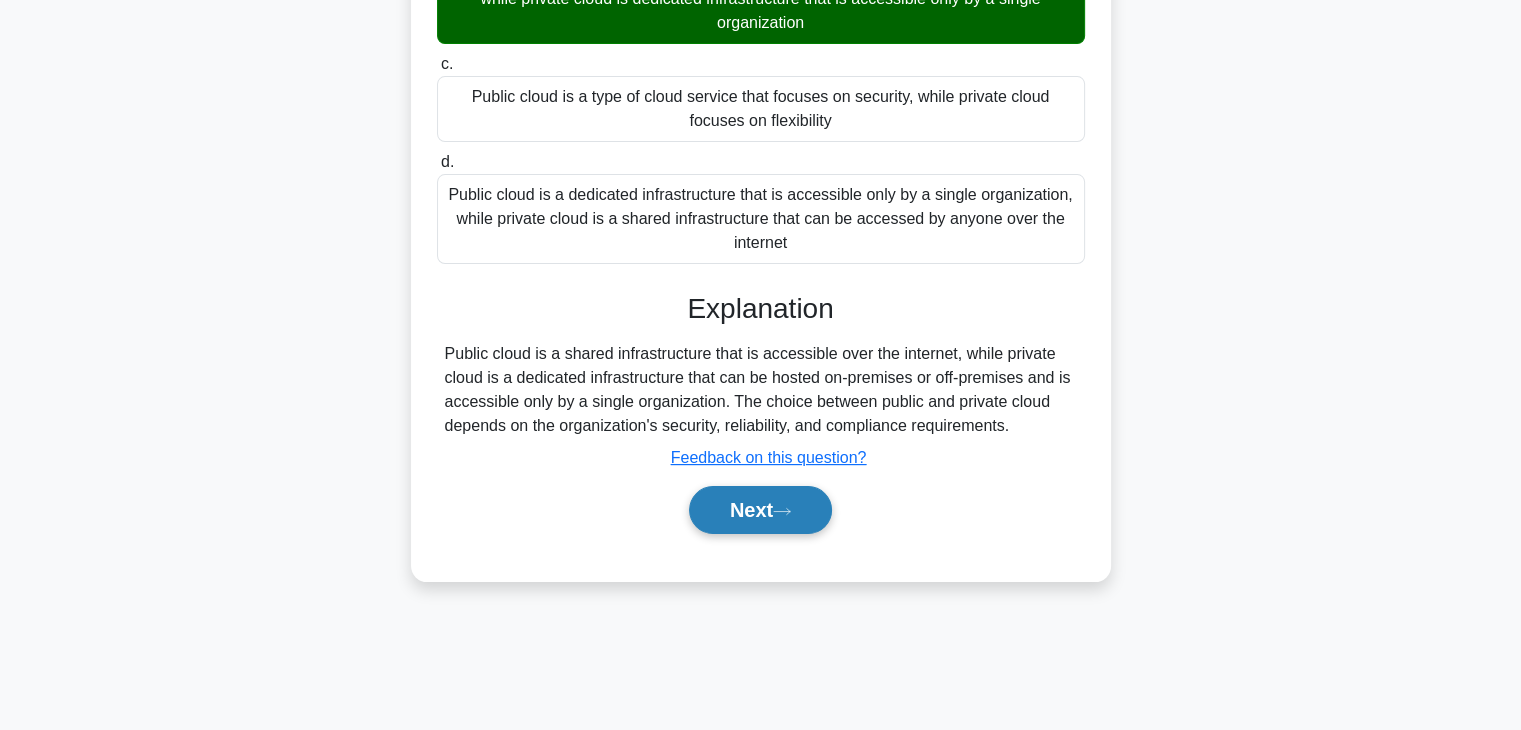 click on "Next" at bounding box center [760, 510] 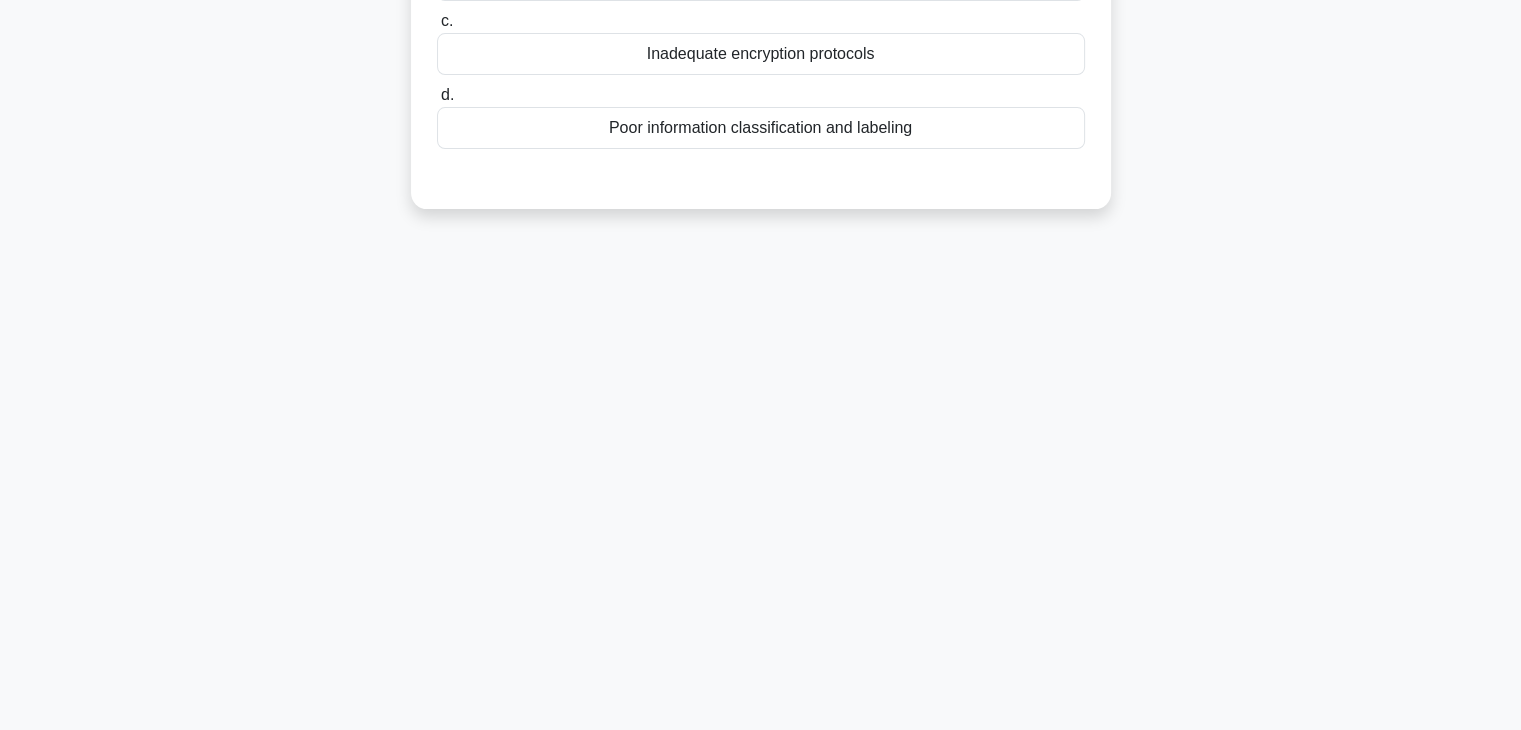scroll, scrollTop: 0, scrollLeft: 0, axis: both 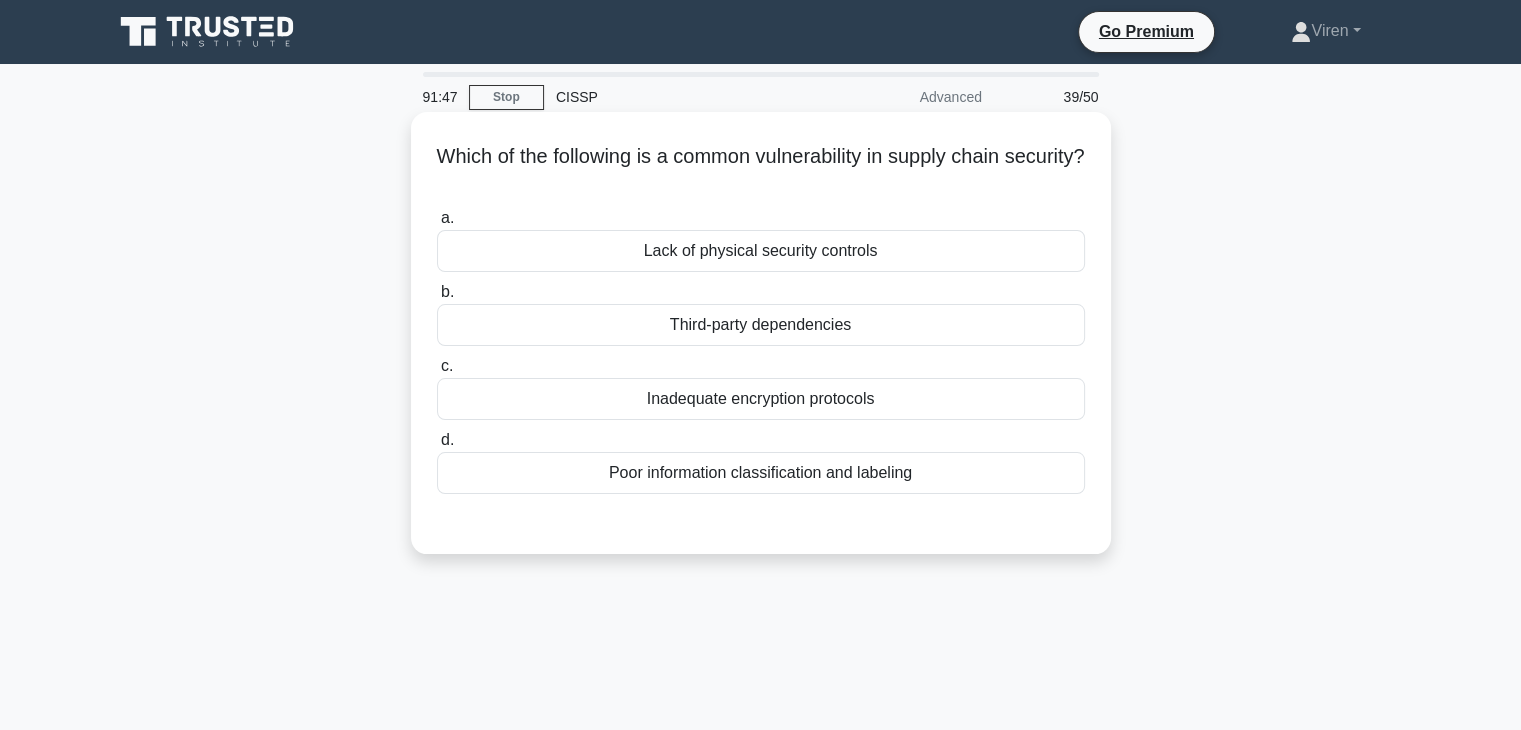 click on "Third-party dependencies" at bounding box center (761, 325) 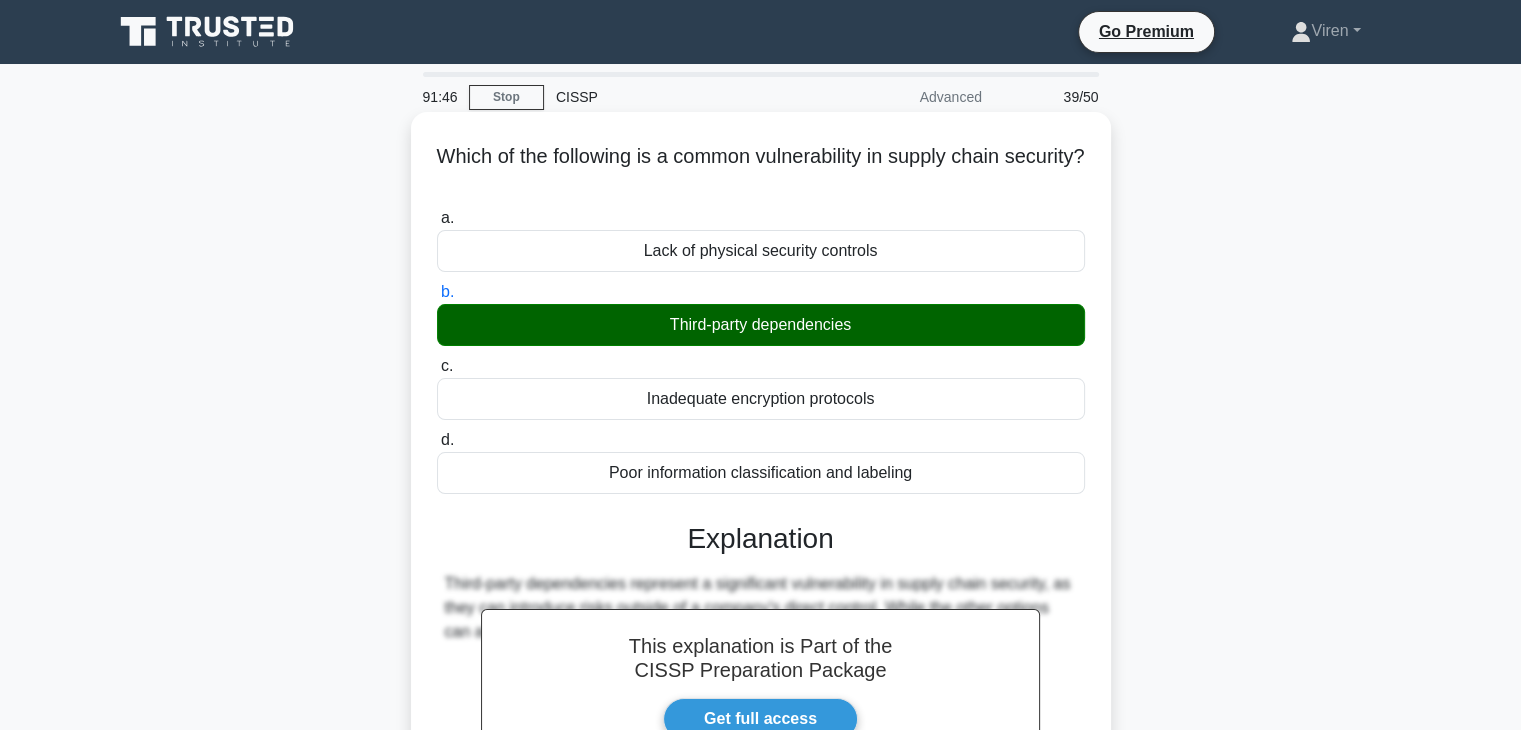 scroll, scrollTop: 351, scrollLeft: 0, axis: vertical 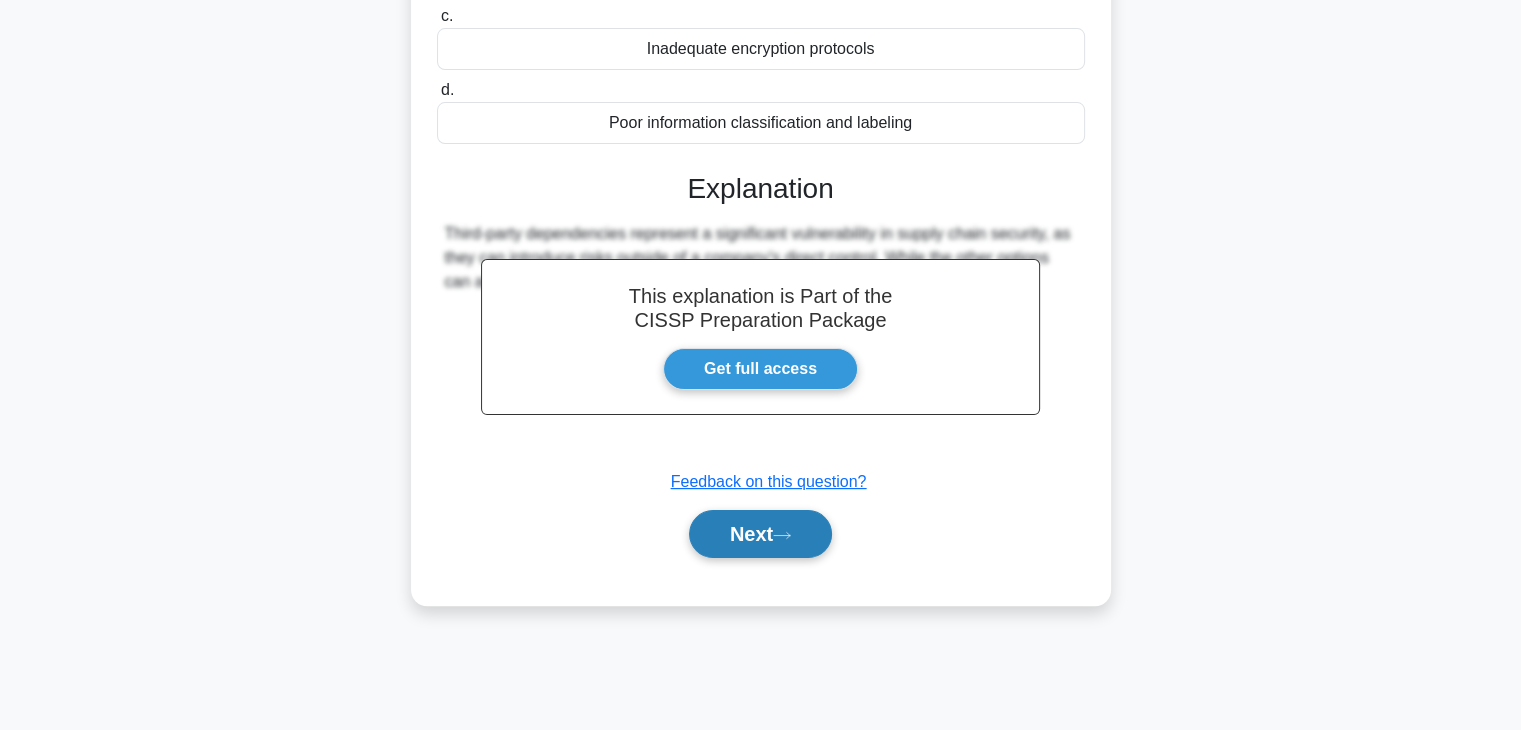click on "Next" at bounding box center (760, 534) 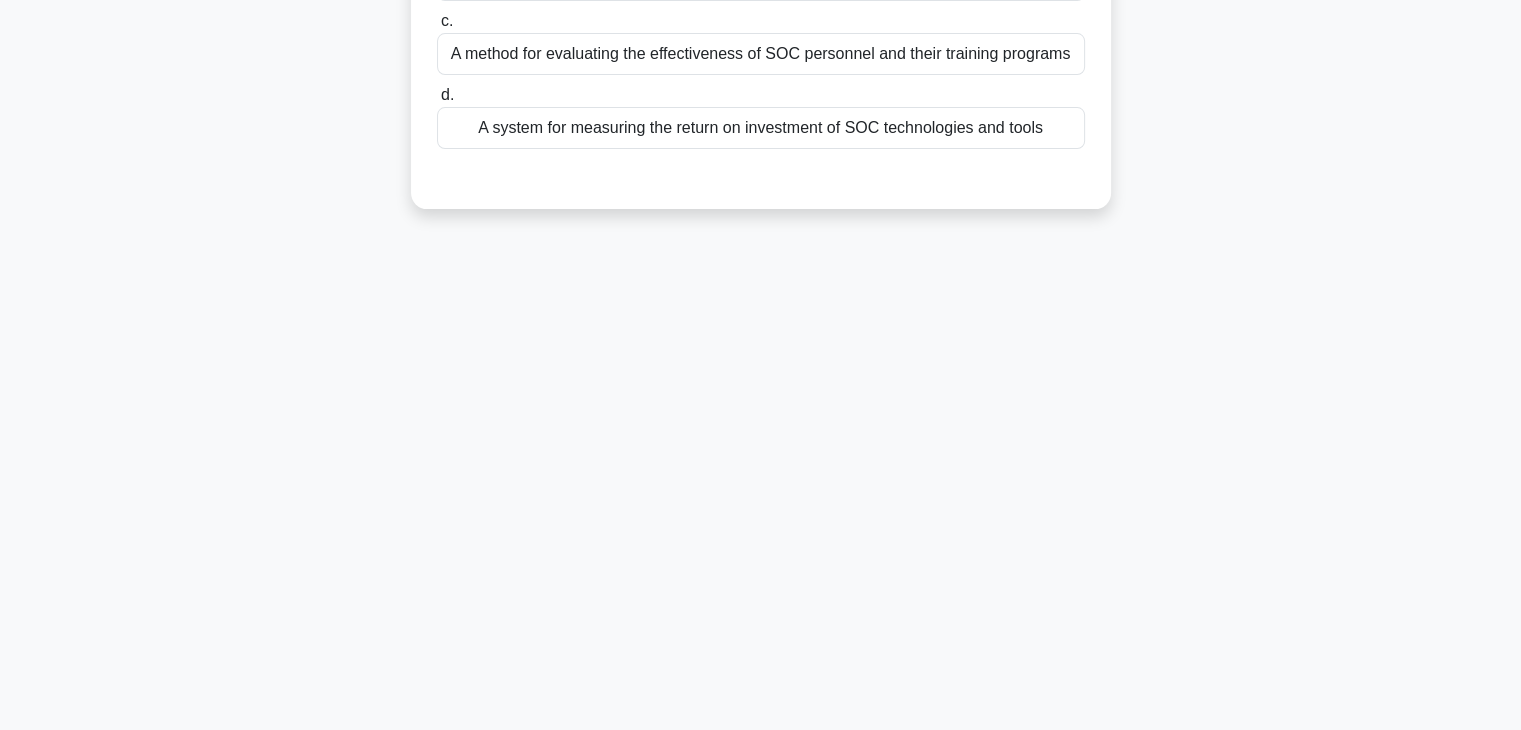 scroll, scrollTop: 0, scrollLeft: 0, axis: both 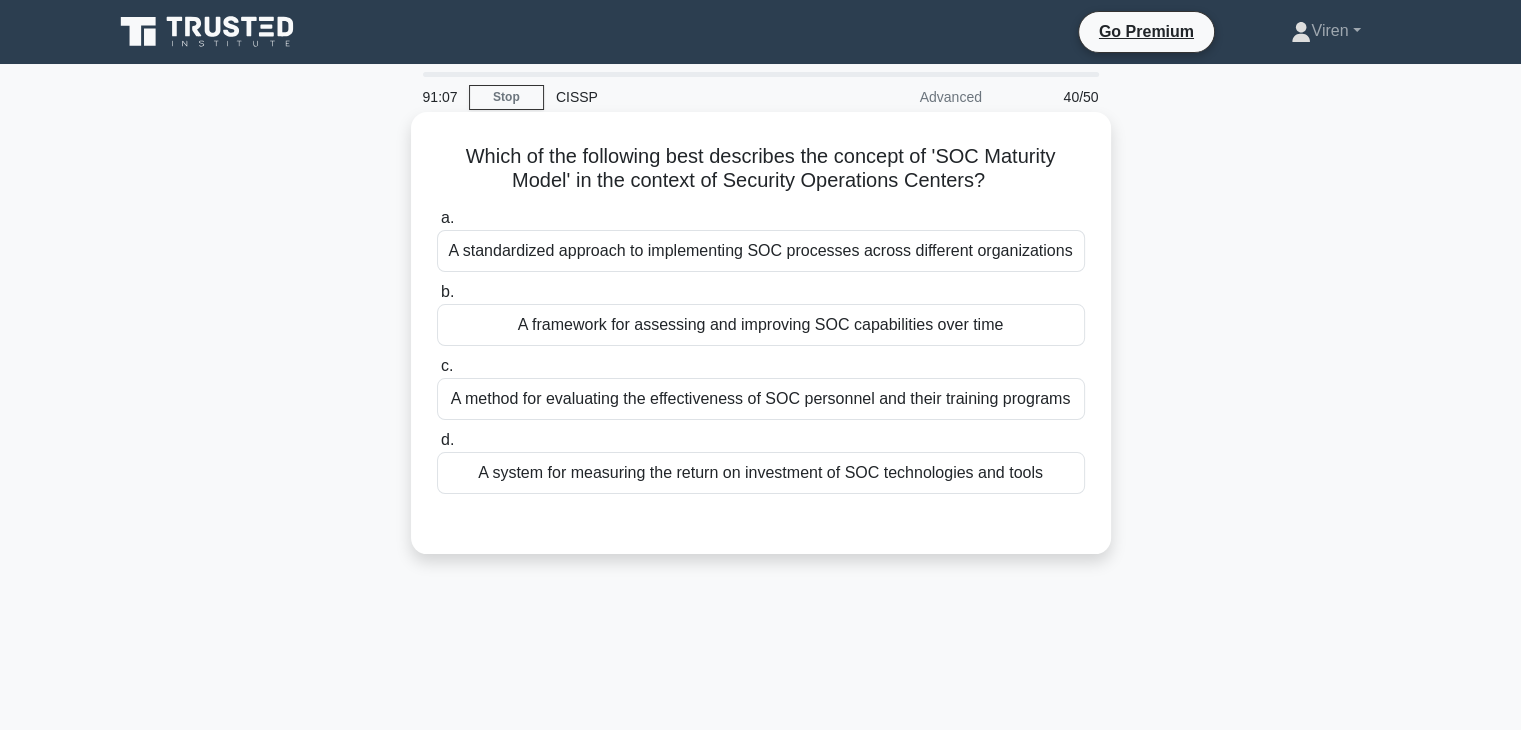 click on "A framework for assessing and improving SOC capabilities over time" at bounding box center [761, 325] 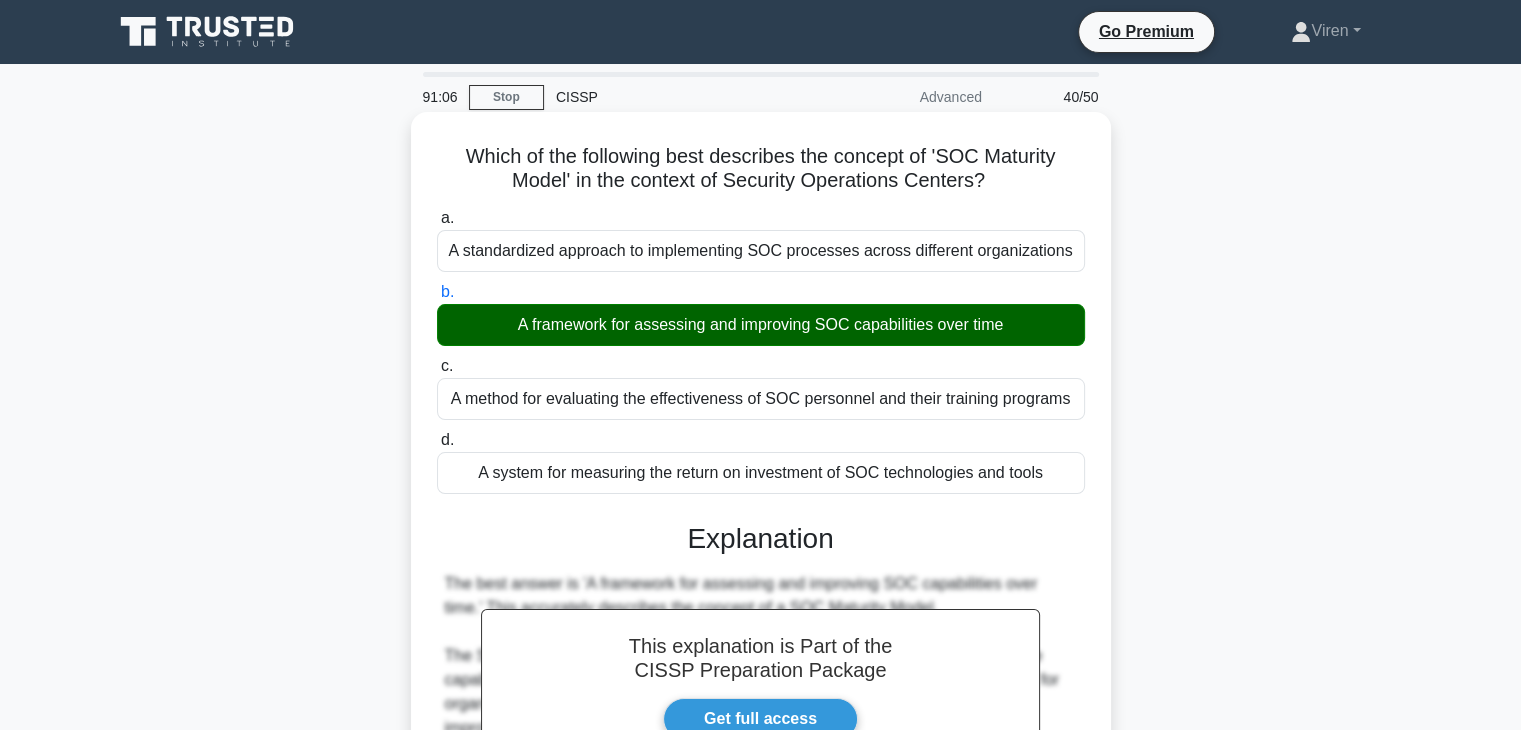 scroll, scrollTop: 670, scrollLeft: 0, axis: vertical 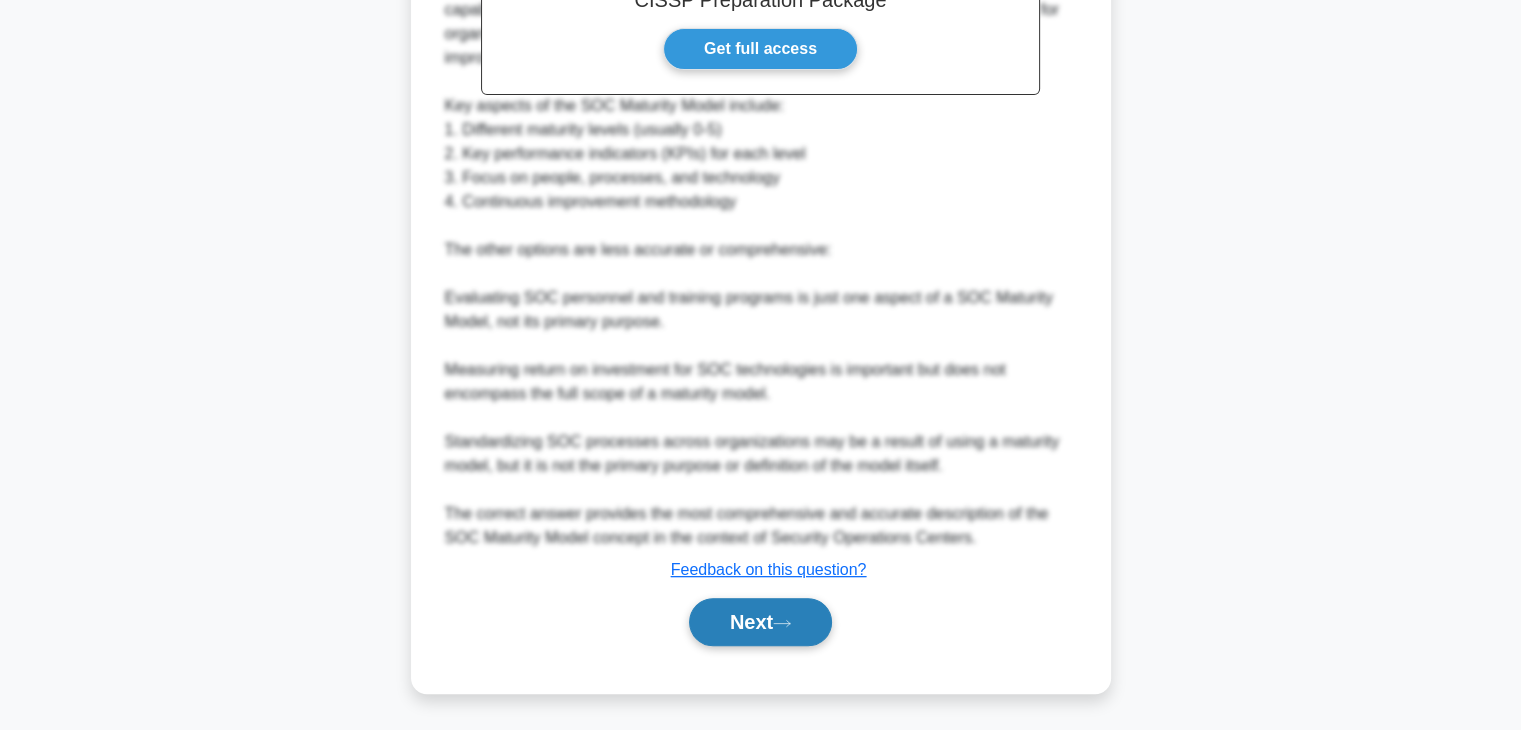 click on "Next" at bounding box center (760, 622) 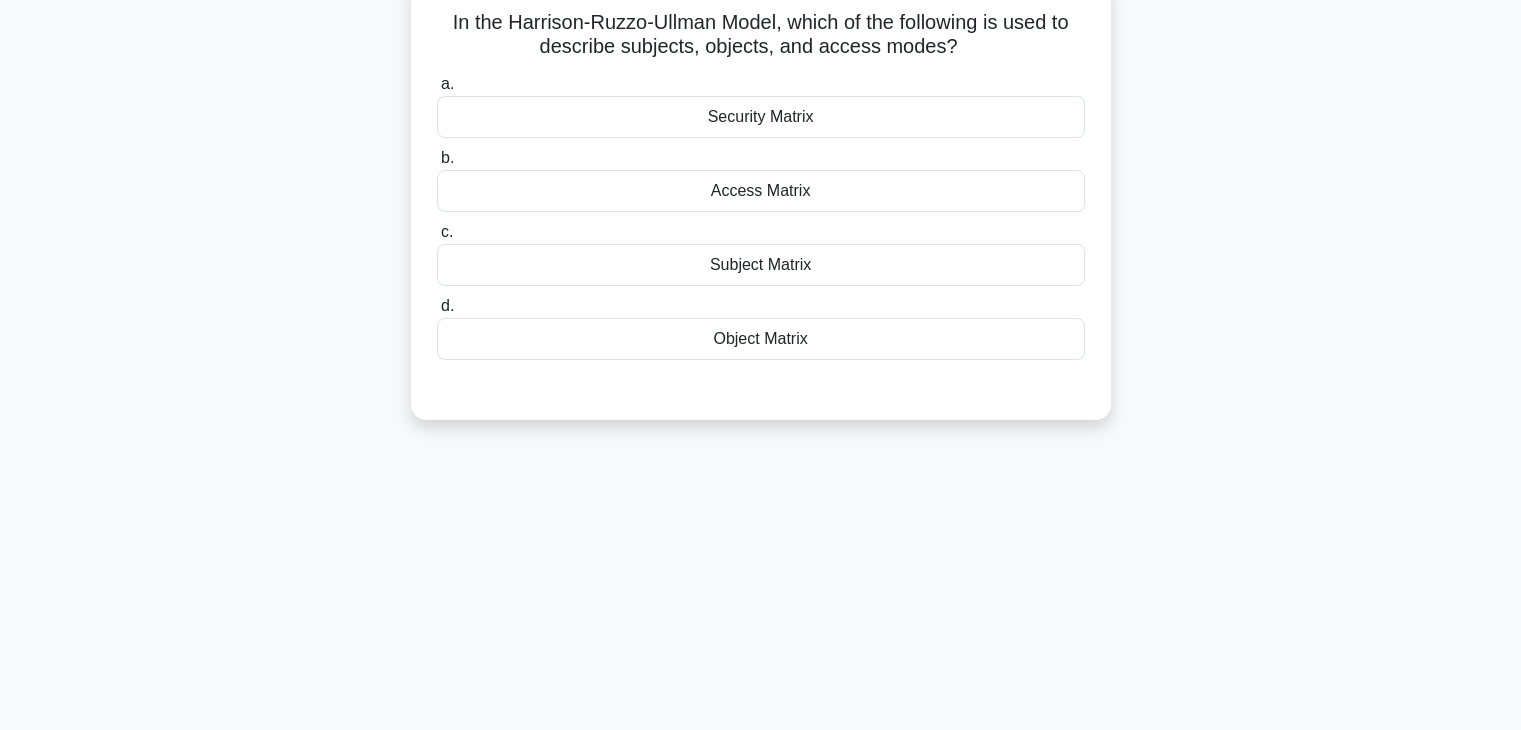 scroll, scrollTop: 0, scrollLeft: 0, axis: both 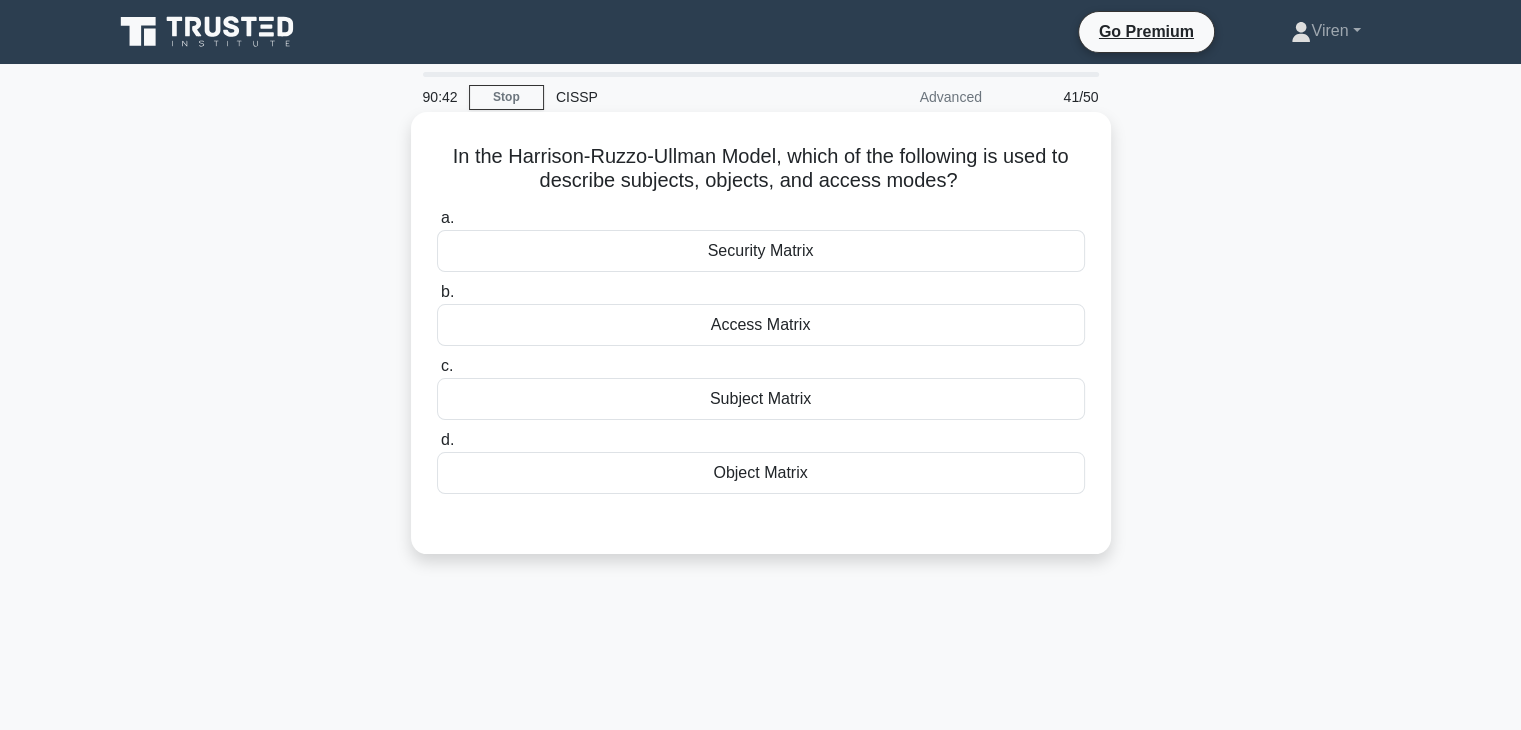 click on "Security Matrix" at bounding box center [761, 251] 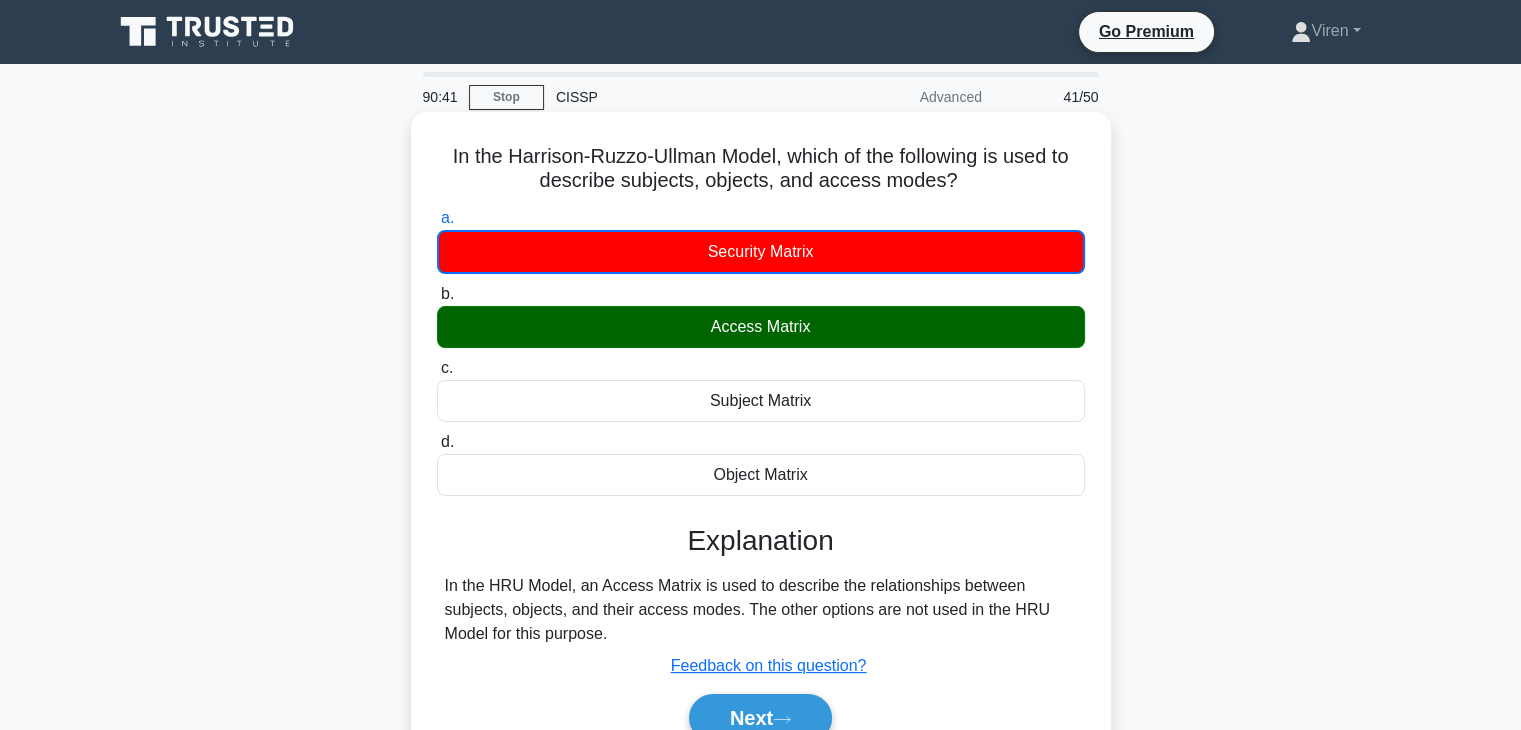 scroll, scrollTop: 351, scrollLeft: 0, axis: vertical 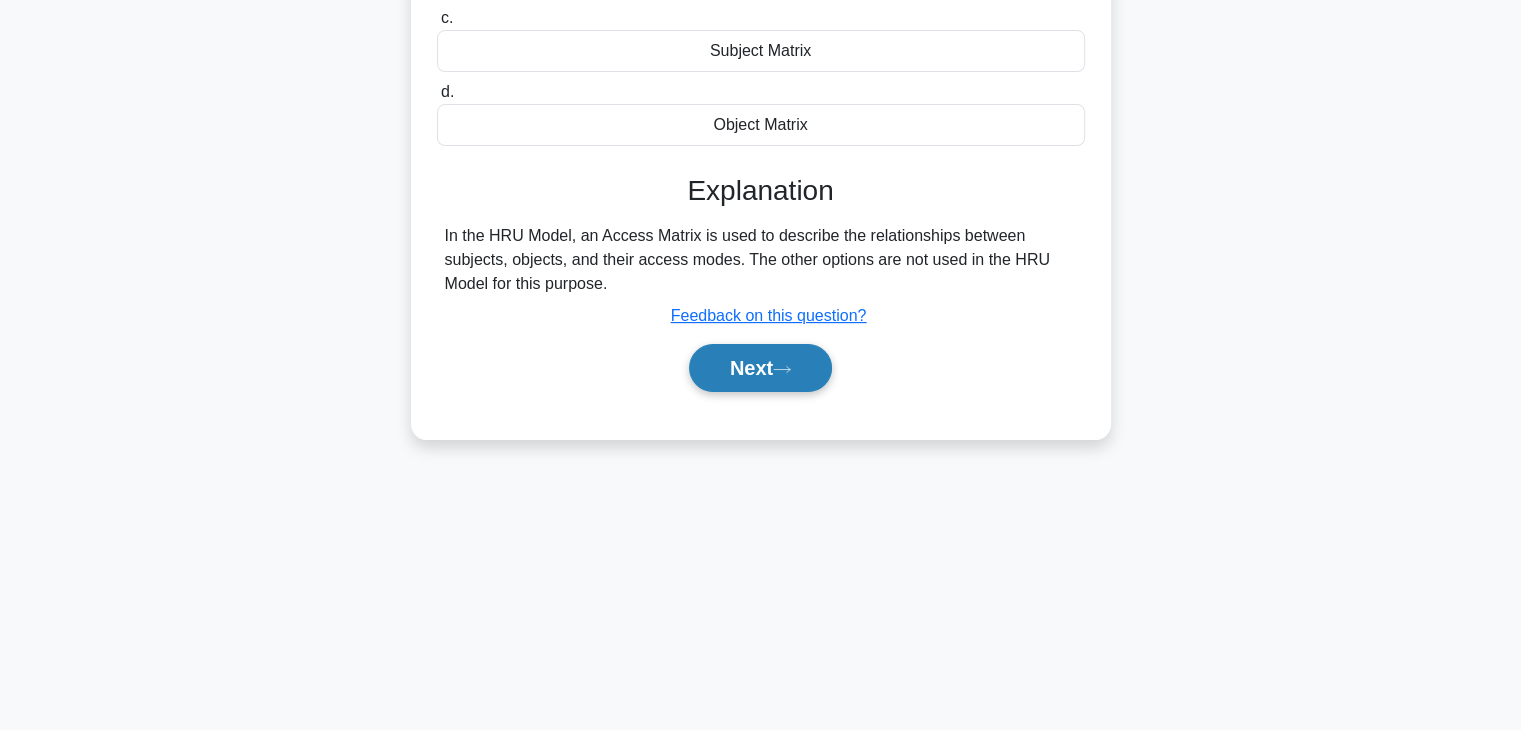 click on "Next" at bounding box center (760, 368) 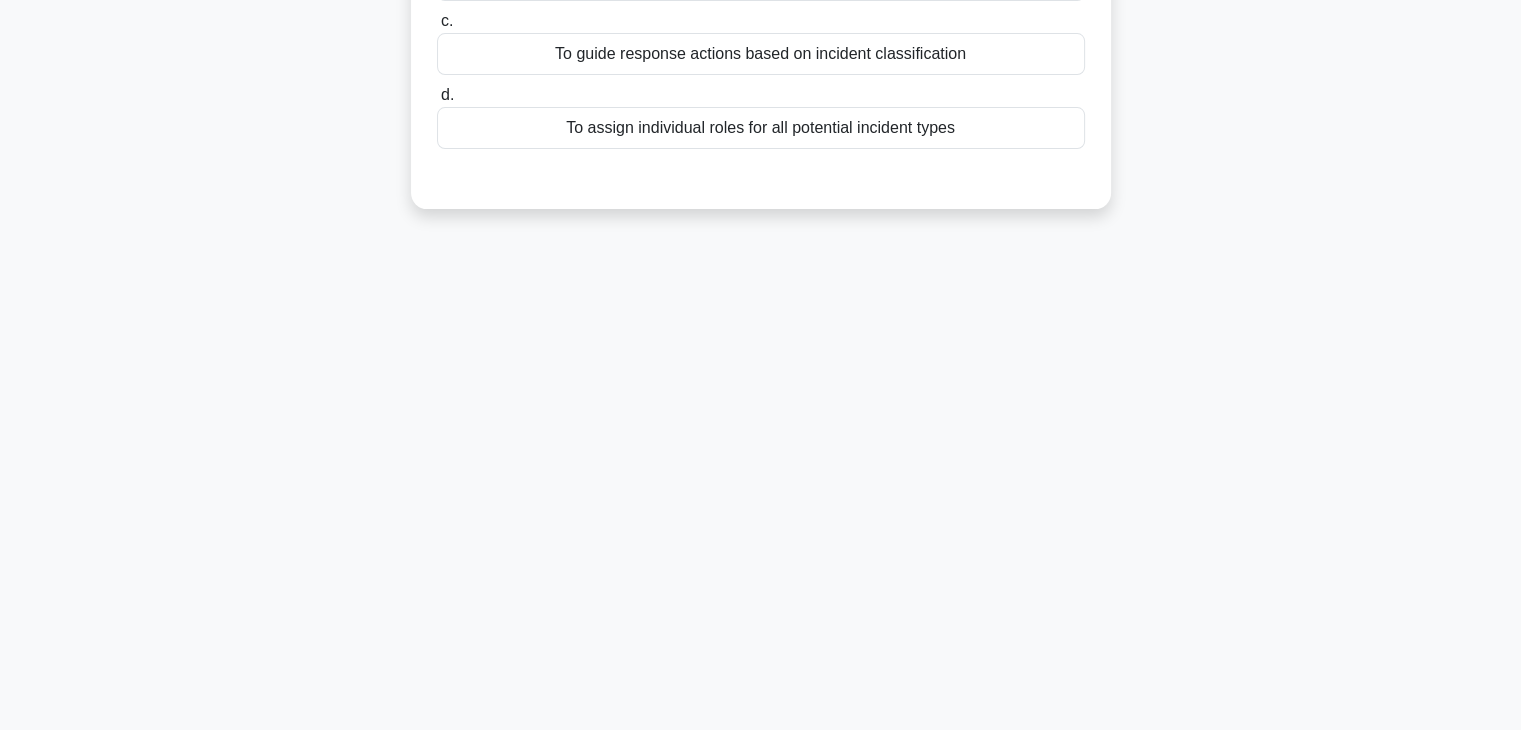 scroll, scrollTop: 0, scrollLeft: 0, axis: both 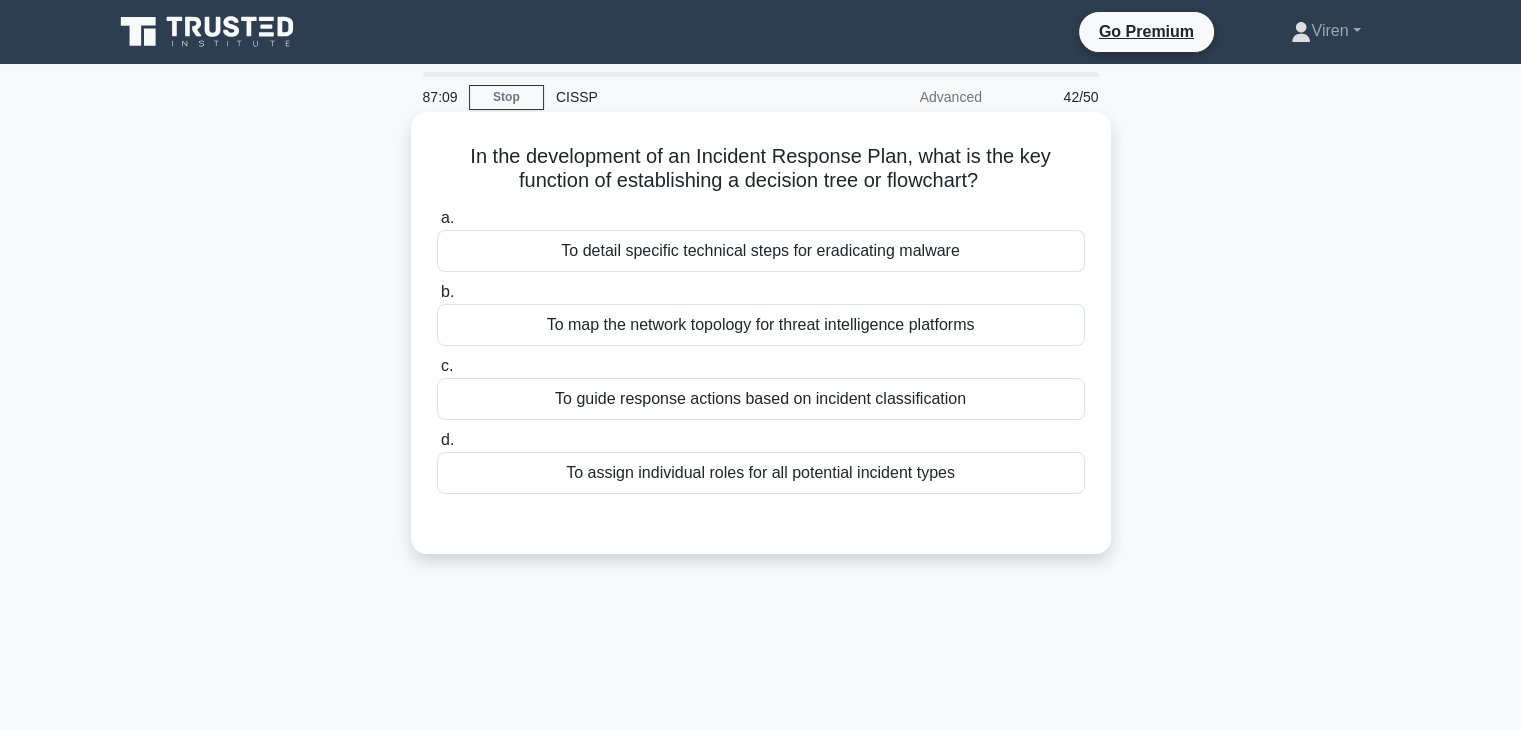 click on "To detail specific technical steps for eradicating malware" at bounding box center (761, 251) 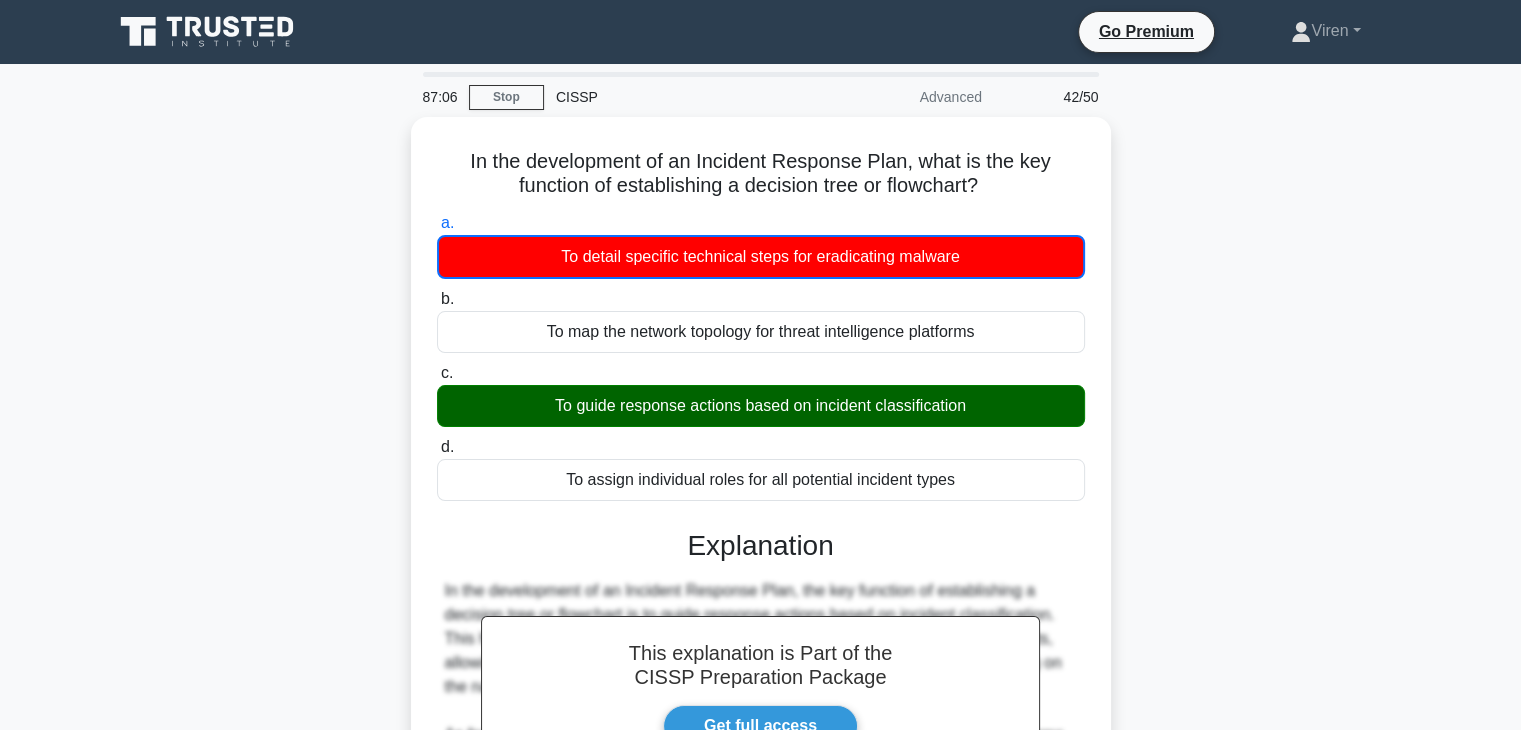 scroll, scrollTop: 360, scrollLeft: 0, axis: vertical 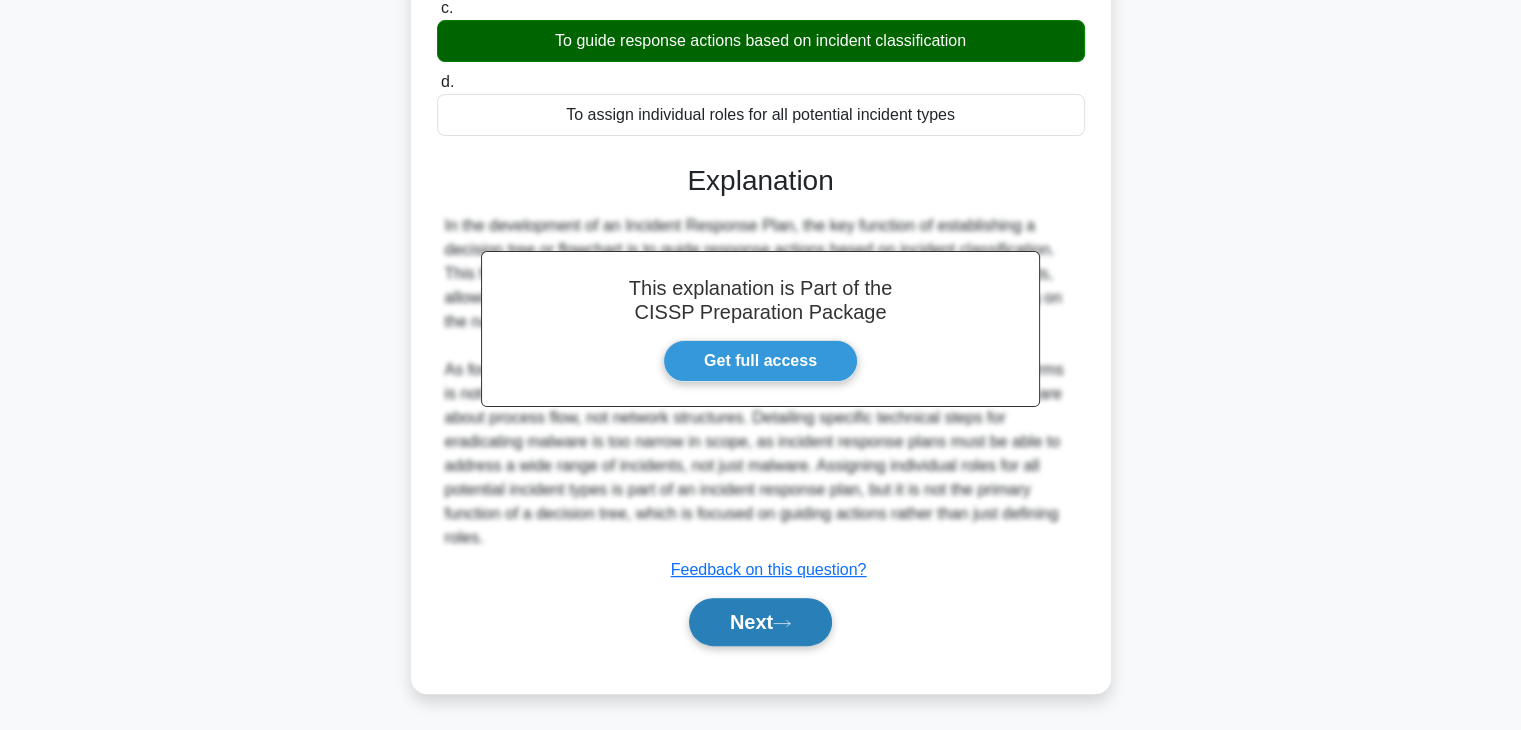 click on "Next" at bounding box center [760, 622] 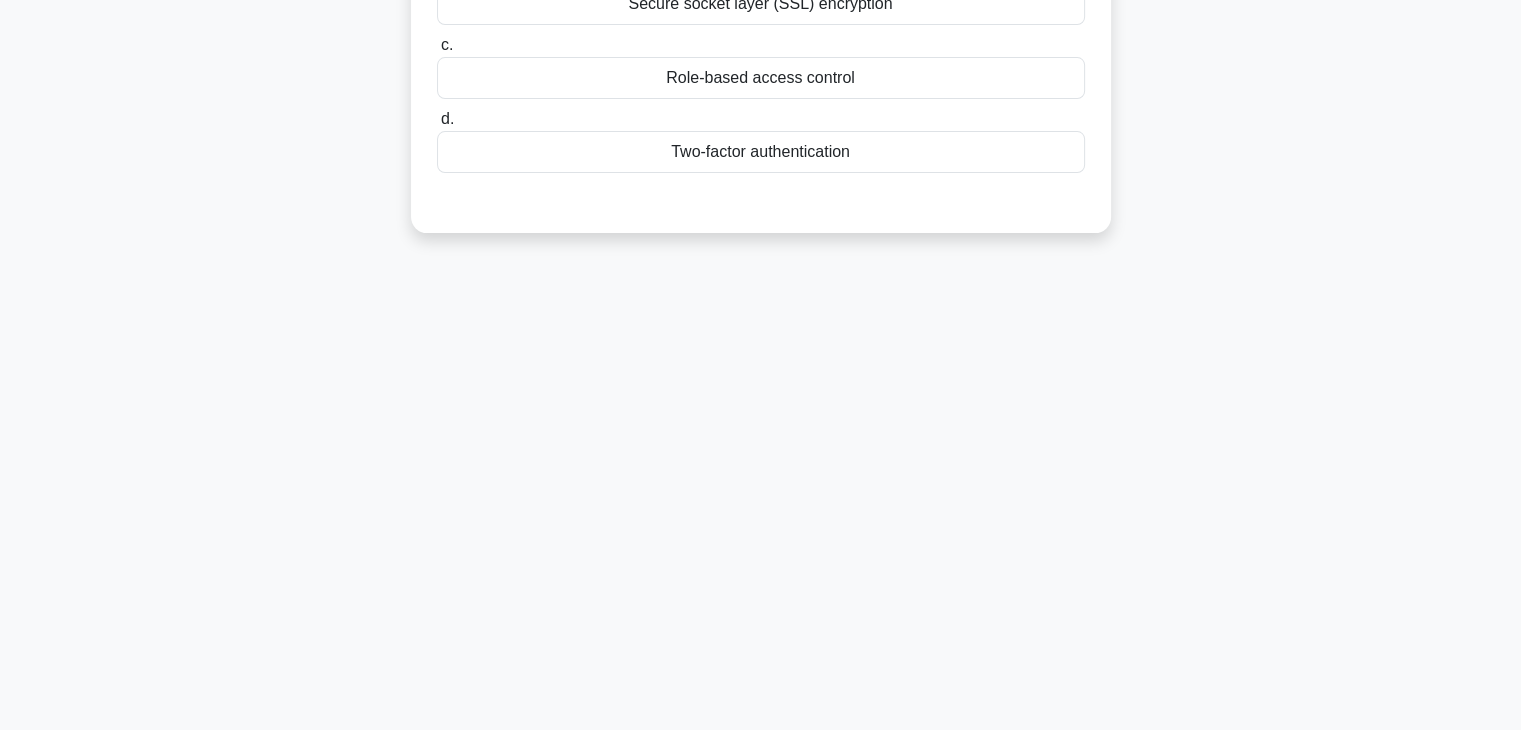 scroll, scrollTop: 0, scrollLeft: 0, axis: both 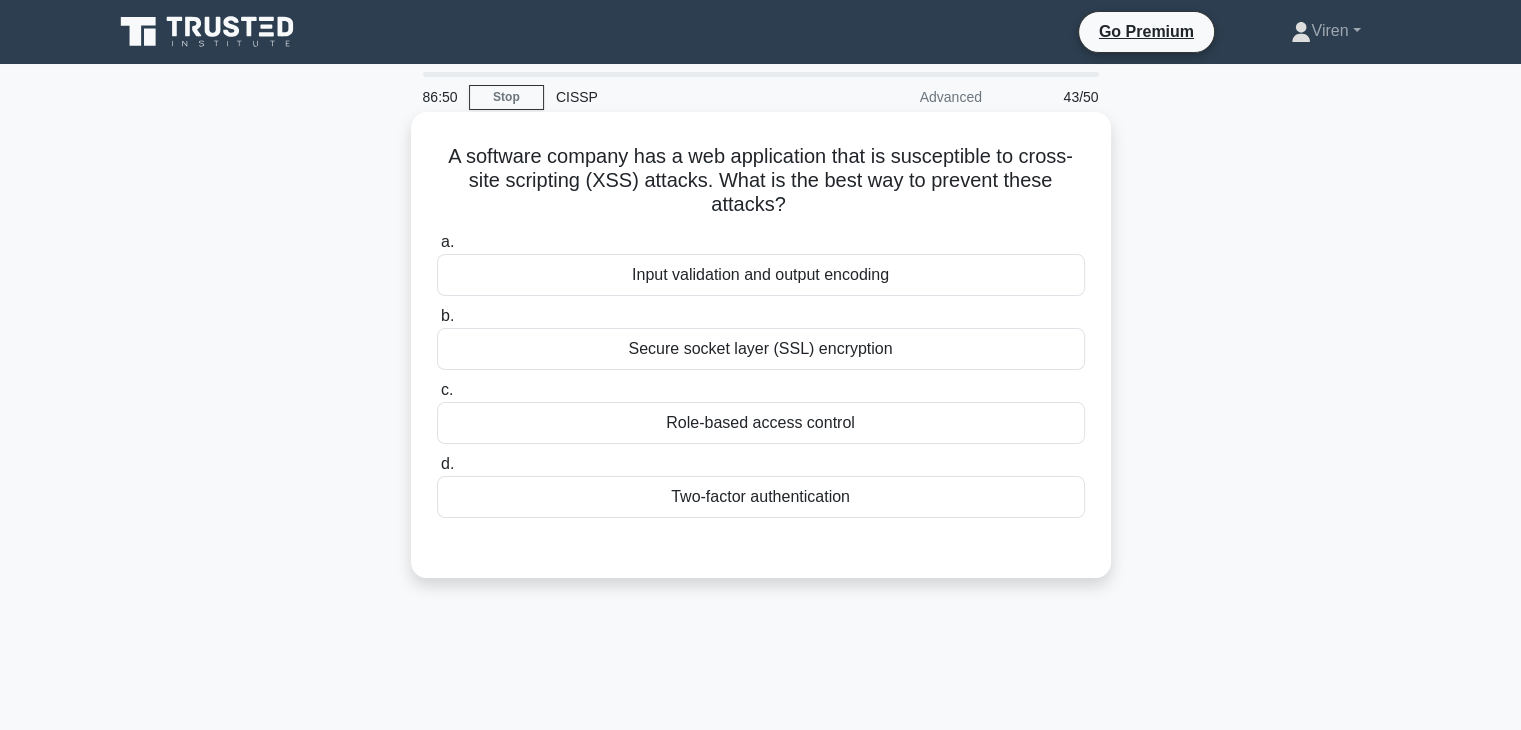 click on "Input validation and output encoding" at bounding box center (761, 275) 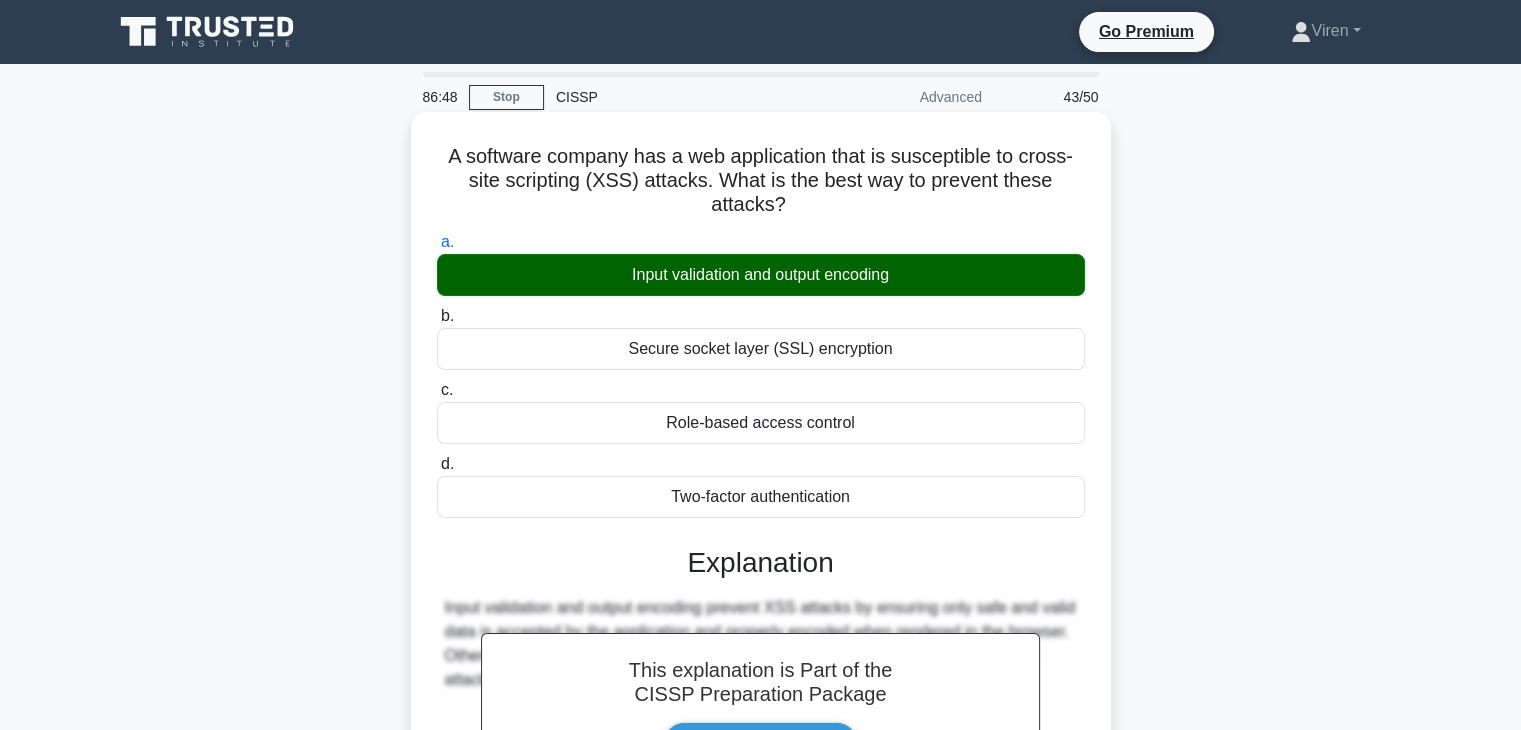 scroll, scrollTop: 351, scrollLeft: 0, axis: vertical 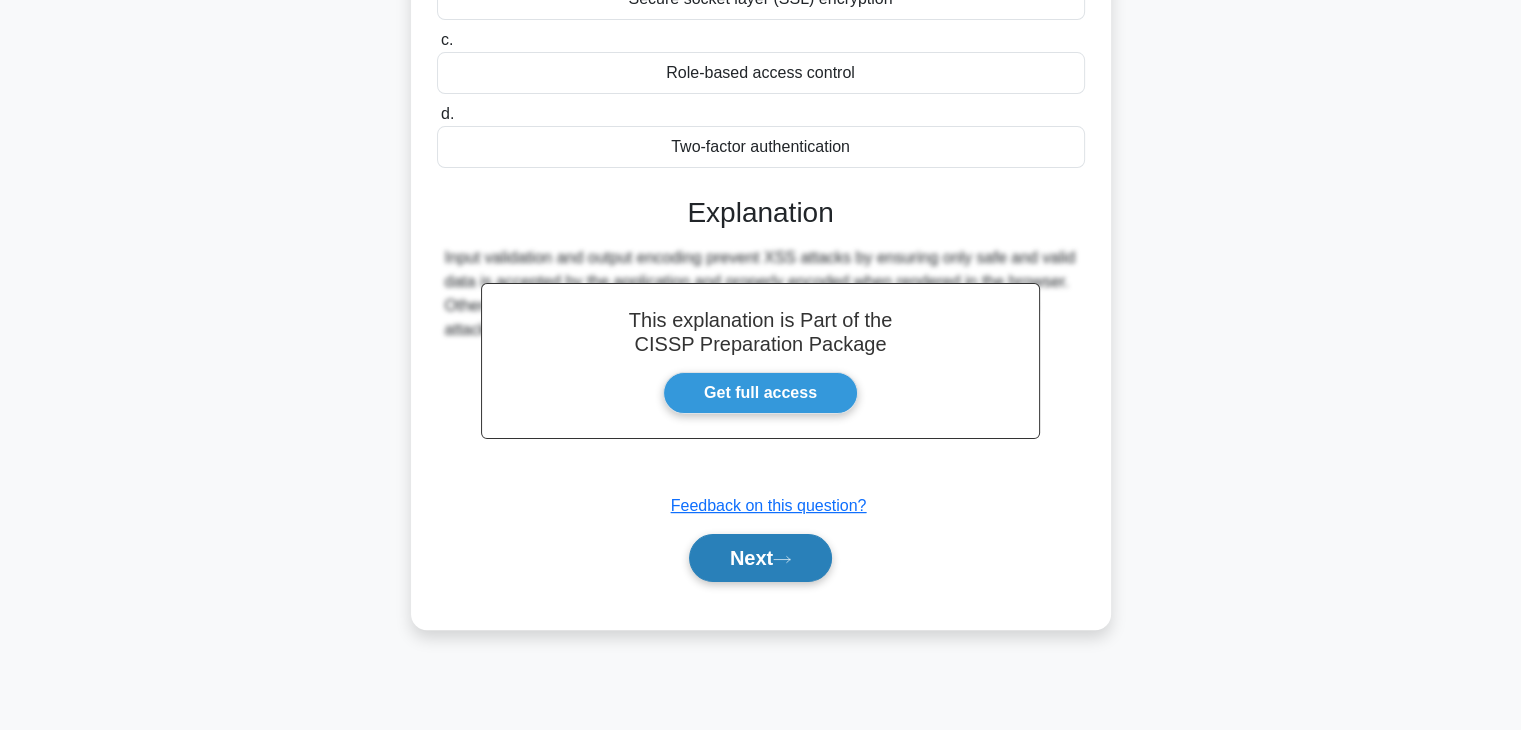 click on "Next" at bounding box center (760, 558) 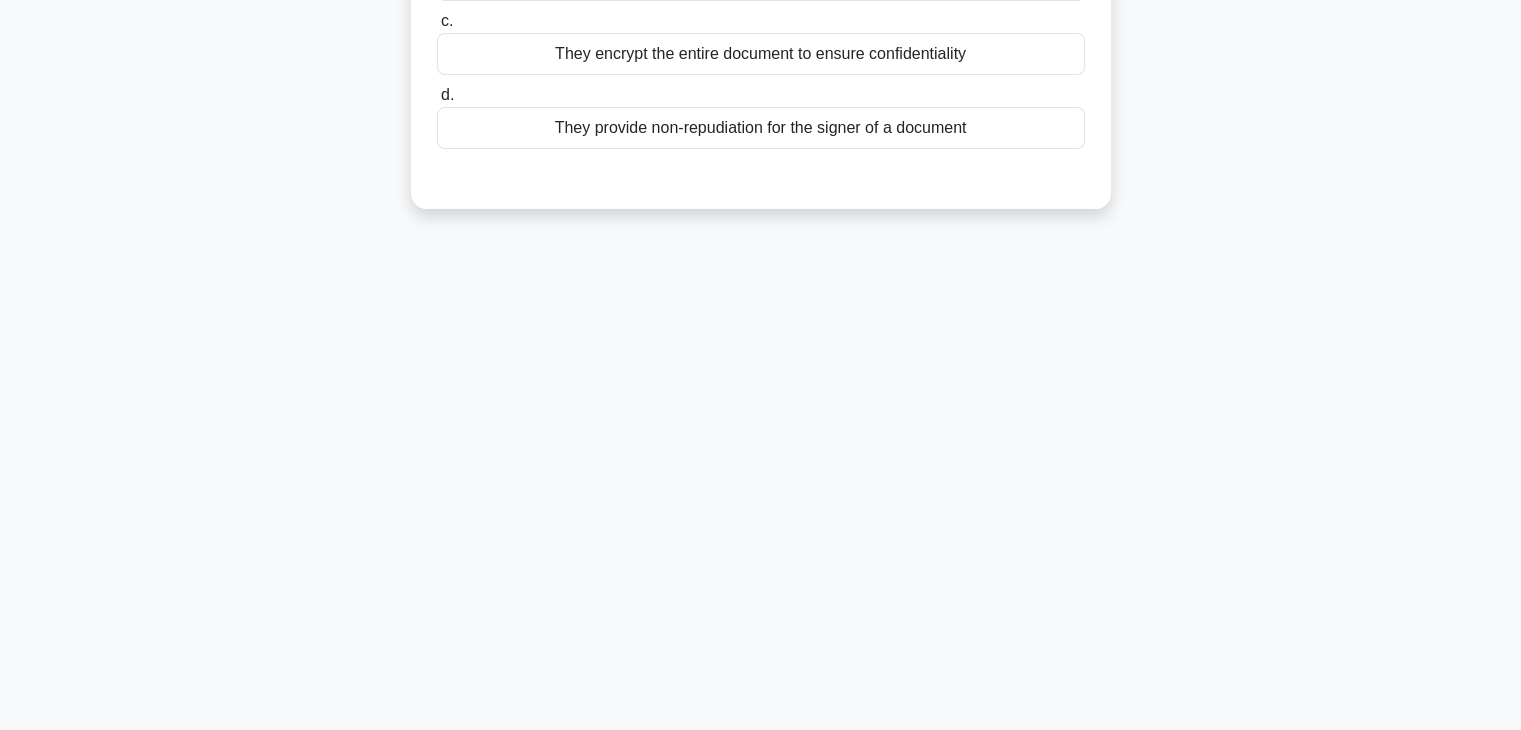 scroll, scrollTop: 0, scrollLeft: 0, axis: both 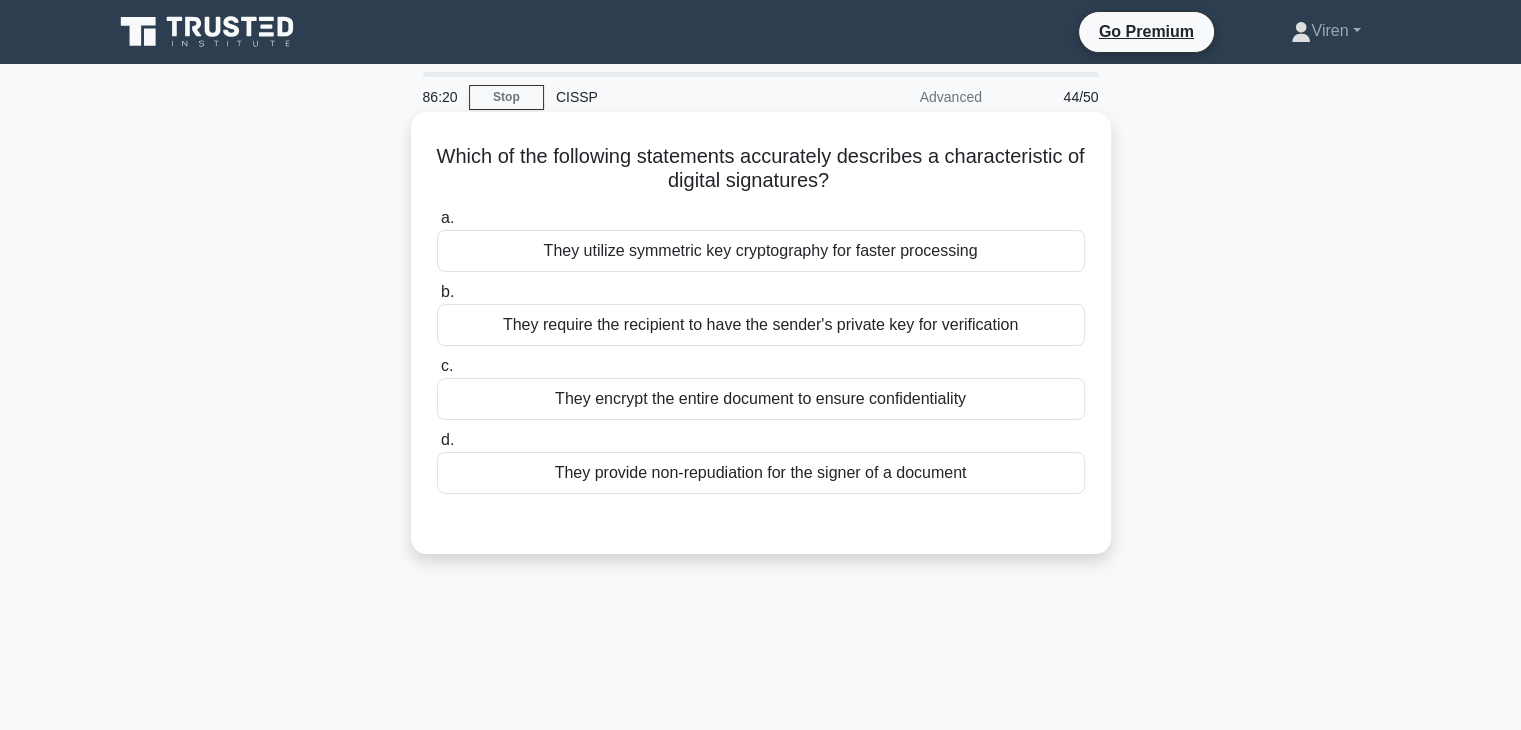 click on "They provide non-repudiation for the signer of a document" at bounding box center (761, 473) 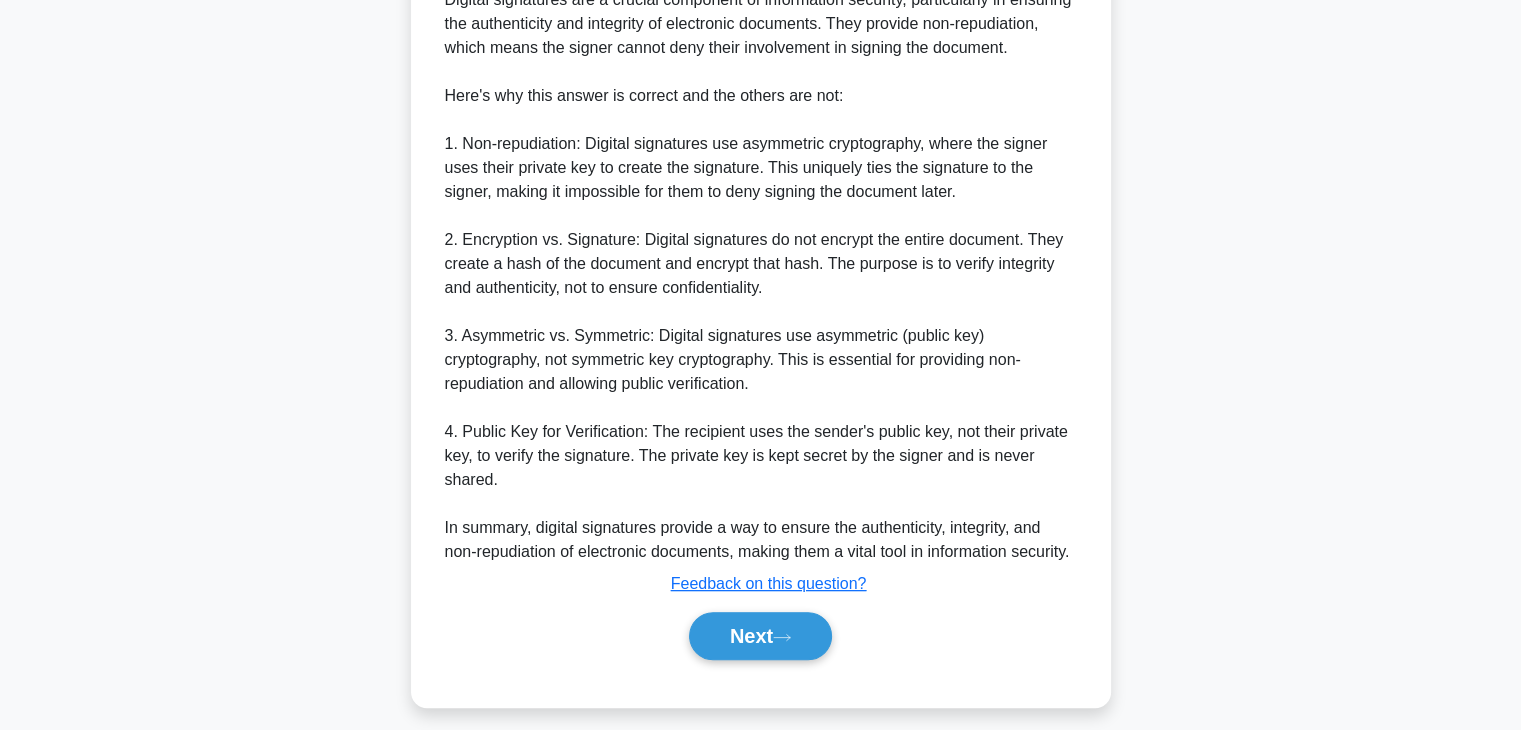 scroll, scrollTop: 670, scrollLeft: 0, axis: vertical 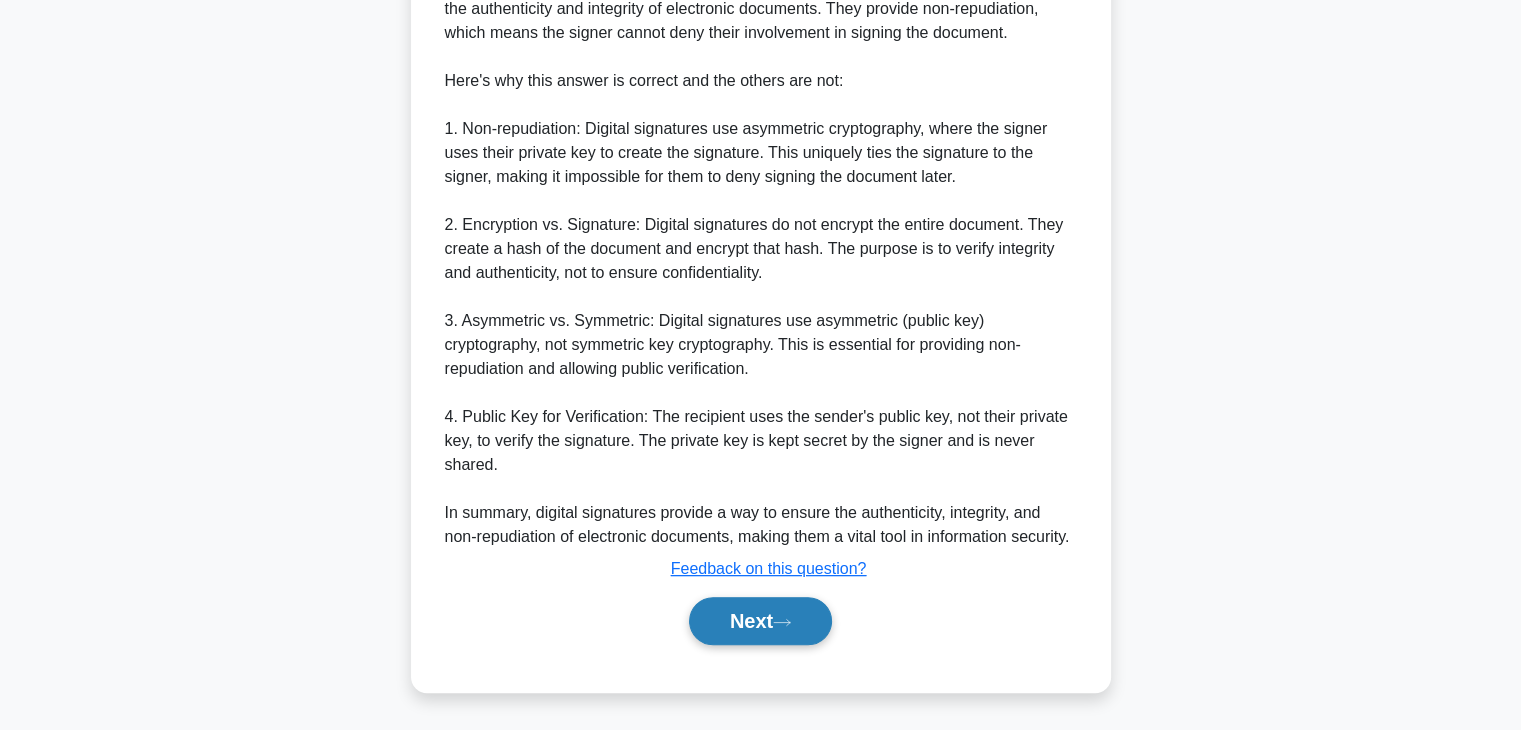 click on "Next" at bounding box center [760, 621] 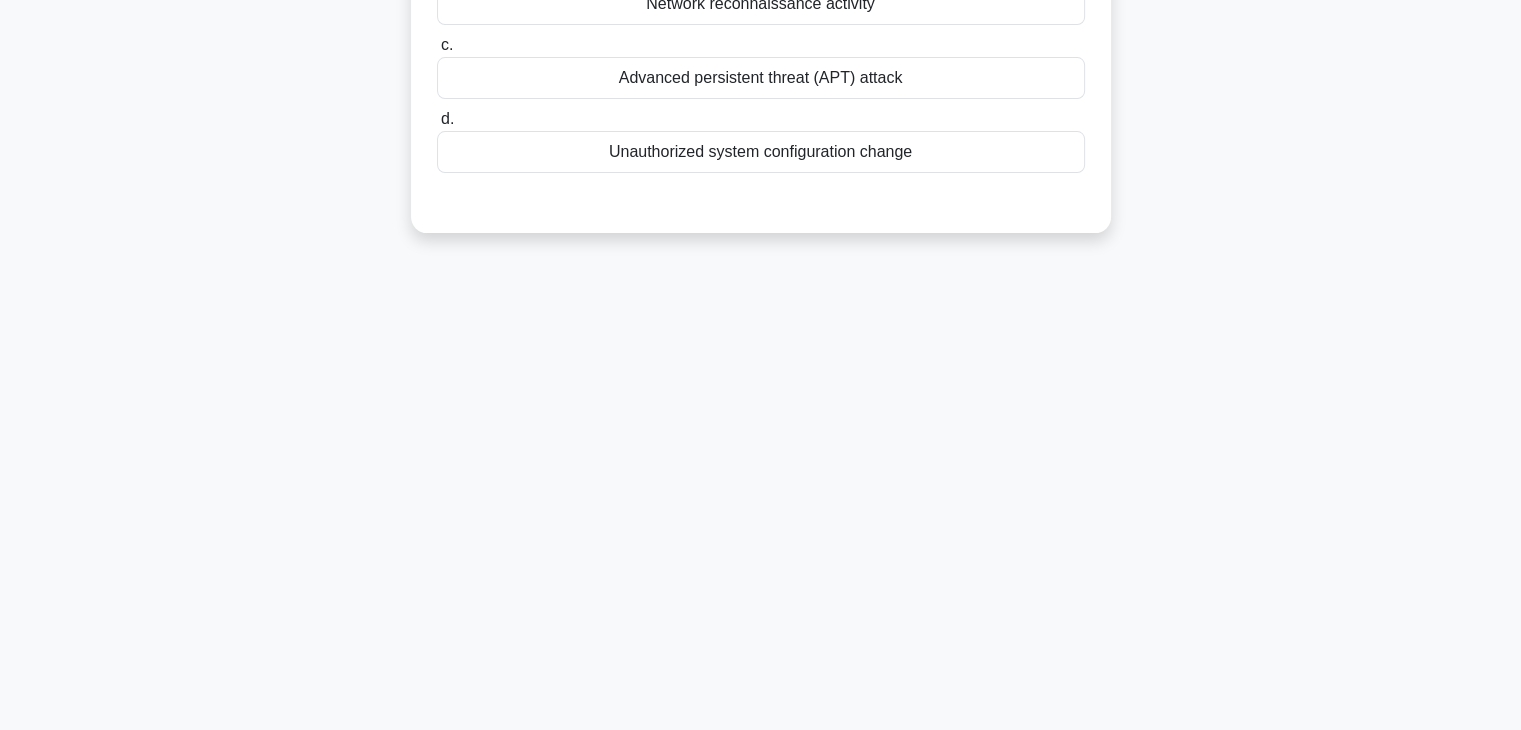 scroll, scrollTop: 0, scrollLeft: 0, axis: both 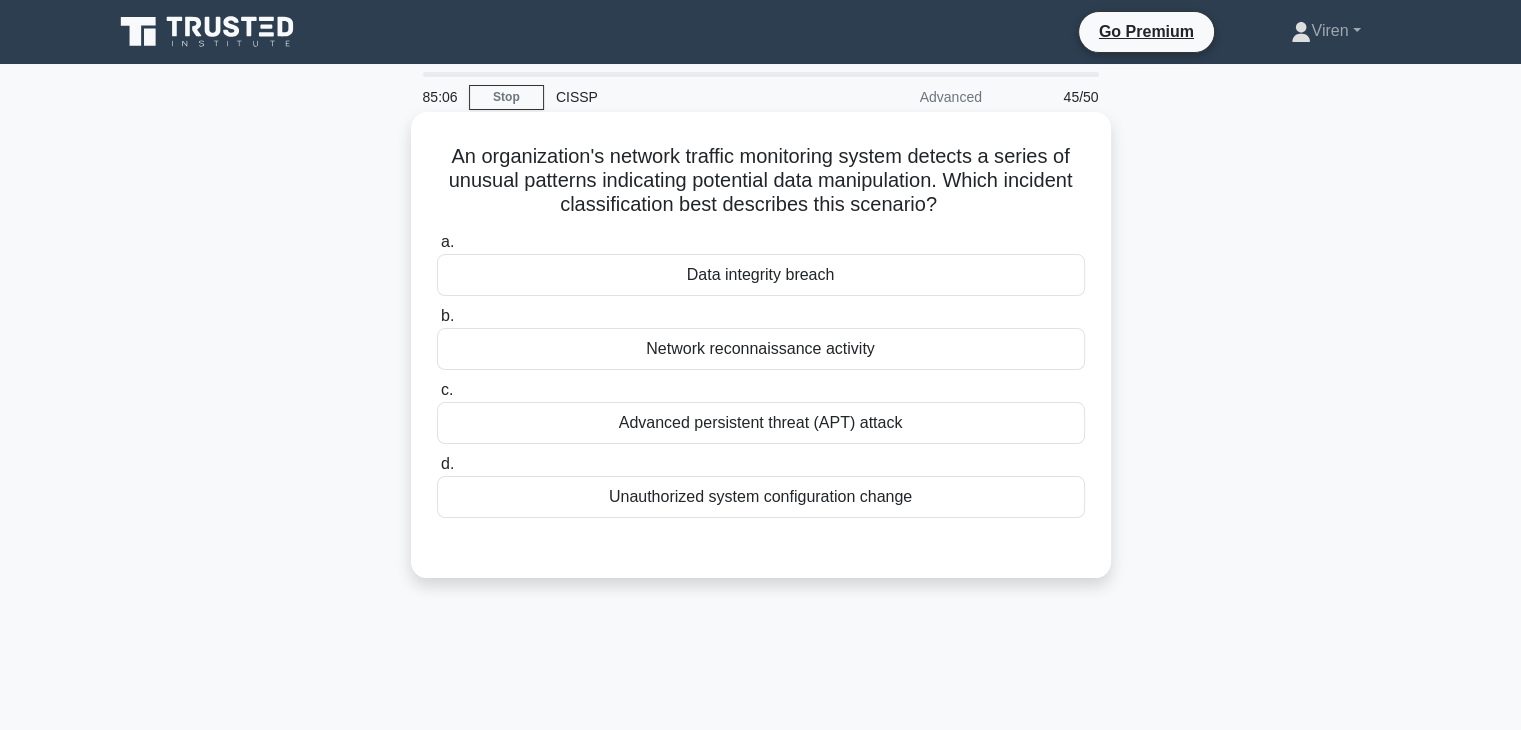 click on "Data integrity breach" at bounding box center (761, 275) 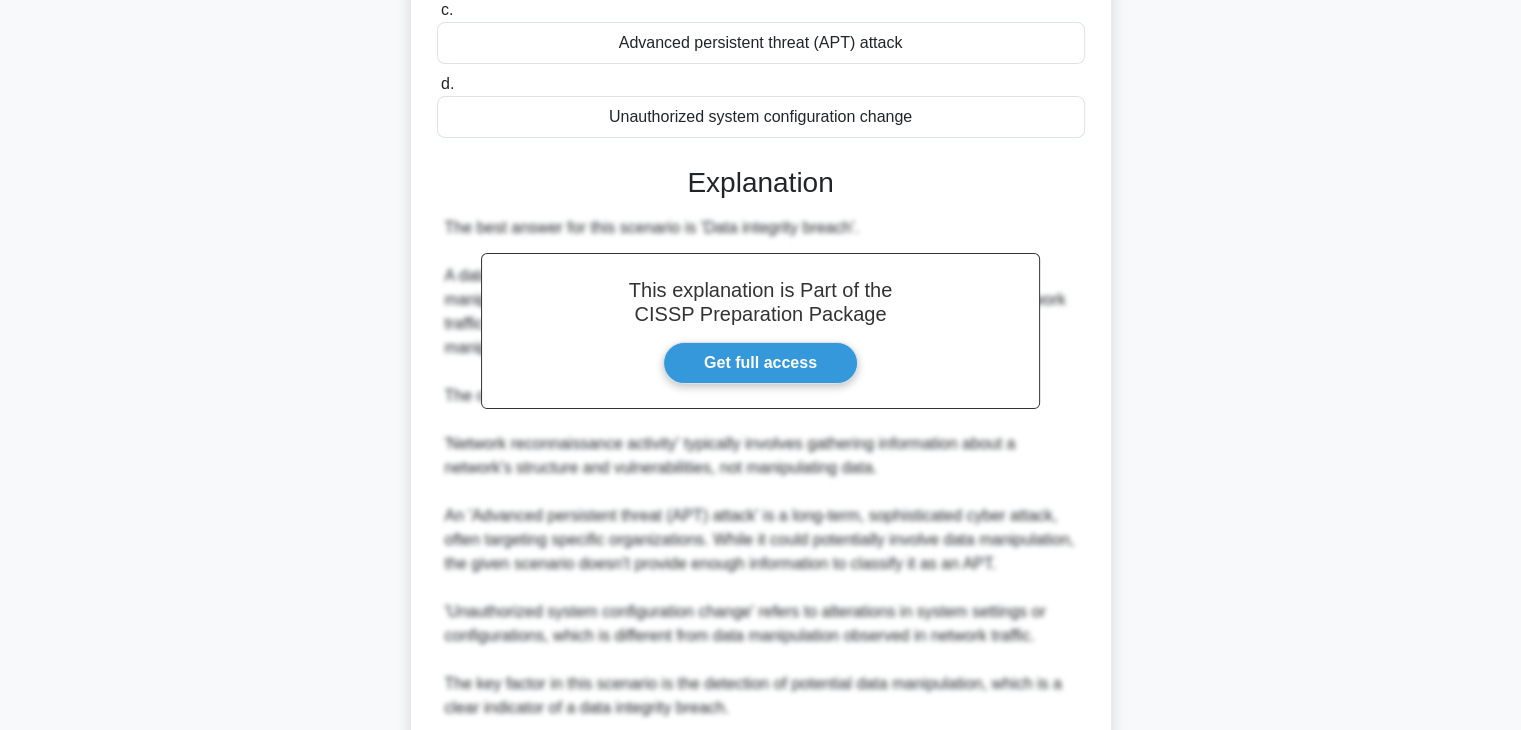 scroll, scrollTop: 574, scrollLeft: 0, axis: vertical 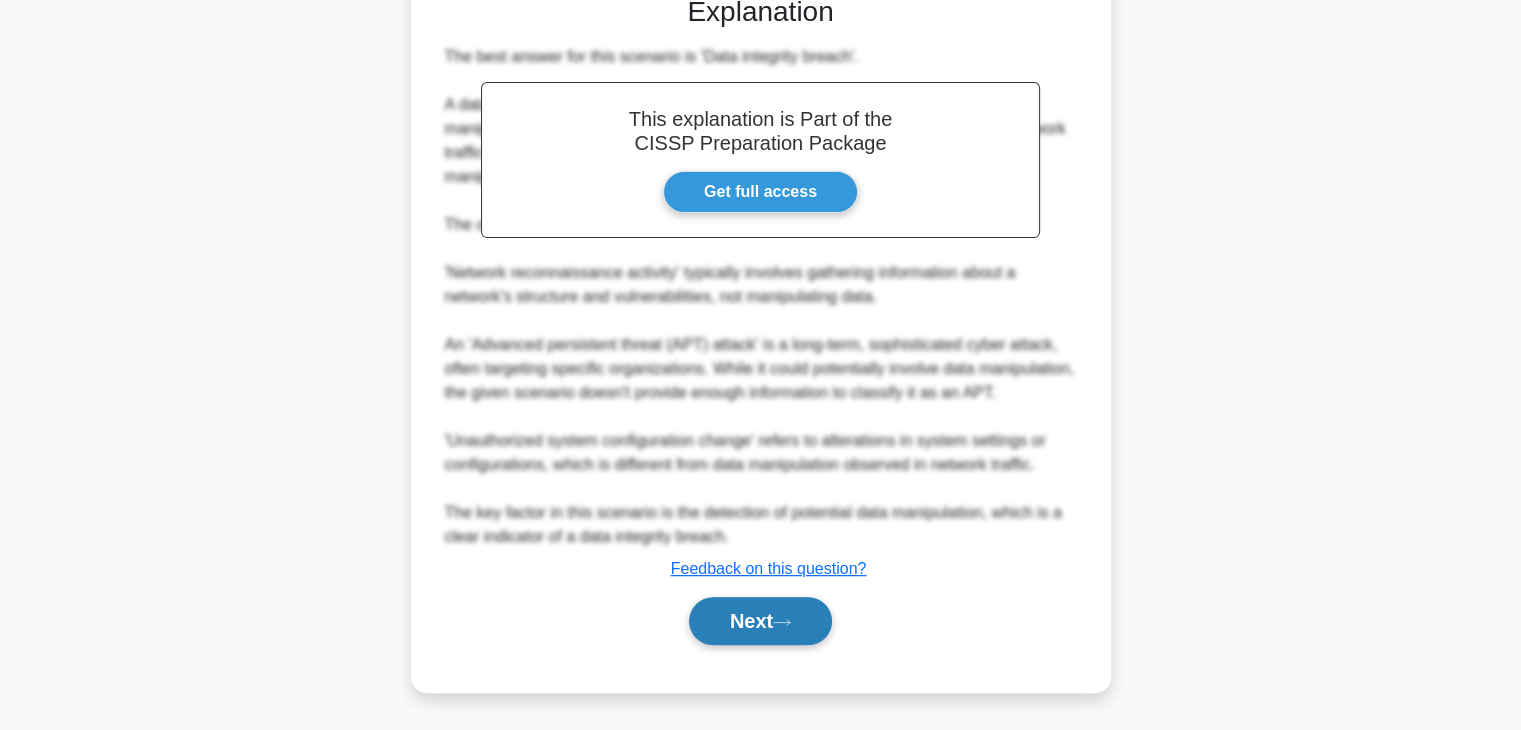 click on "Next" at bounding box center [760, 621] 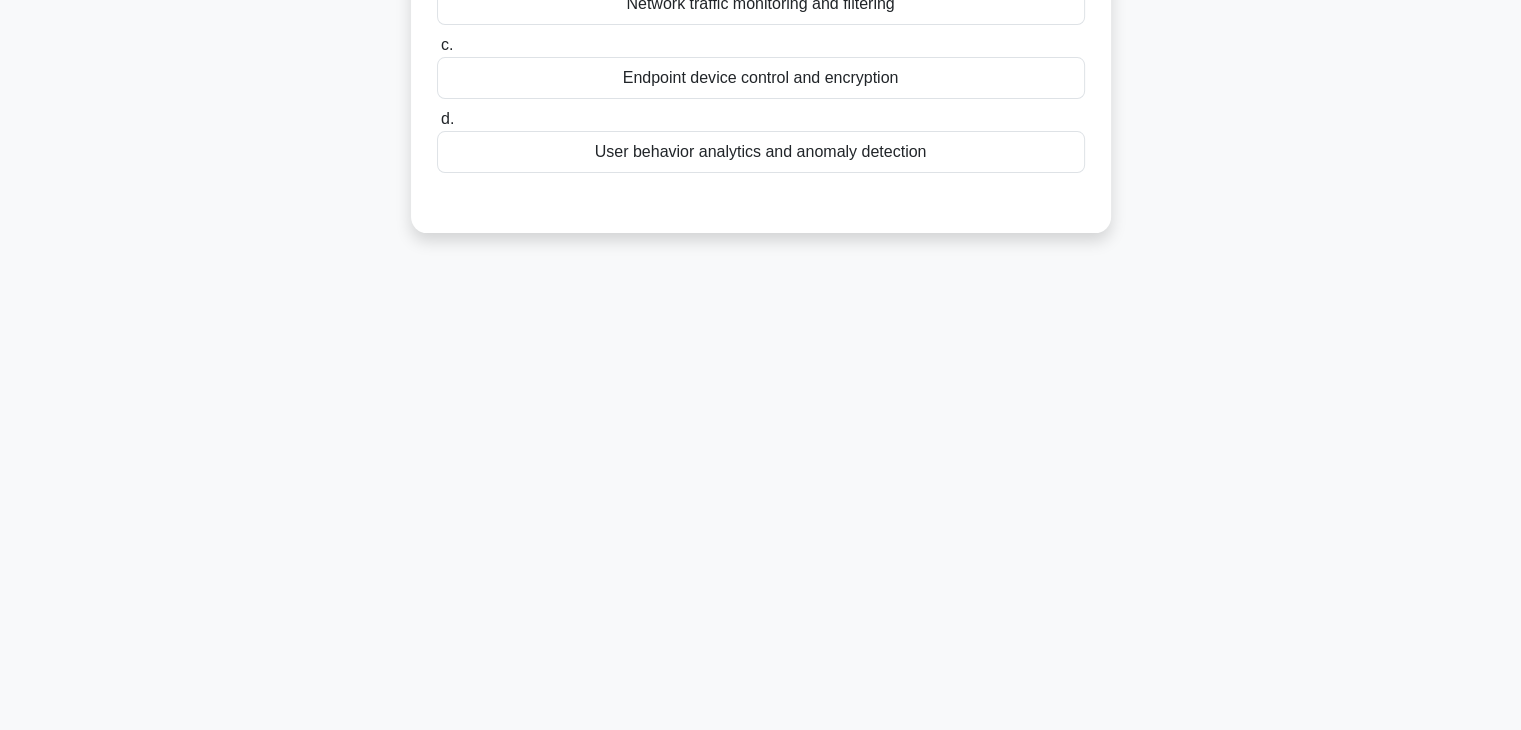 scroll, scrollTop: 0, scrollLeft: 0, axis: both 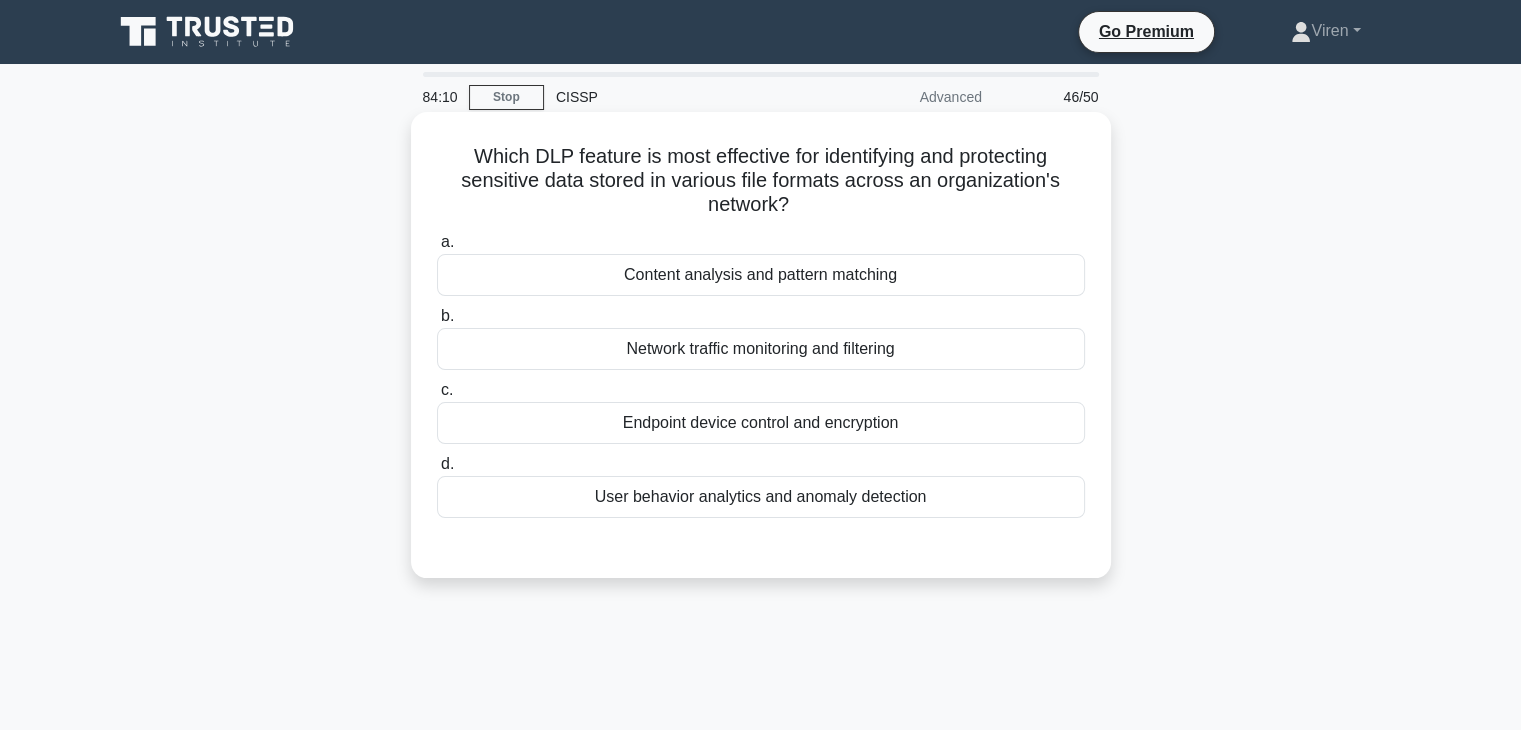click on "Content analysis and pattern matching" at bounding box center (761, 275) 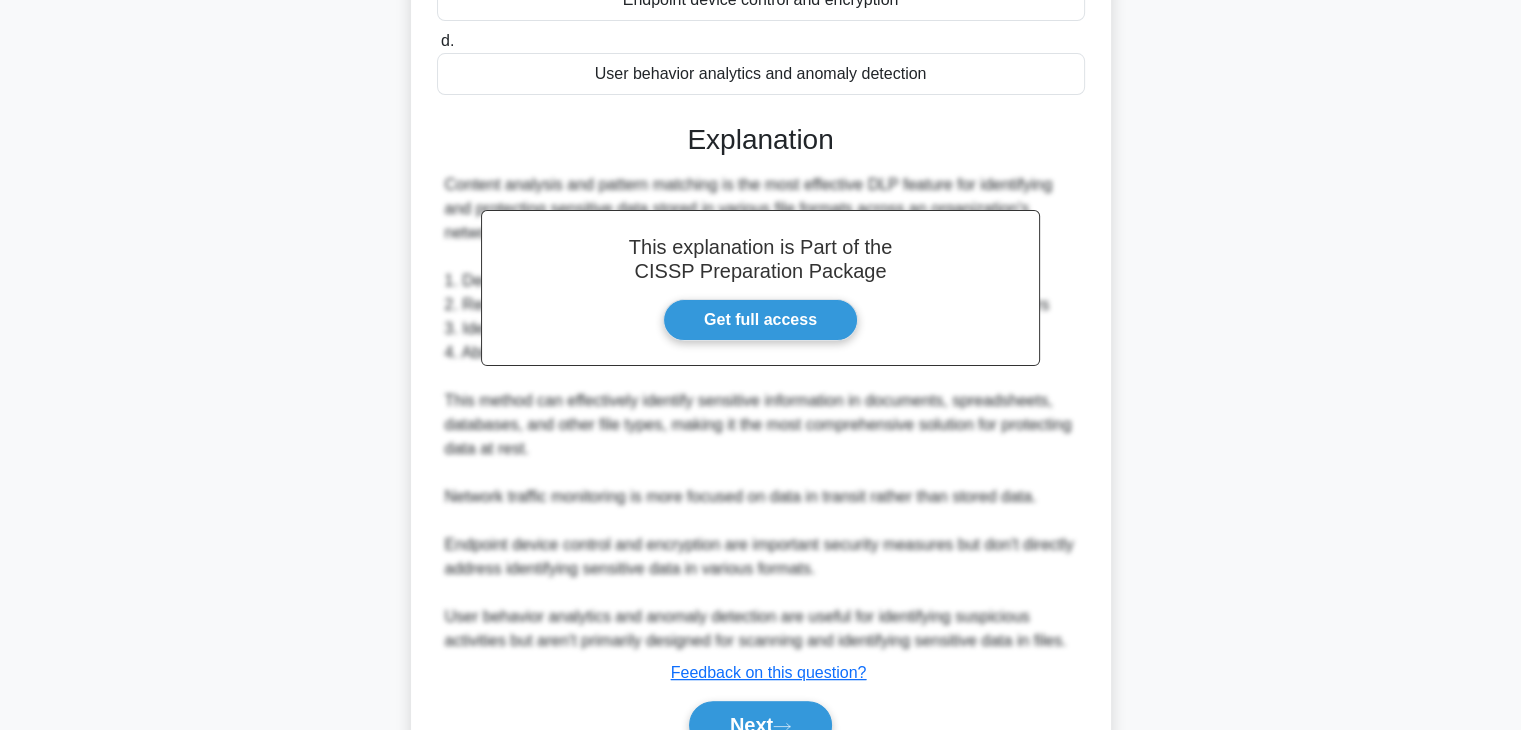 scroll, scrollTop: 526, scrollLeft: 0, axis: vertical 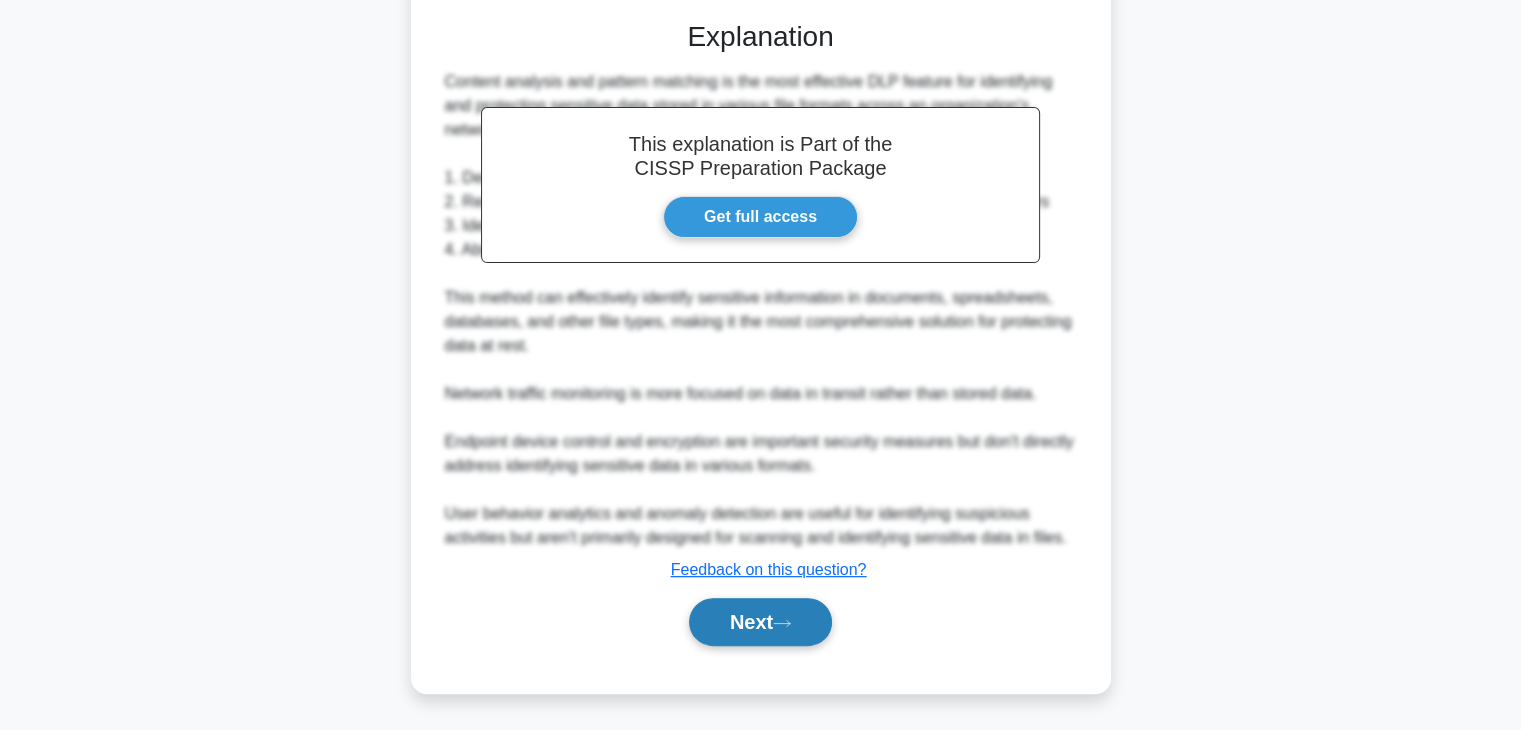 click on "Next" at bounding box center (760, 622) 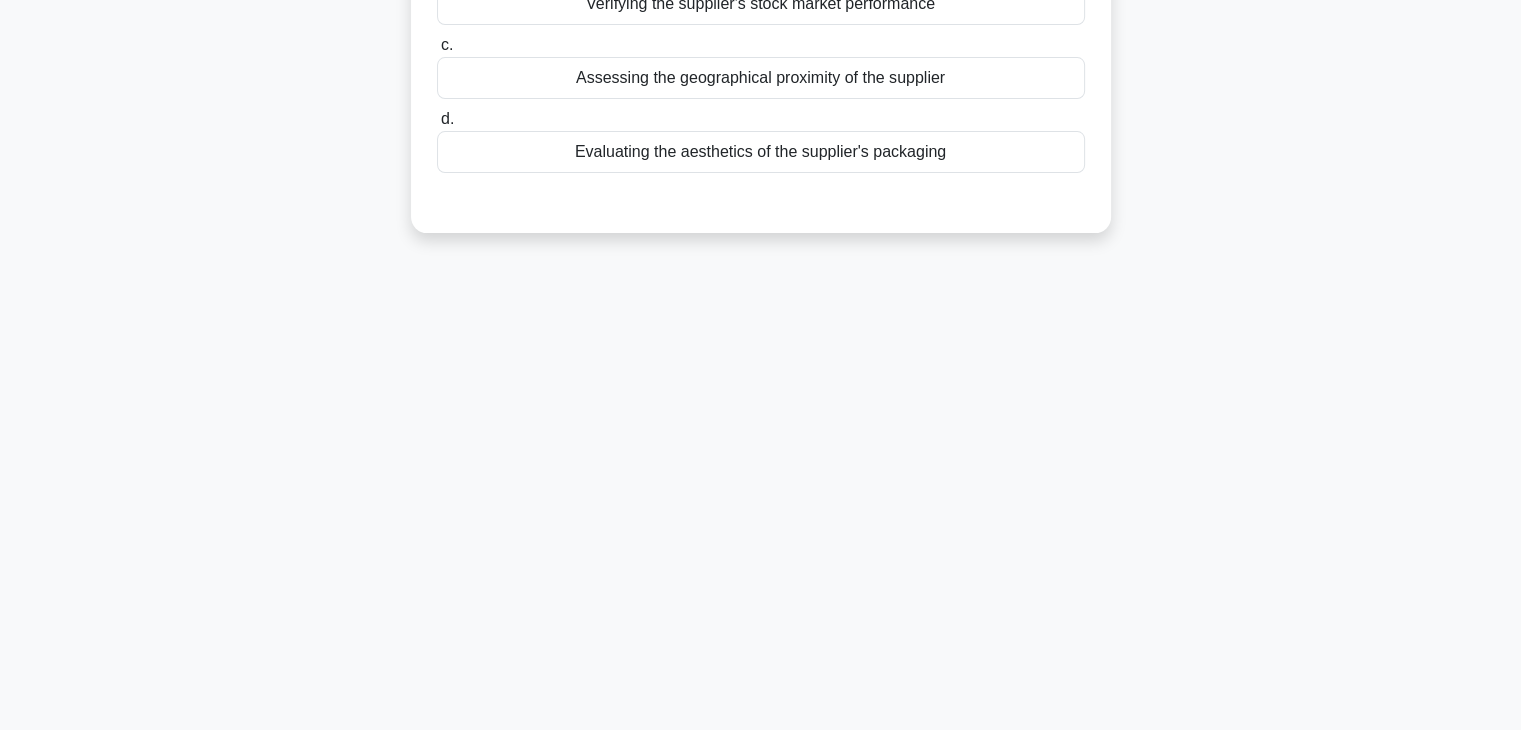 scroll, scrollTop: 0, scrollLeft: 0, axis: both 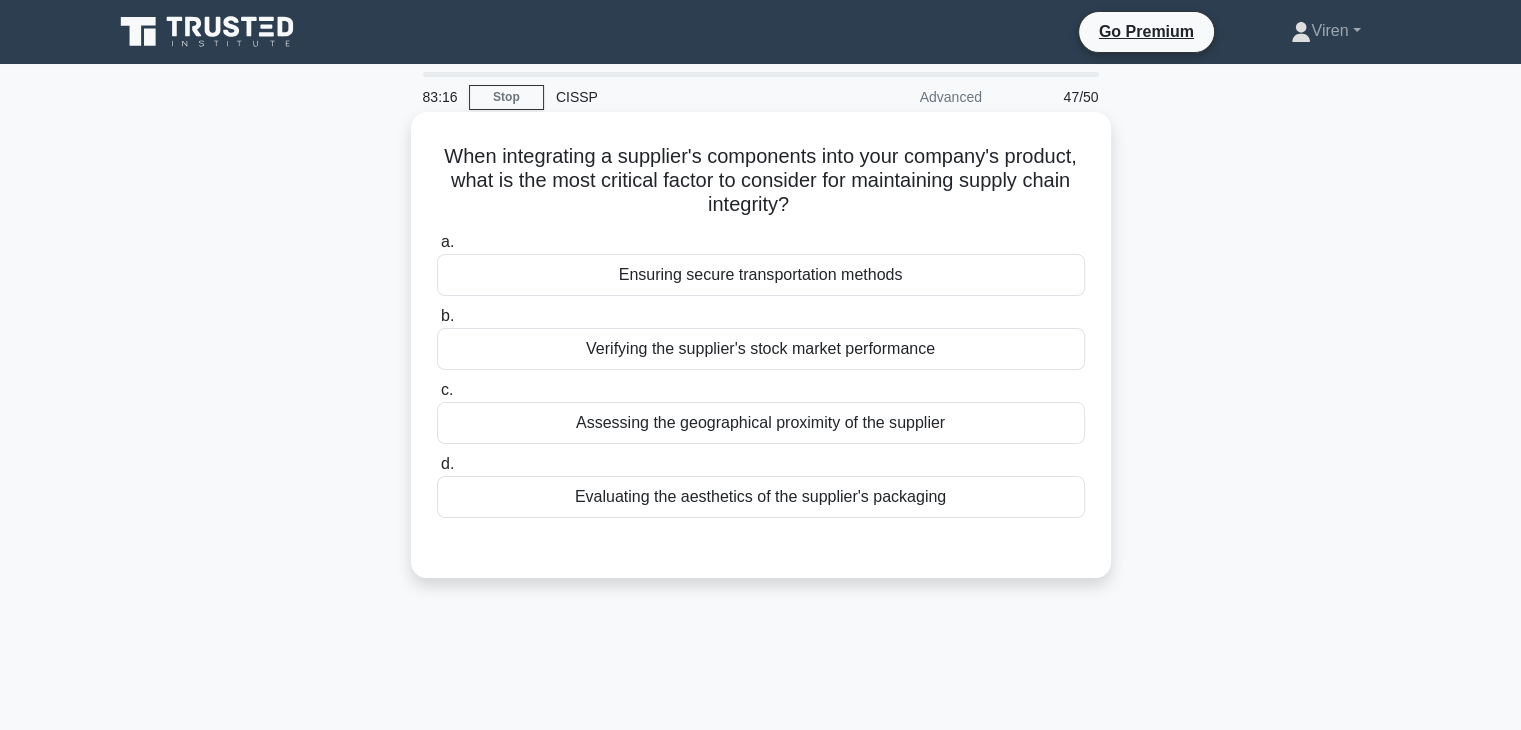 click on "Assessing the geographical proximity of the supplier" at bounding box center (761, 423) 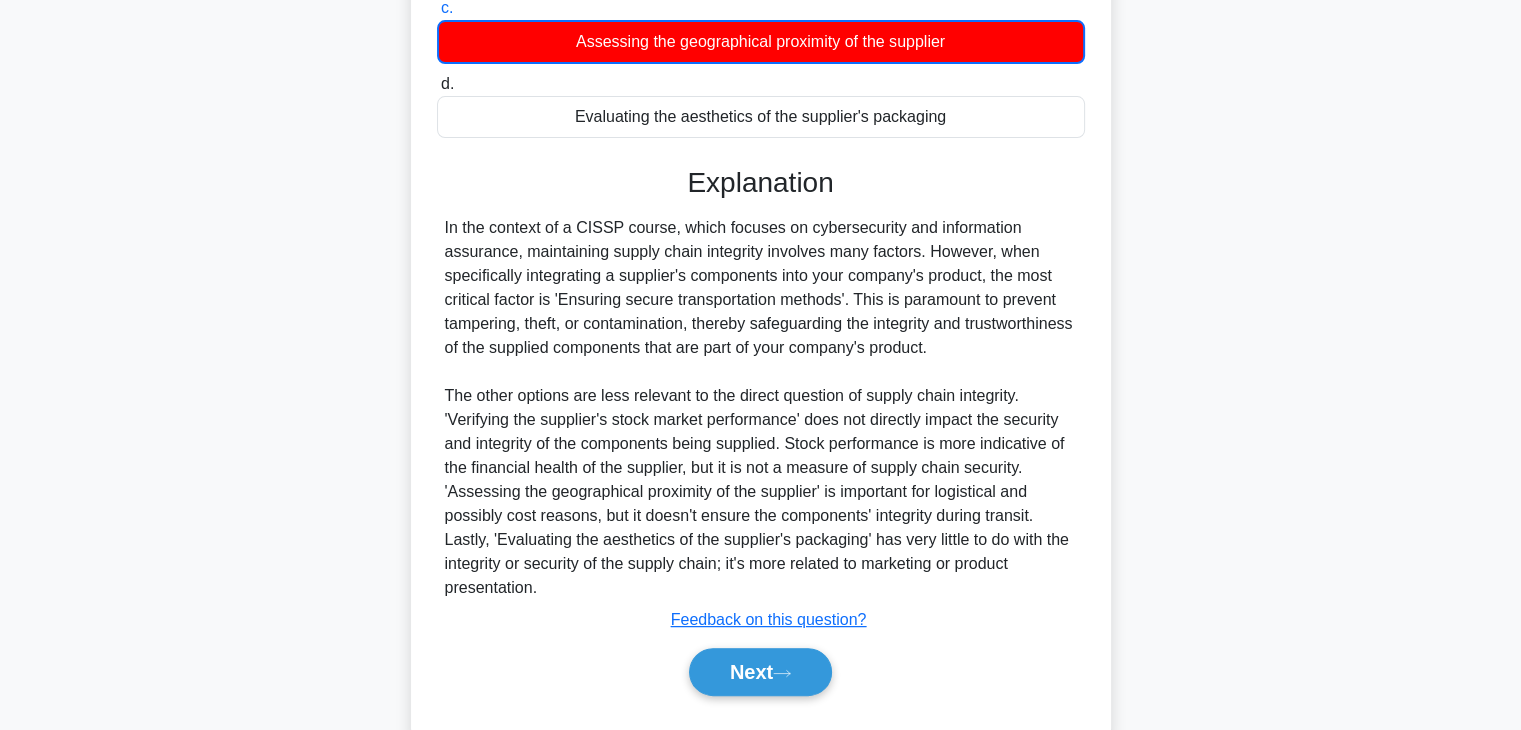 scroll, scrollTop: 432, scrollLeft: 0, axis: vertical 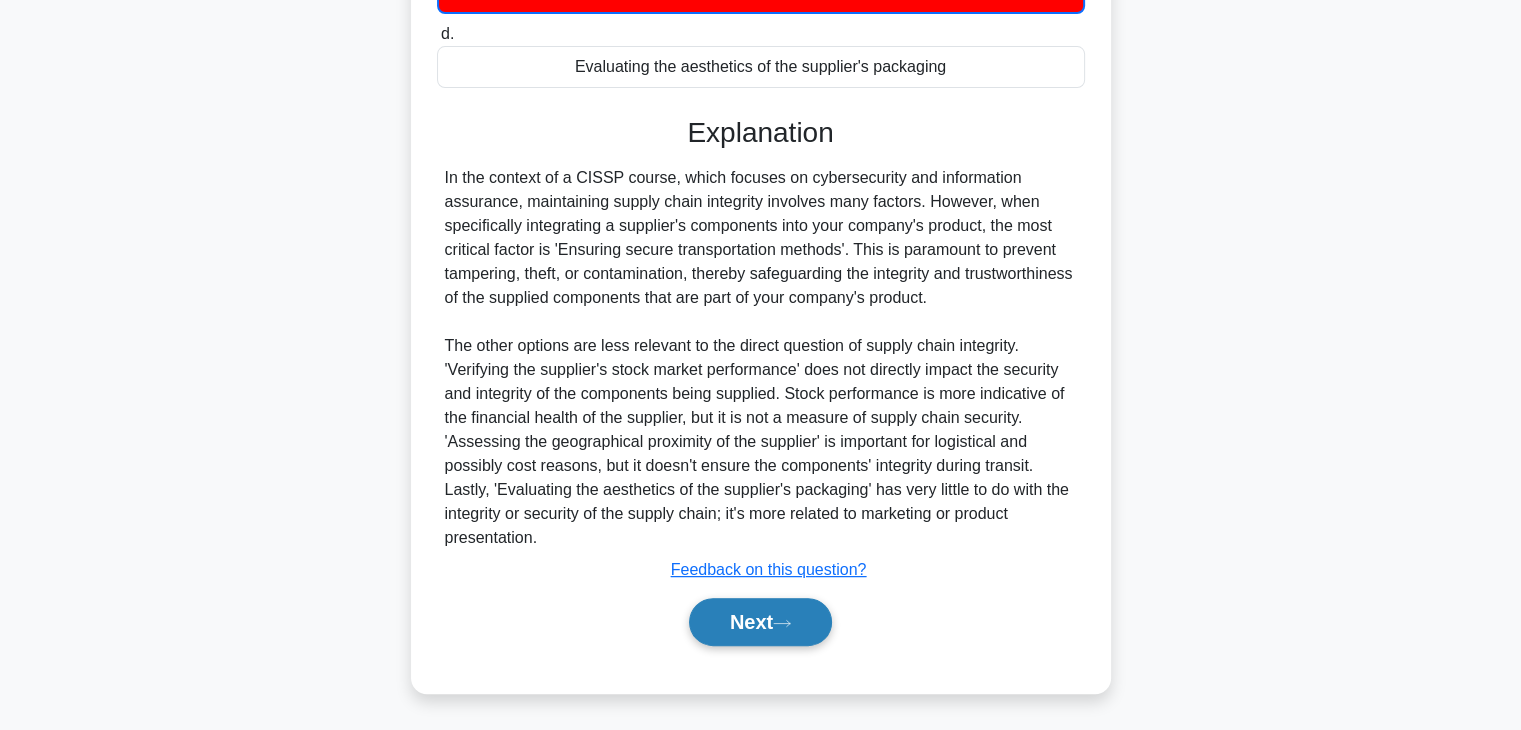 click on "Next" at bounding box center [760, 622] 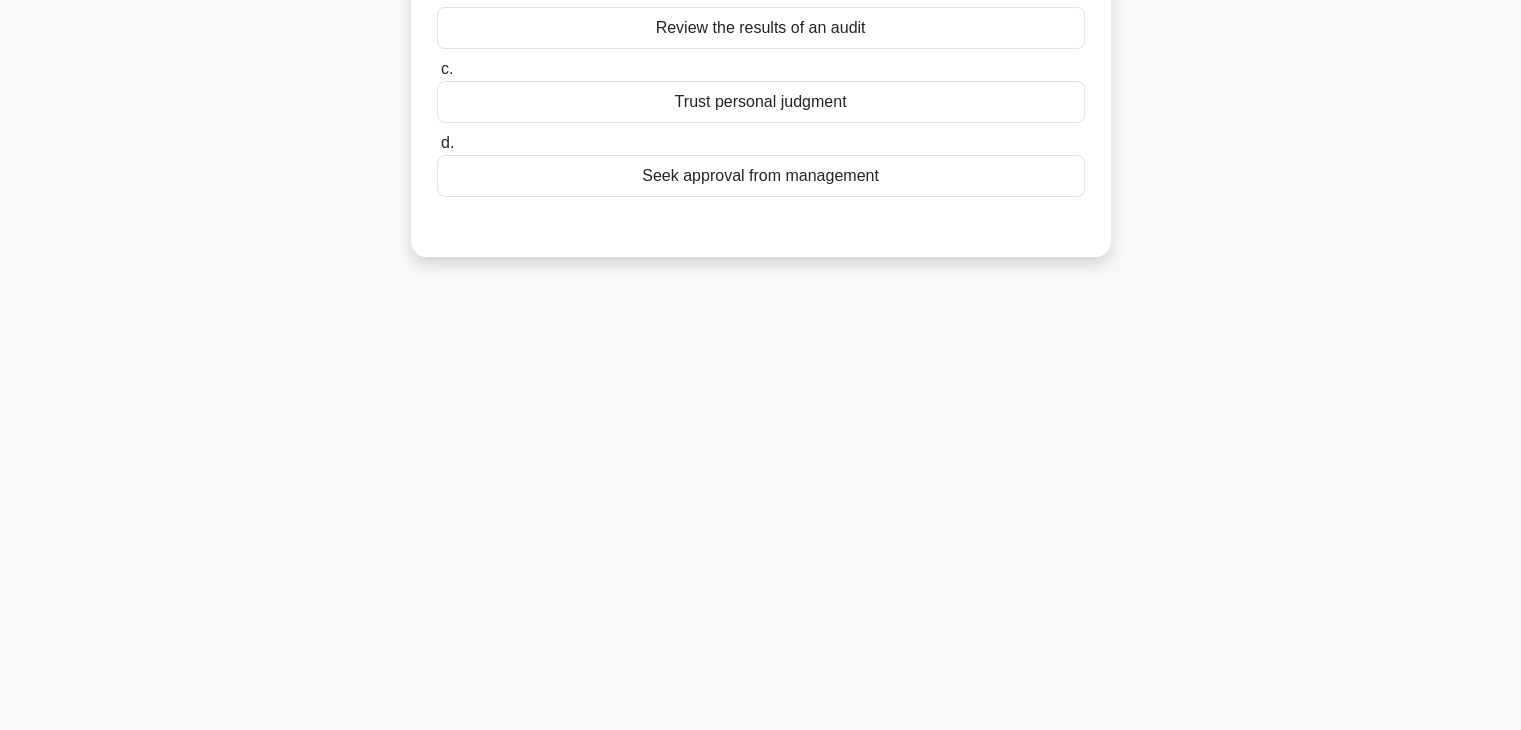 scroll, scrollTop: 0, scrollLeft: 0, axis: both 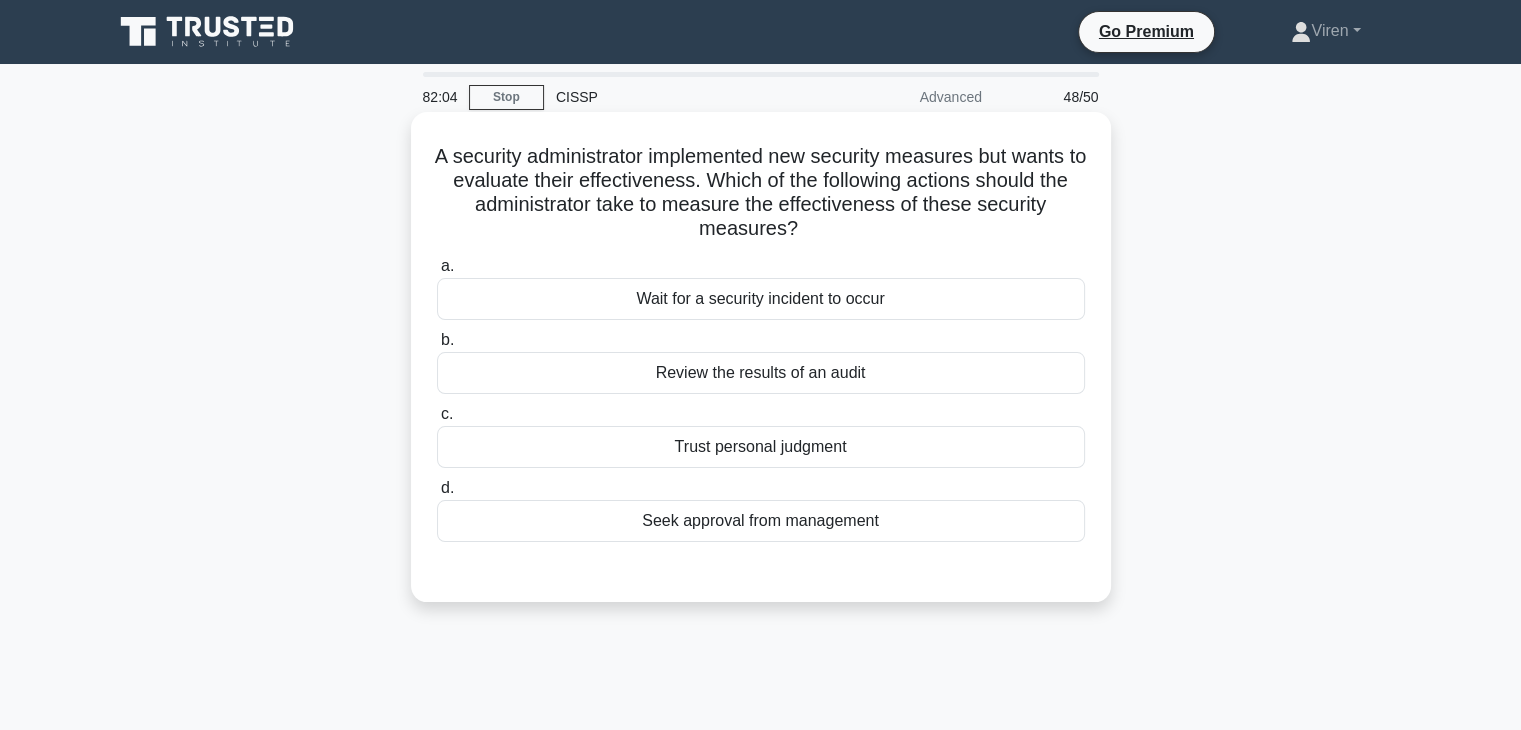 click on "Review the results of an audit" at bounding box center (761, 373) 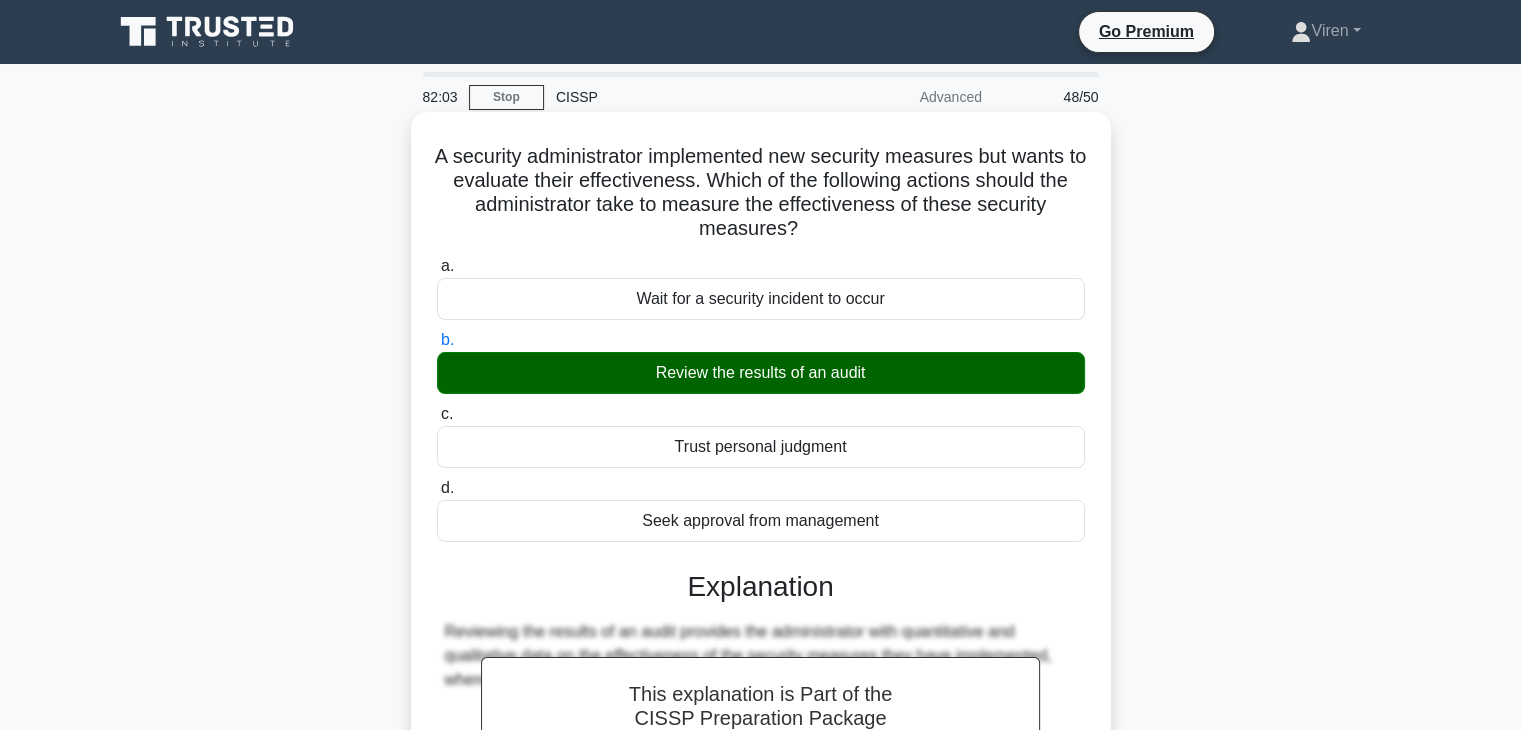 scroll, scrollTop: 351, scrollLeft: 0, axis: vertical 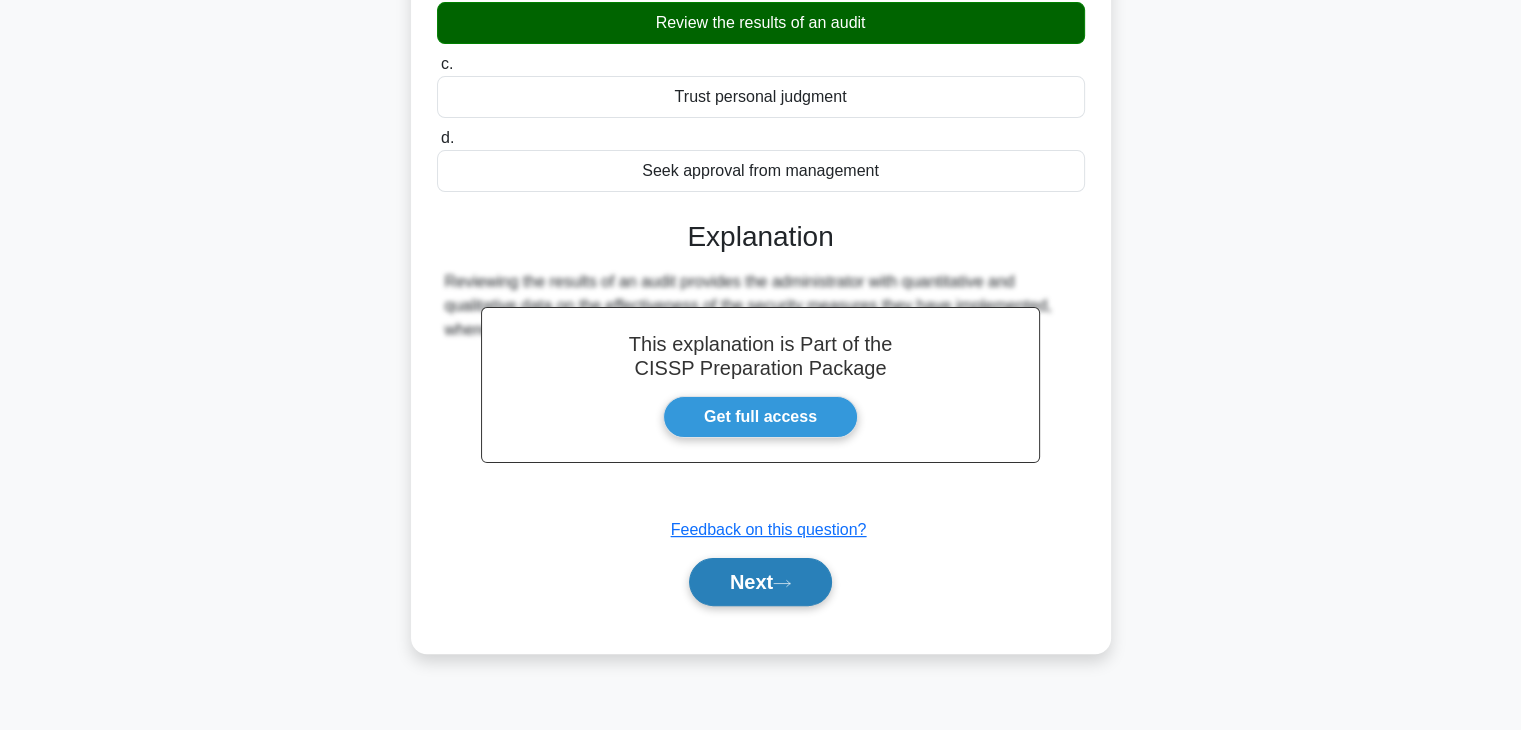 click on "Next" at bounding box center [760, 582] 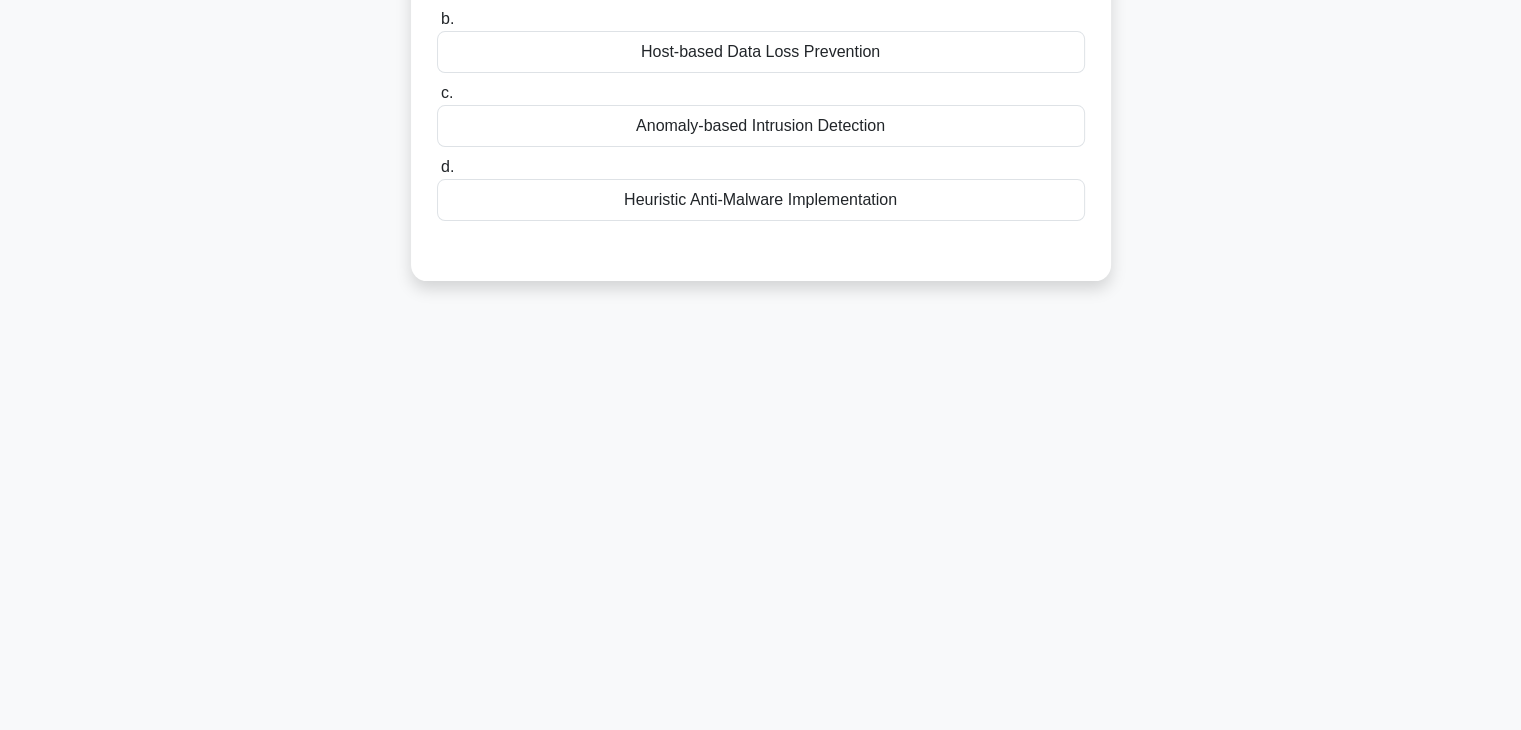scroll, scrollTop: 0, scrollLeft: 0, axis: both 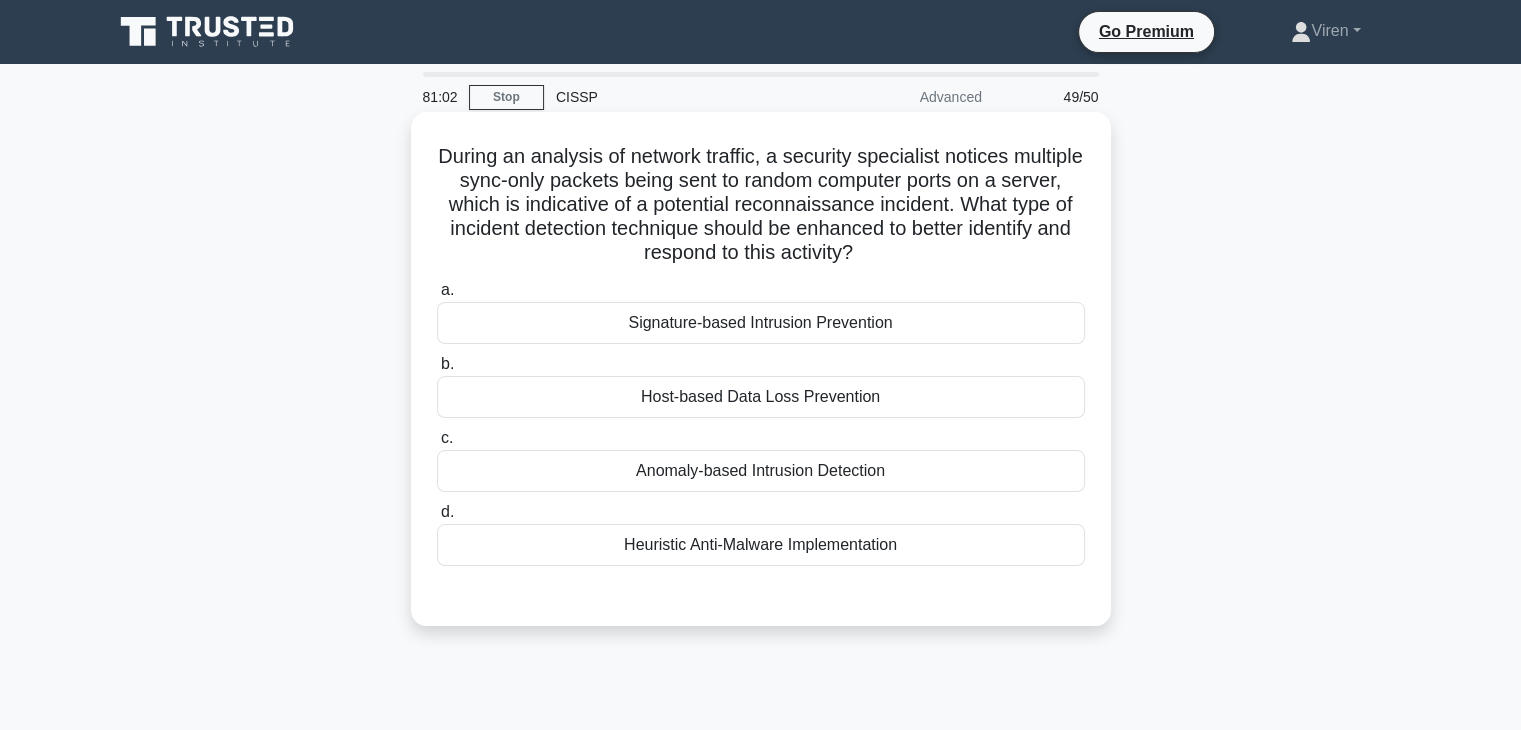 click on "Anomaly-based Intrusion Detection" at bounding box center (761, 471) 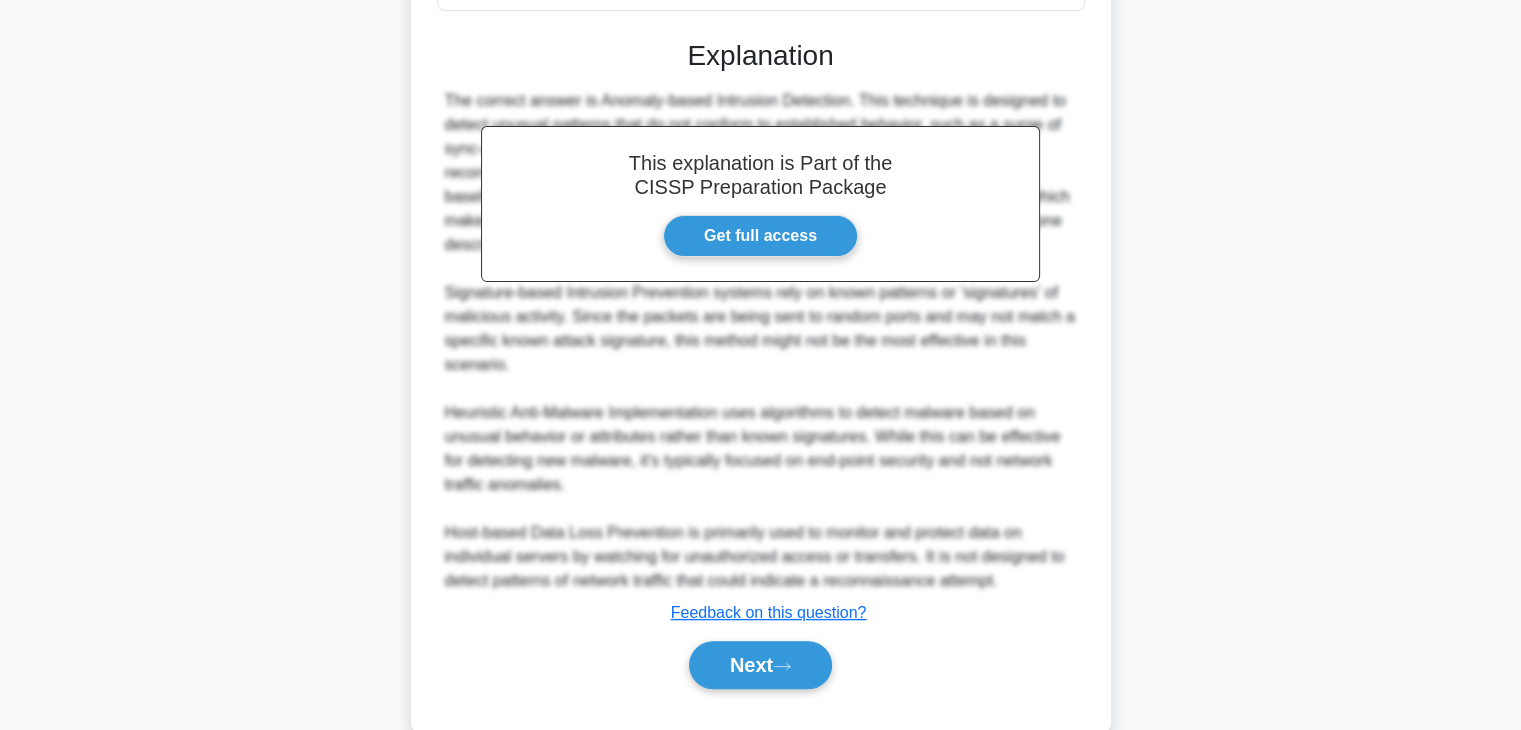 scroll, scrollTop: 598, scrollLeft: 0, axis: vertical 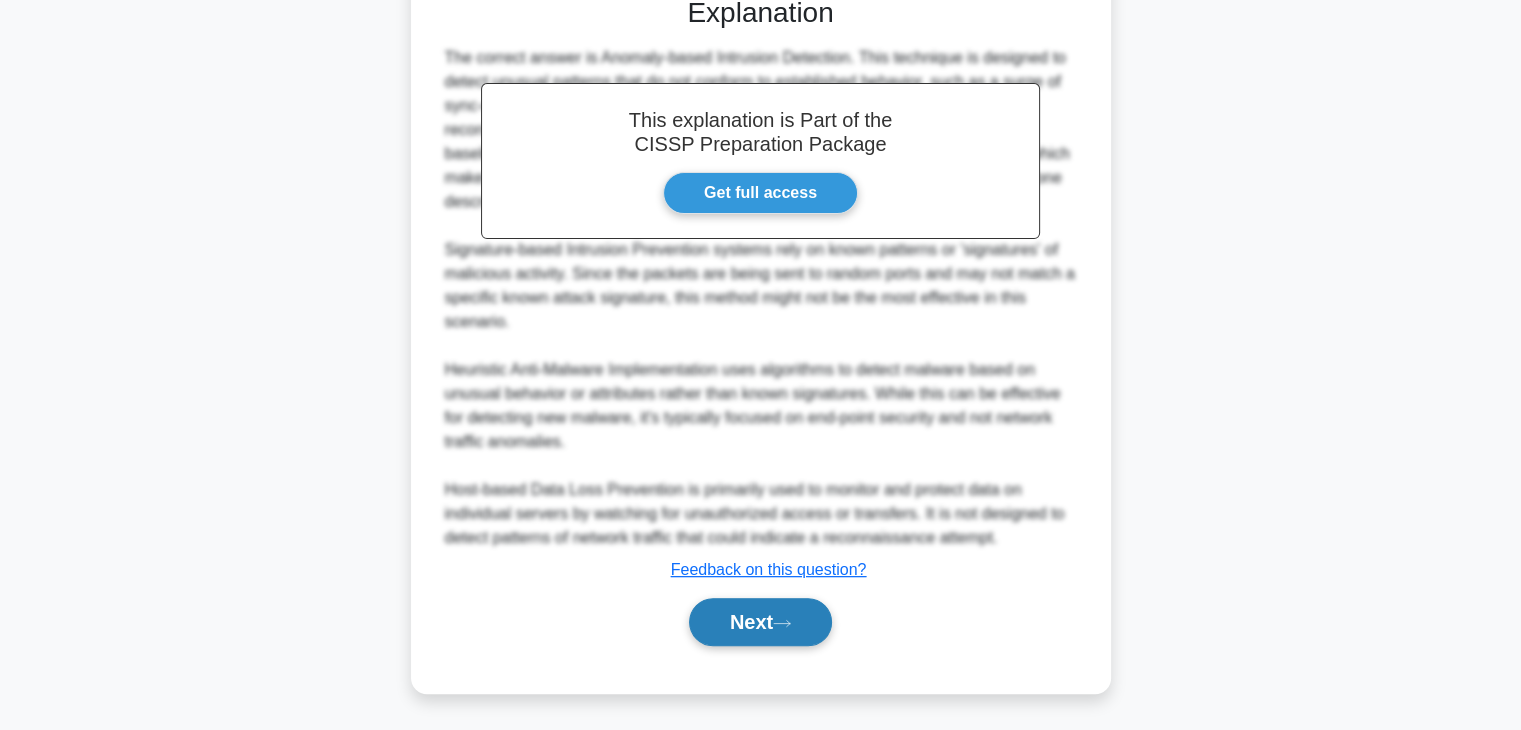 click on "Next" at bounding box center [760, 622] 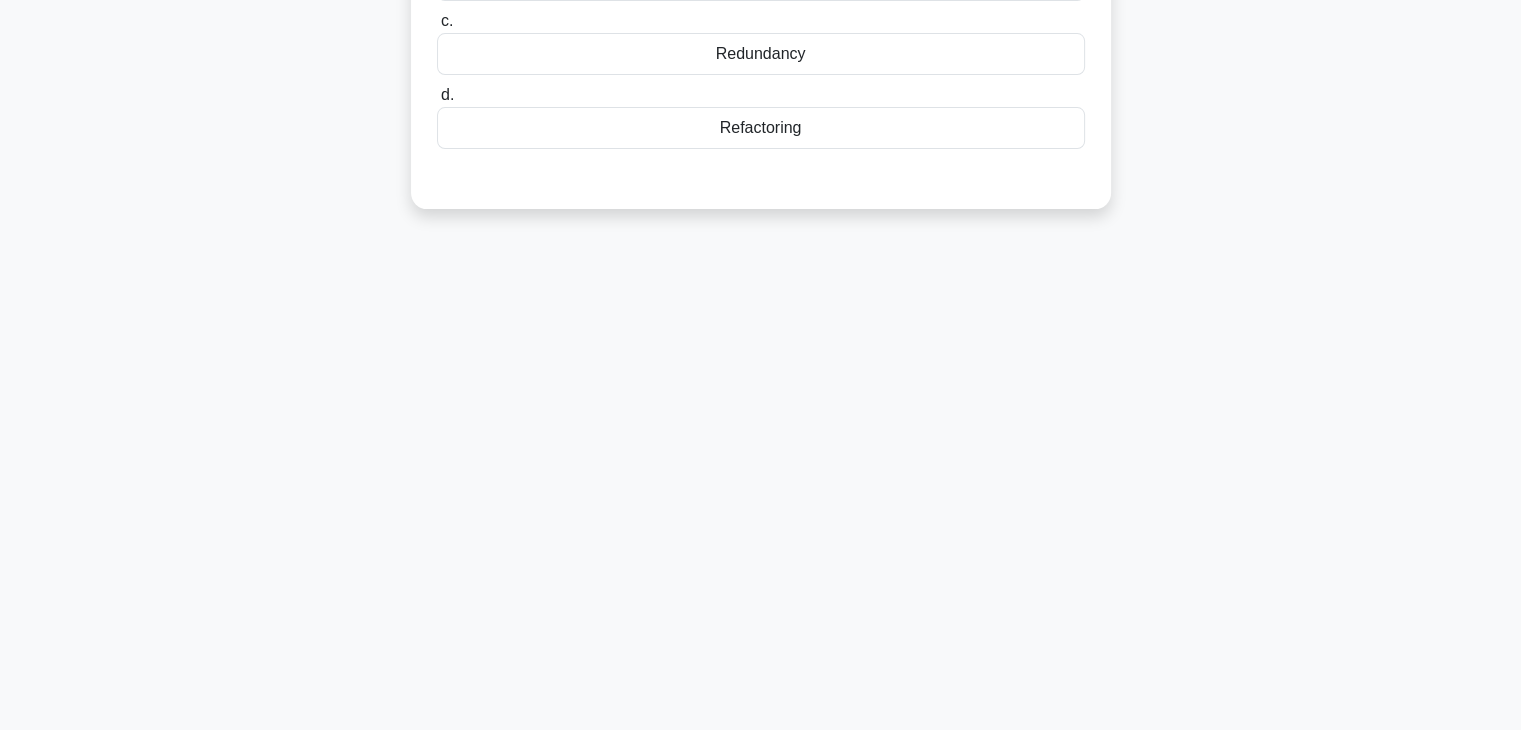 scroll, scrollTop: 0, scrollLeft: 0, axis: both 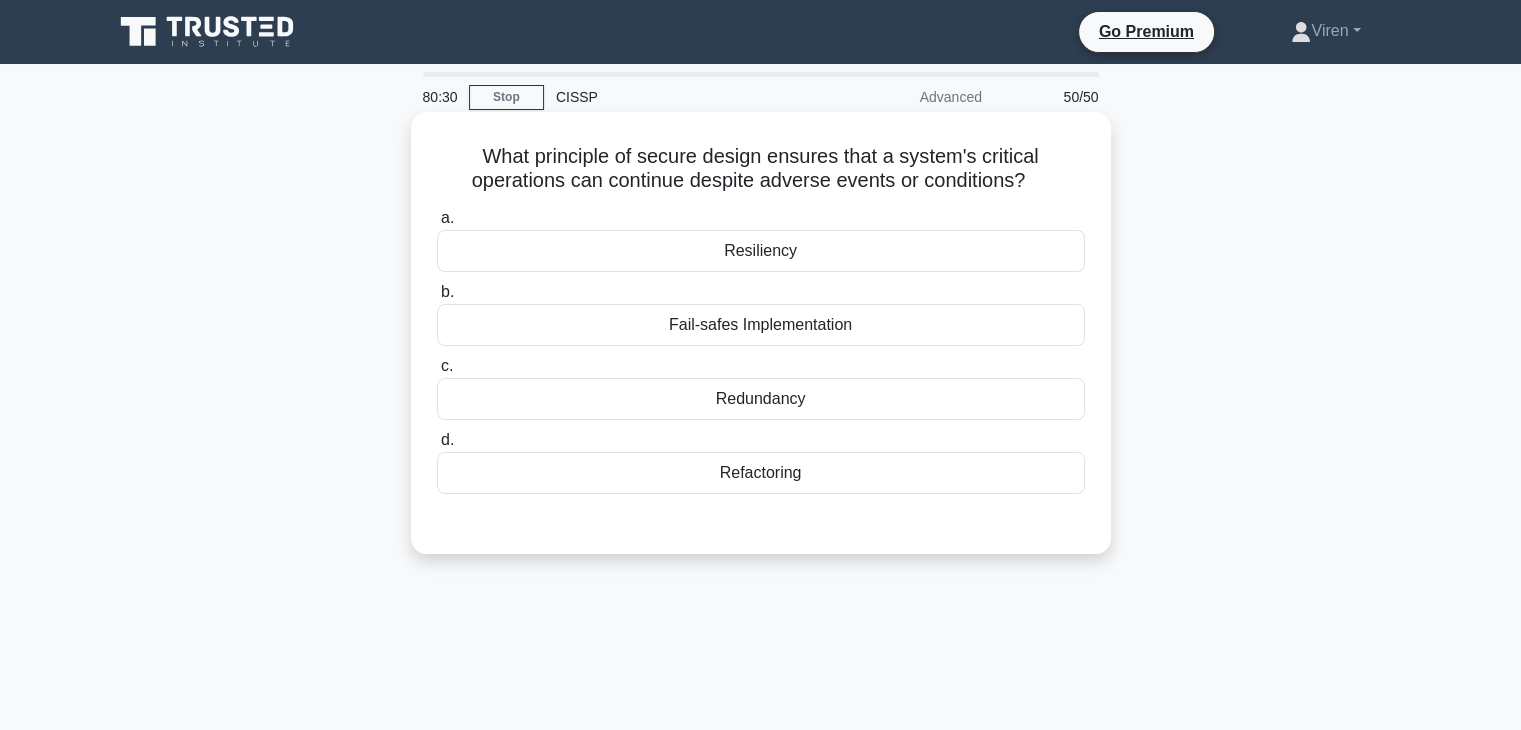 click on "Resiliency" at bounding box center (761, 251) 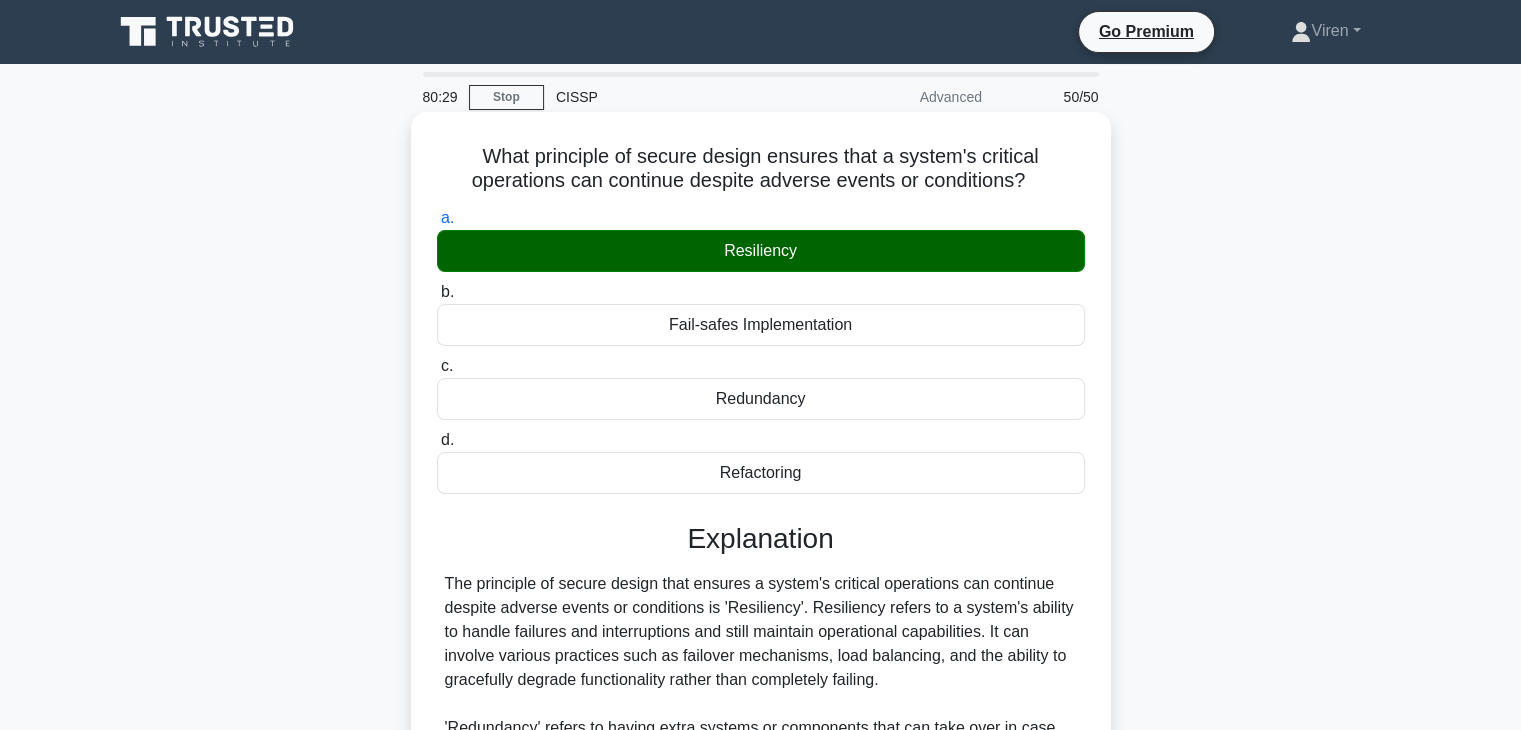 scroll, scrollTop: 358, scrollLeft: 0, axis: vertical 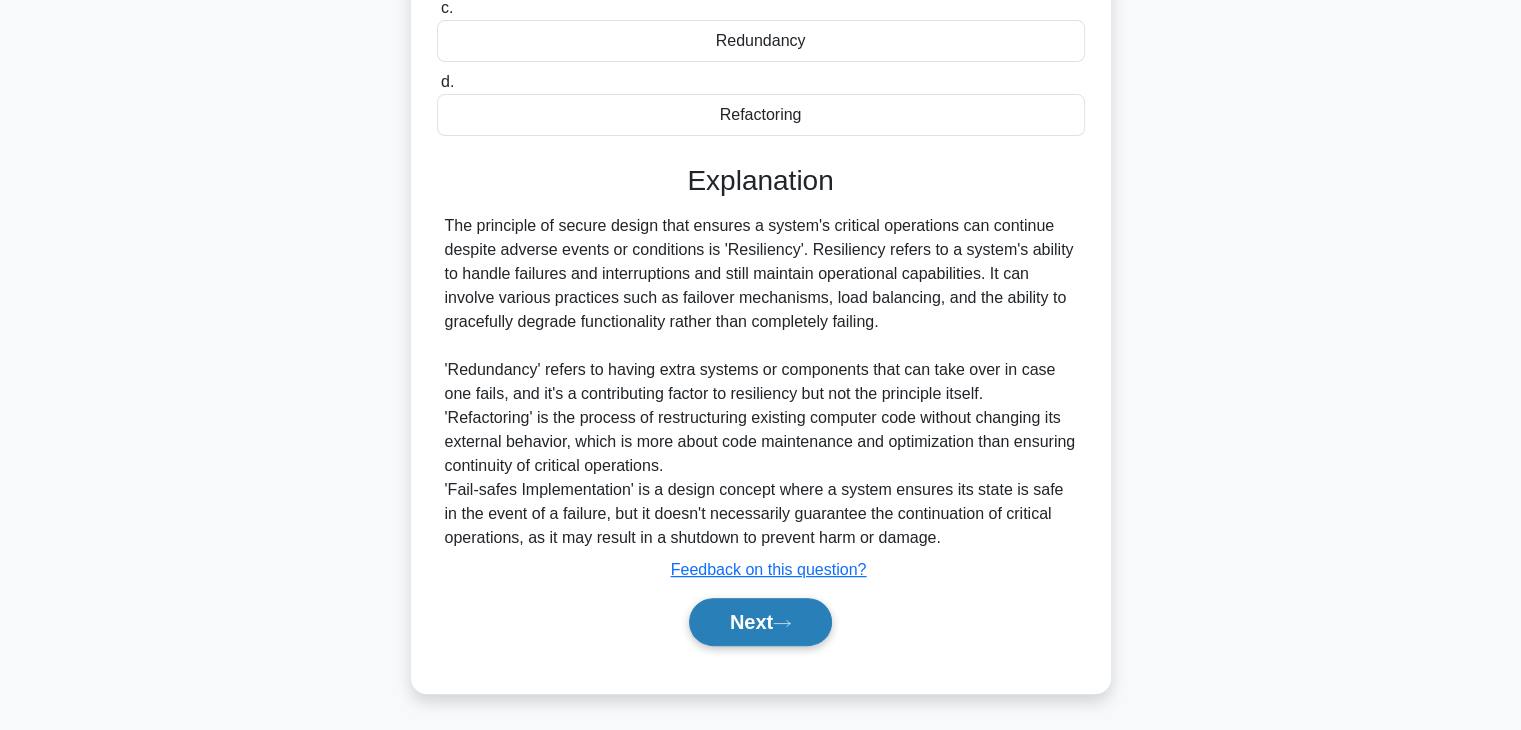 click on "Next" at bounding box center [760, 622] 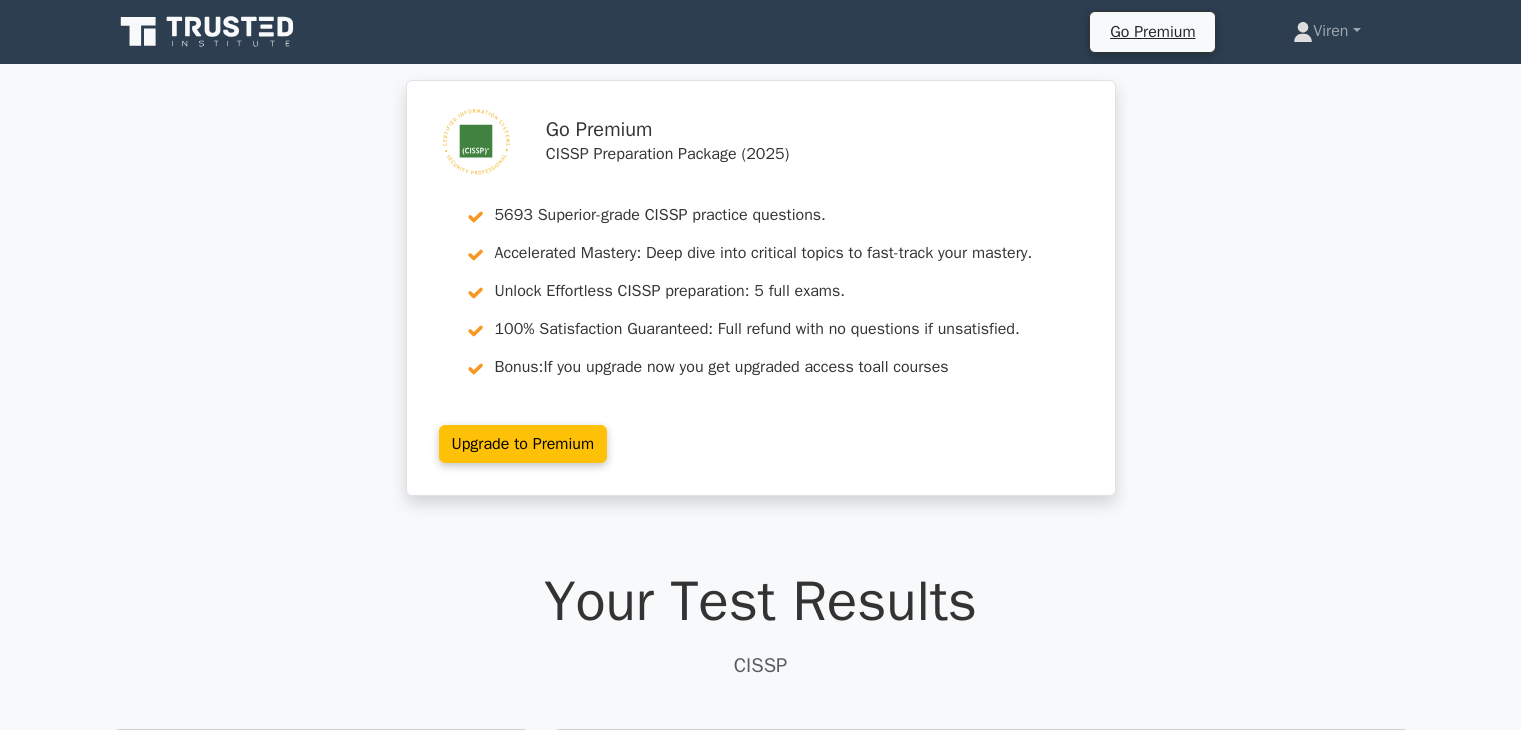 scroll, scrollTop: 398, scrollLeft: 0, axis: vertical 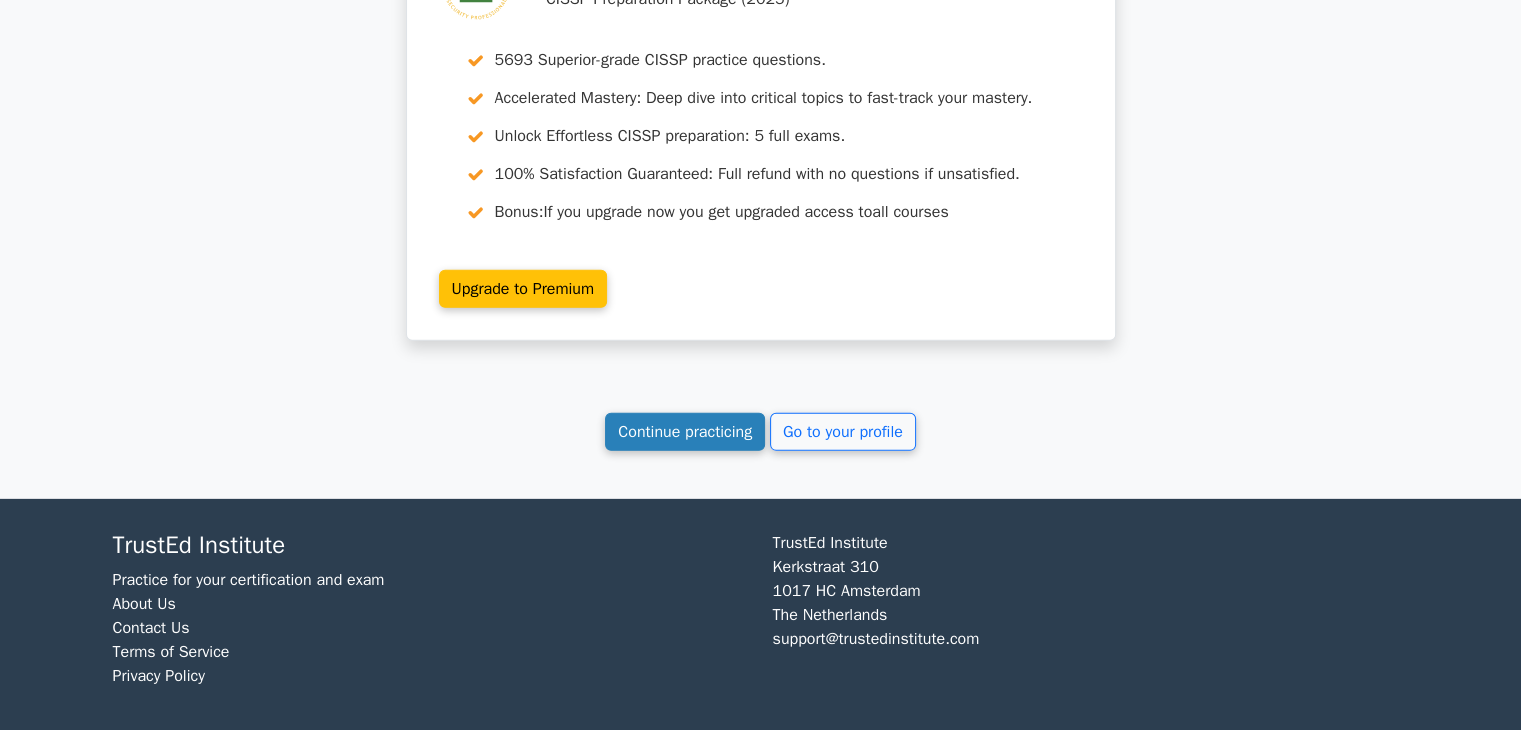 click on "Continue practicing" at bounding box center [685, 432] 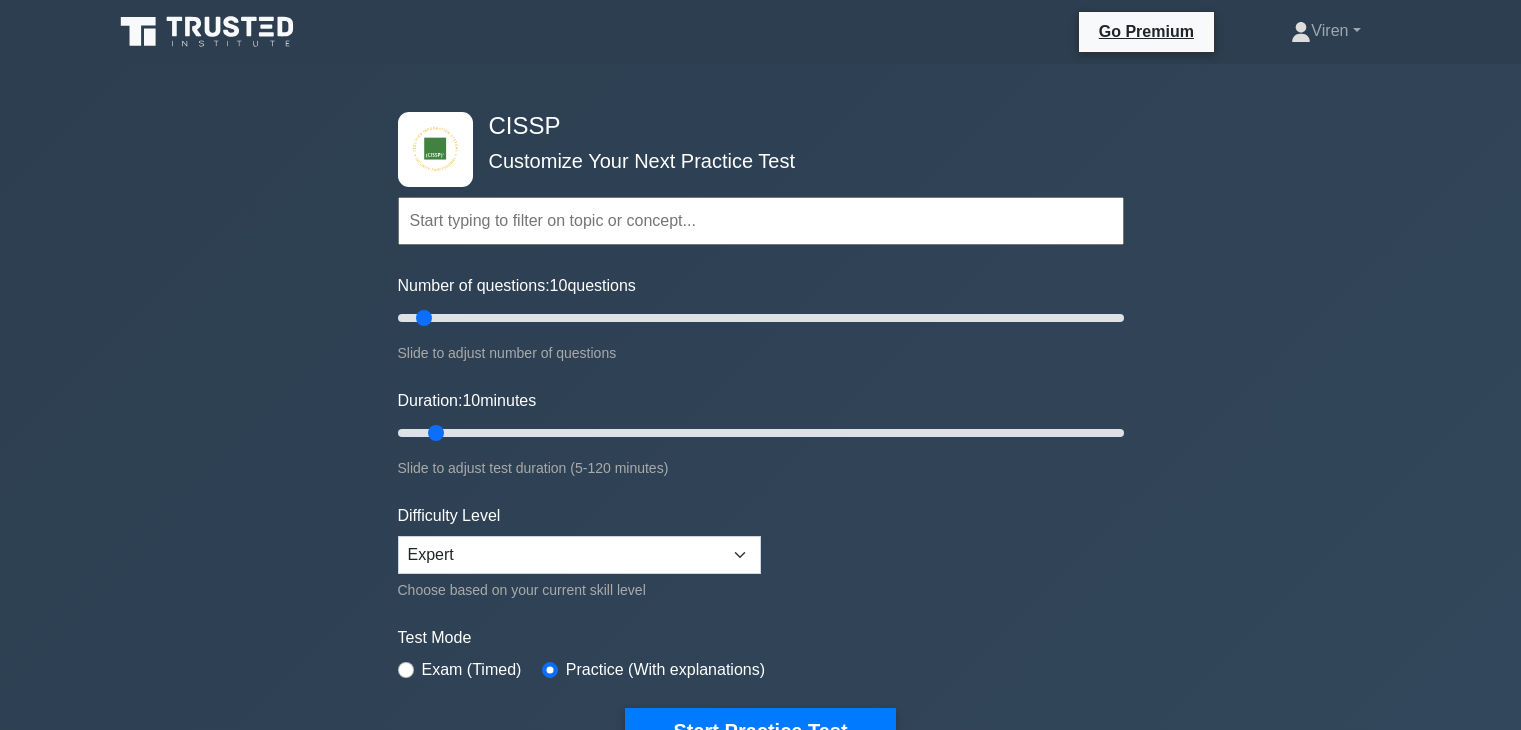 scroll, scrollTop: 0, scrollLeft: 0, axis: both 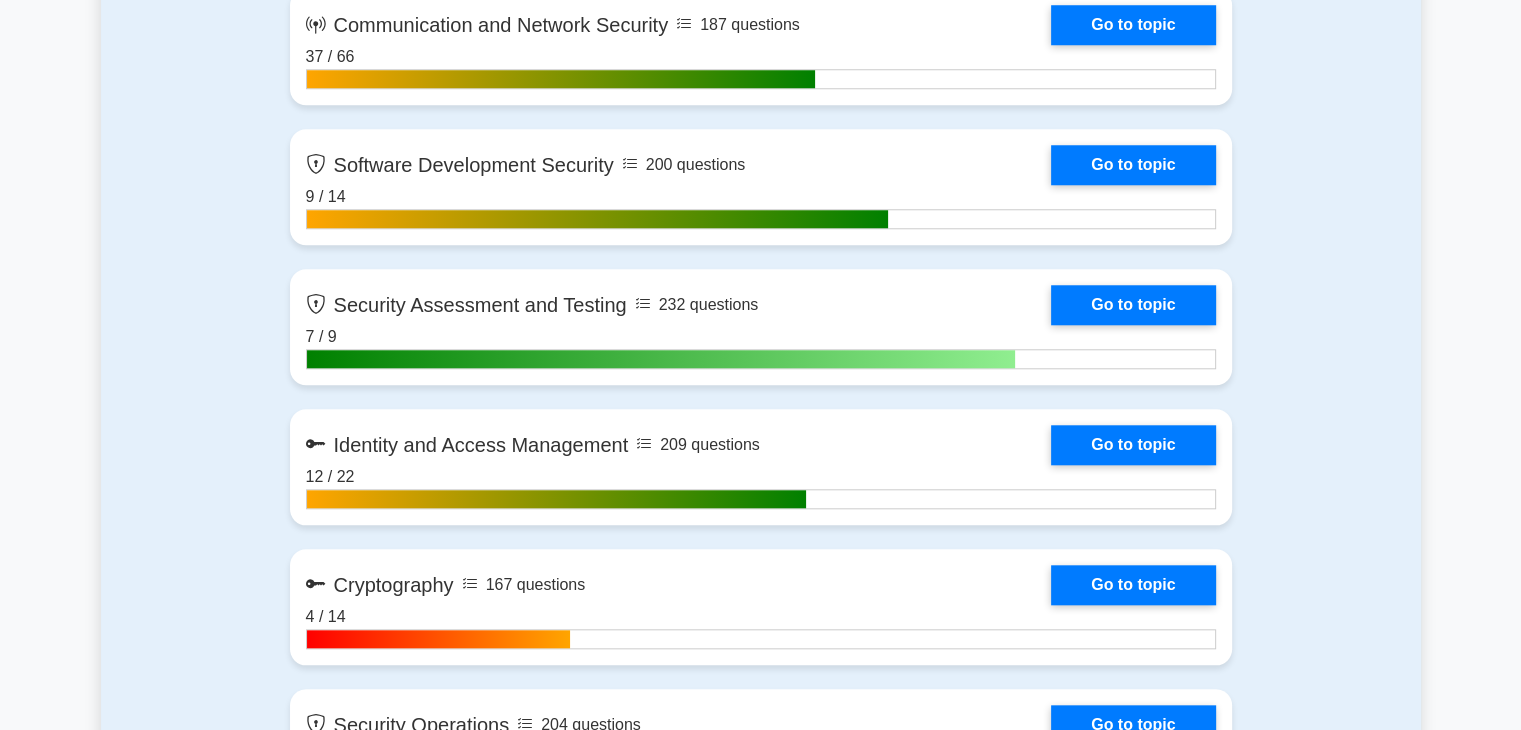 click on "Go to topic" at bounding box center [1133, 445] 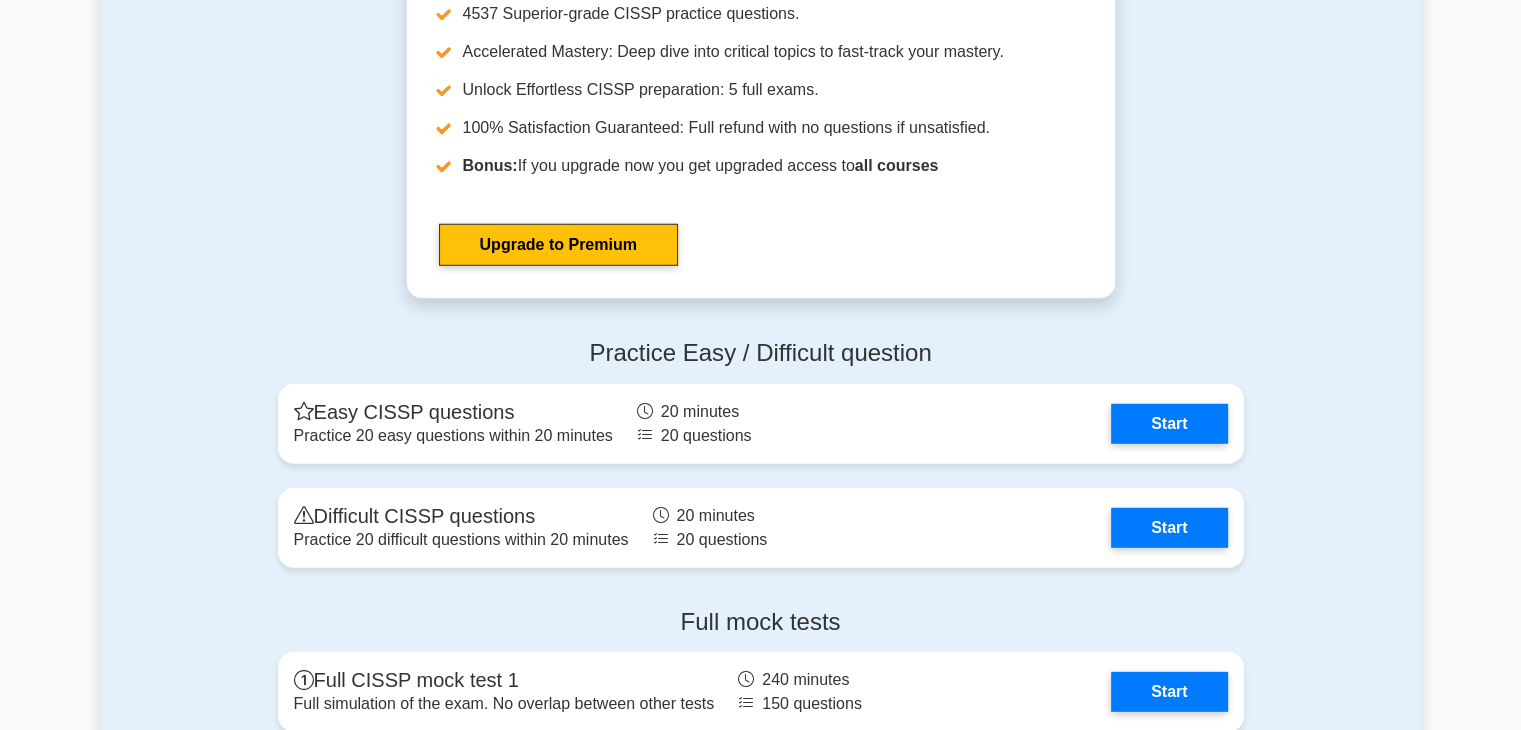 scroll, scrollTop: 5616, scrollLeft: 0, axis: vertical 